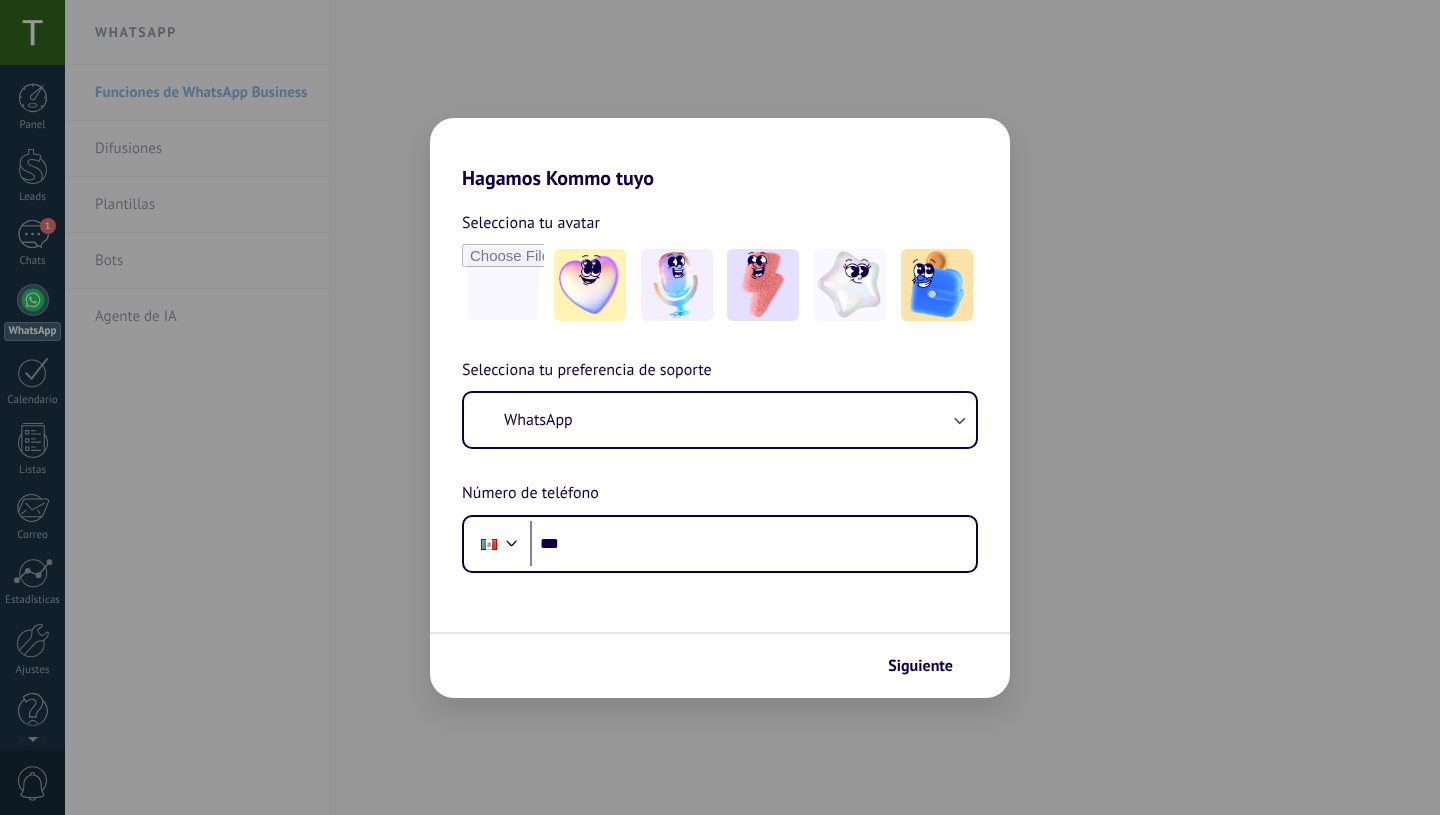 scroll, scrollTop: 0, scrollLeft: 0, axis: both 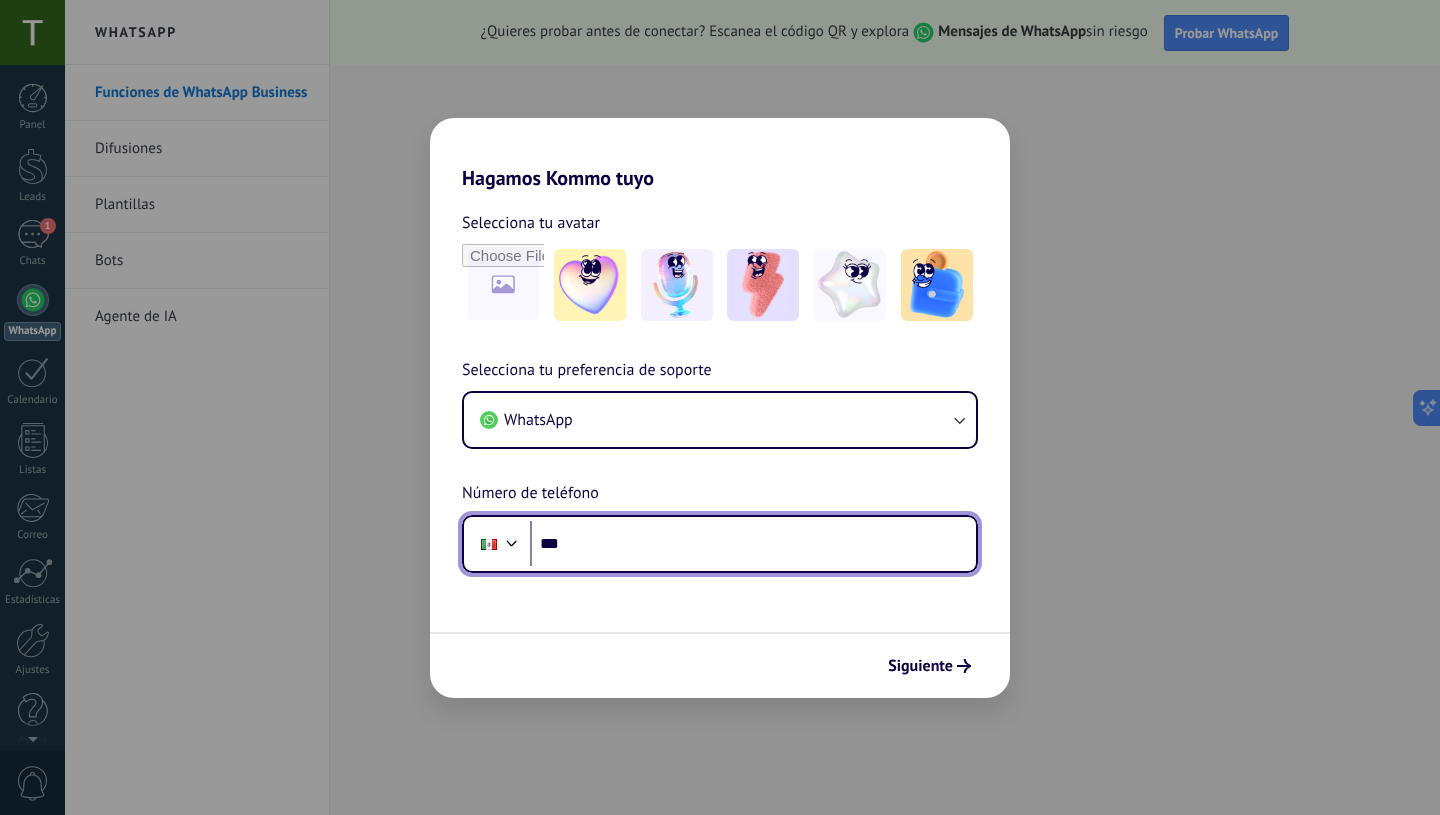 click on "***" at bounding box center (753, 544) 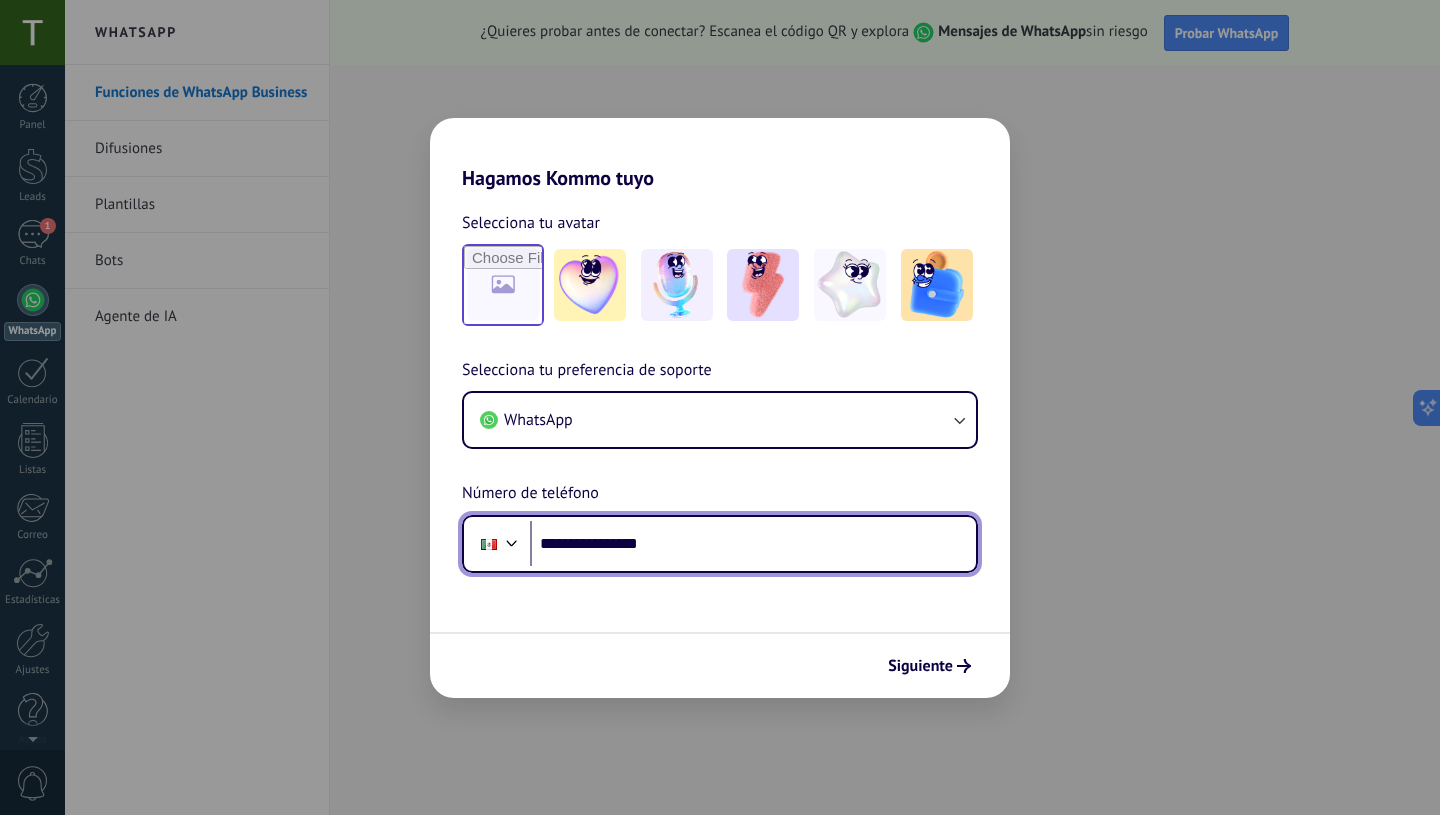 type on "**********" 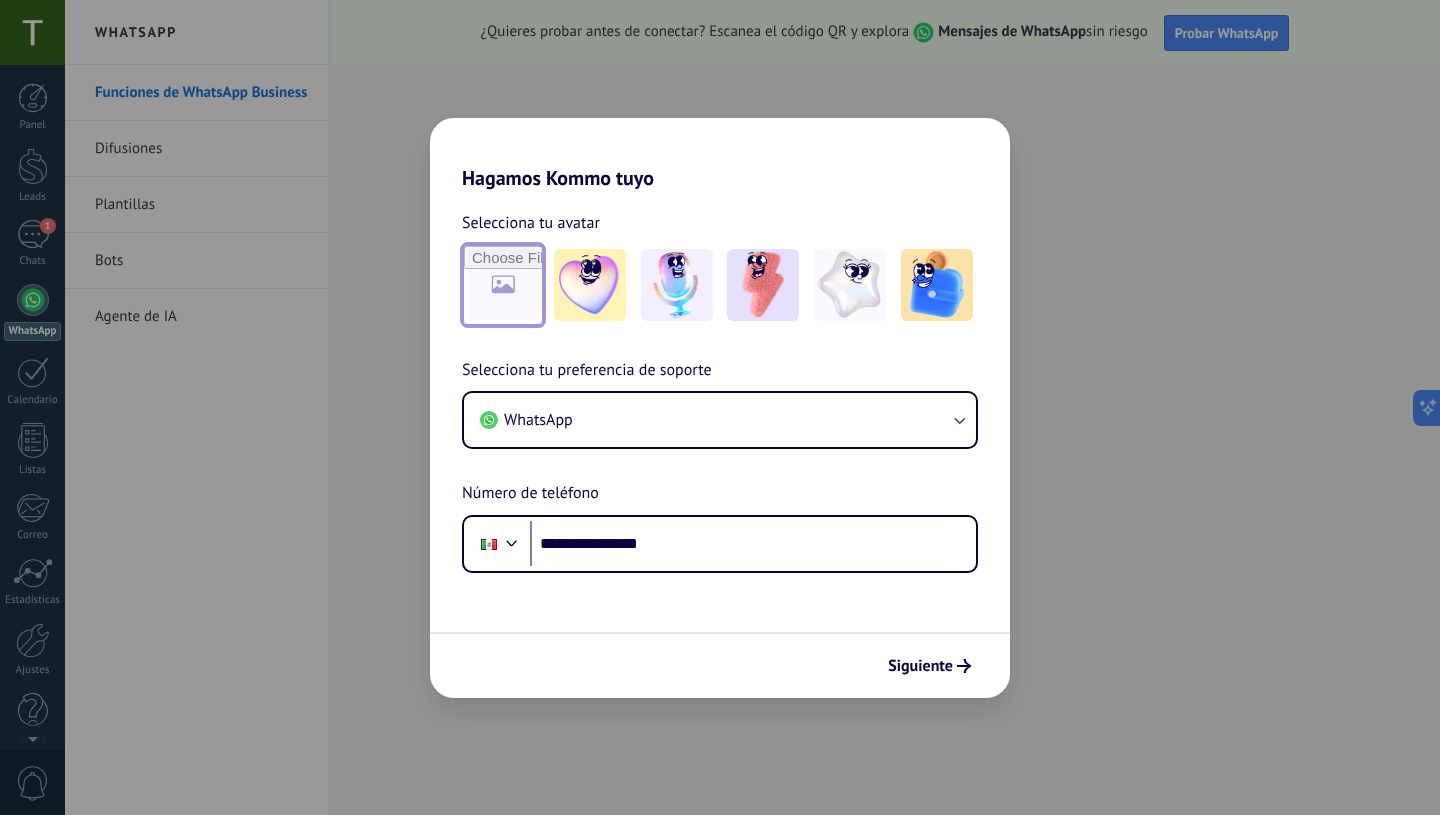 click at bounding box center [503, 285] 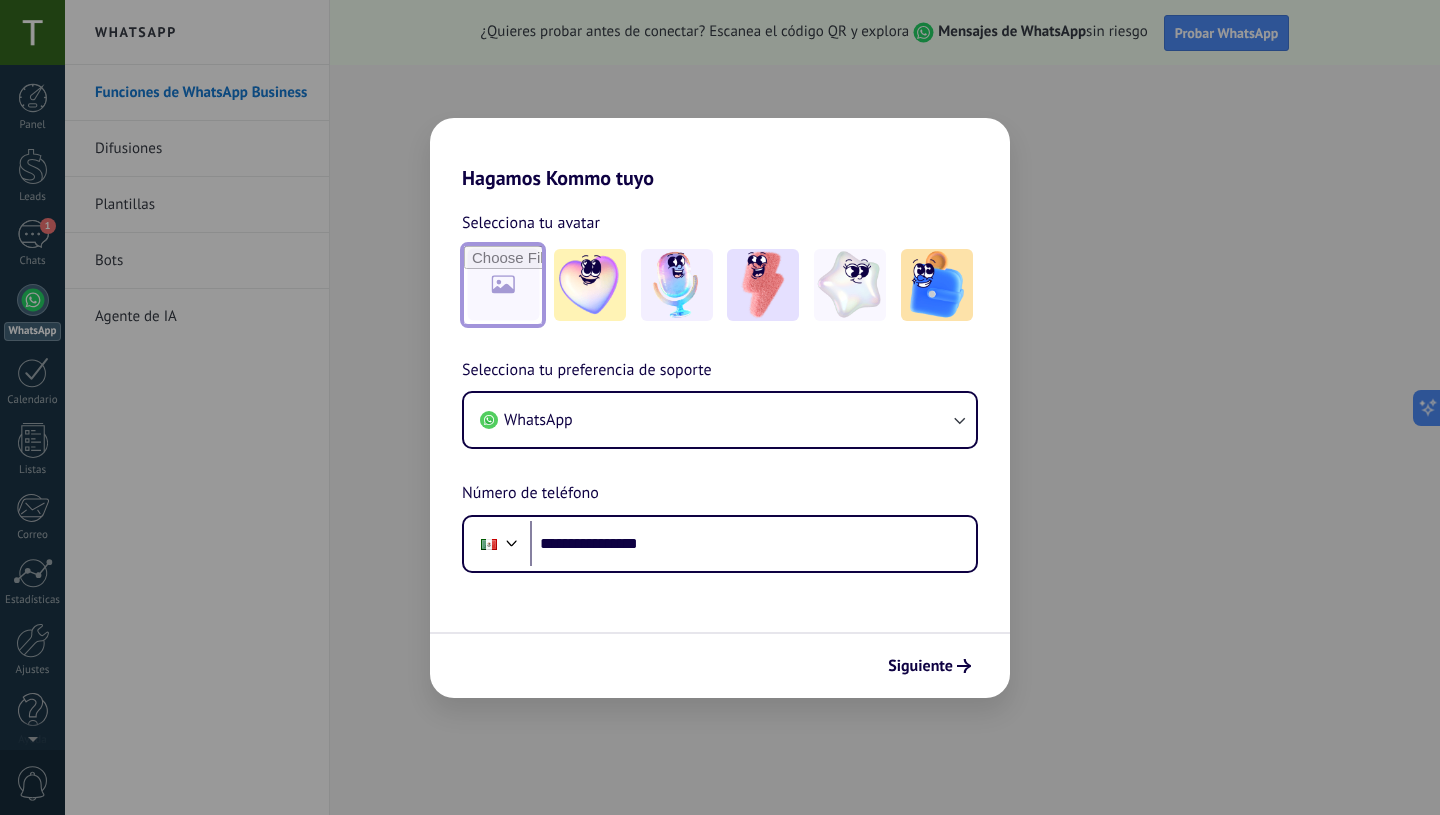 type on "**********" 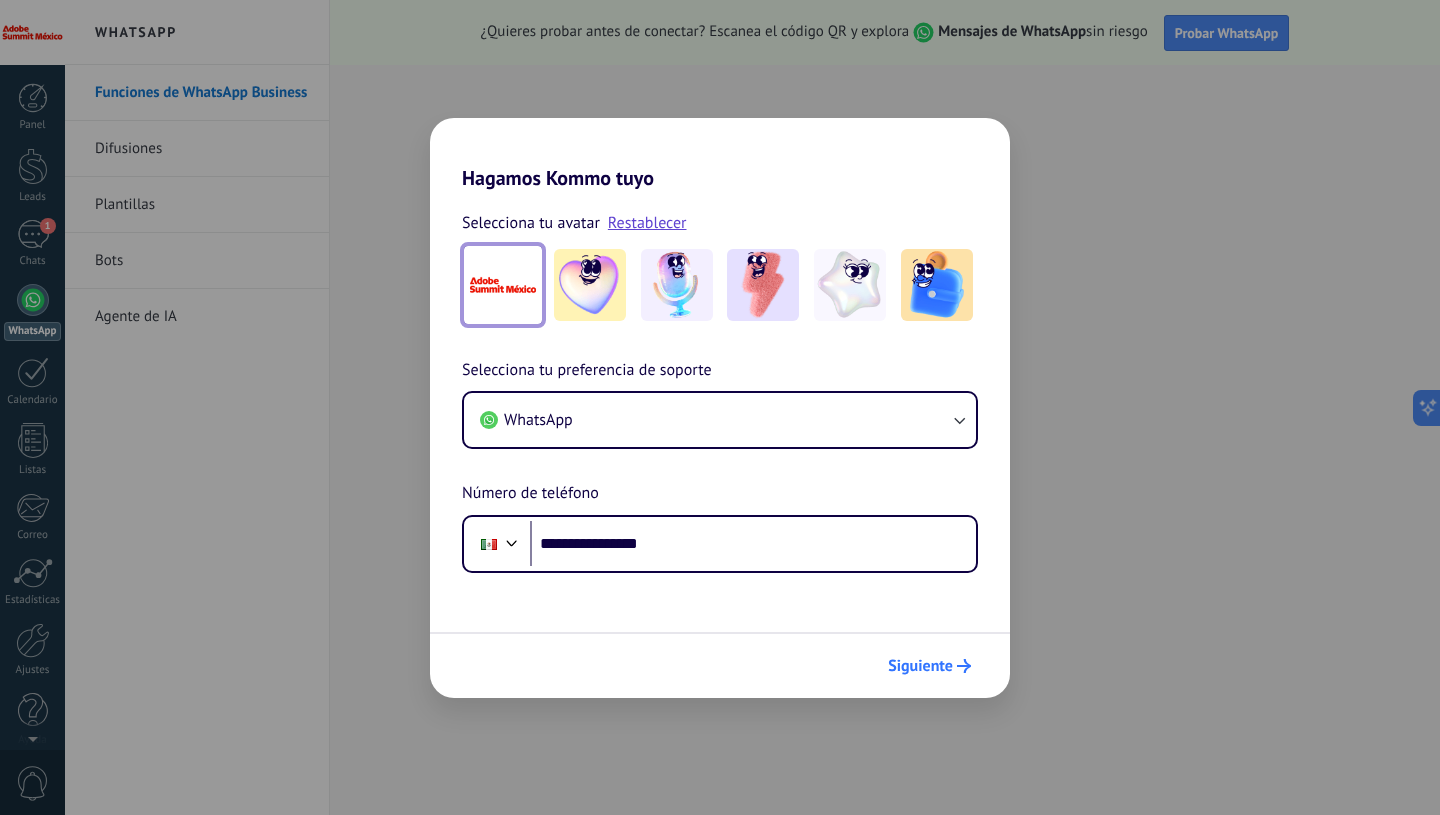 click on "Siguiente" at bounding box center [920, 666] 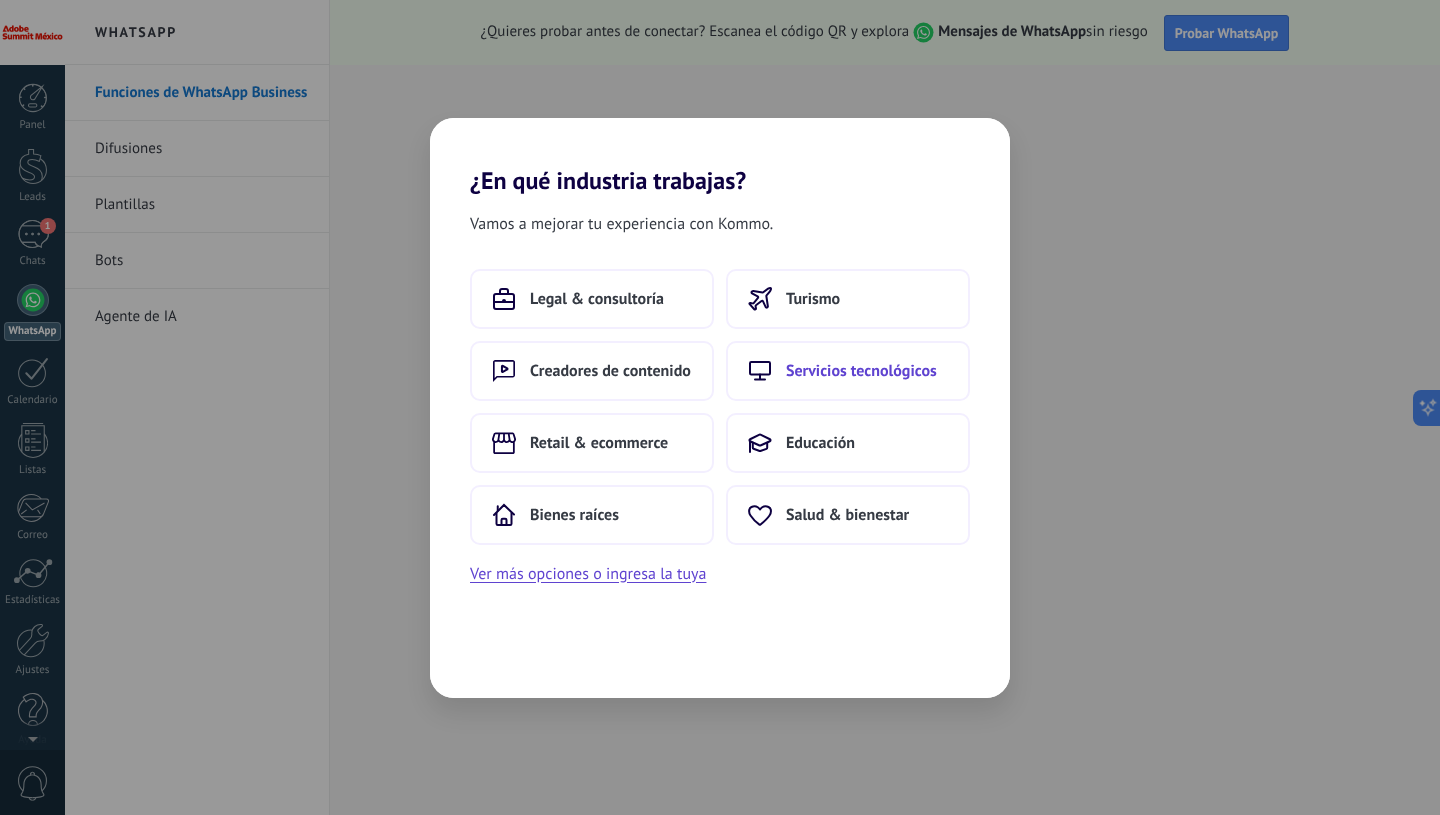 click on "Servicios tecnológicos" at bounding box center (848, 371) 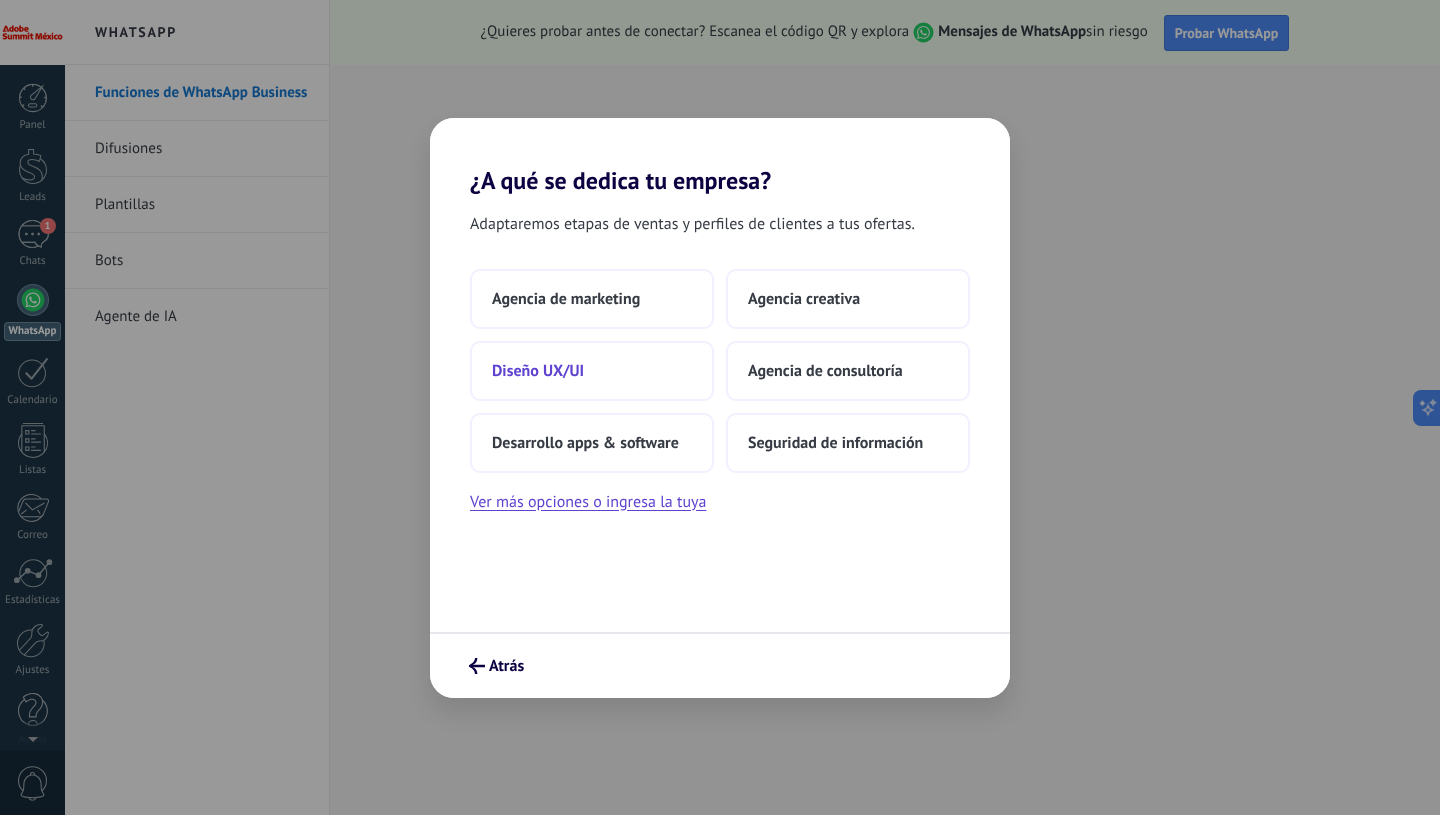 click on "Diseño UX/UI" at bounding box center (538, 371) 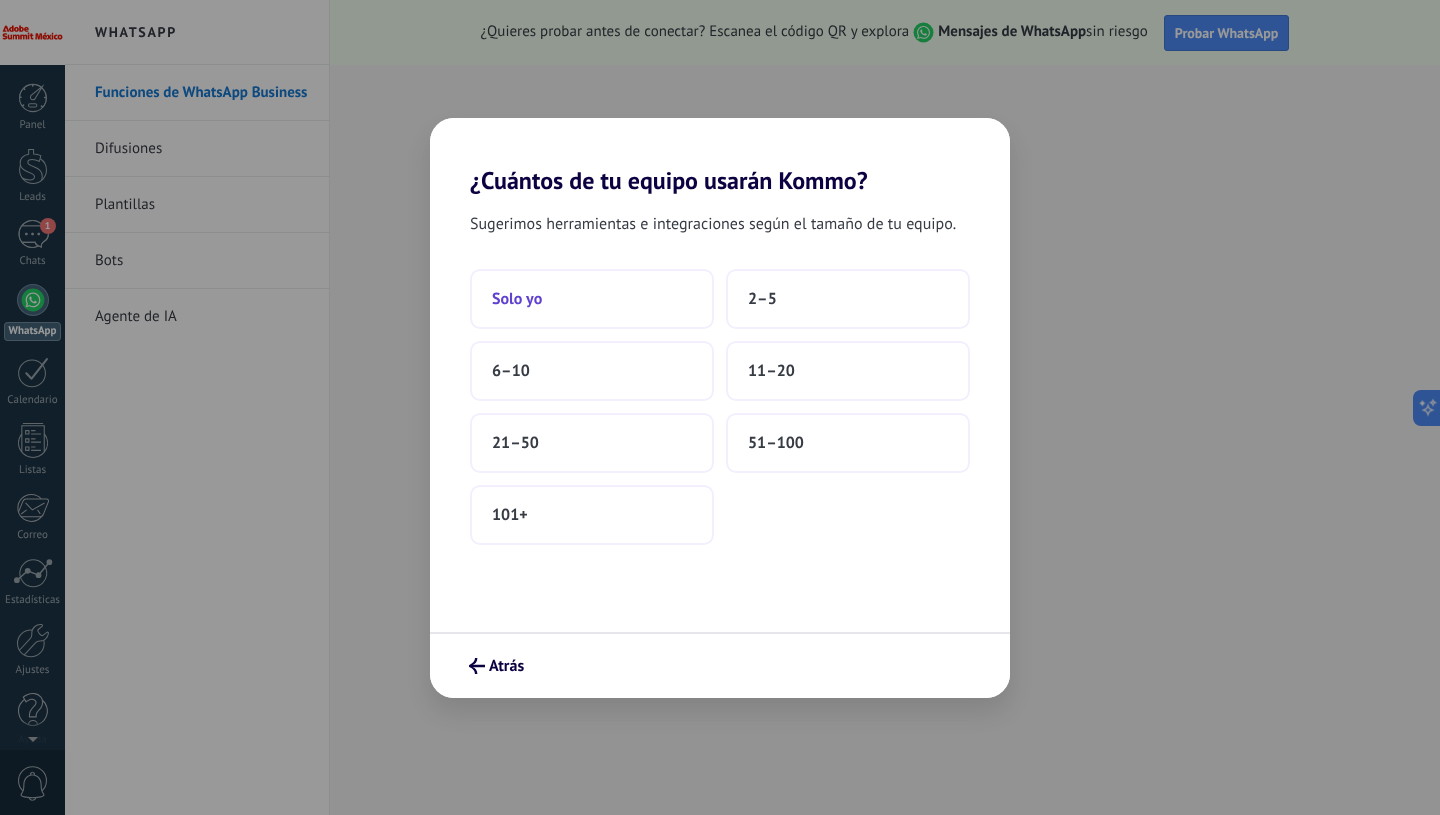 click on "Solo yo" at bounding box center (592, 299) 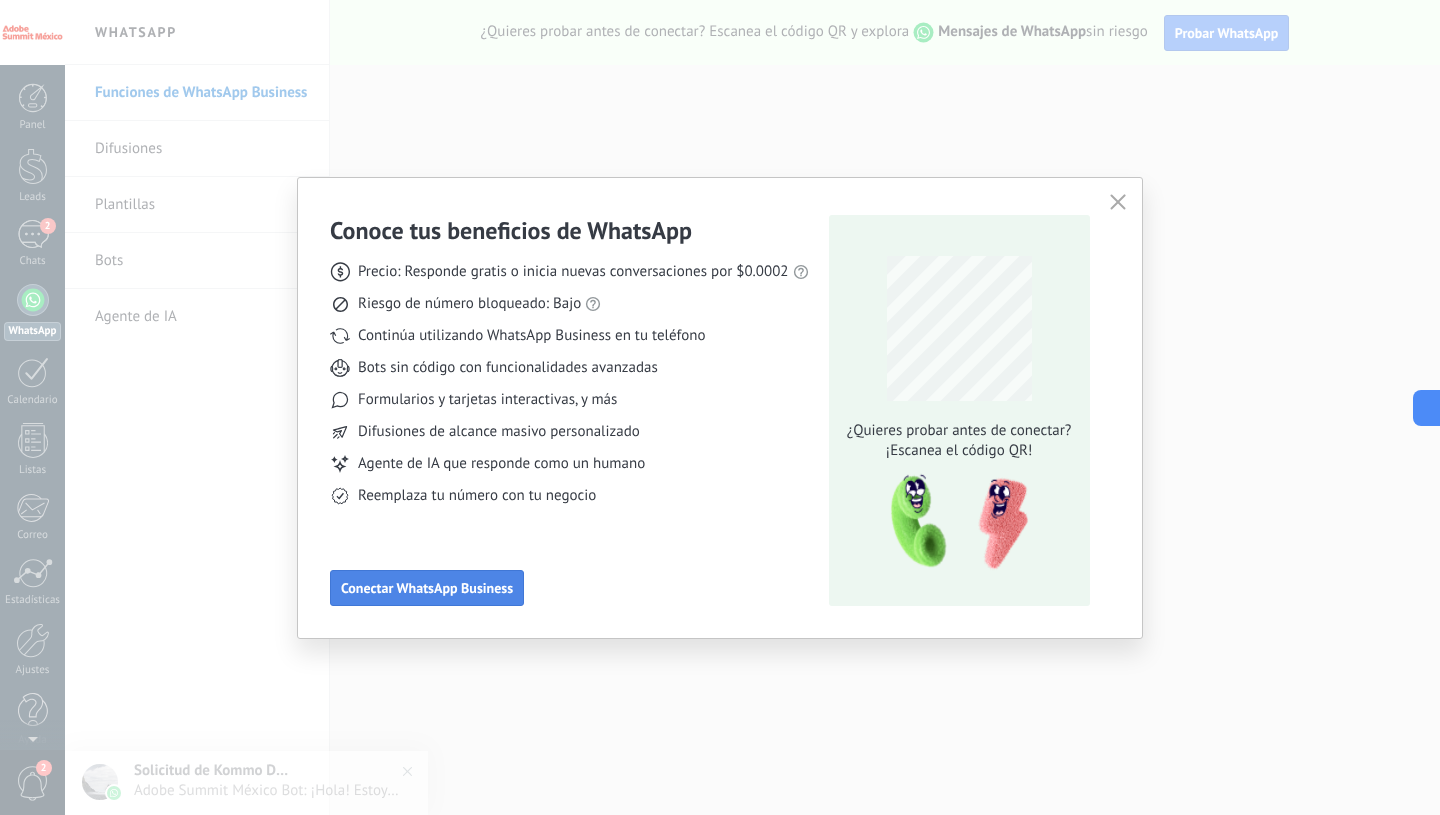 click on "Conectar WhatsApp Business" at bounding box center (427, 588) 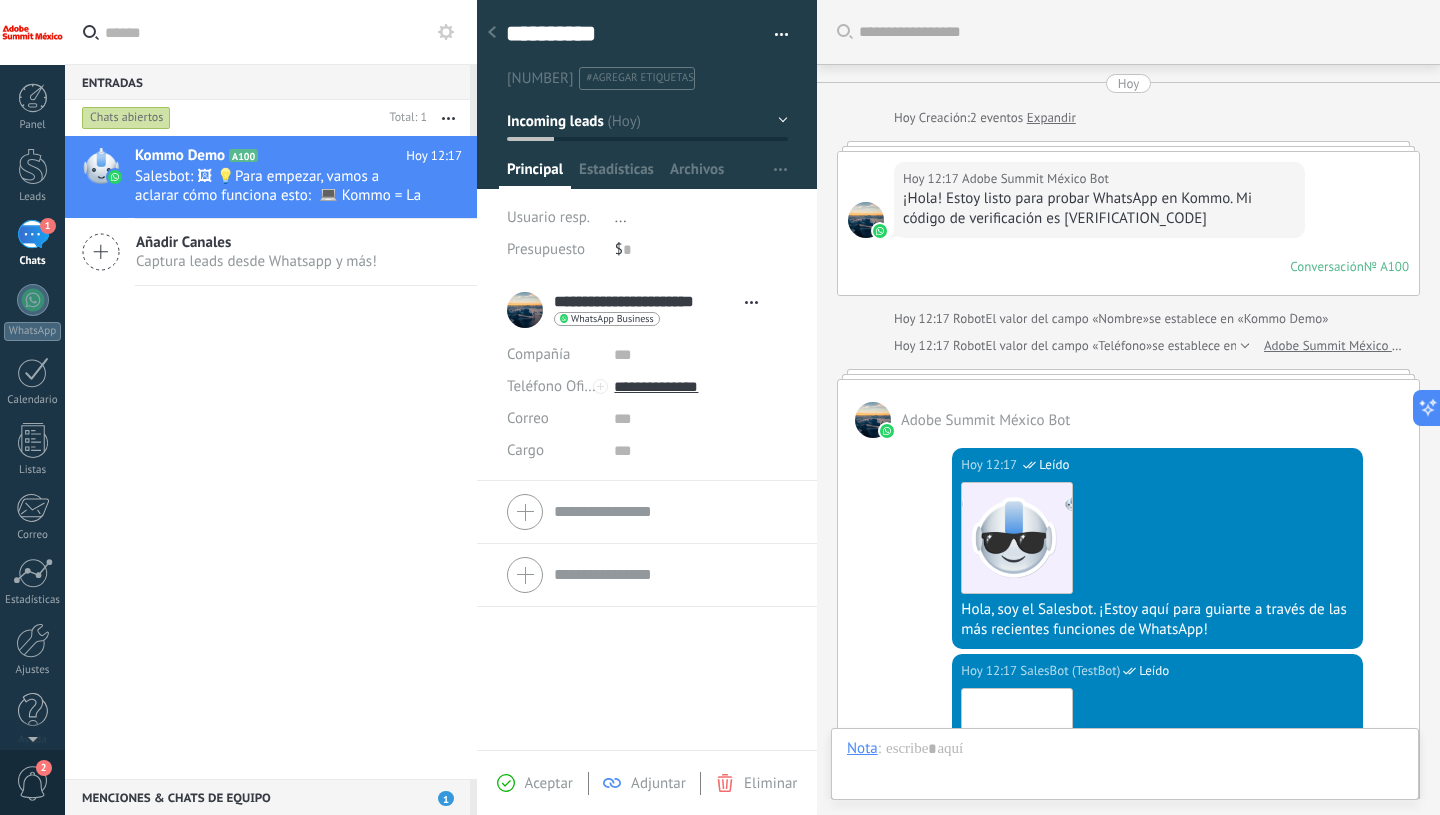 scroll, scrollTop: 30, scrollLeft: 0, axis: vertical 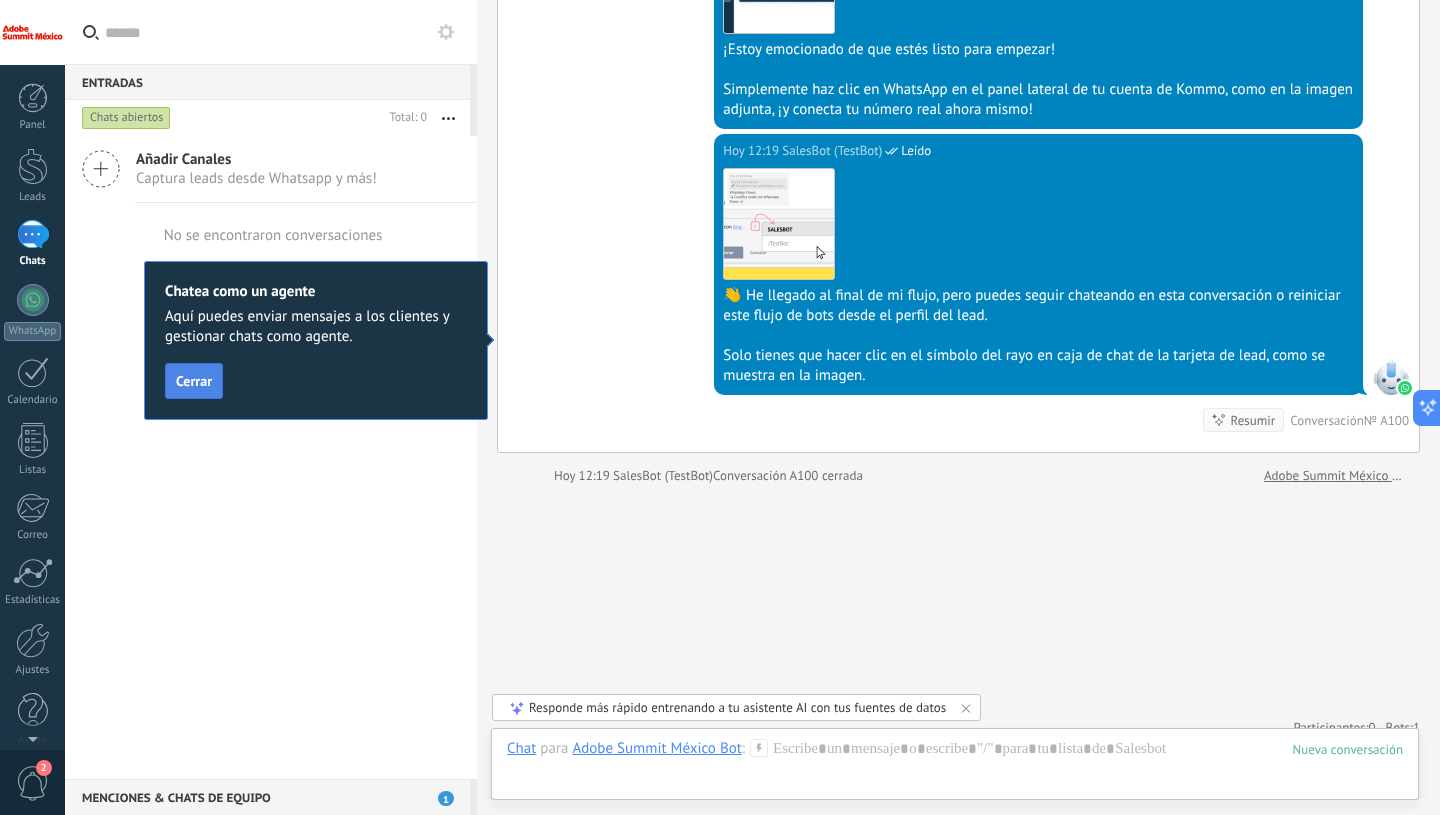 click on "Cerrar" at bounding box center (194, 381) 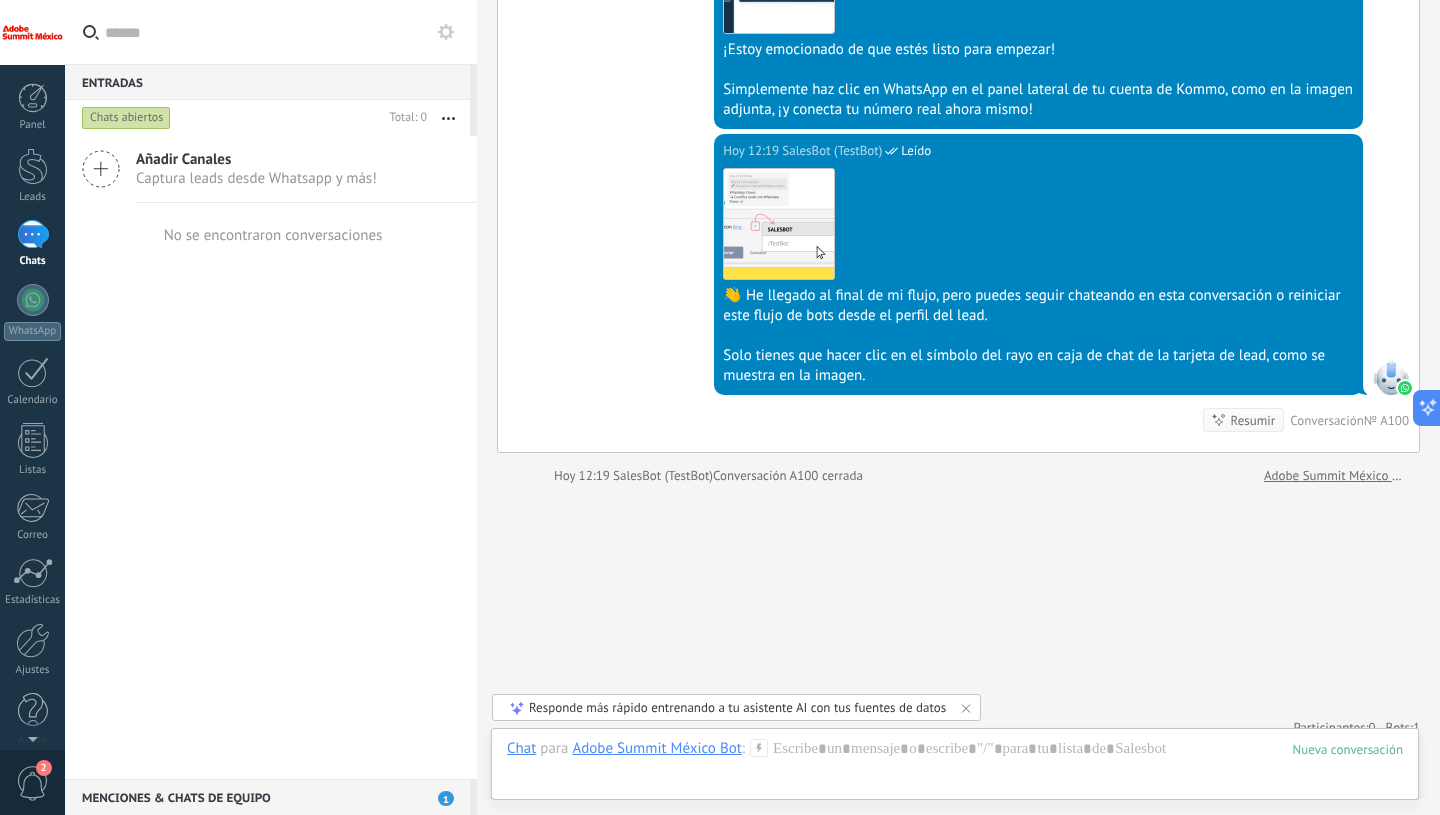 click on "1" at bounding box center [33, 234] 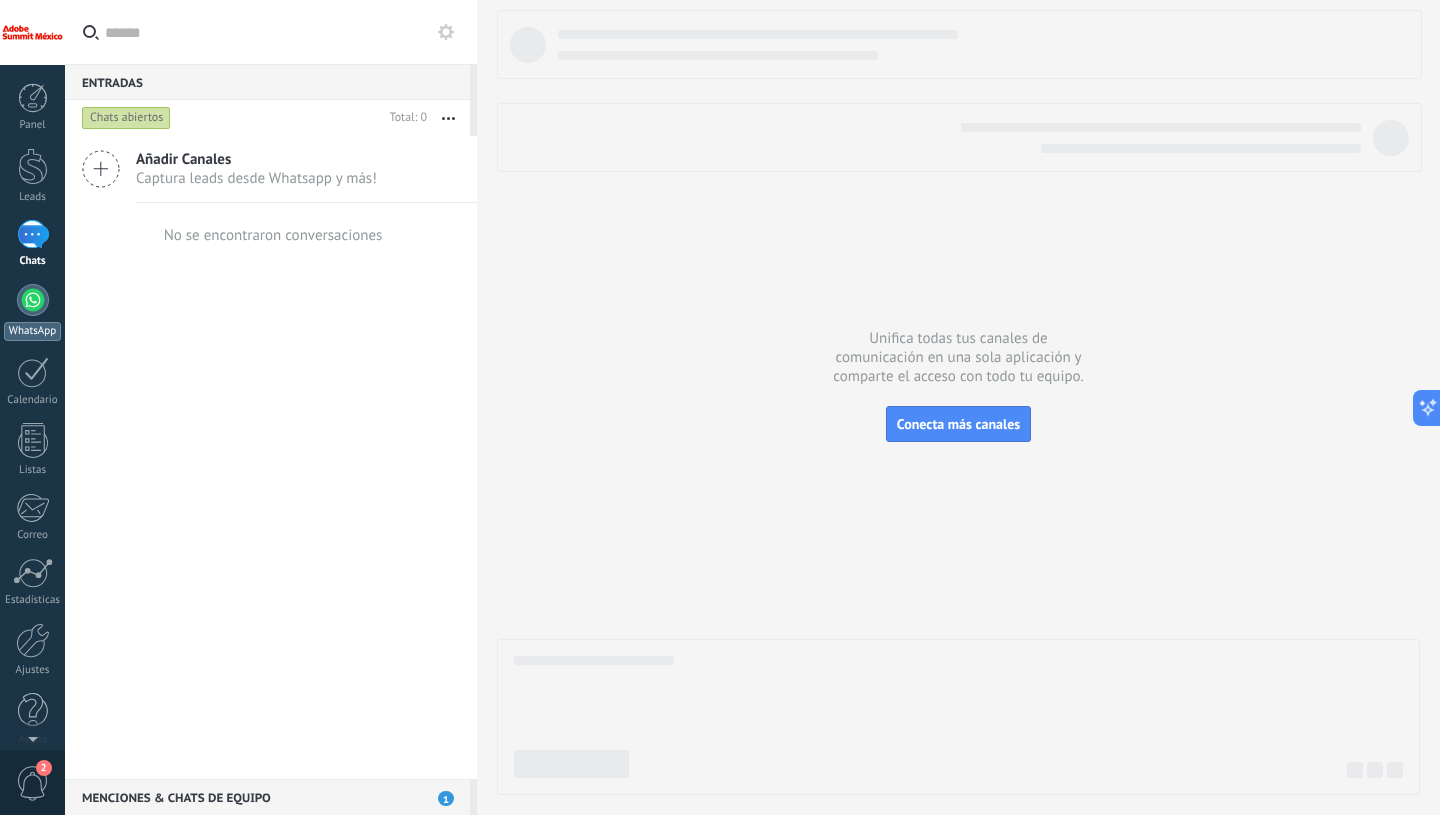 click at bounding box center [33, 300] 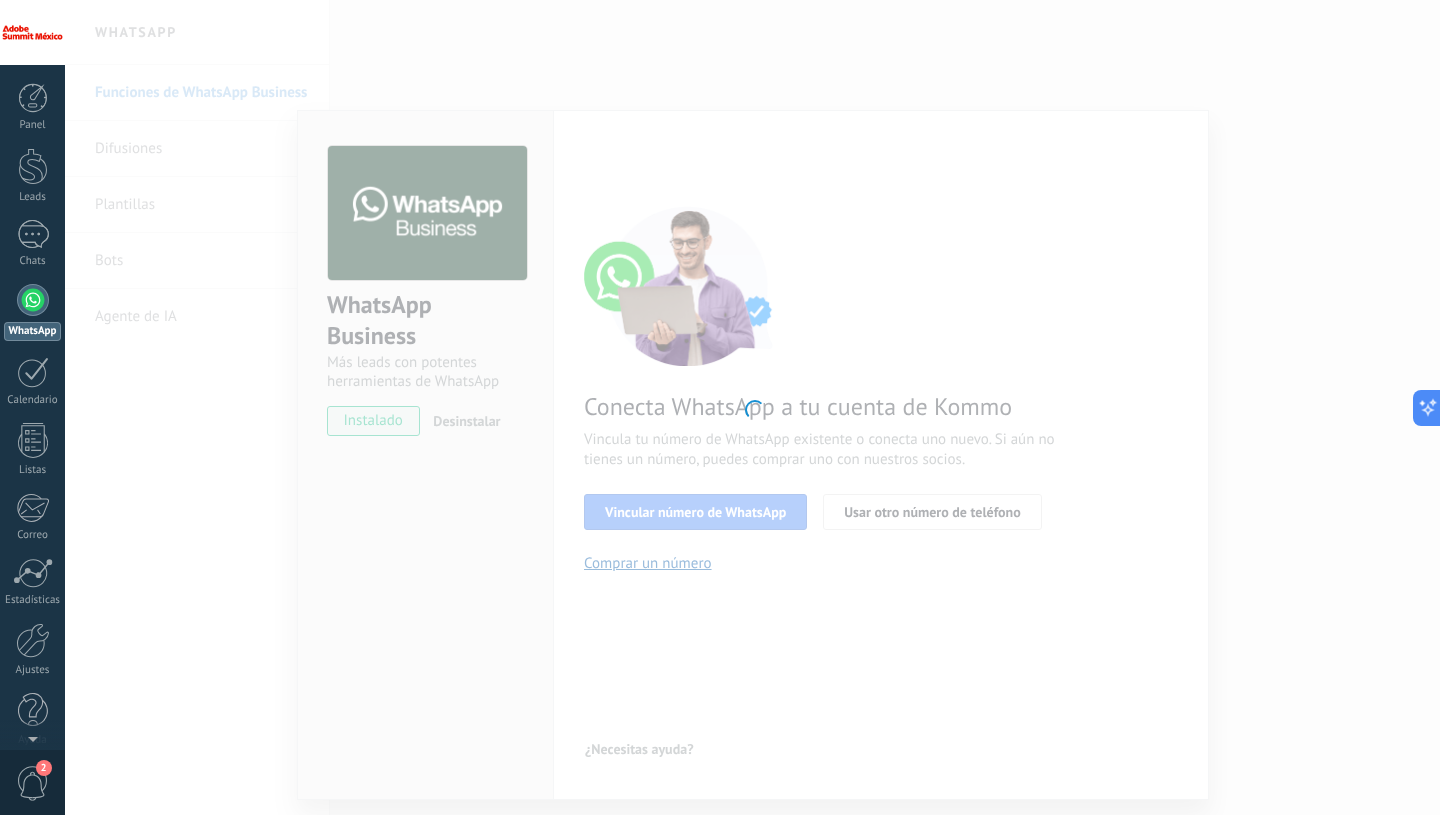 type on "**********" 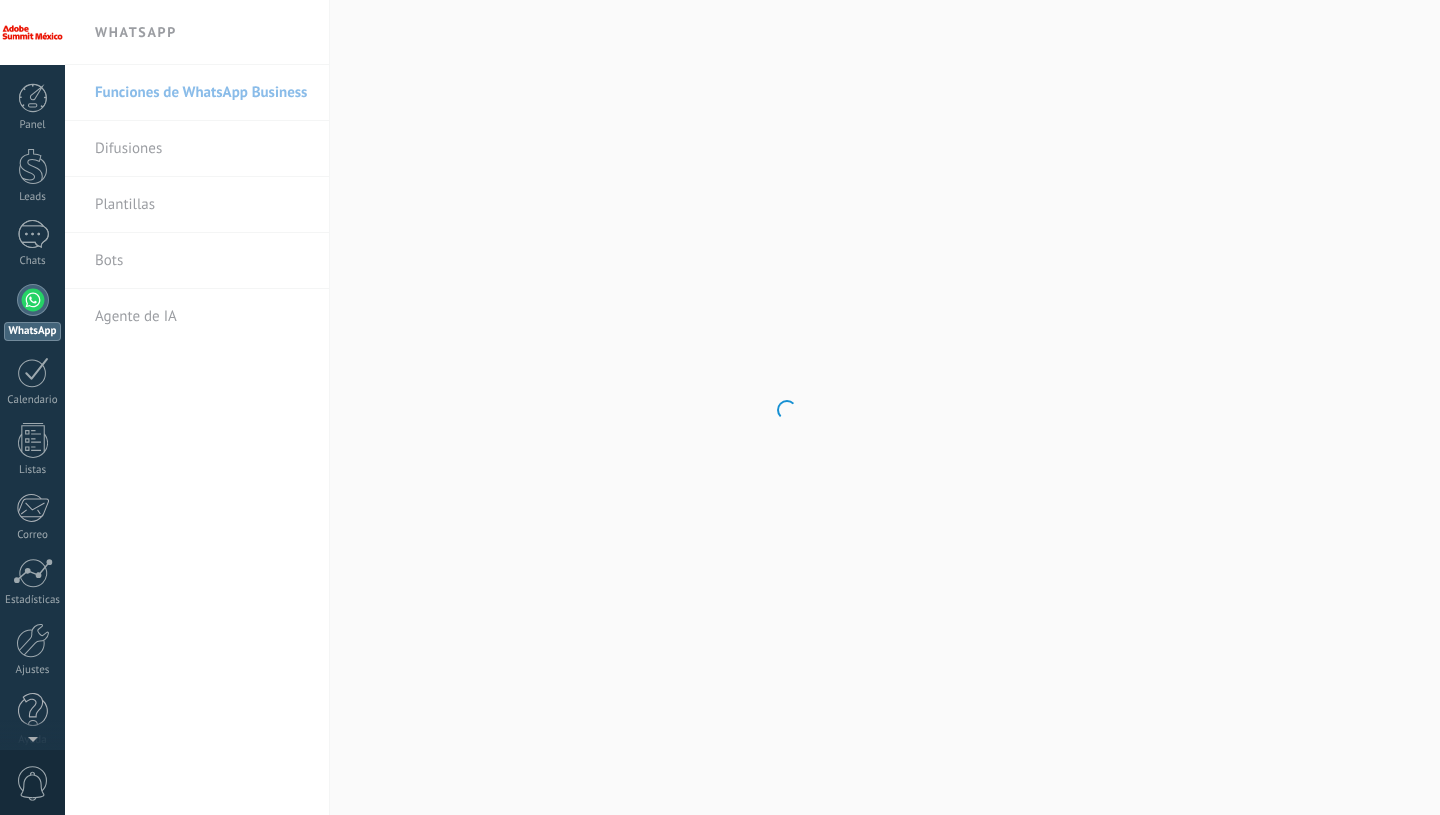 scroll, scrollTop: 0, scrollLeft: 0, axis: both 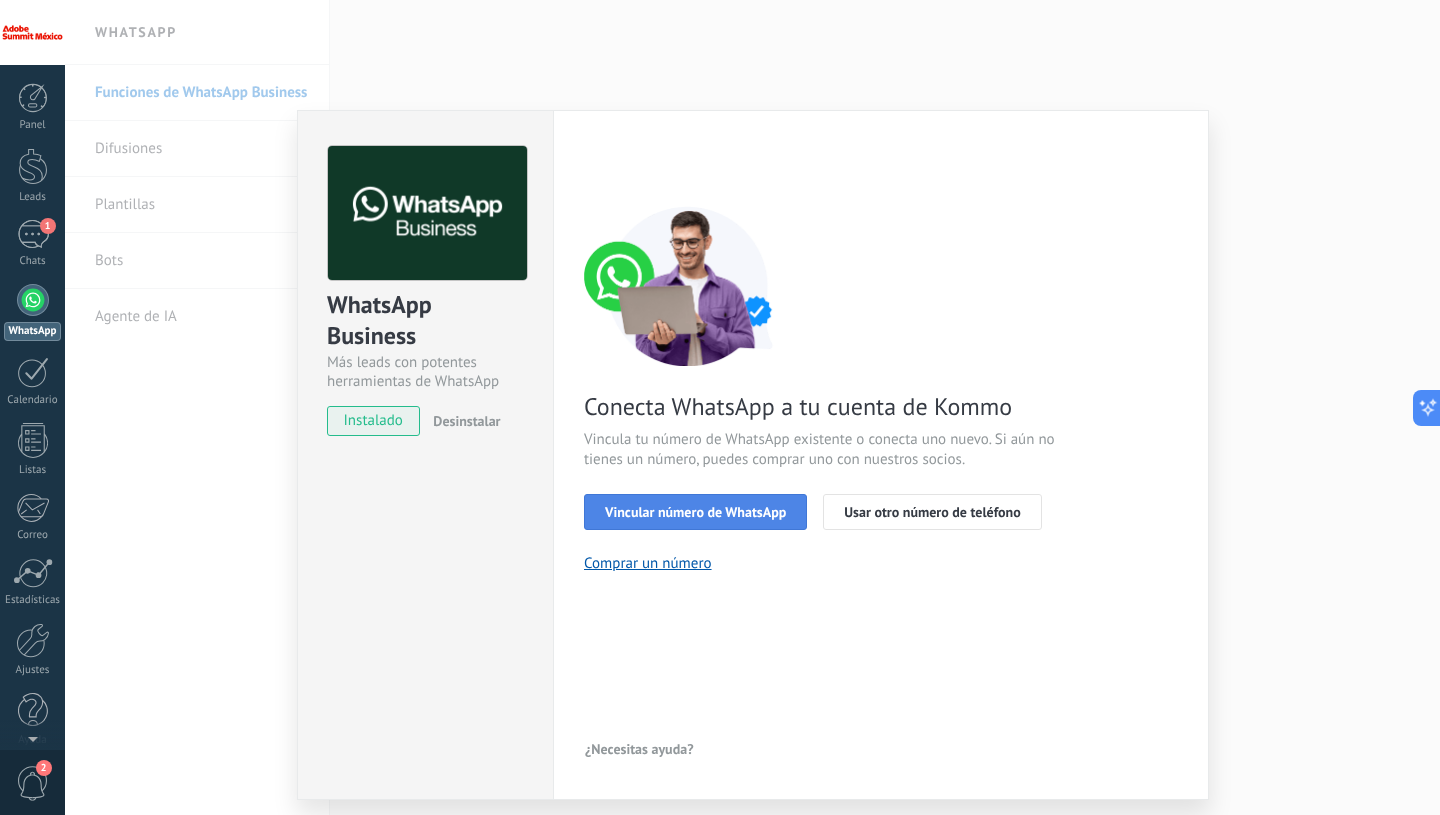 click on "Vincular número de WhatsApp" at bounding box center [695, 512] 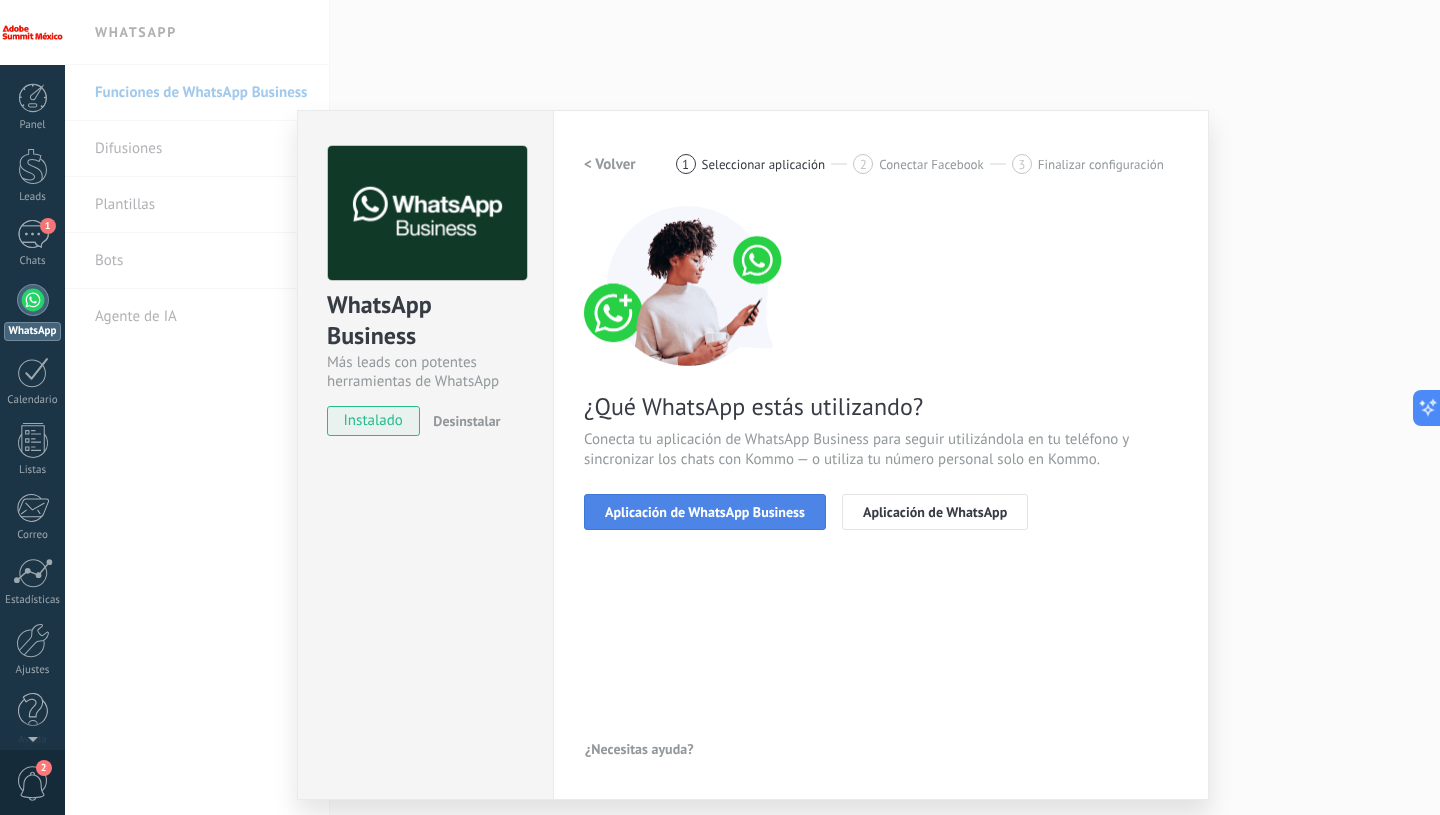 click on "Aplicación de WhatsApp Business" at bounding box center (705, 512) 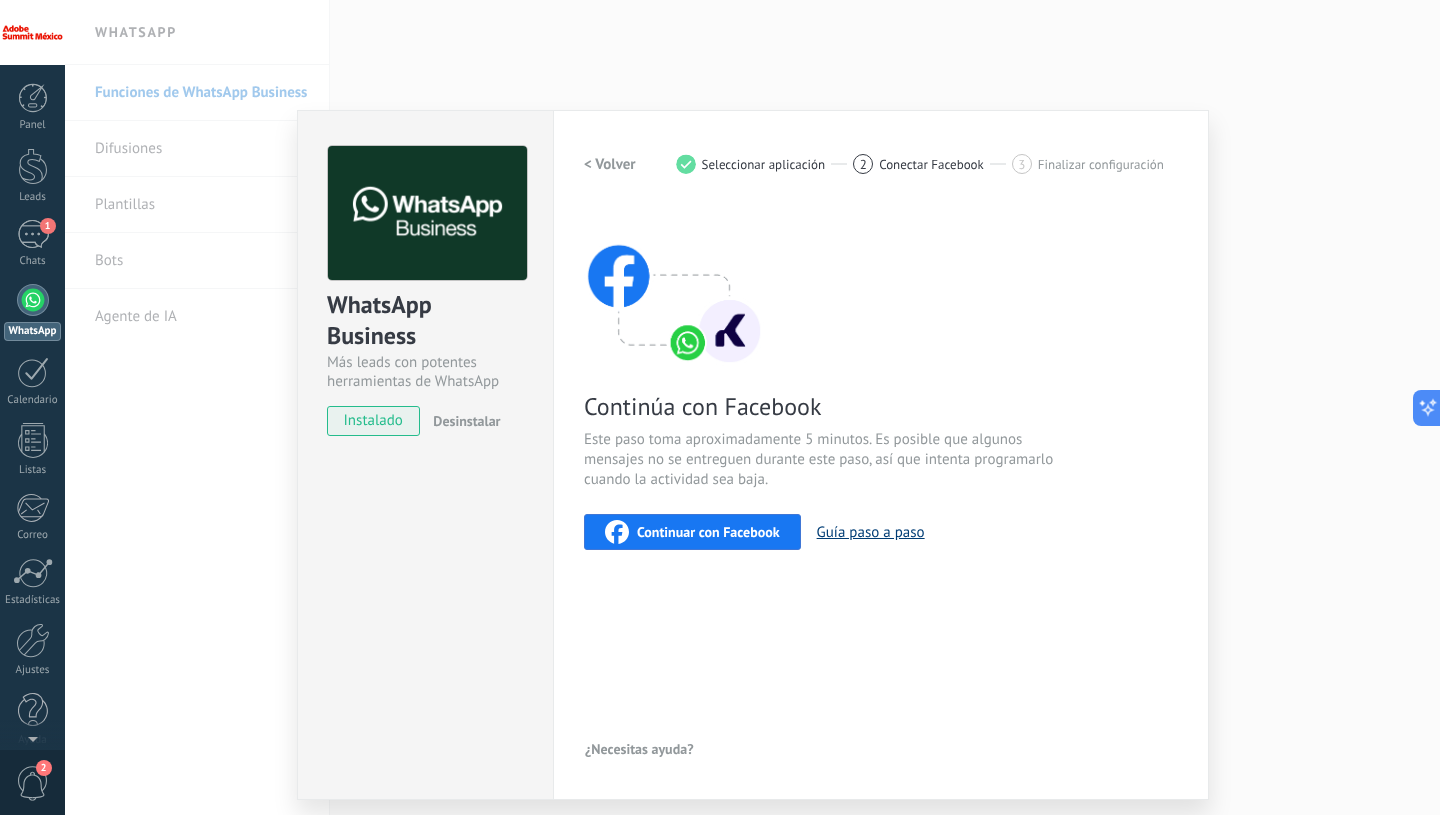 click on "Guía paso a paso" at bounding box center (871, 532) 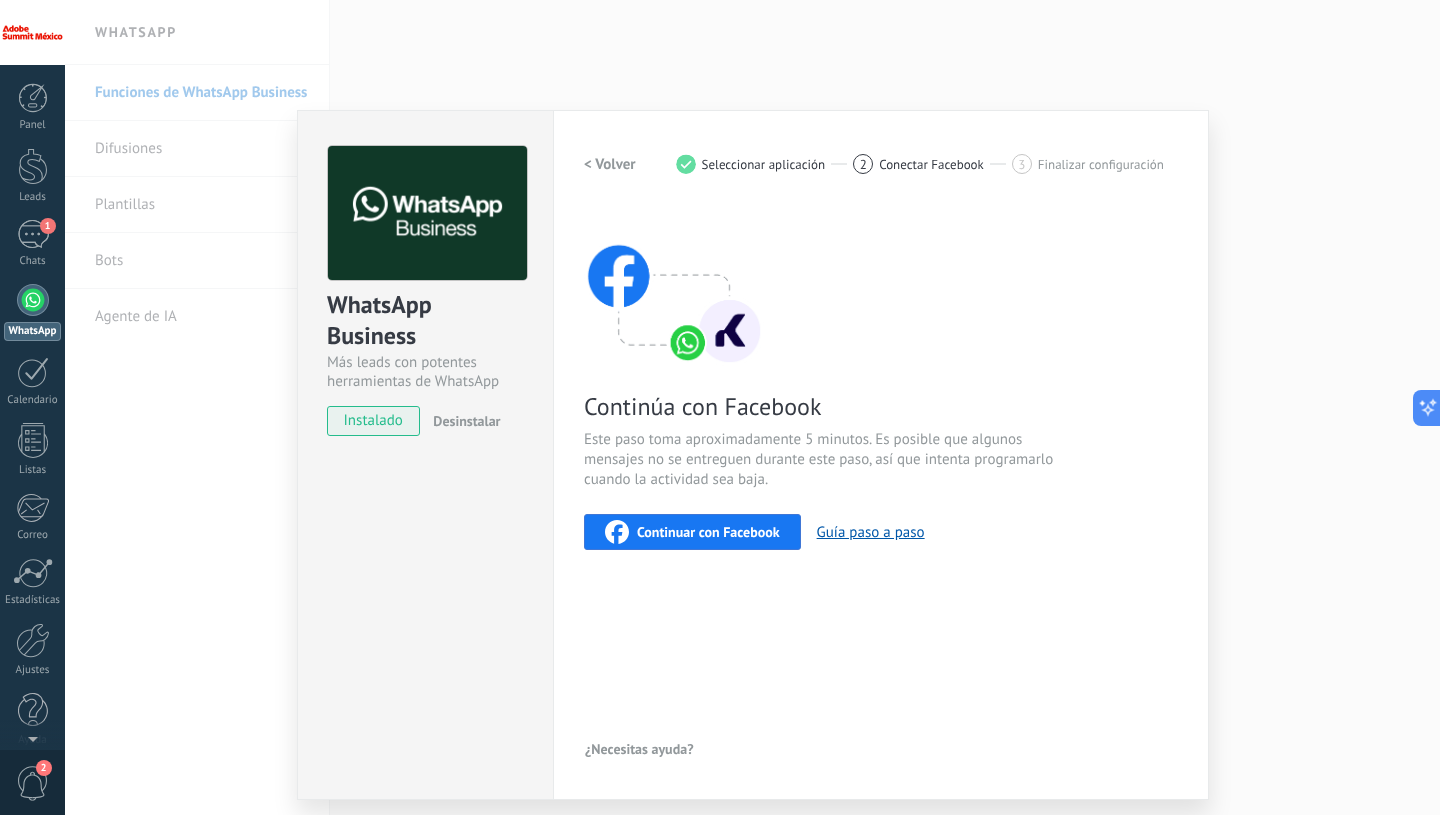 click on "Continuar con Facebook" at bounding box center [708, 532] 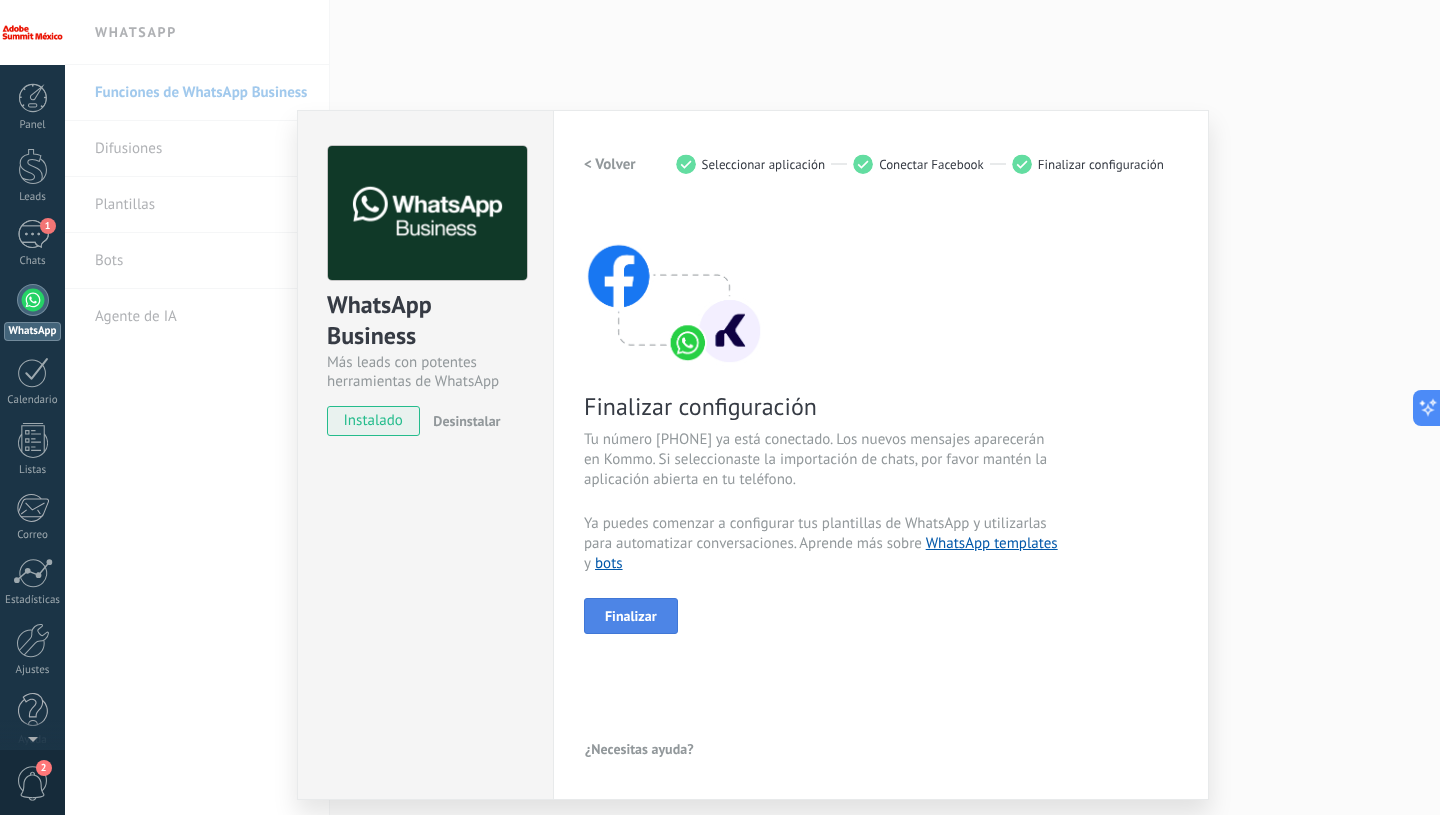 click on "Finalizar" at bounding box center [631, 616] 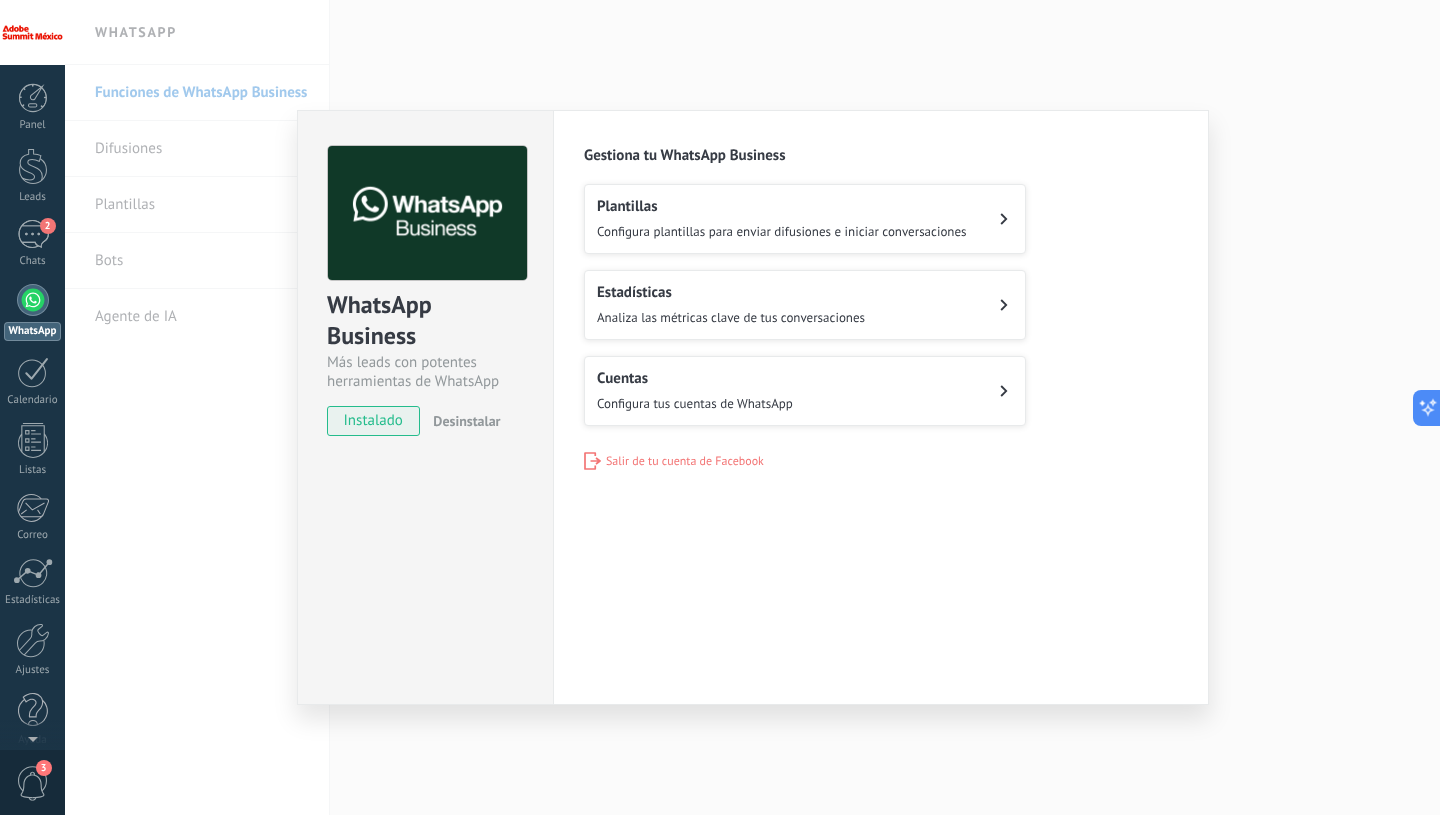 click on "Configura plantillas para enviar difusiones e iniciar conversaciones" at bounding box center (782, 231) 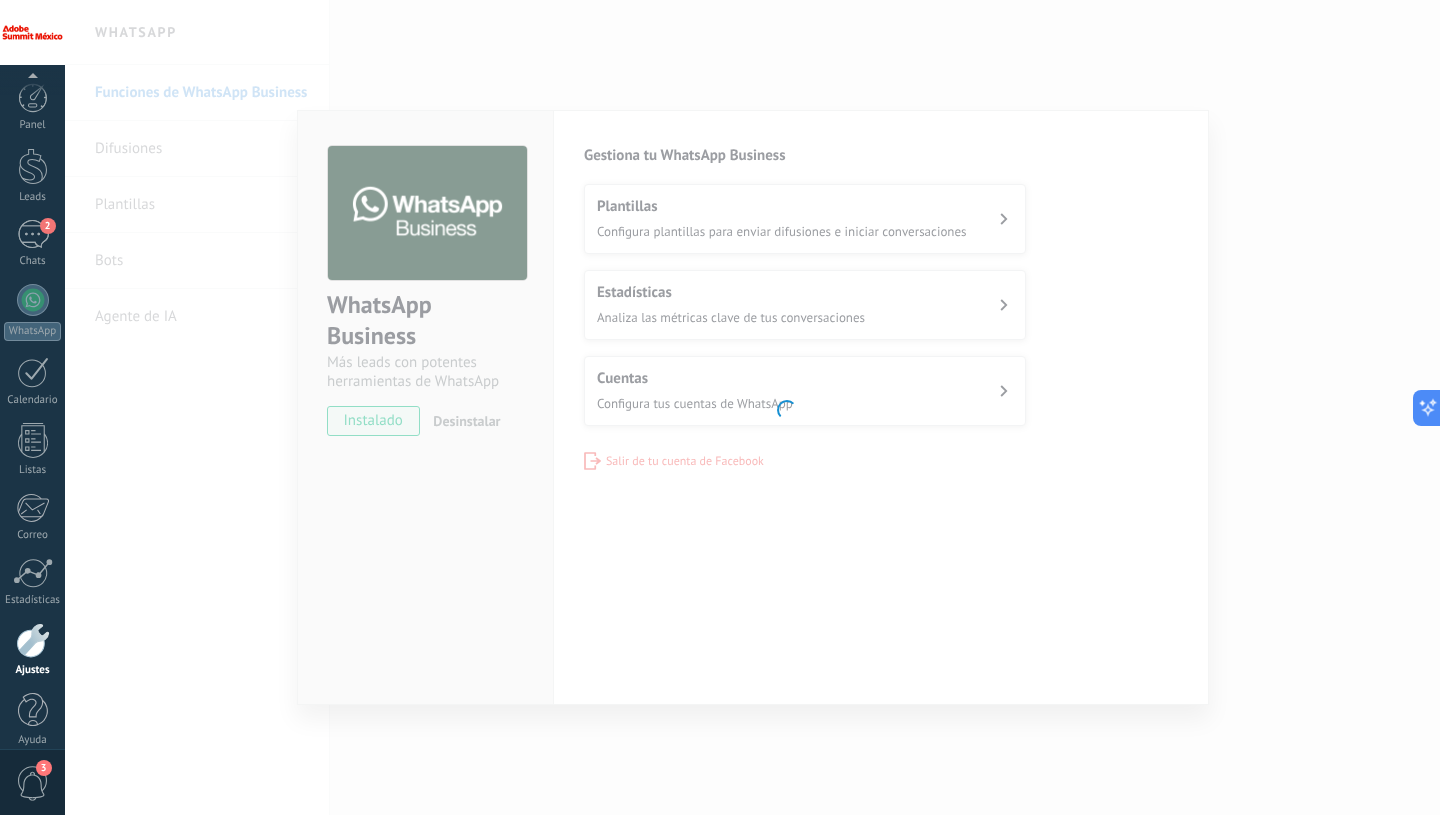 scroll, scrollTop: 17, scrollLeft: 0, axis: vertical 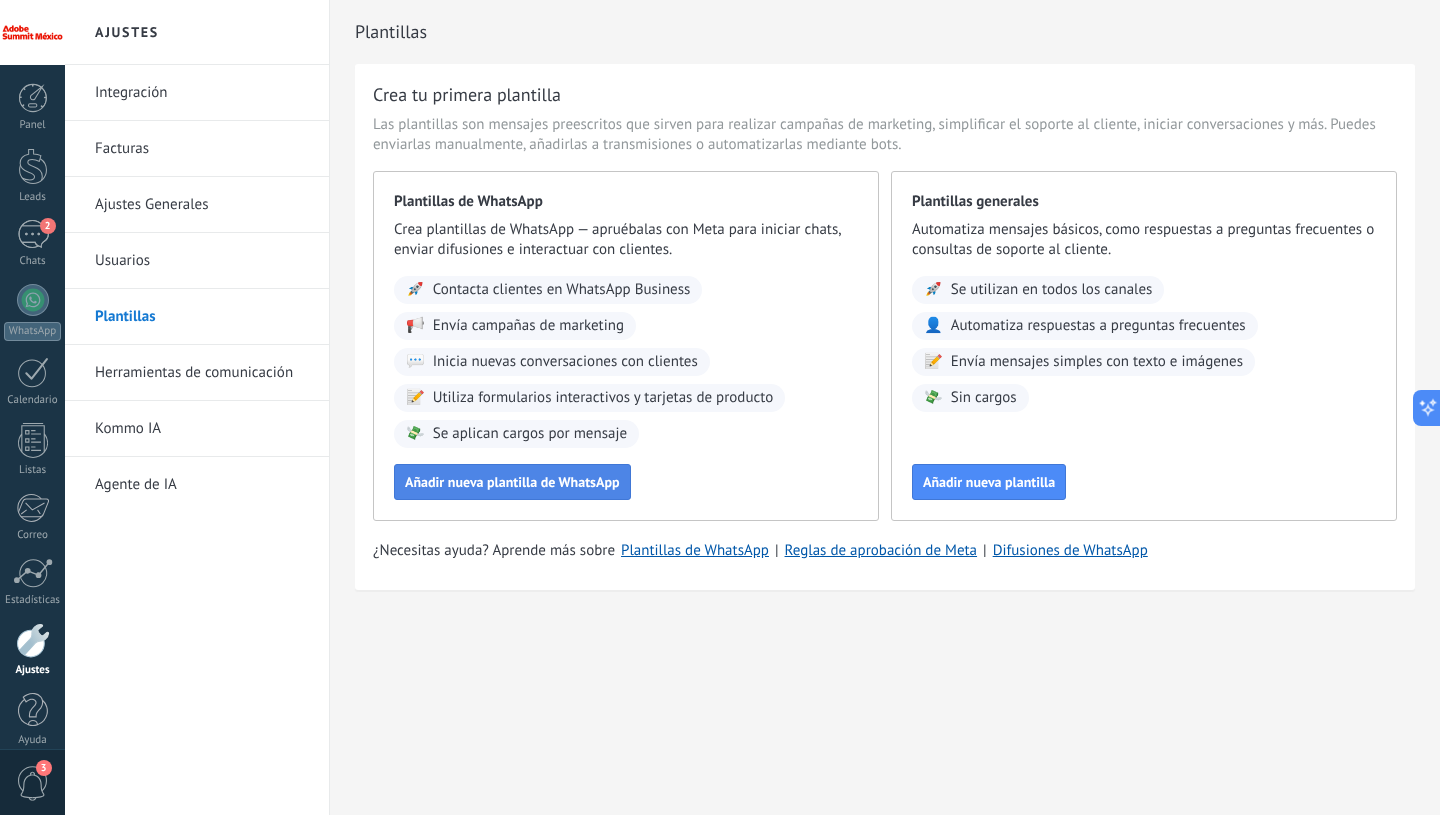 click on "Añadir nueva plantilla de WhatsApp" at bounding box center [512, 482] 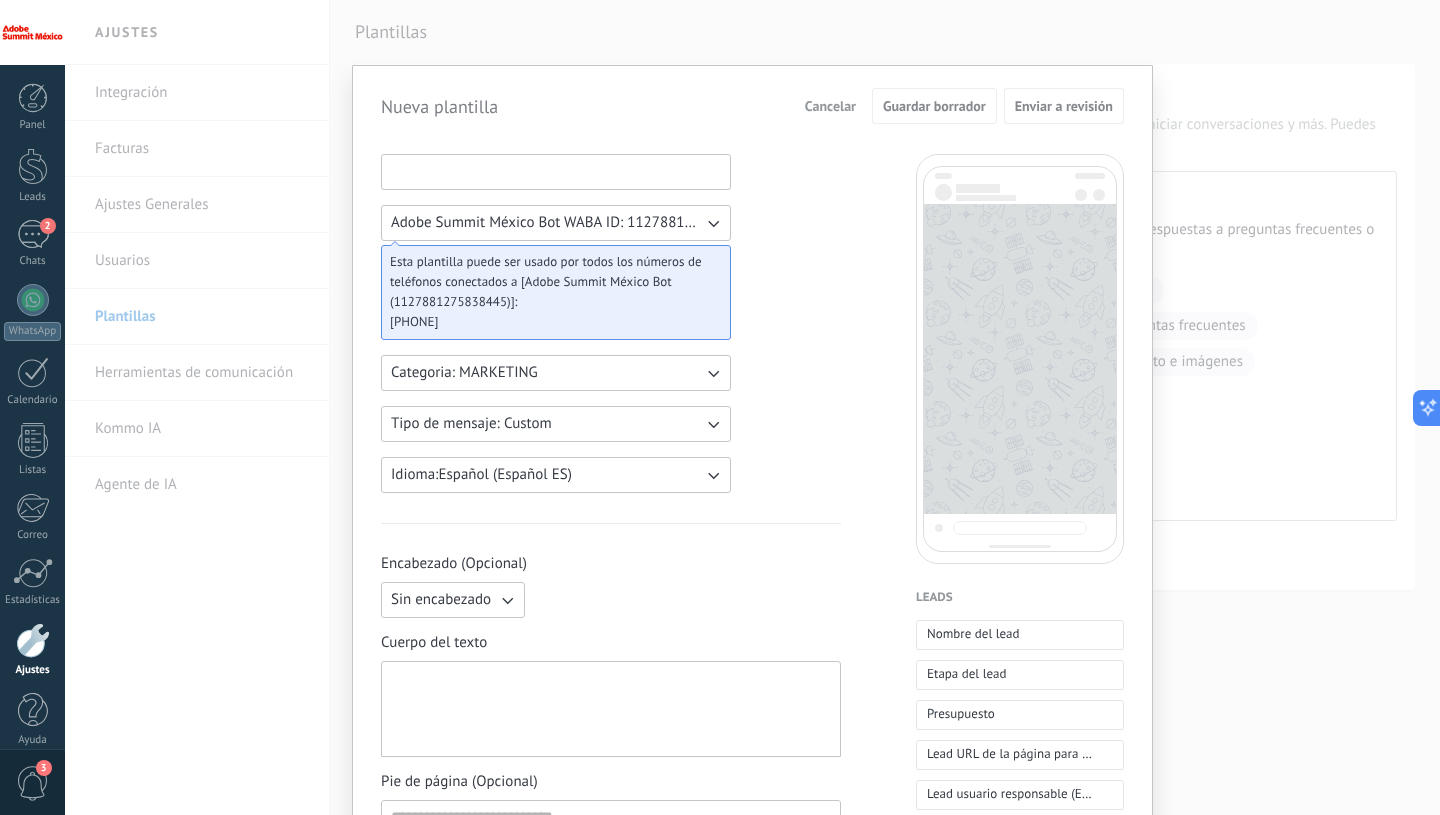 click at bounding box center [556, 171] 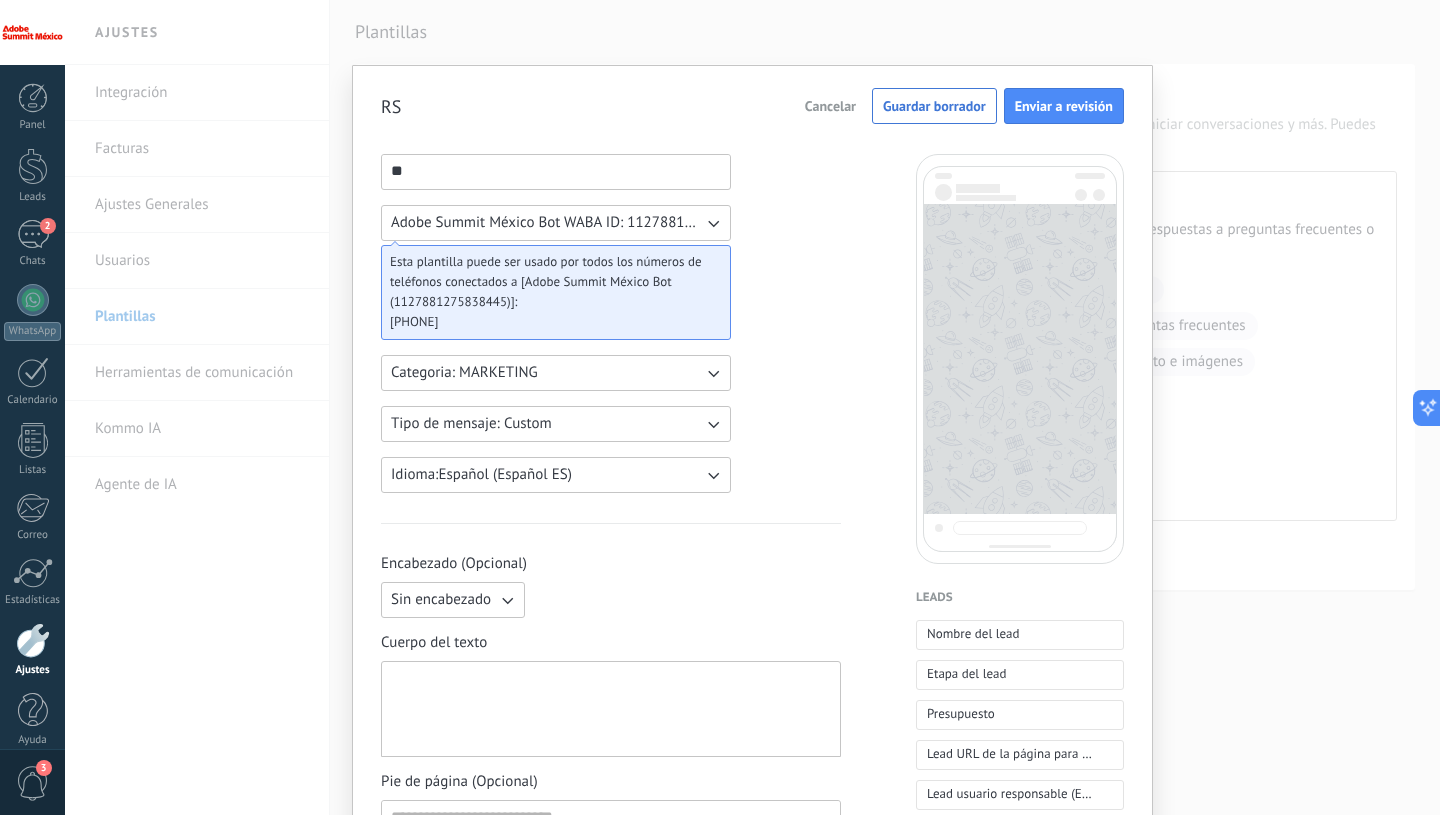 type on "*" 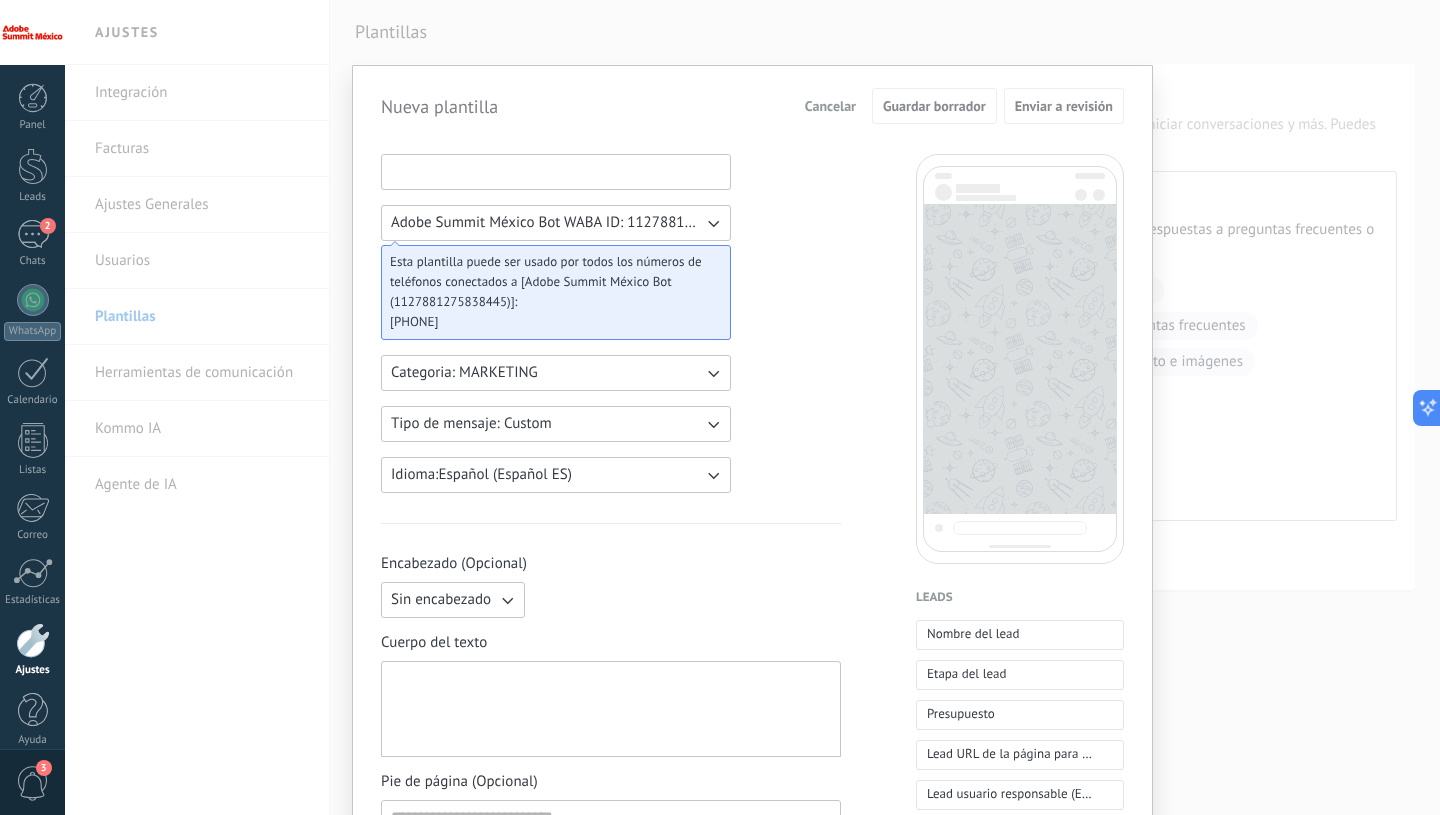 type on "*" 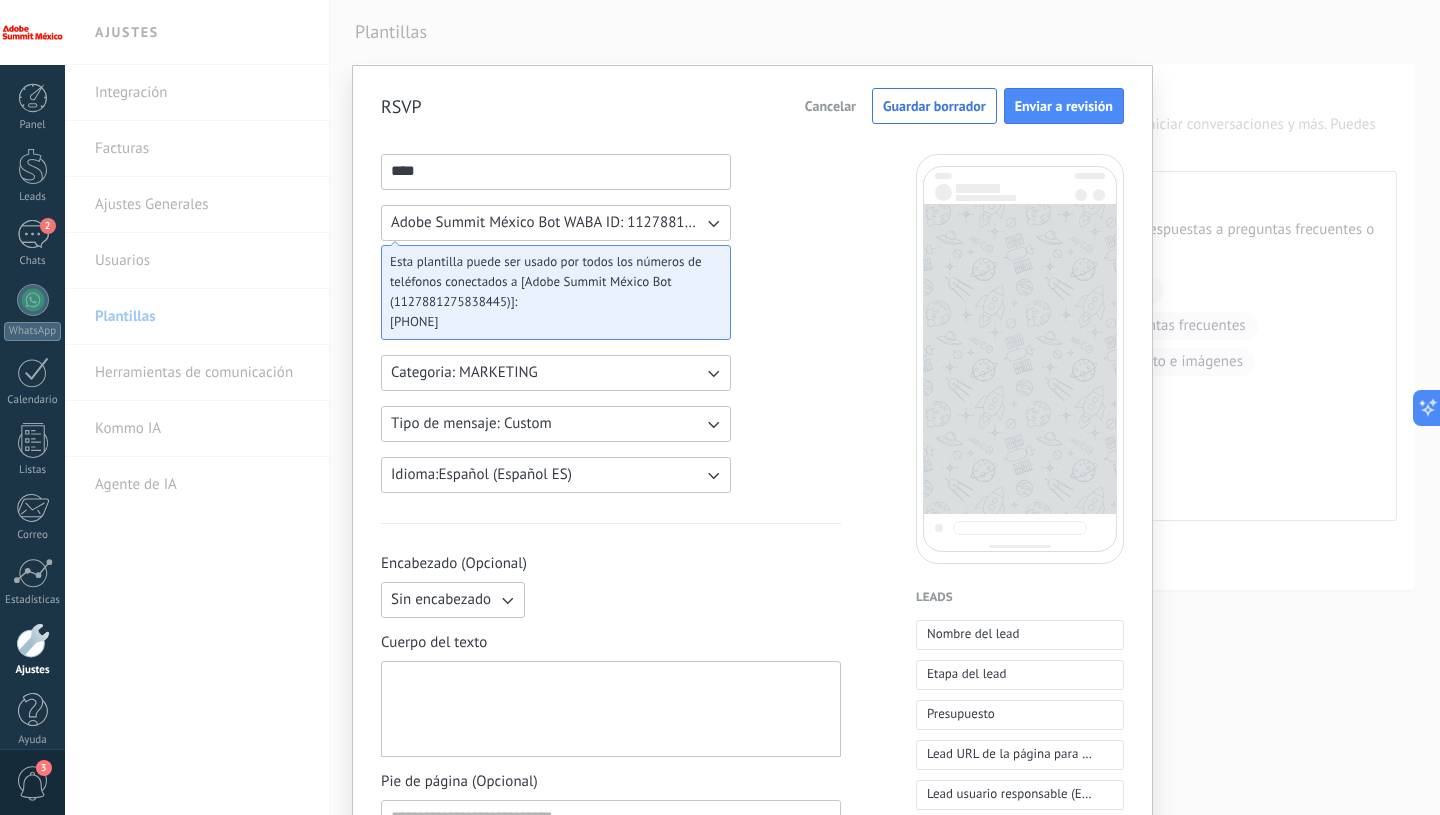 type on "****" 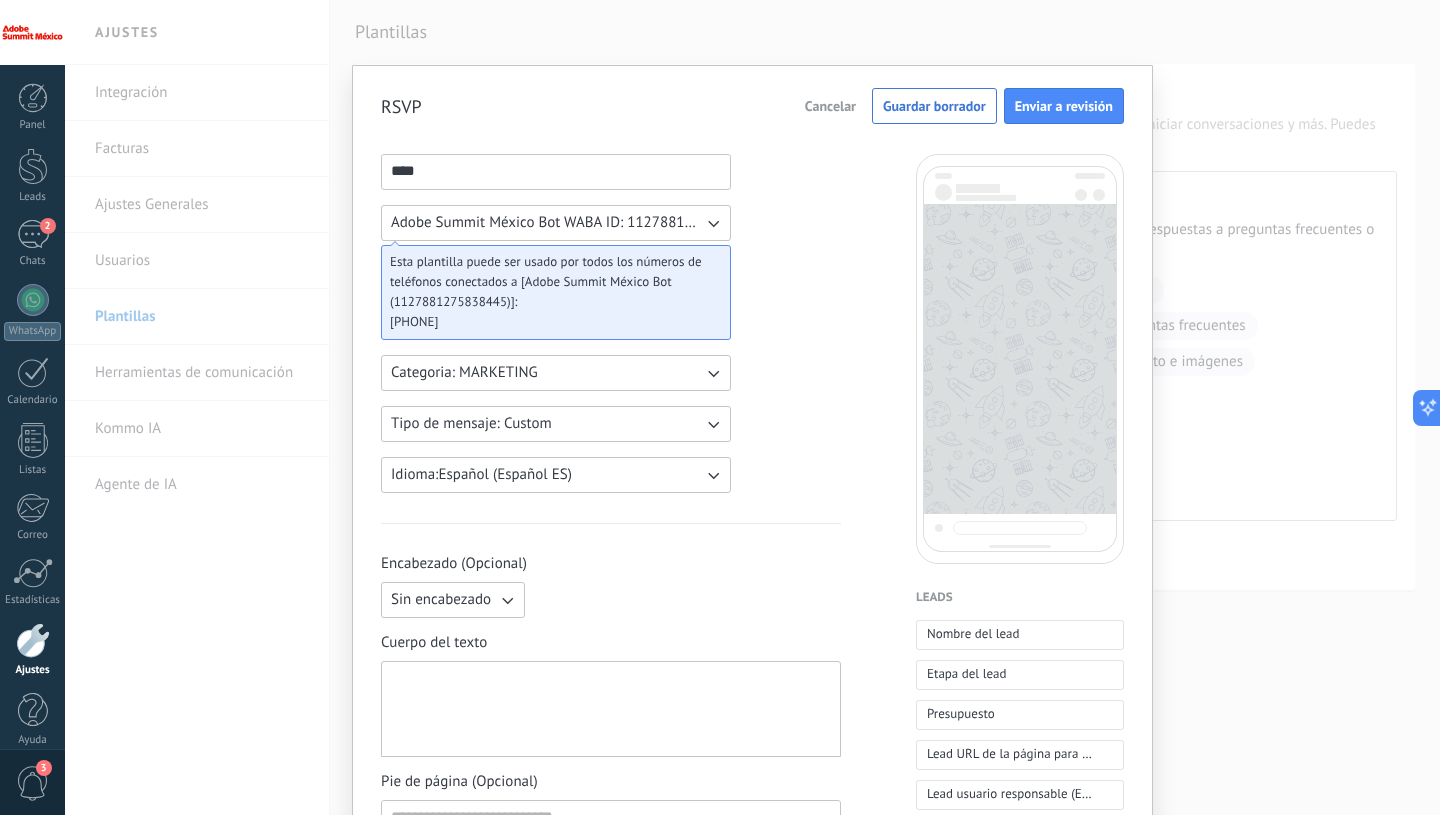 click 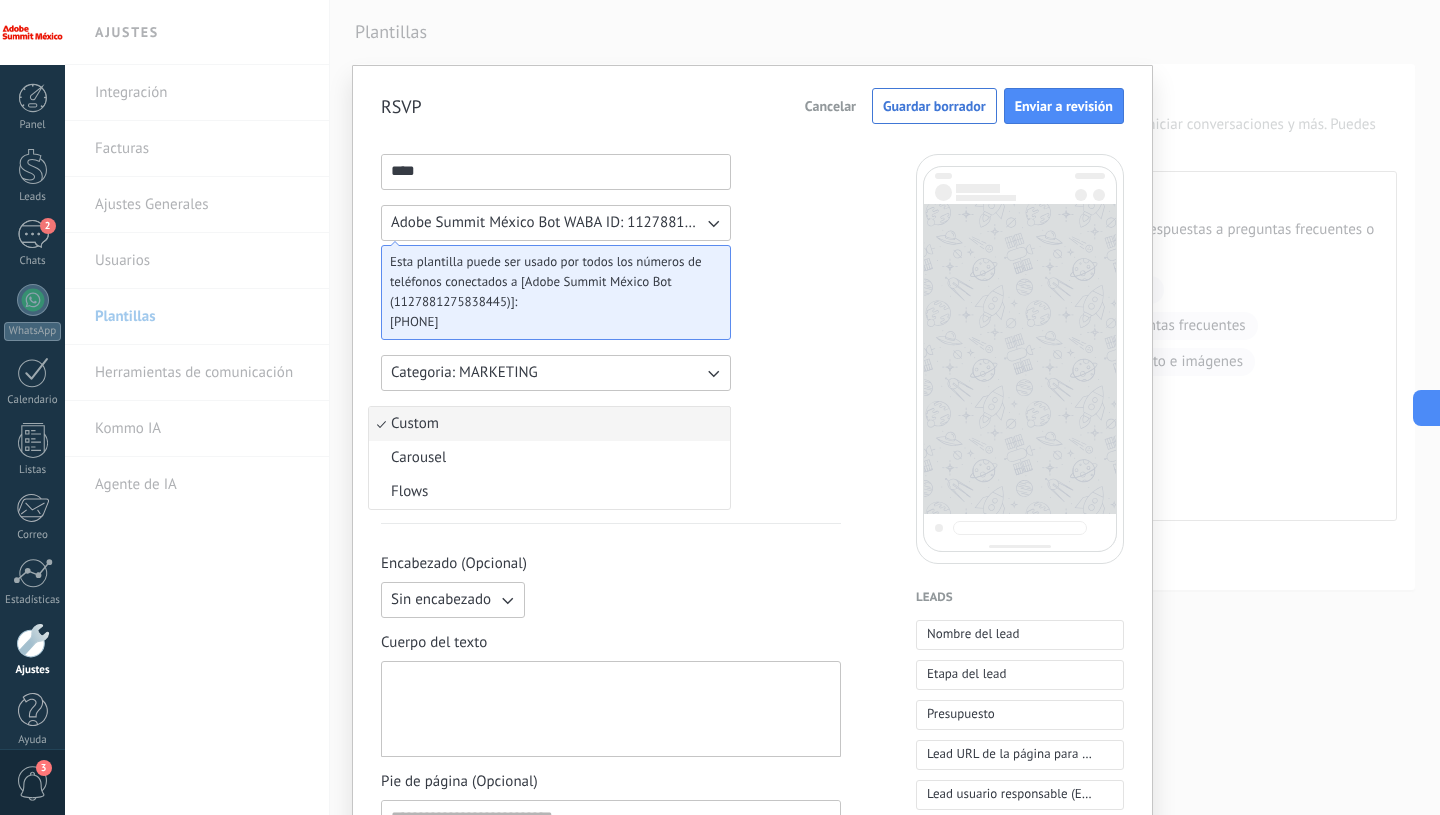 click on "Custom" at bounding box center [549, 424] 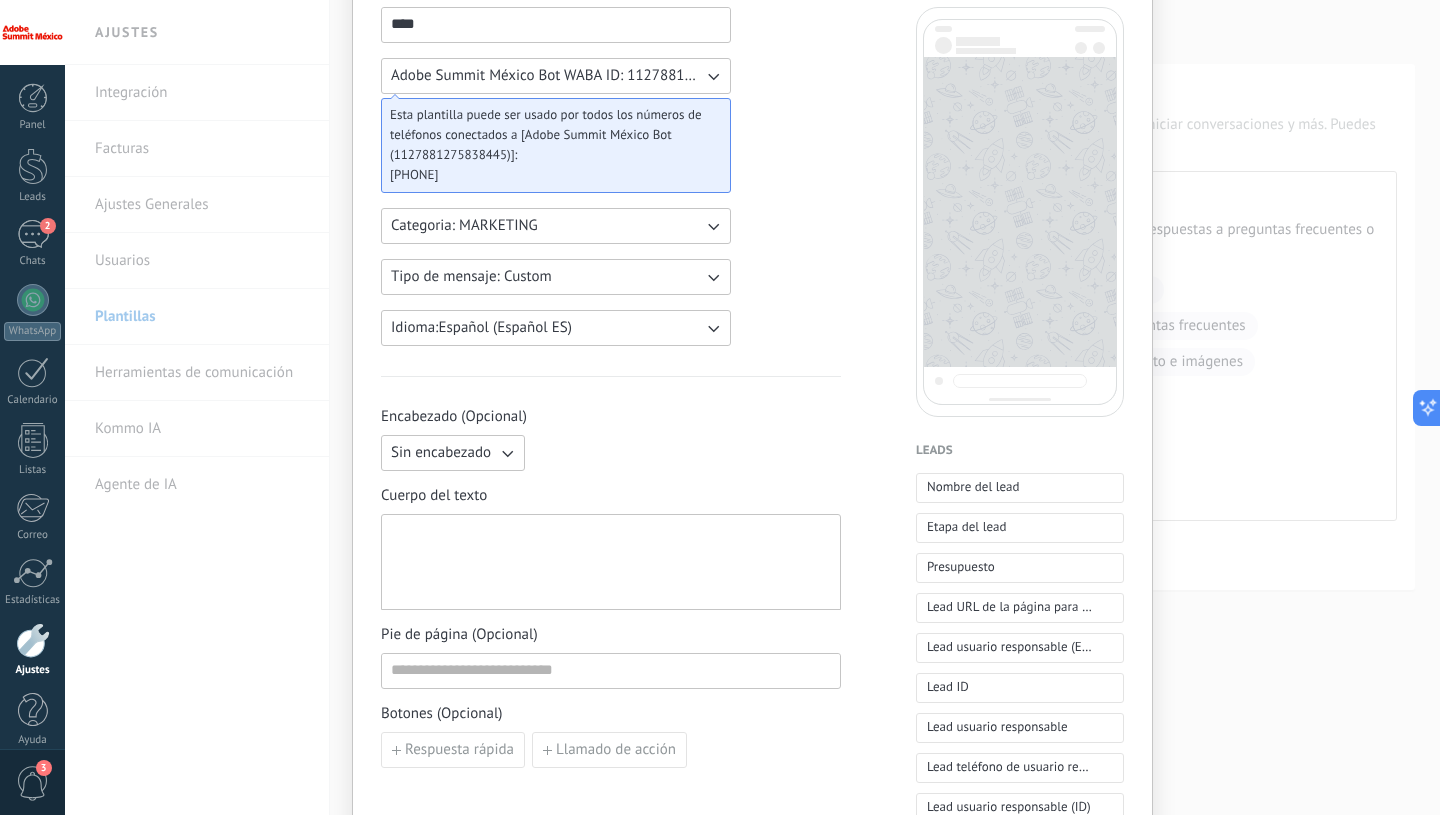 scroll, scrollTop: 149, scrollLeft: 0, axis: vertical 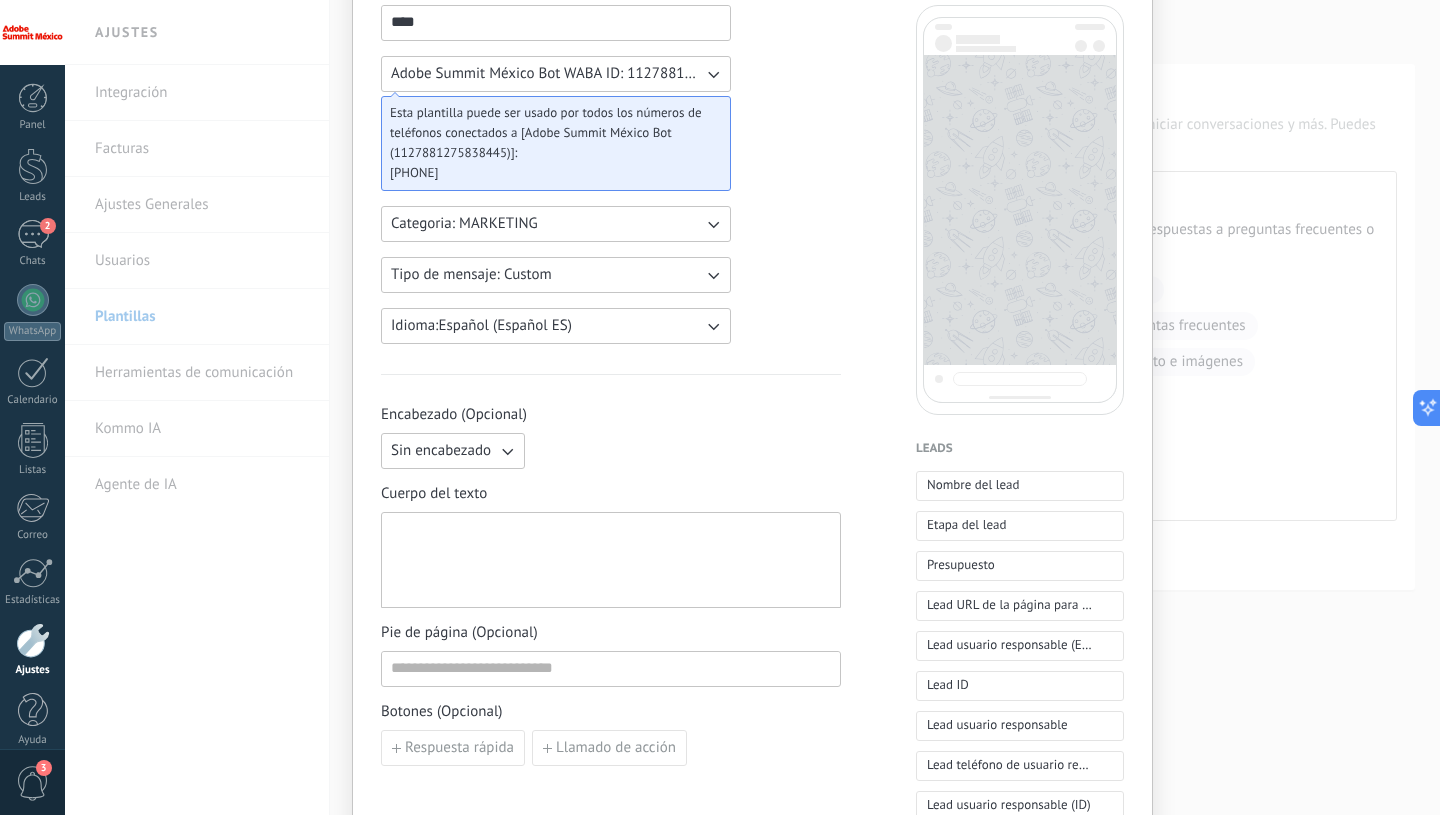 click at bounding box center [611, 560] 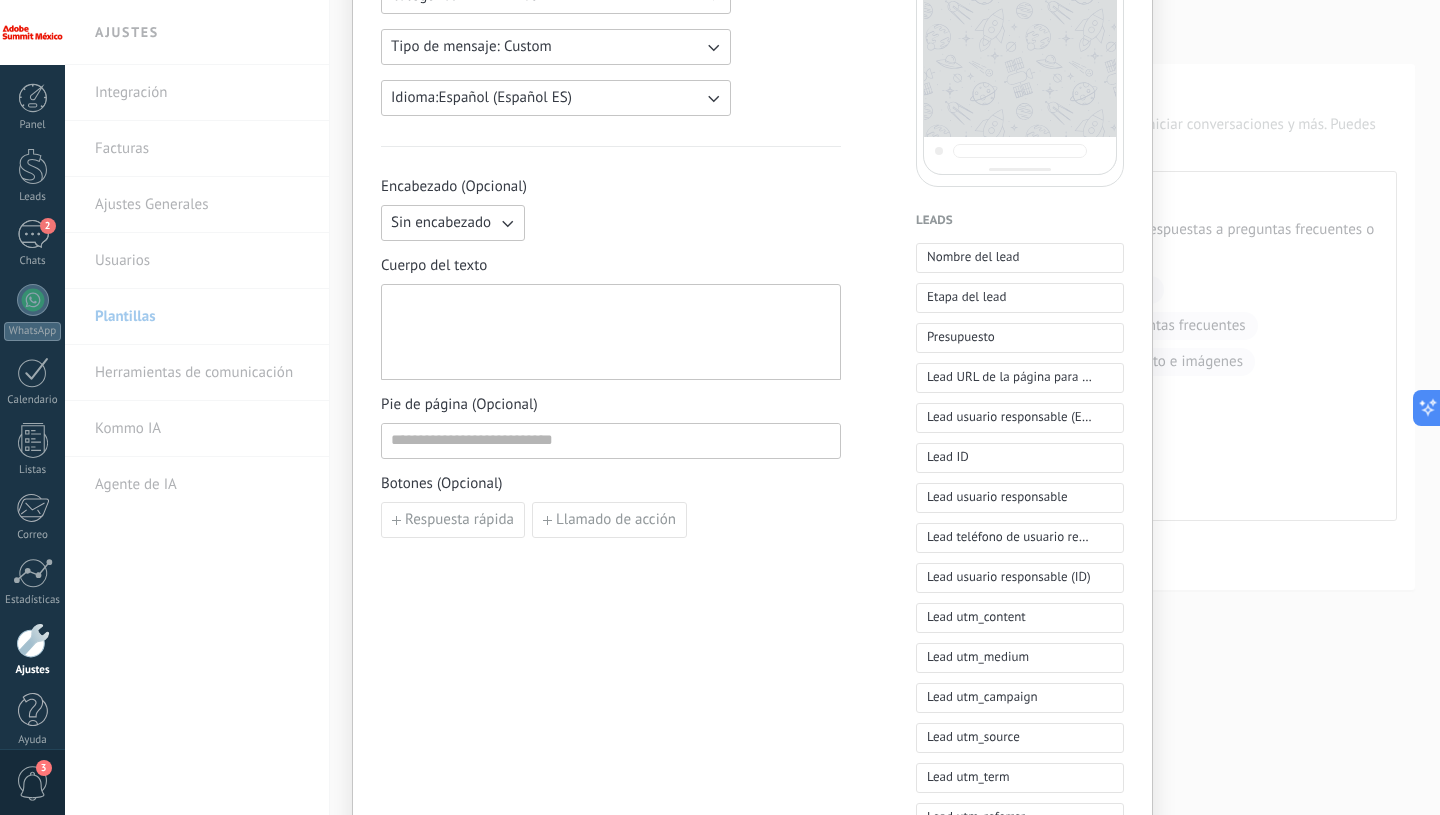 scroll, scrollTop: 397, scrollLeft: 0, axis: vertical 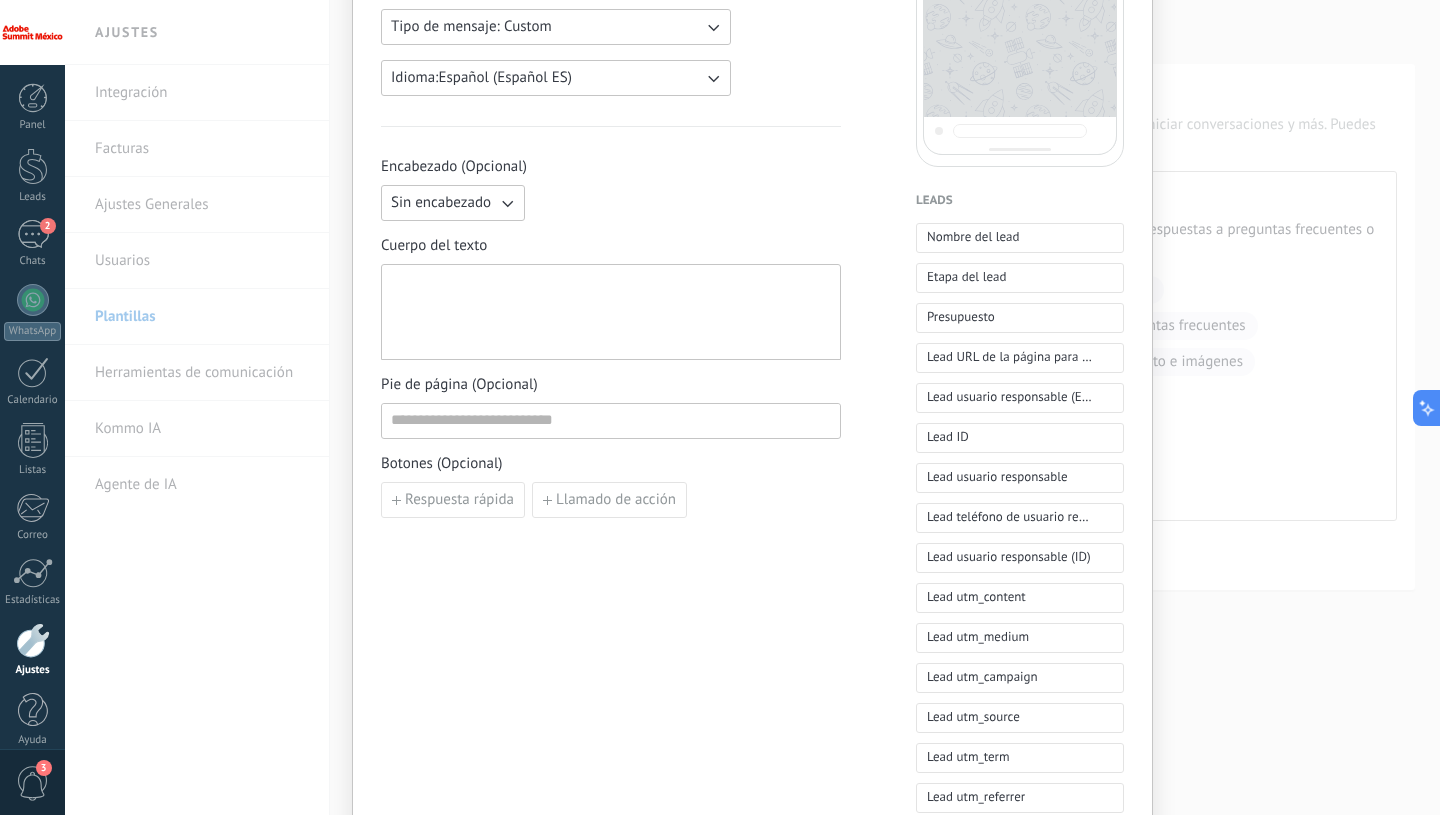 click at bounding box center [611, 312] 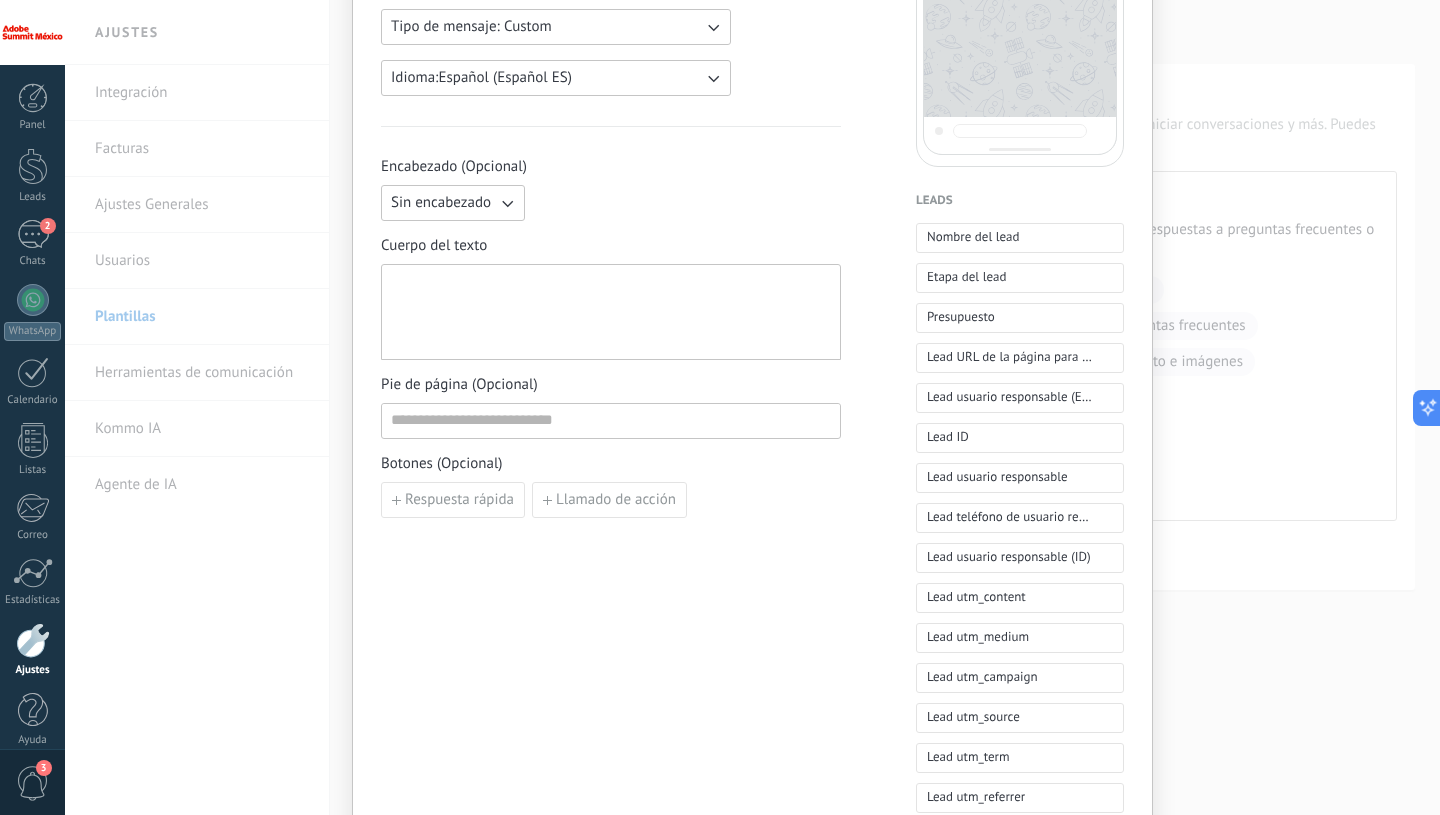 paste 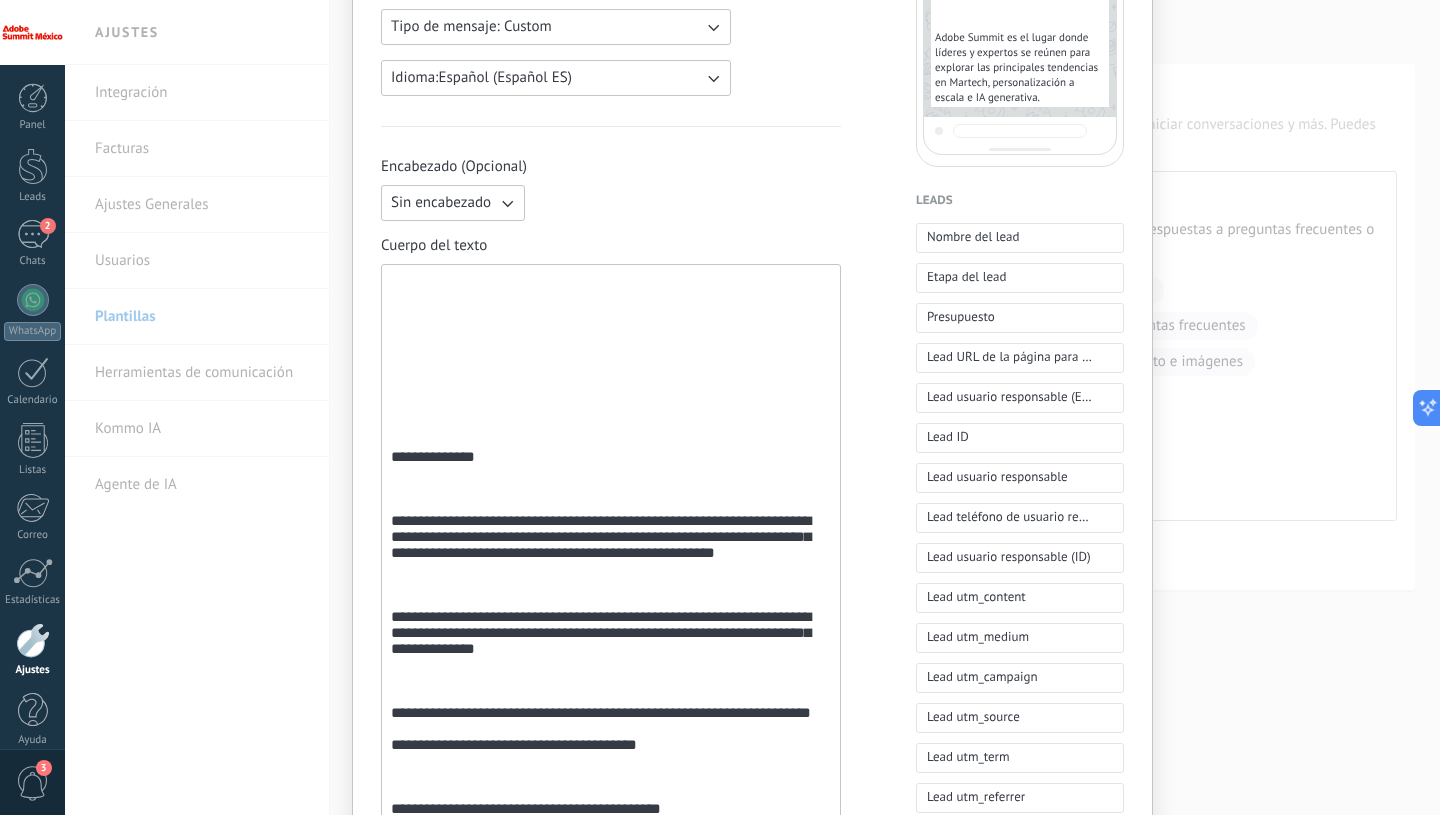 click on "**********" at bounding box center [611, 747] 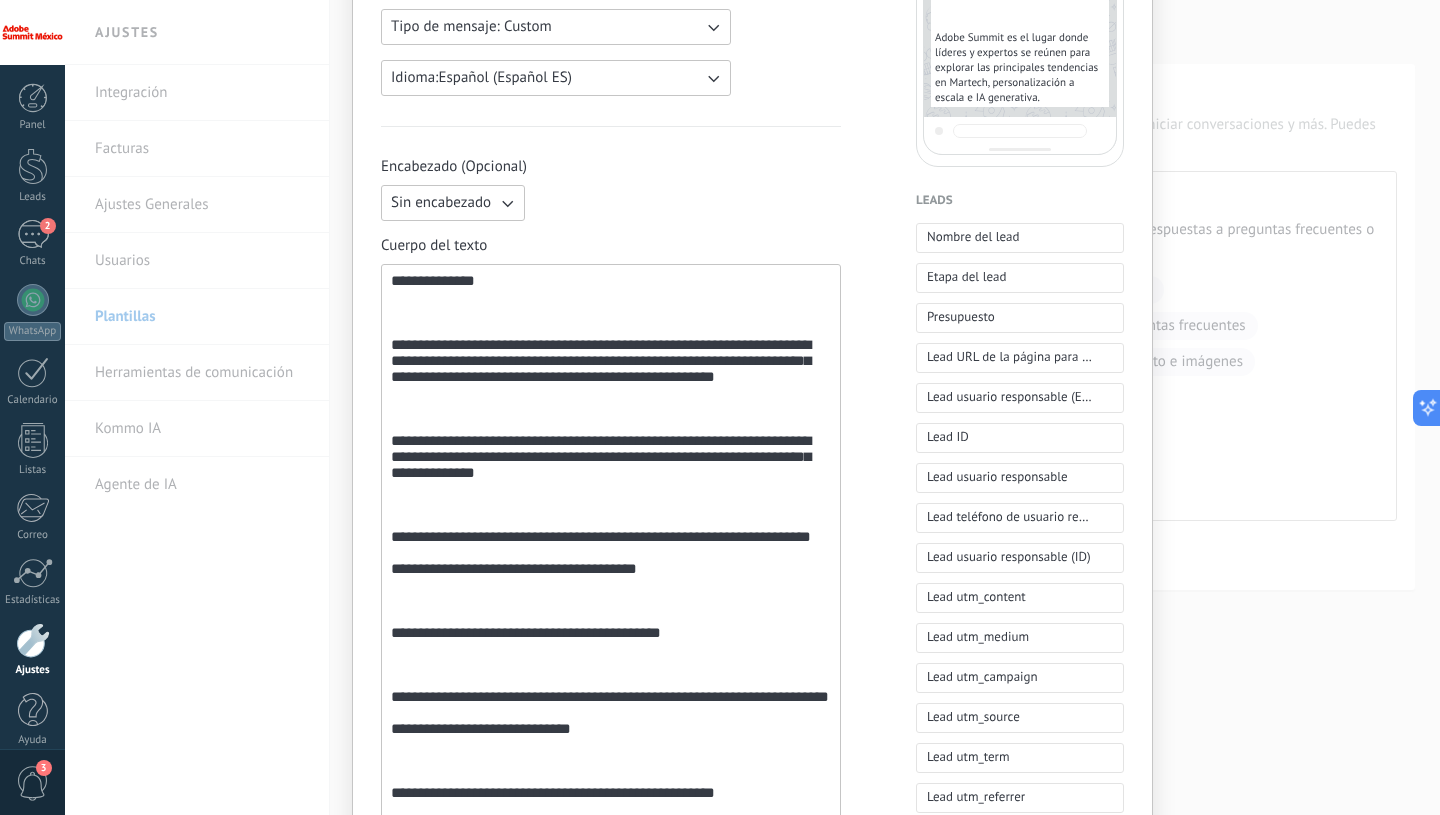 click on "**********" at bounding box center [611, 643] 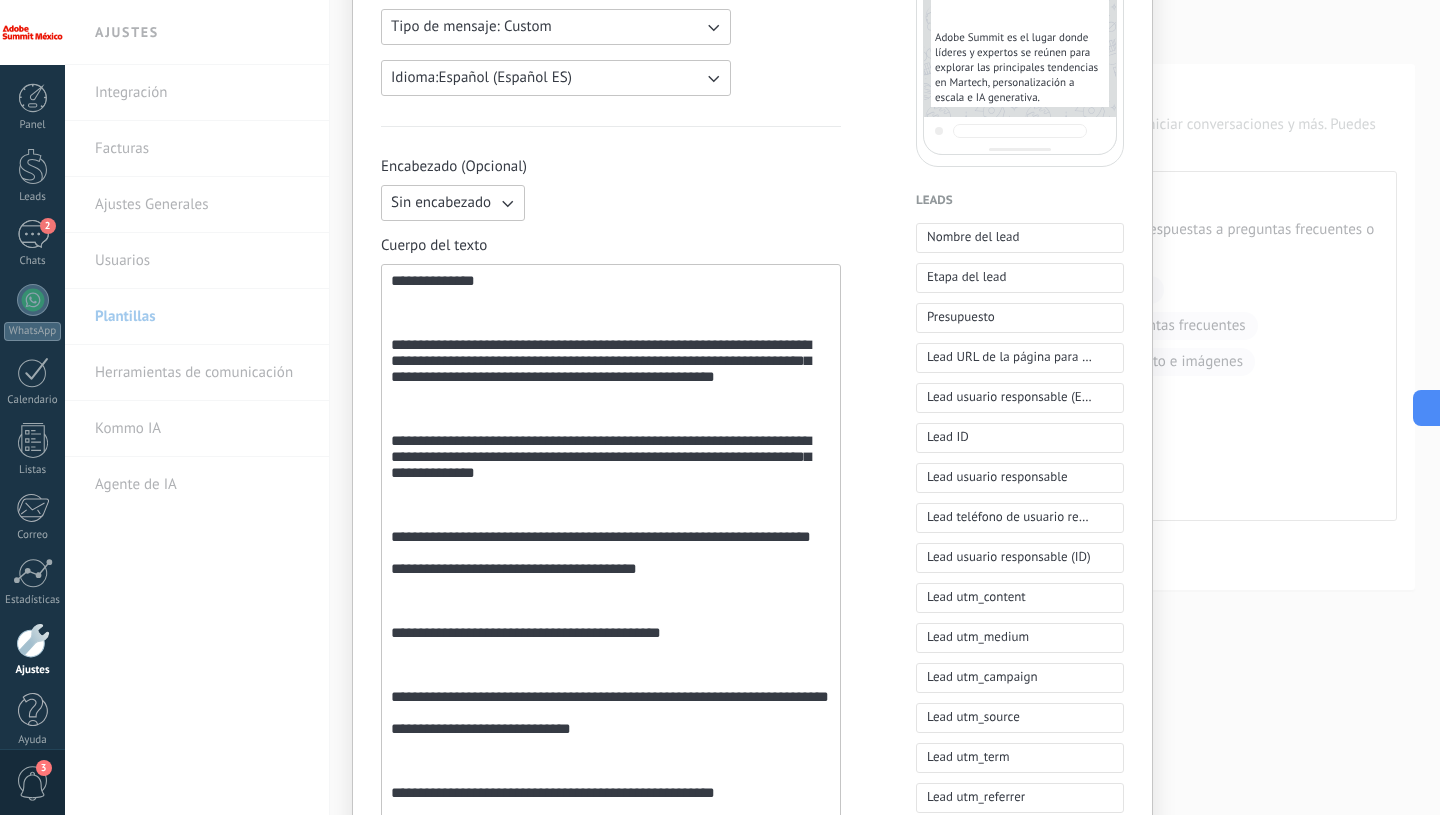 click on "**********" at bounding box center (611, 643) 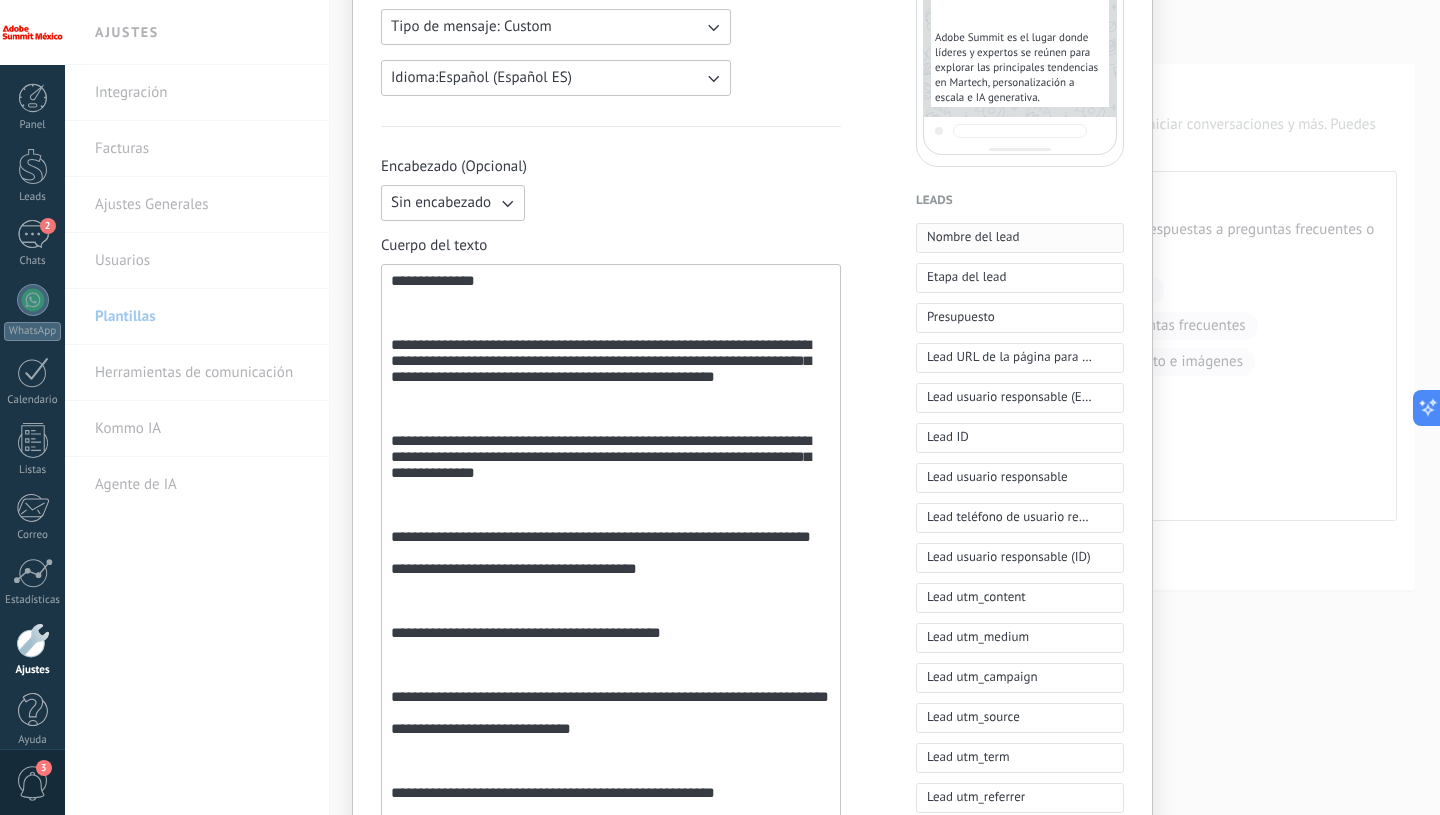 click on "Nombre del lead" at bounding box center [1020, 238] 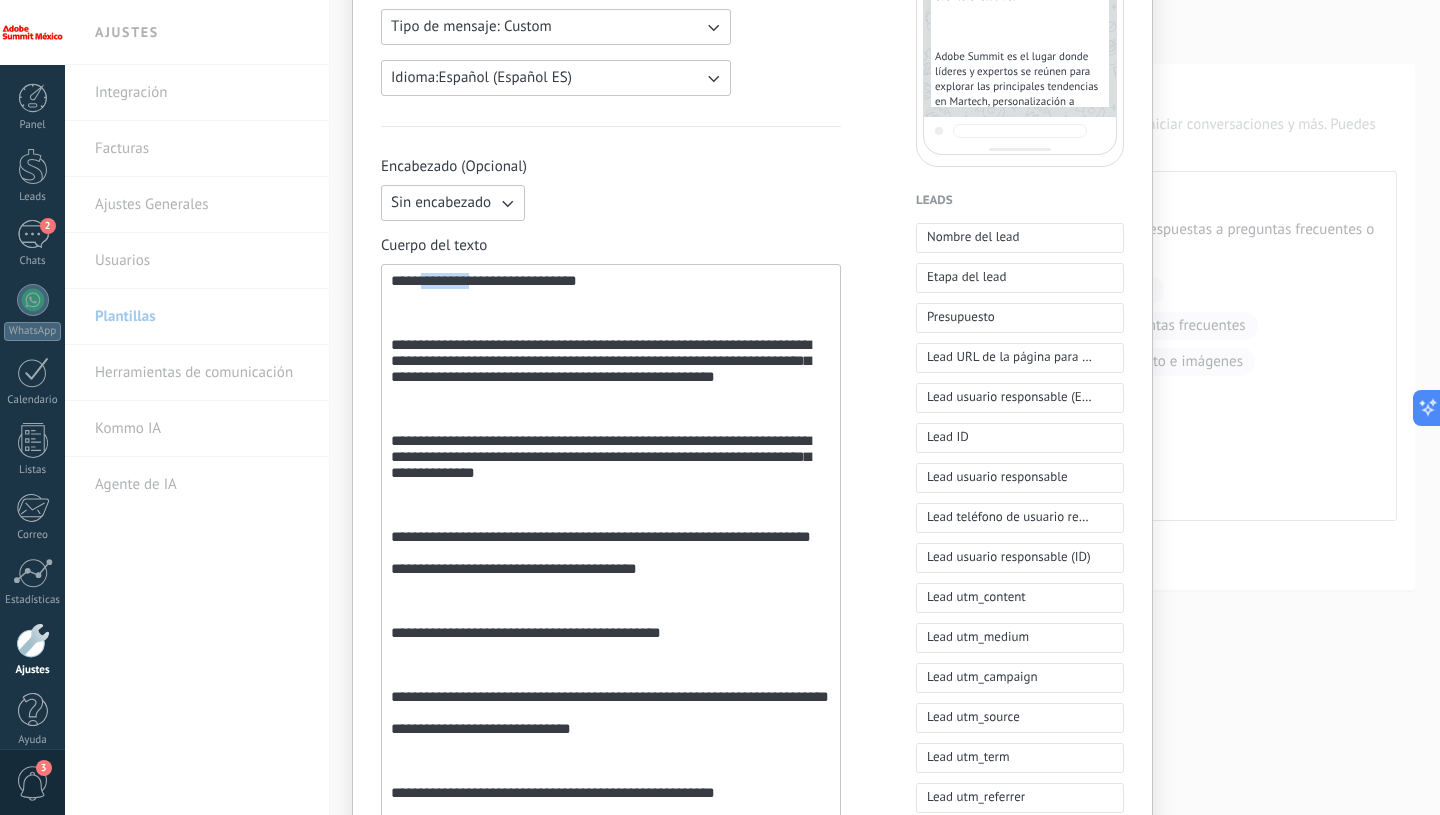 drag, startPoint x: 487, startPoint y: 284, endPoint x: 421, endPoint y: 283, distance: 66.007576 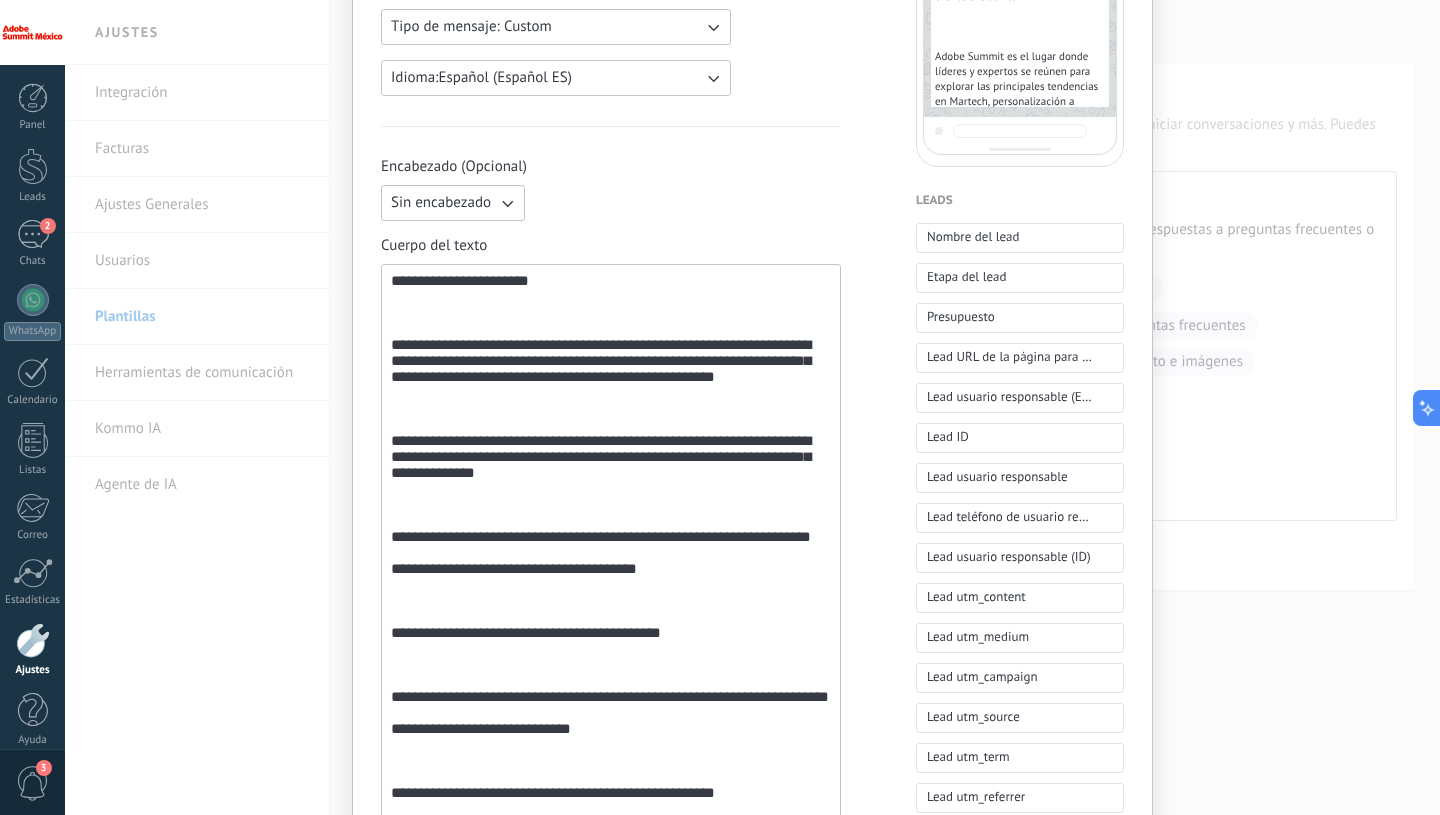 click on "**********" at bounding box center [611, 643] 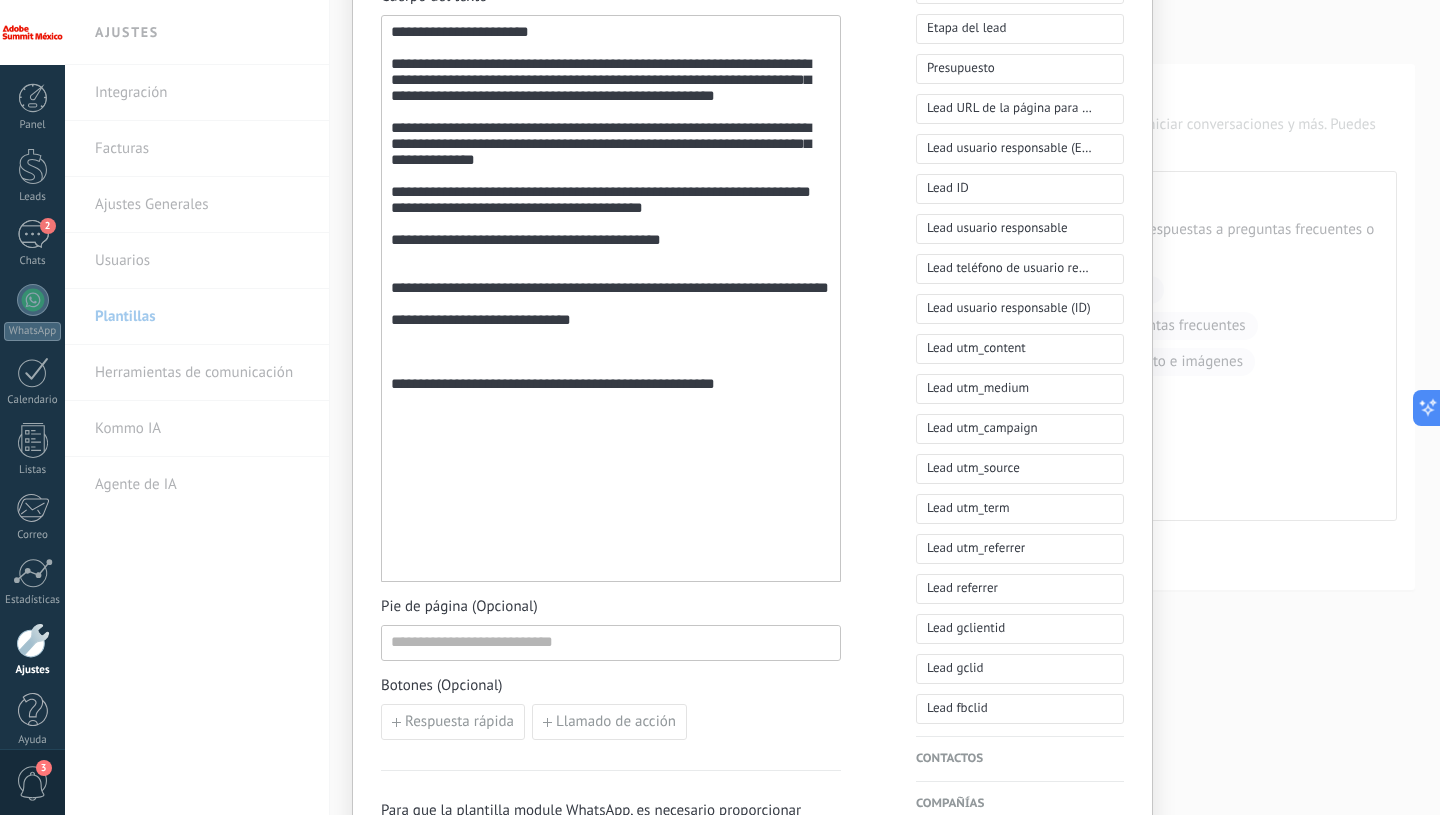 scroll, scrollTop: 649, scrollLeft: 0, axis: vertical 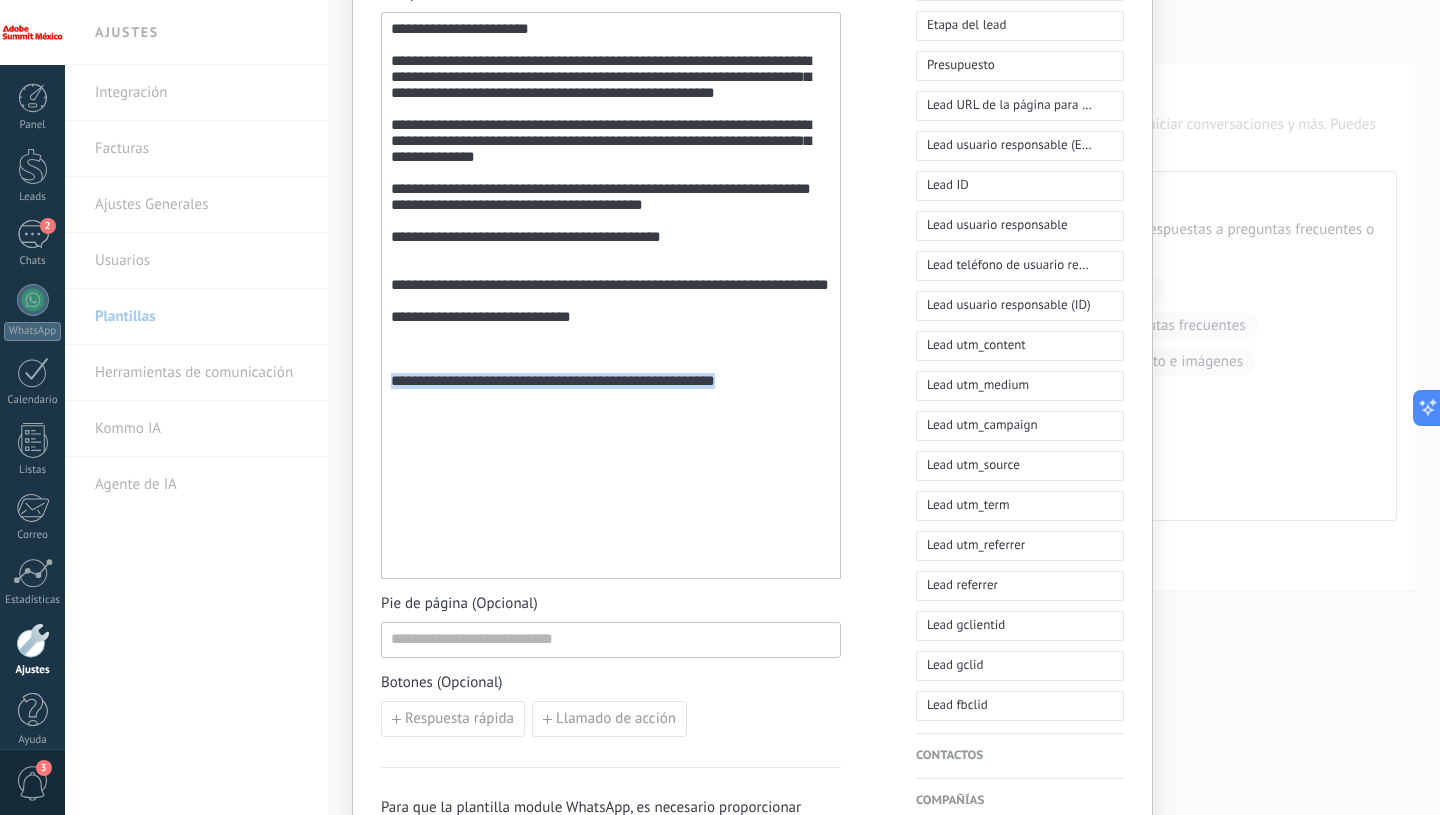 drag, startPoint x: 759, startPoint y: 503, endPoint x: 379, endPoint y: 509, distance: 380.04736 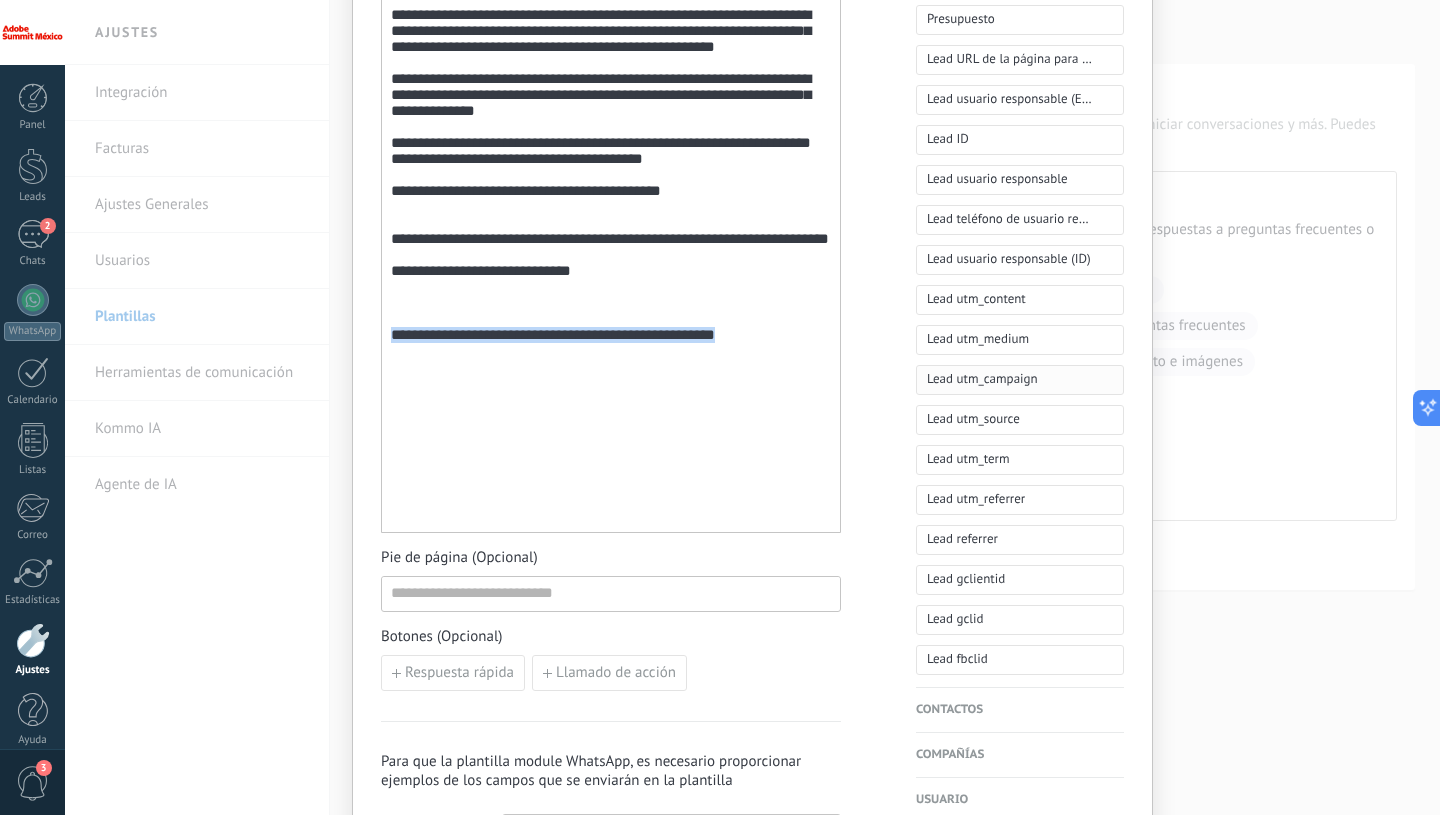 scroll, scrollTop: 732, scrollLeft: 0, axis: vertical 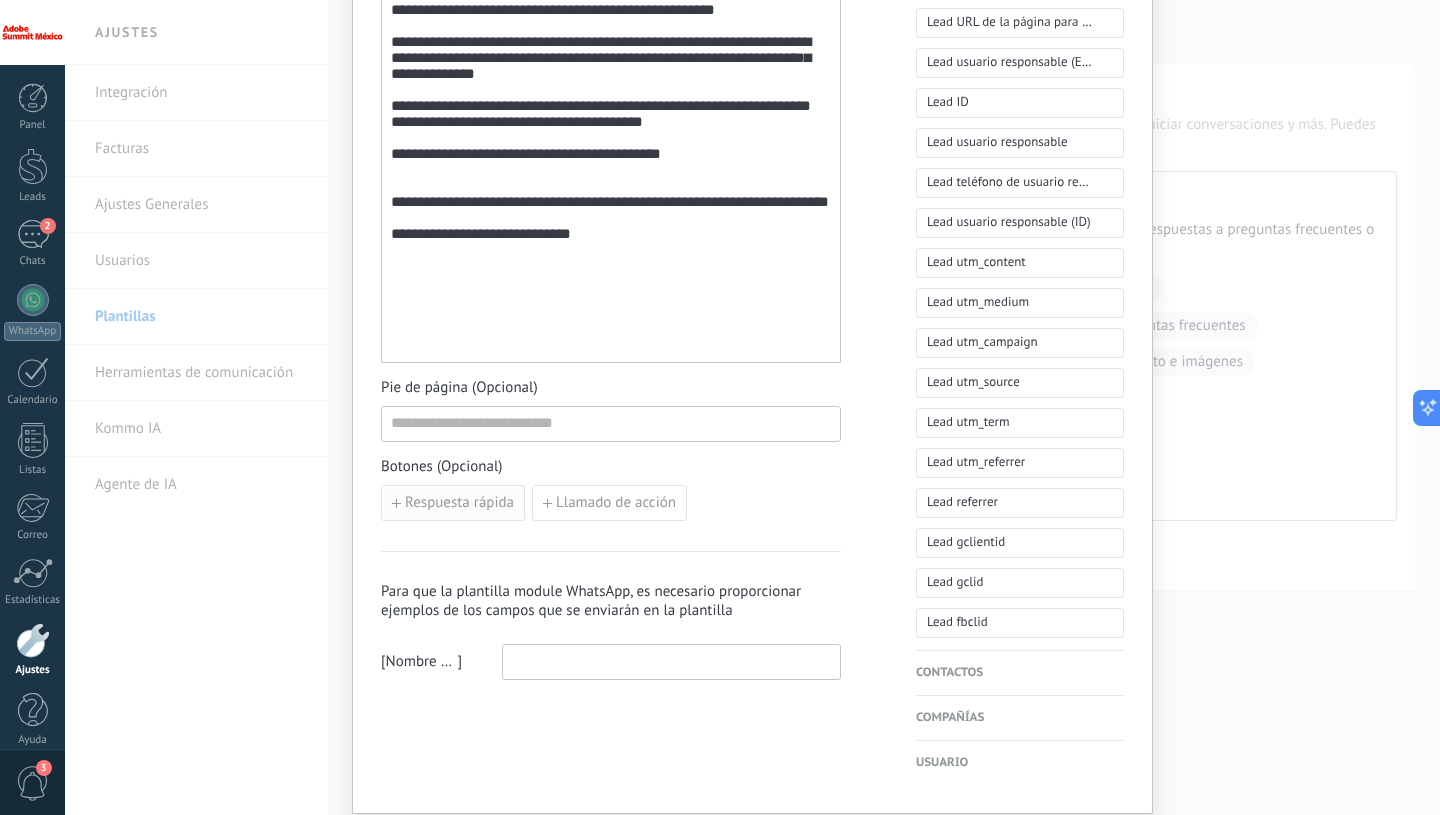 click on "Respuesta rápida" at bounding box center (459, 503) 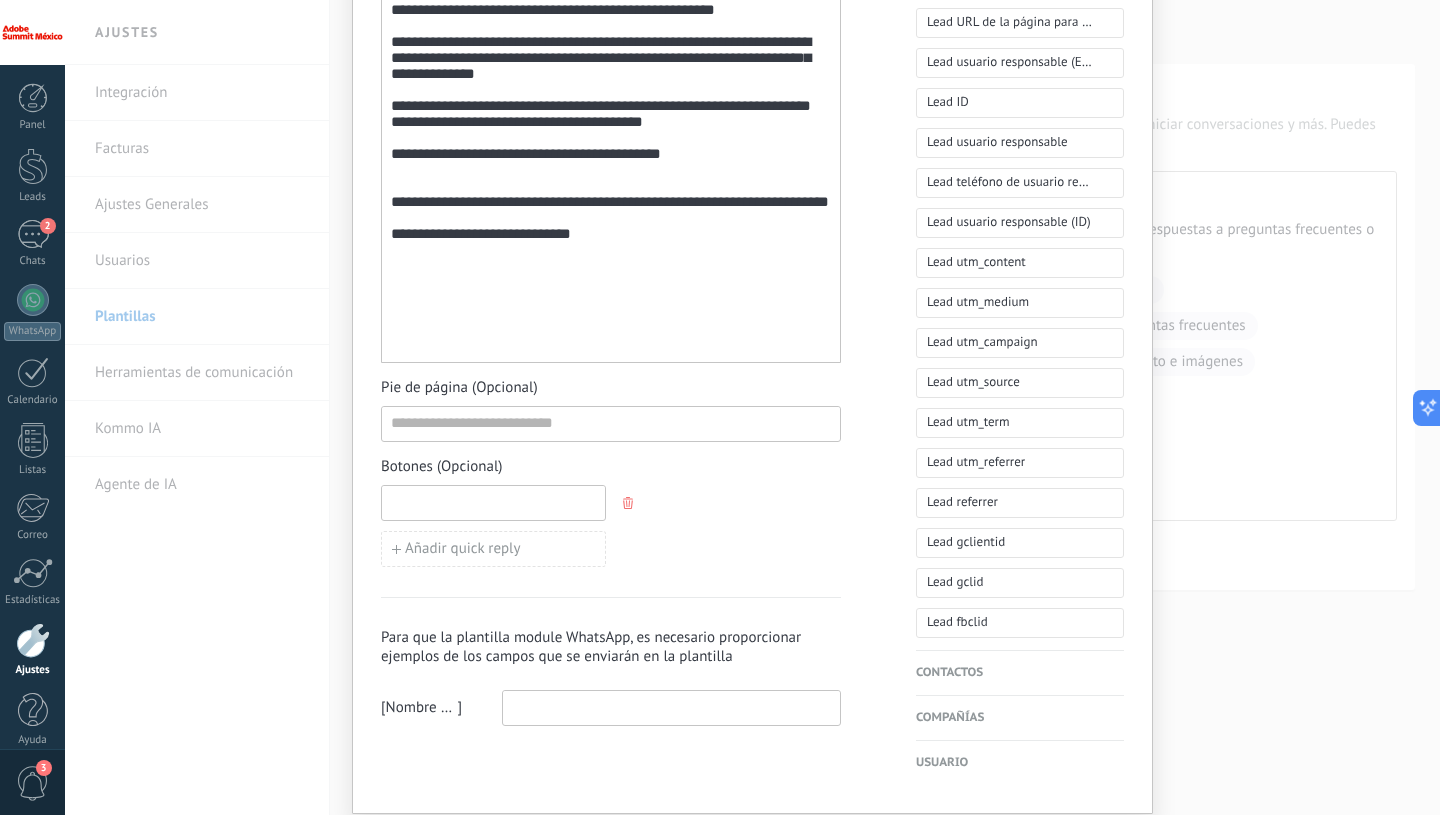 click at bounding box center (493, 502) 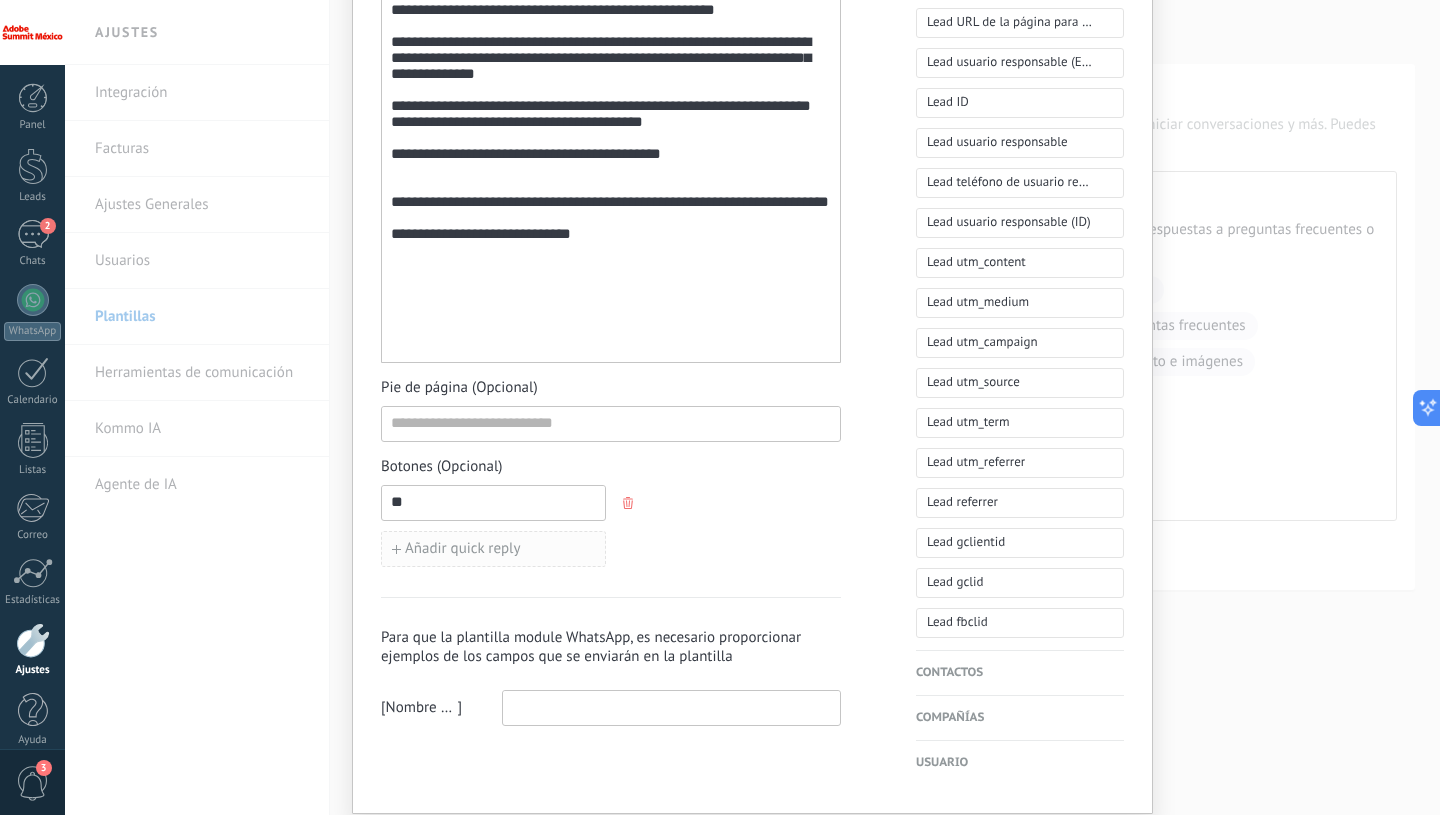 type on "*" 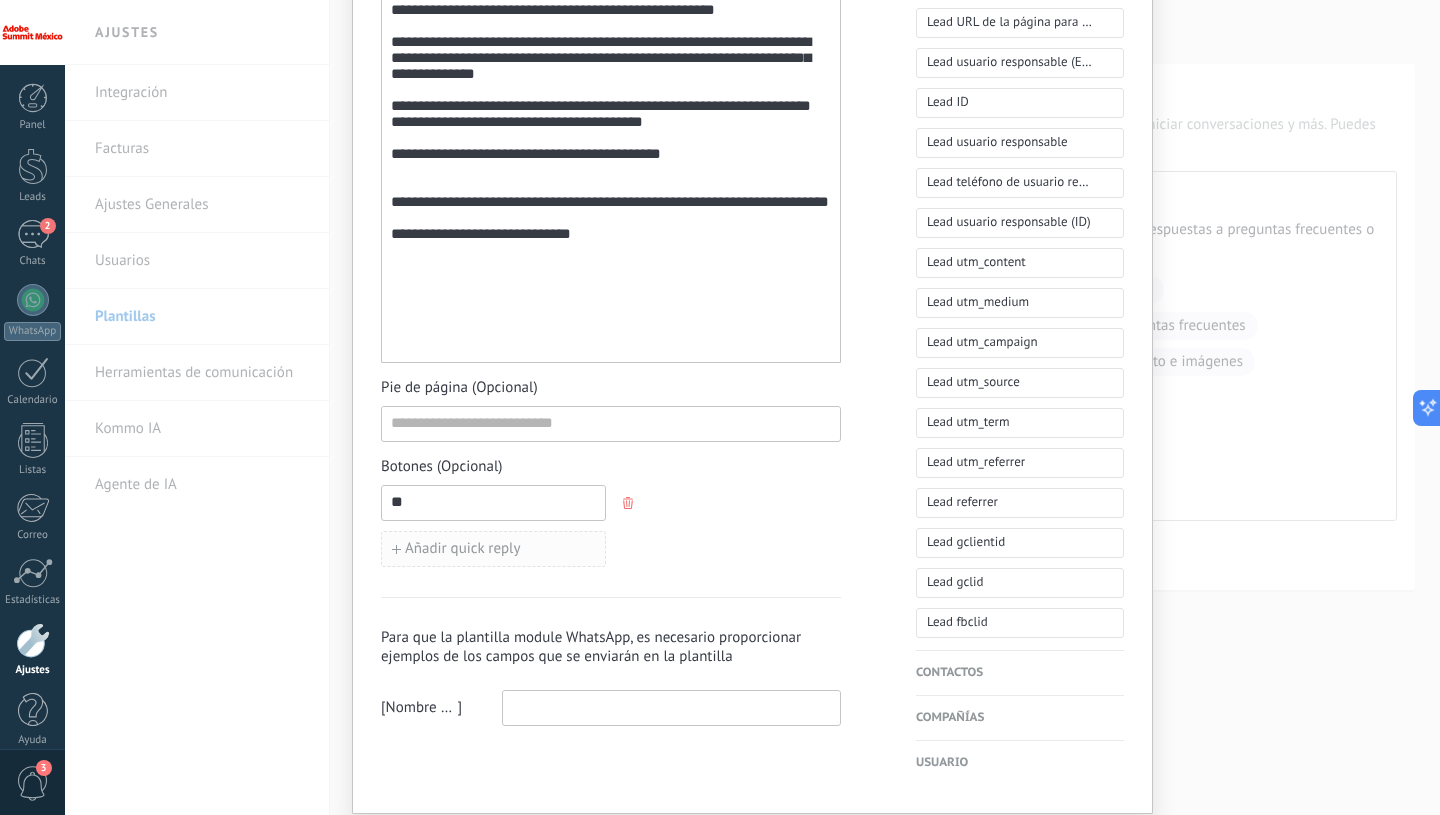 type on "**" 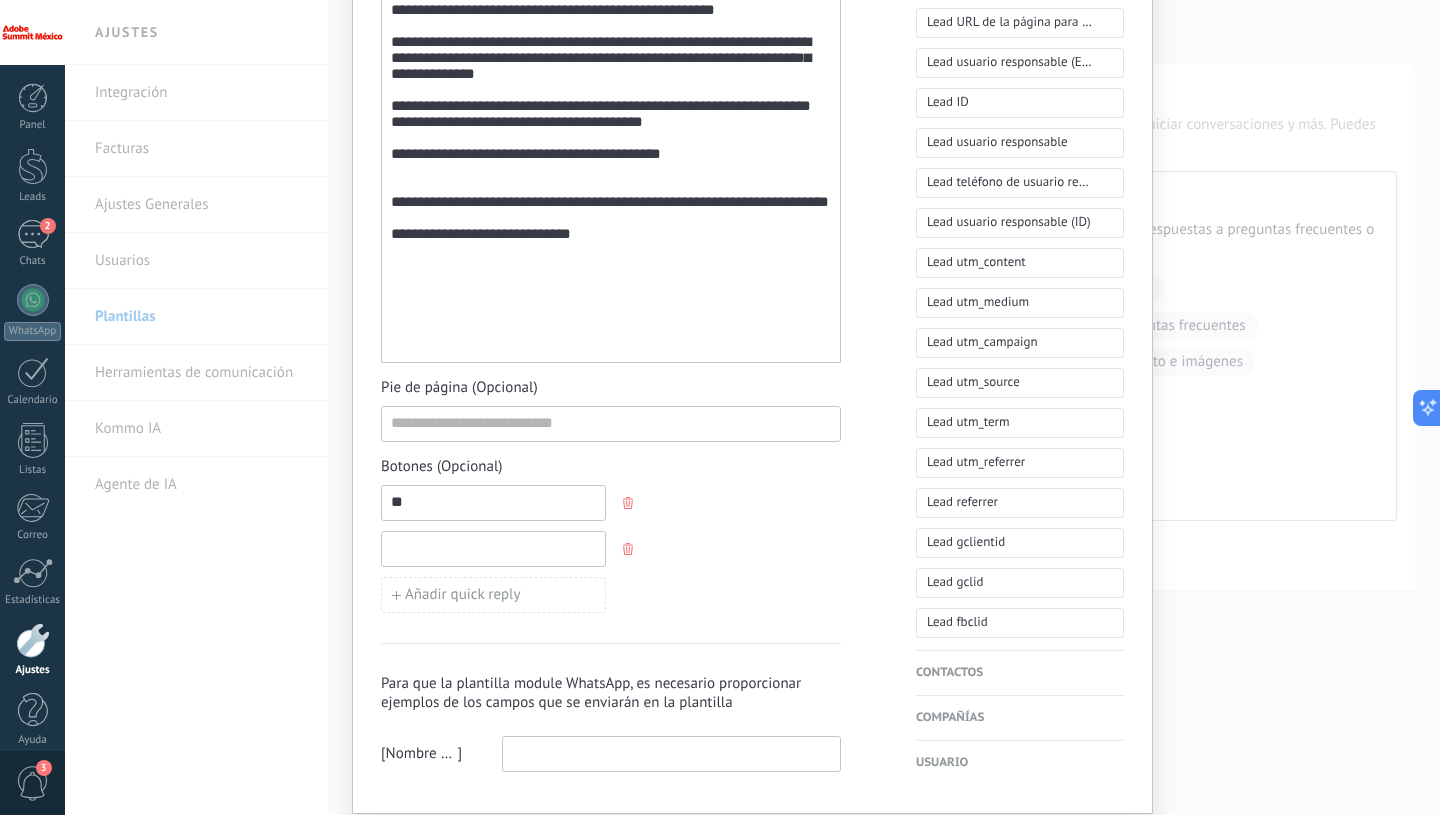 click at bounding box center [493, 548] 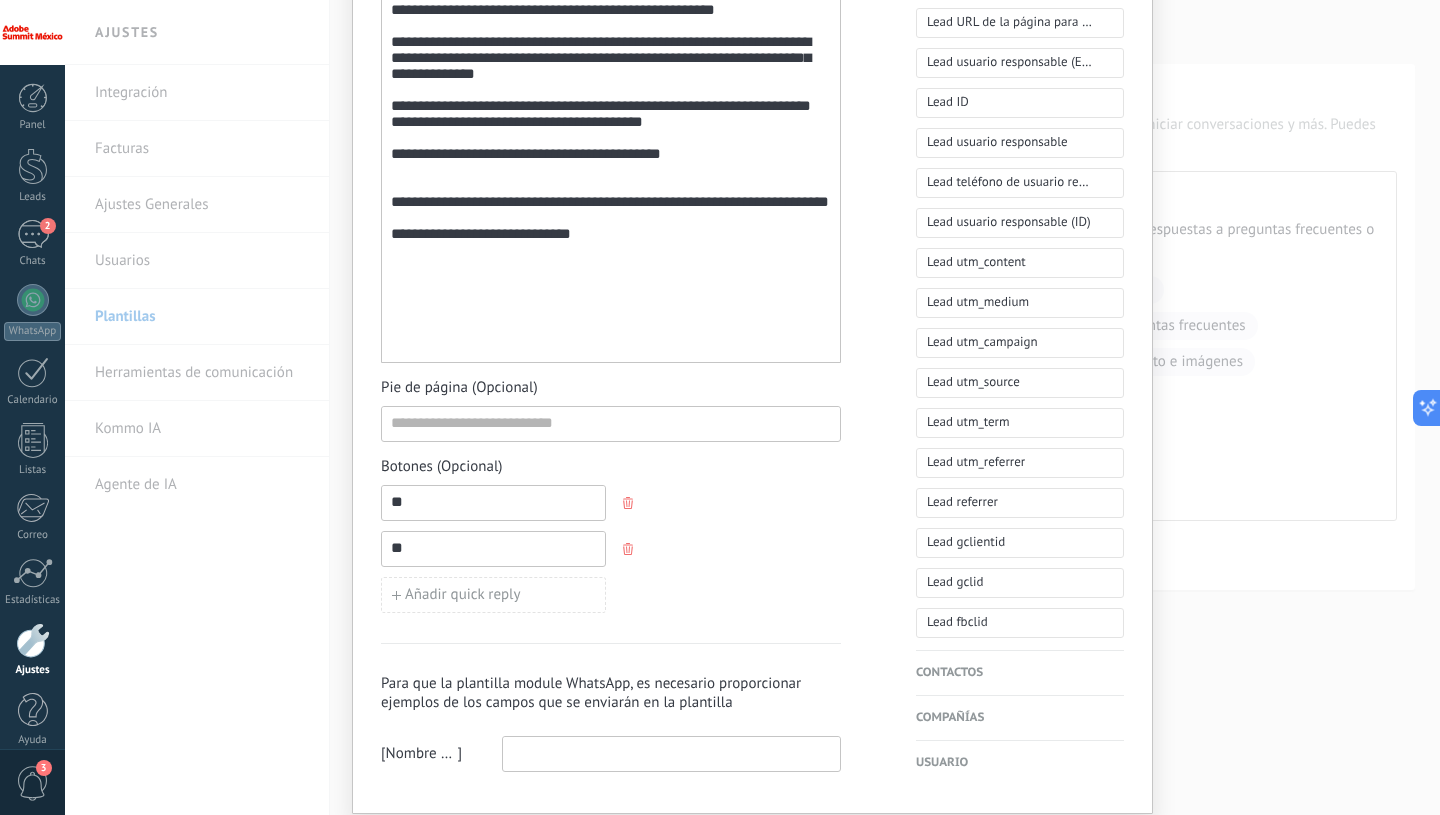 type on "**" 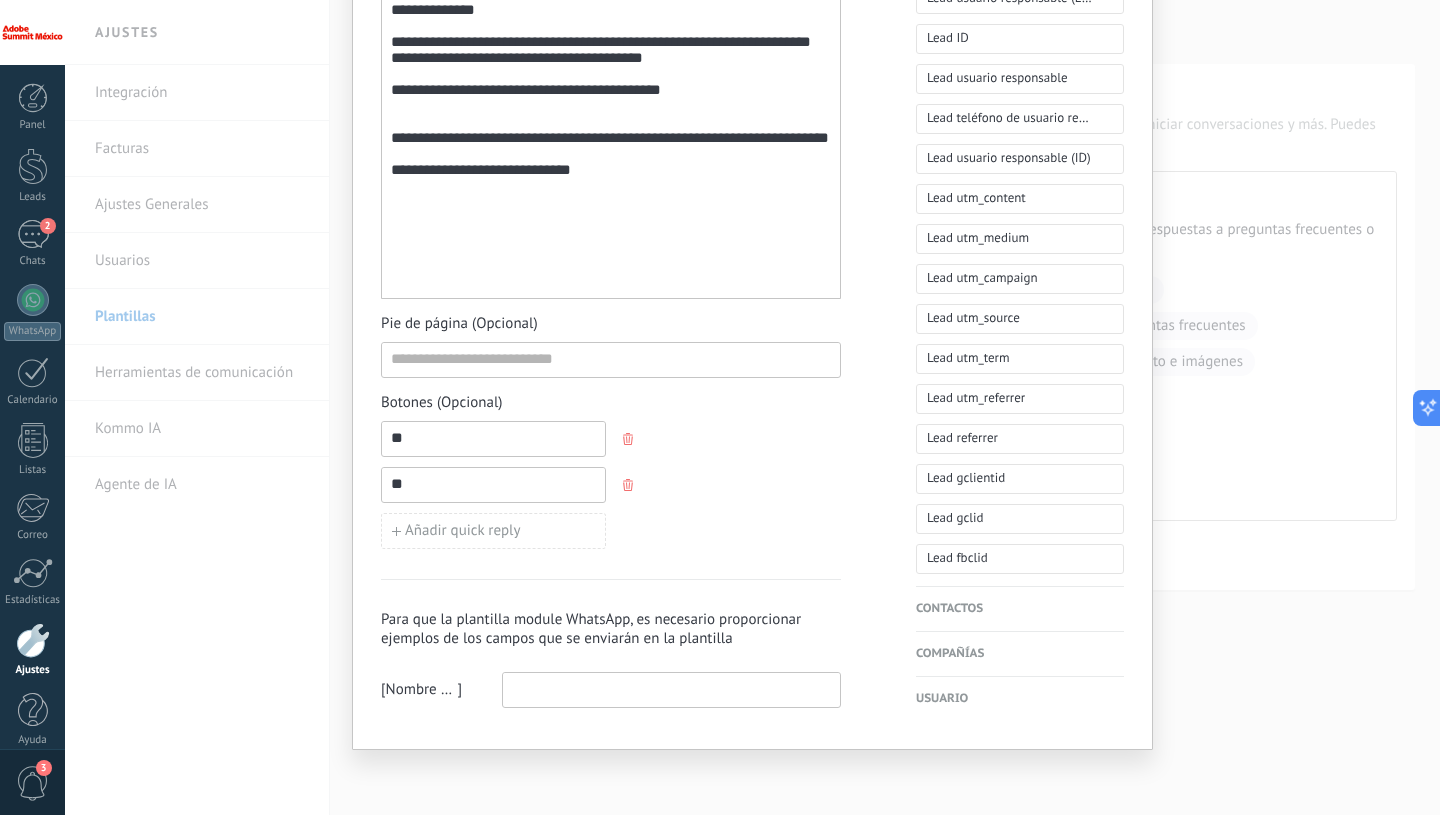 click at bounding box center (671, 689) 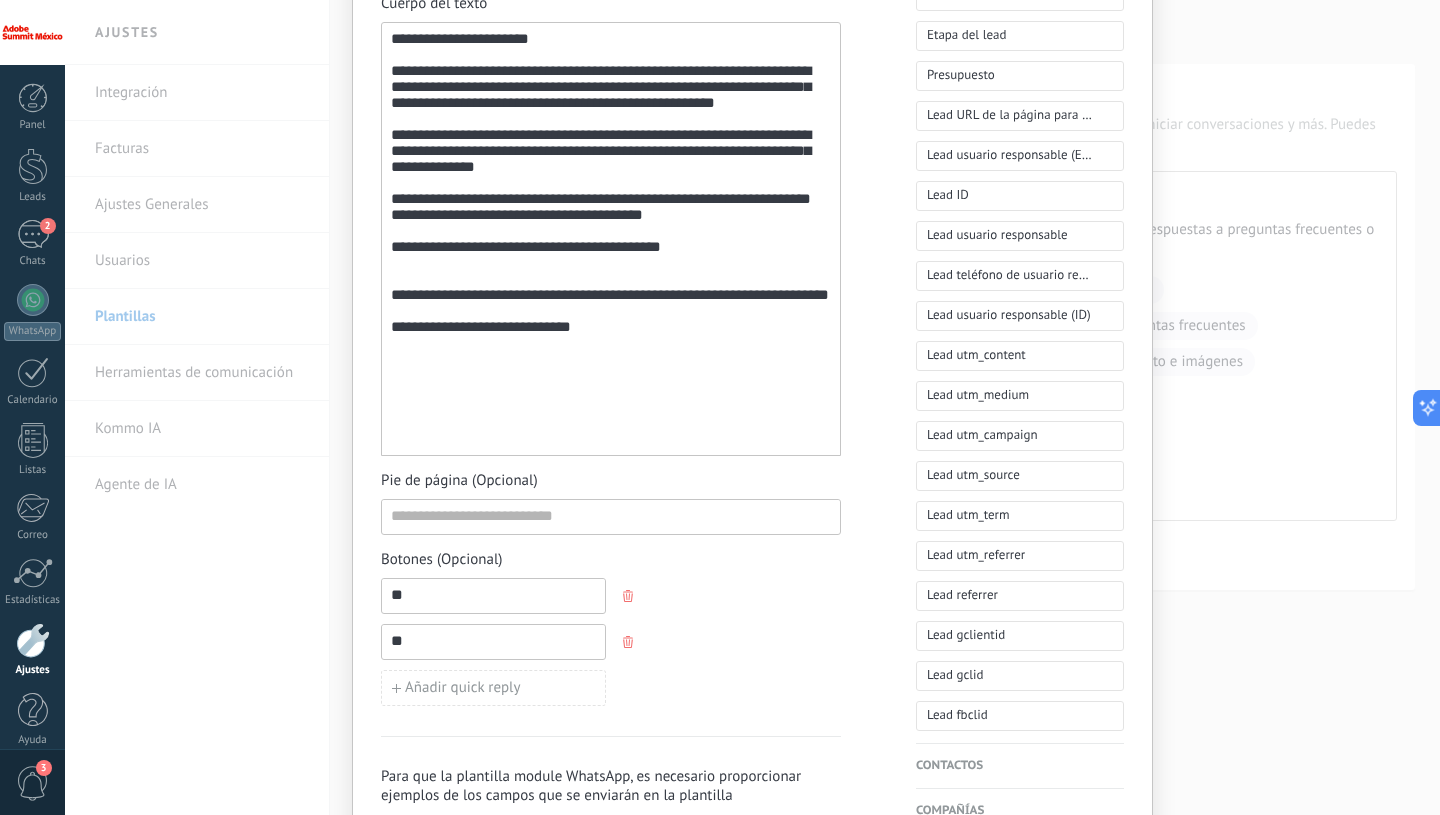 scroll, scrollTop: 796, scrollLeft: 0, axis: vertical 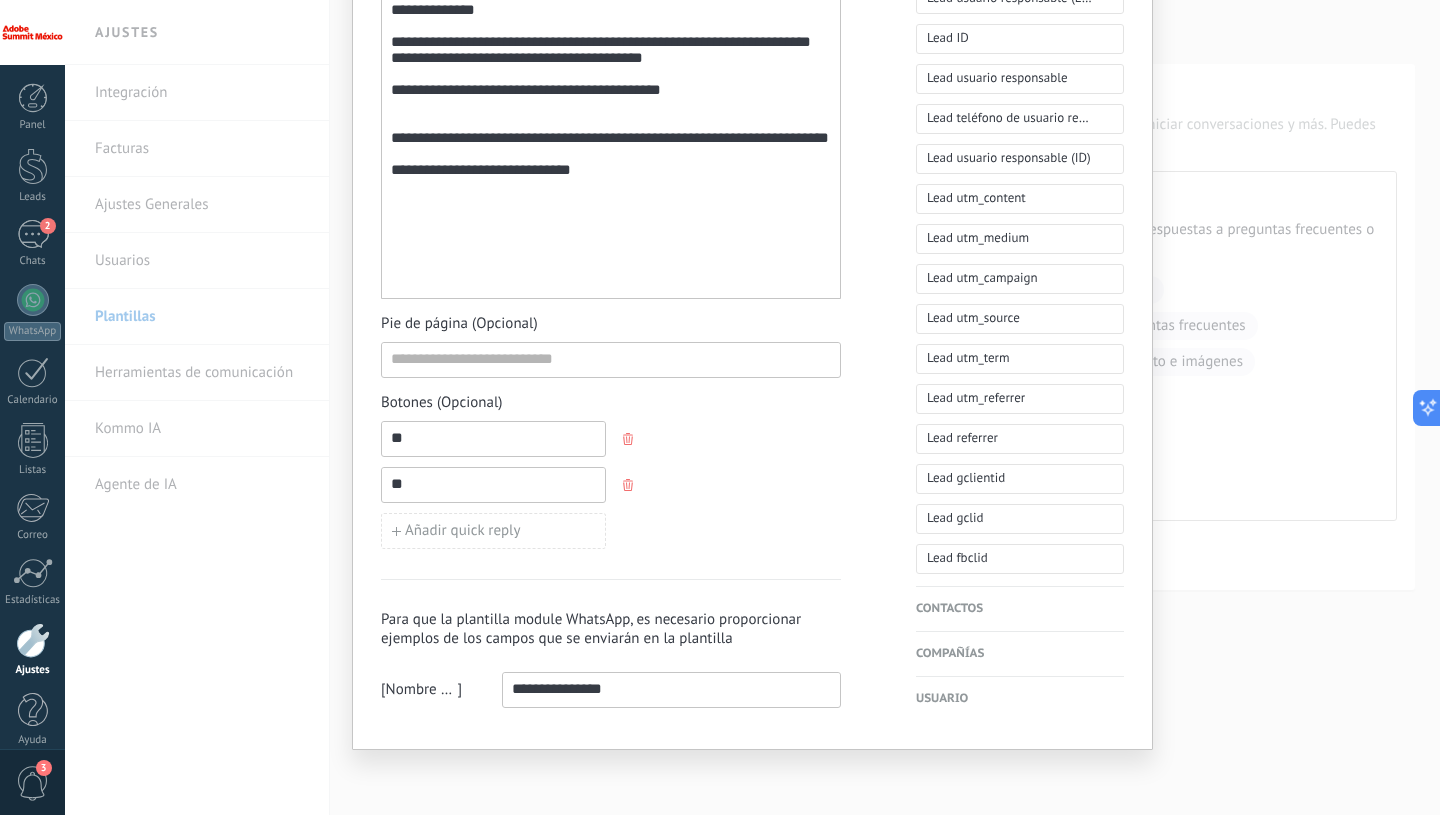 type on "**********" 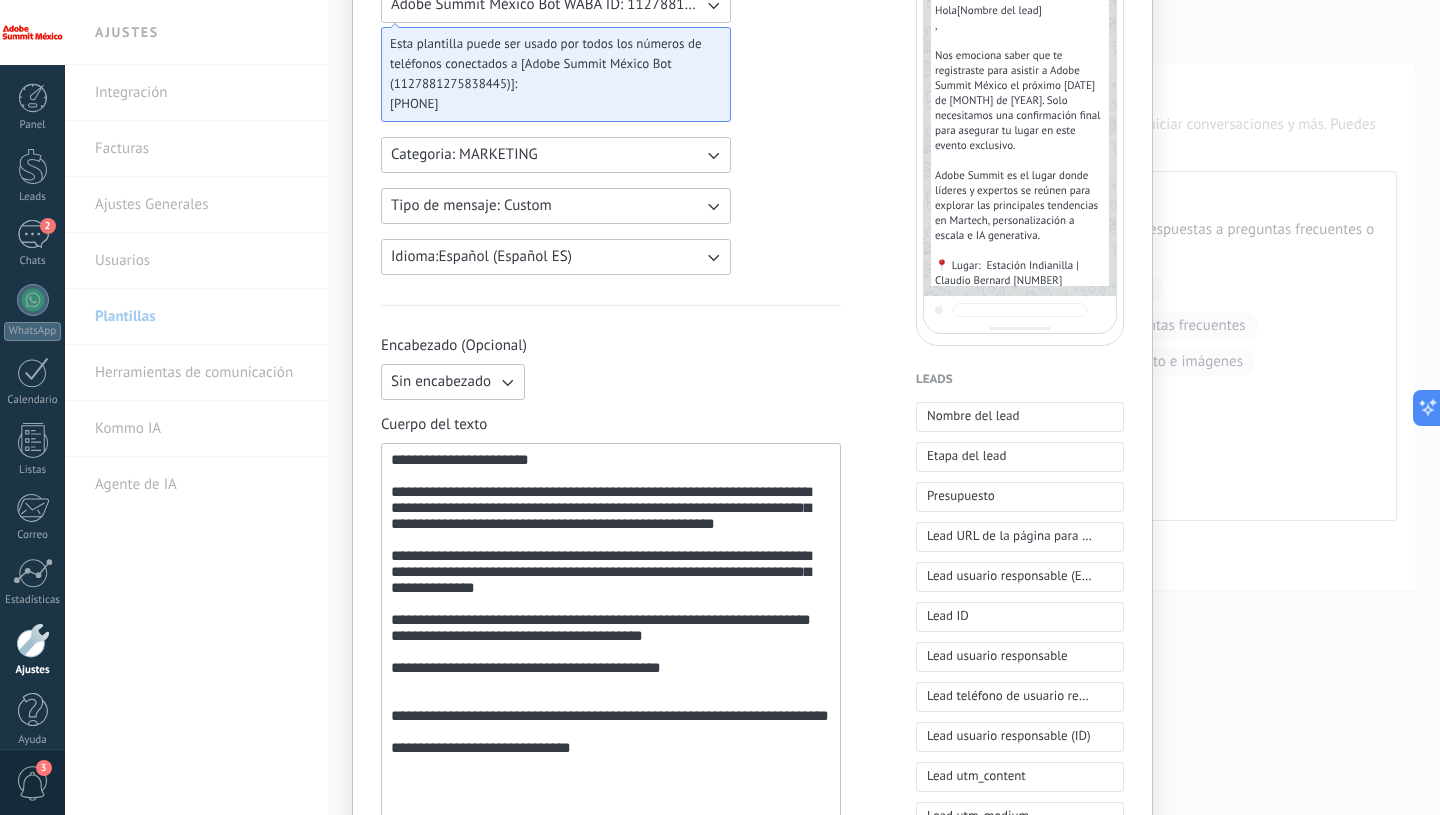 scroll, scrollTop: 0, scrollLeft: 0, axis: both 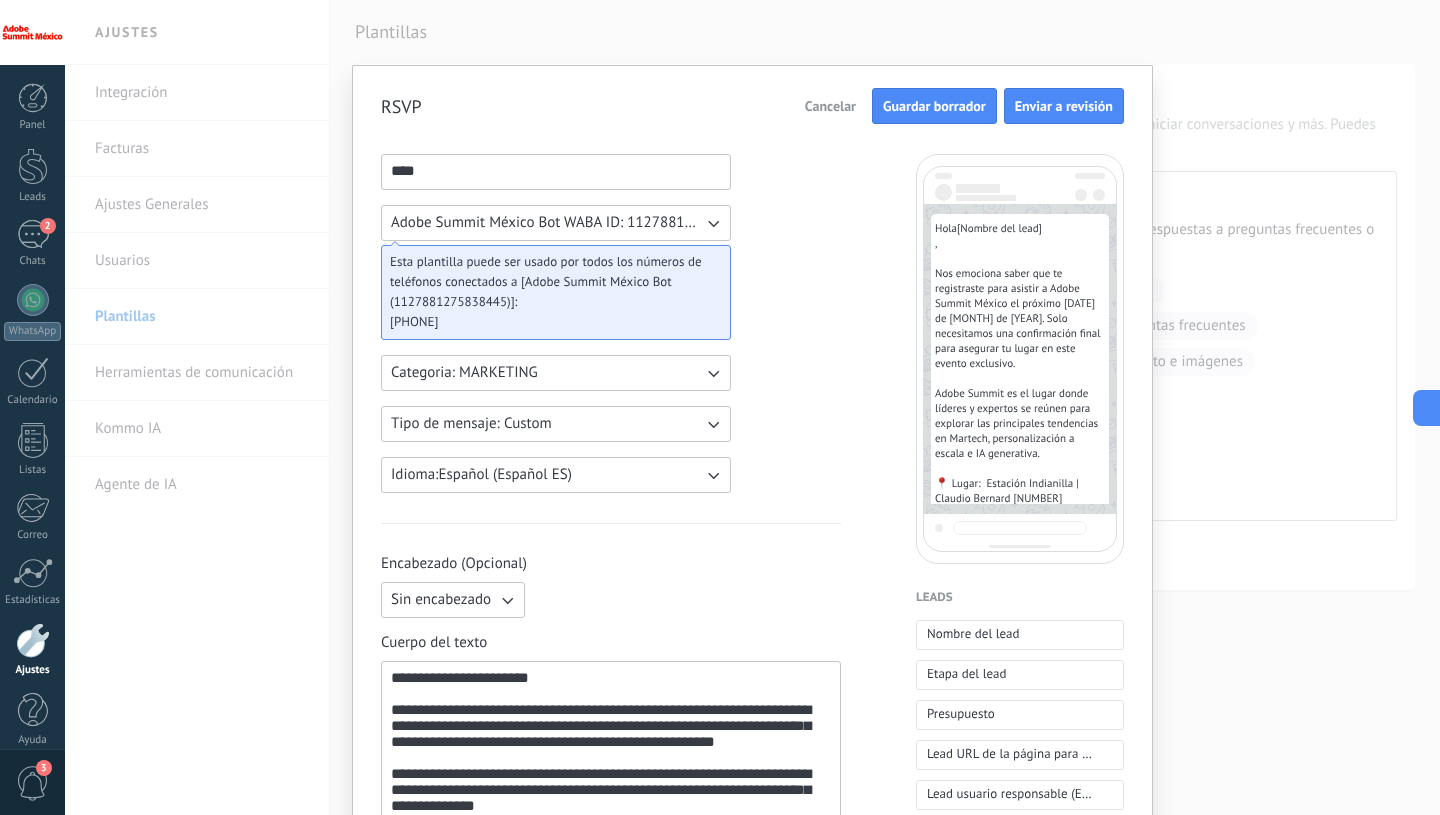 click on "Guardar borrador" at bounding box center [934, 106] 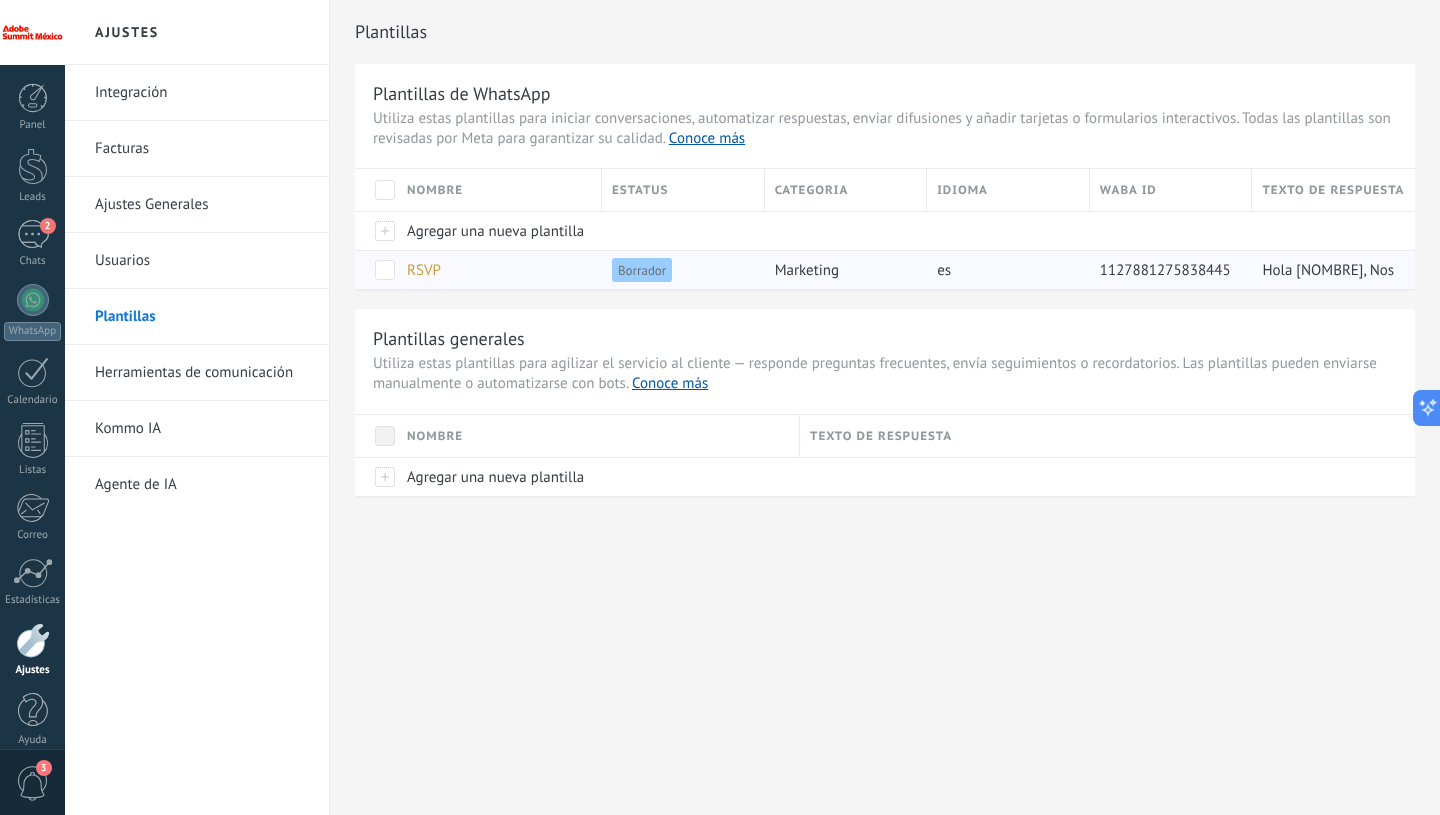 click on "RSVP" at bounding box center [424, 270] 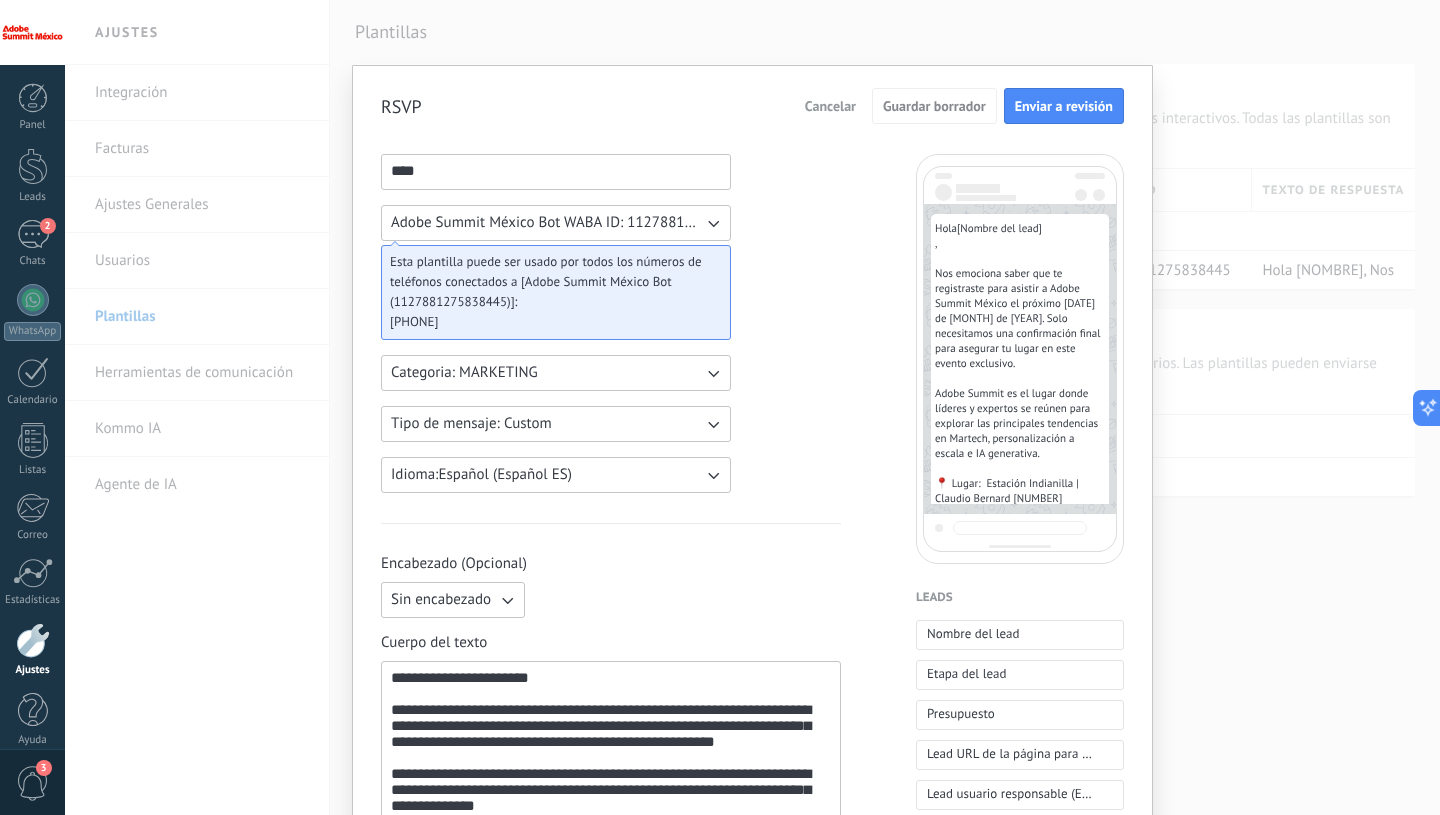 click on "****" at bounding box center [556, 171] 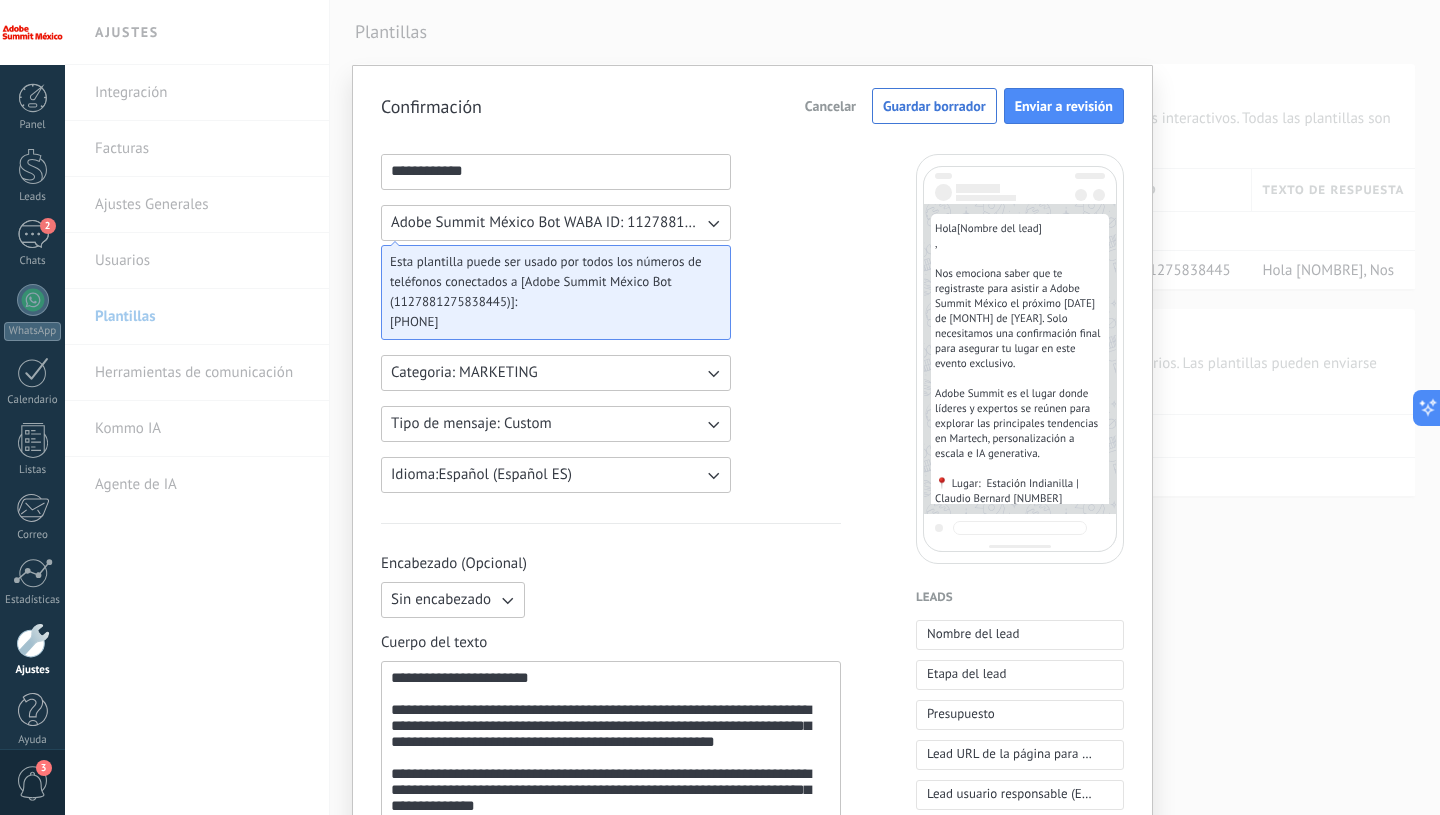click on "**********" at bounding box center (611, 852) 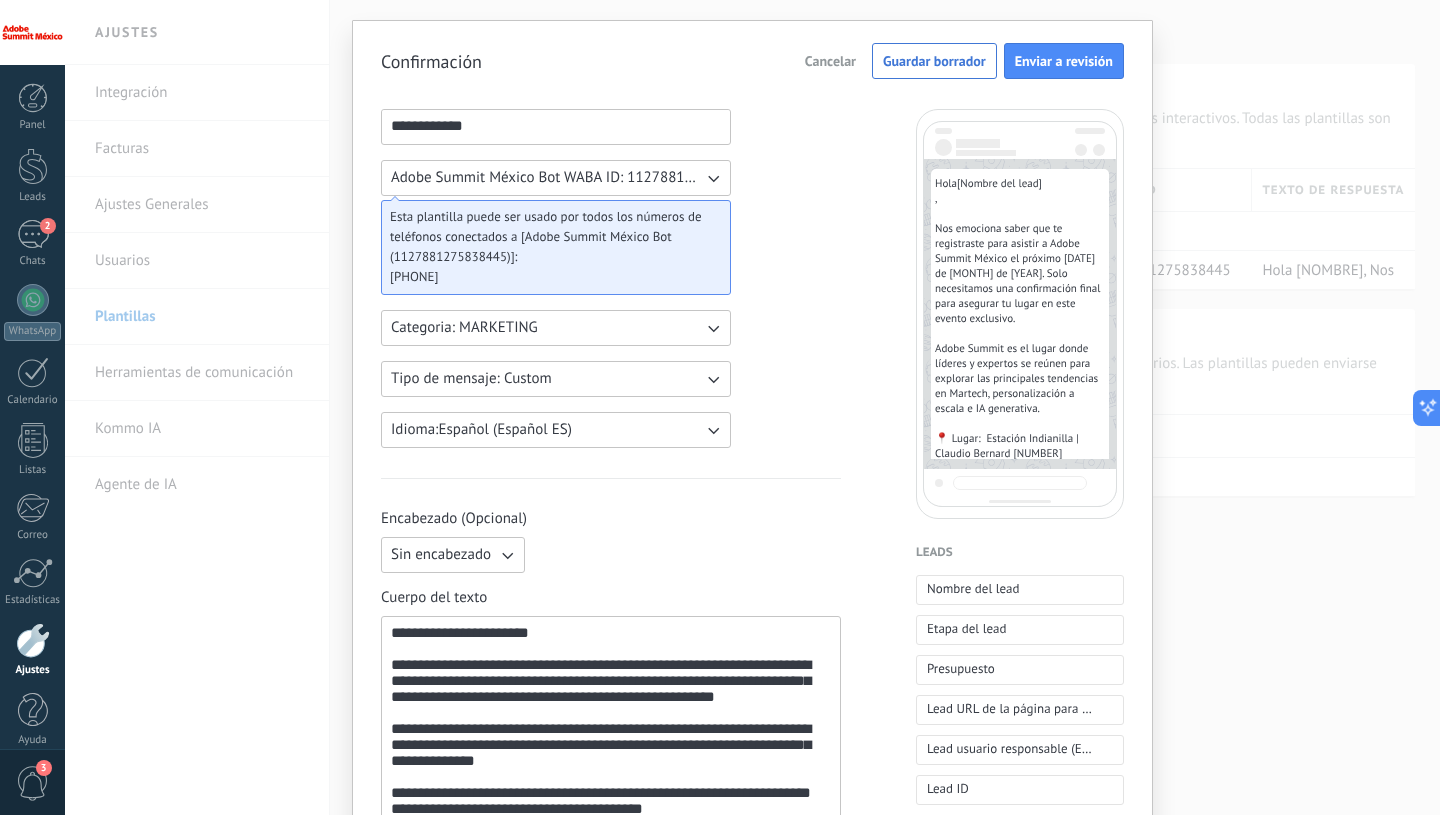 scroll, scrollTop: 0, scrollLeft: 0, axis: both 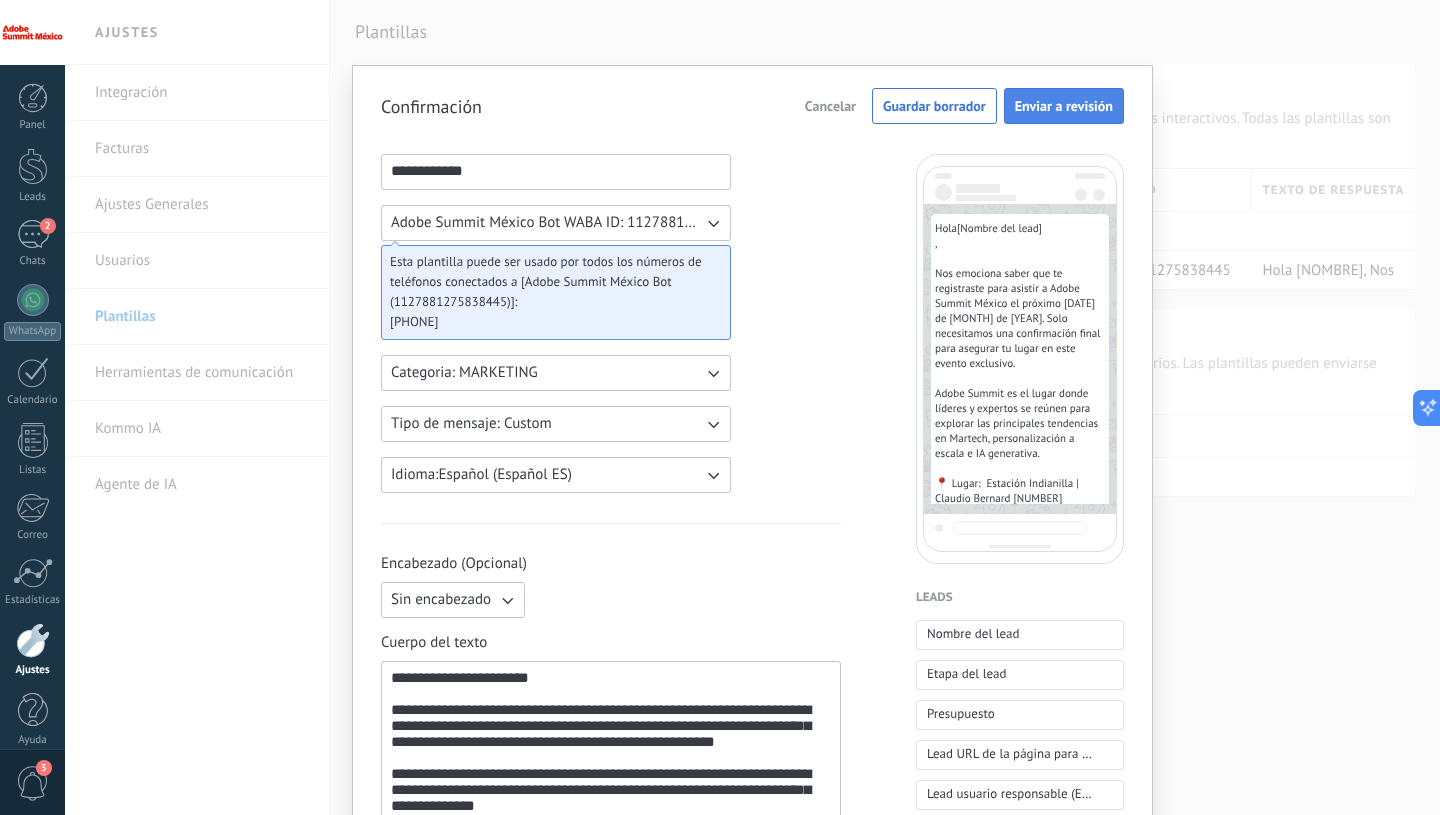 click on "Enviar a revisión" at bounding box center (1064, 106) 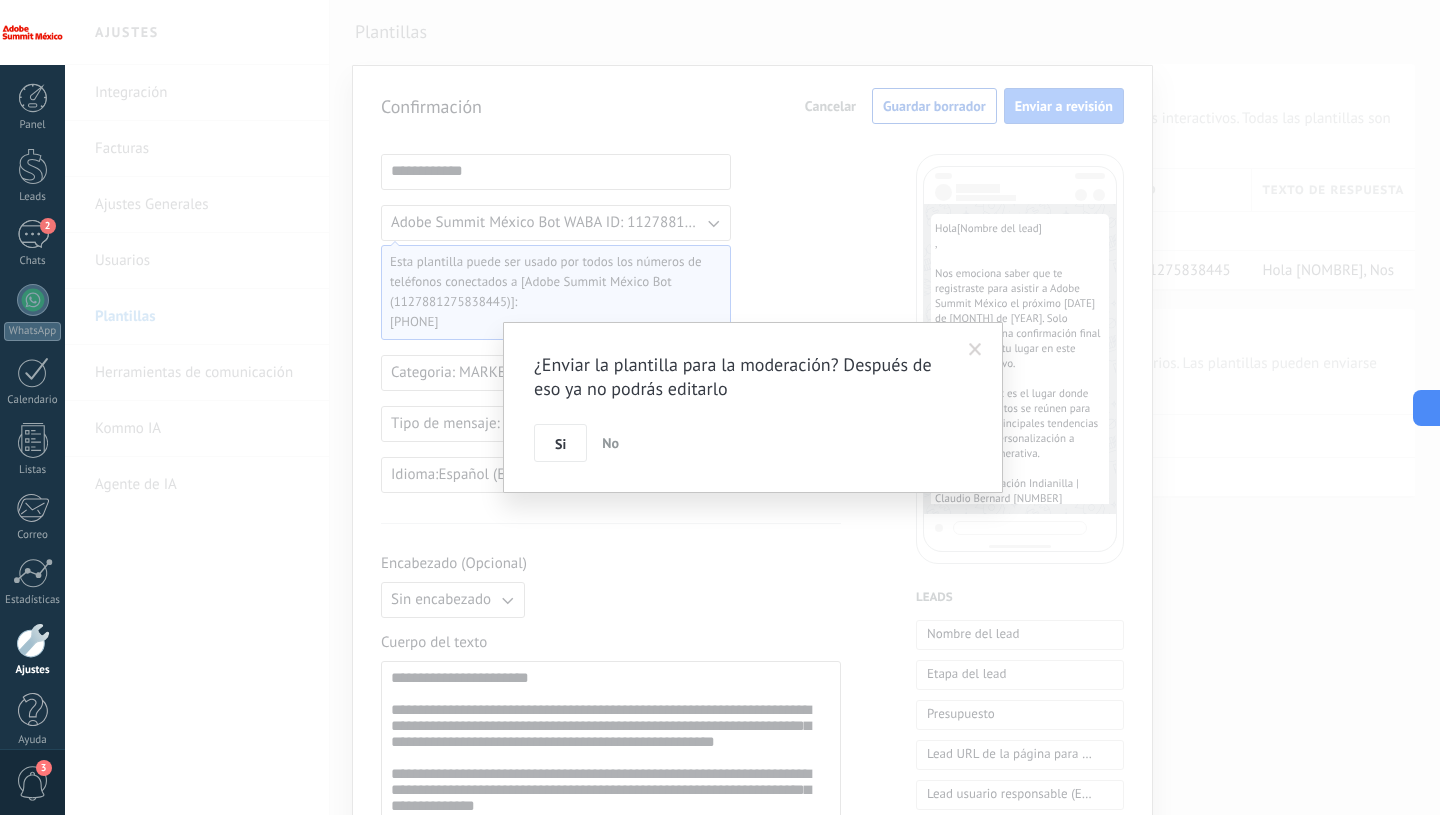 click at bounding box center (975, 350) 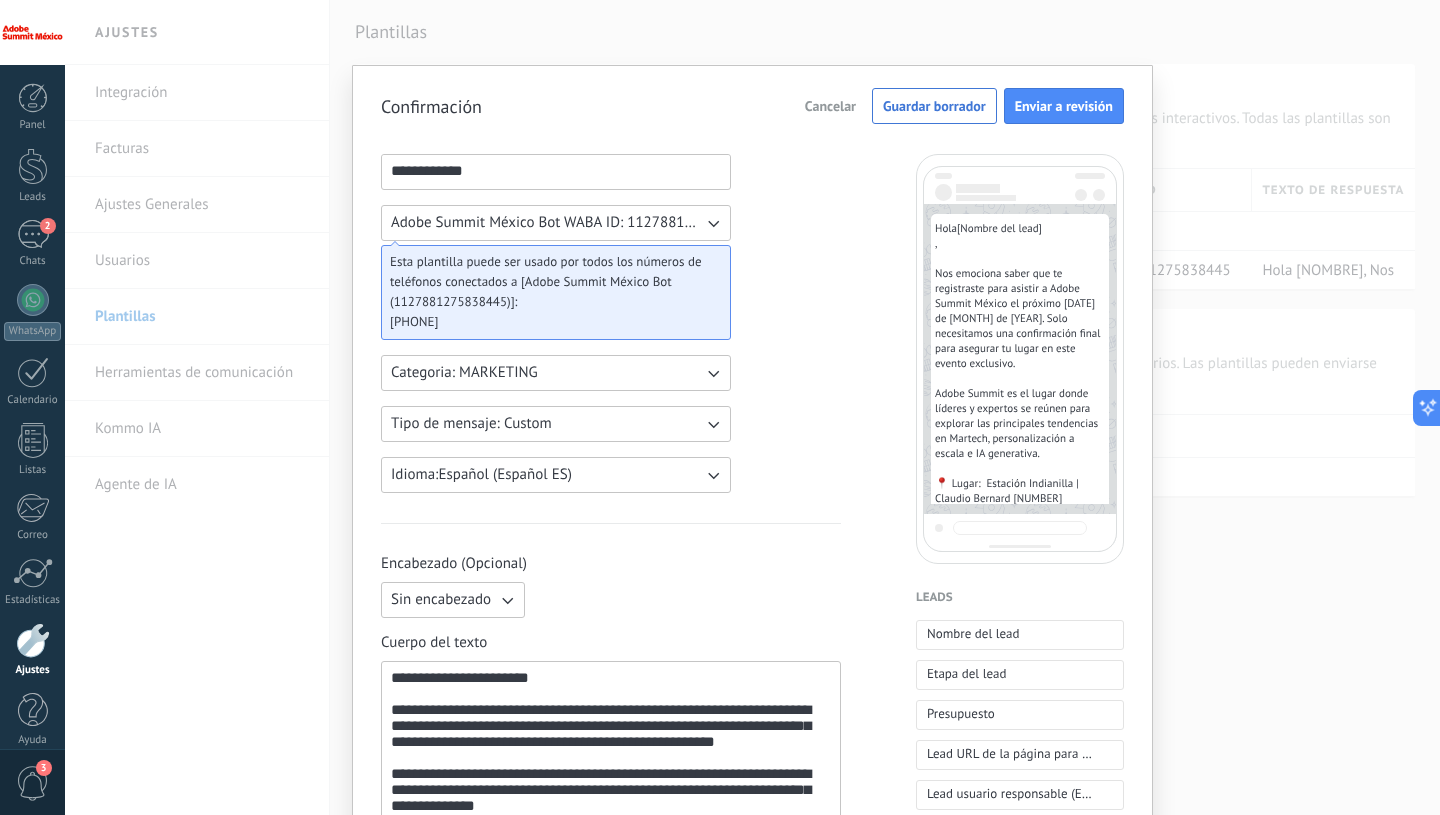 click on "**********" at bounding box center (556, 171) 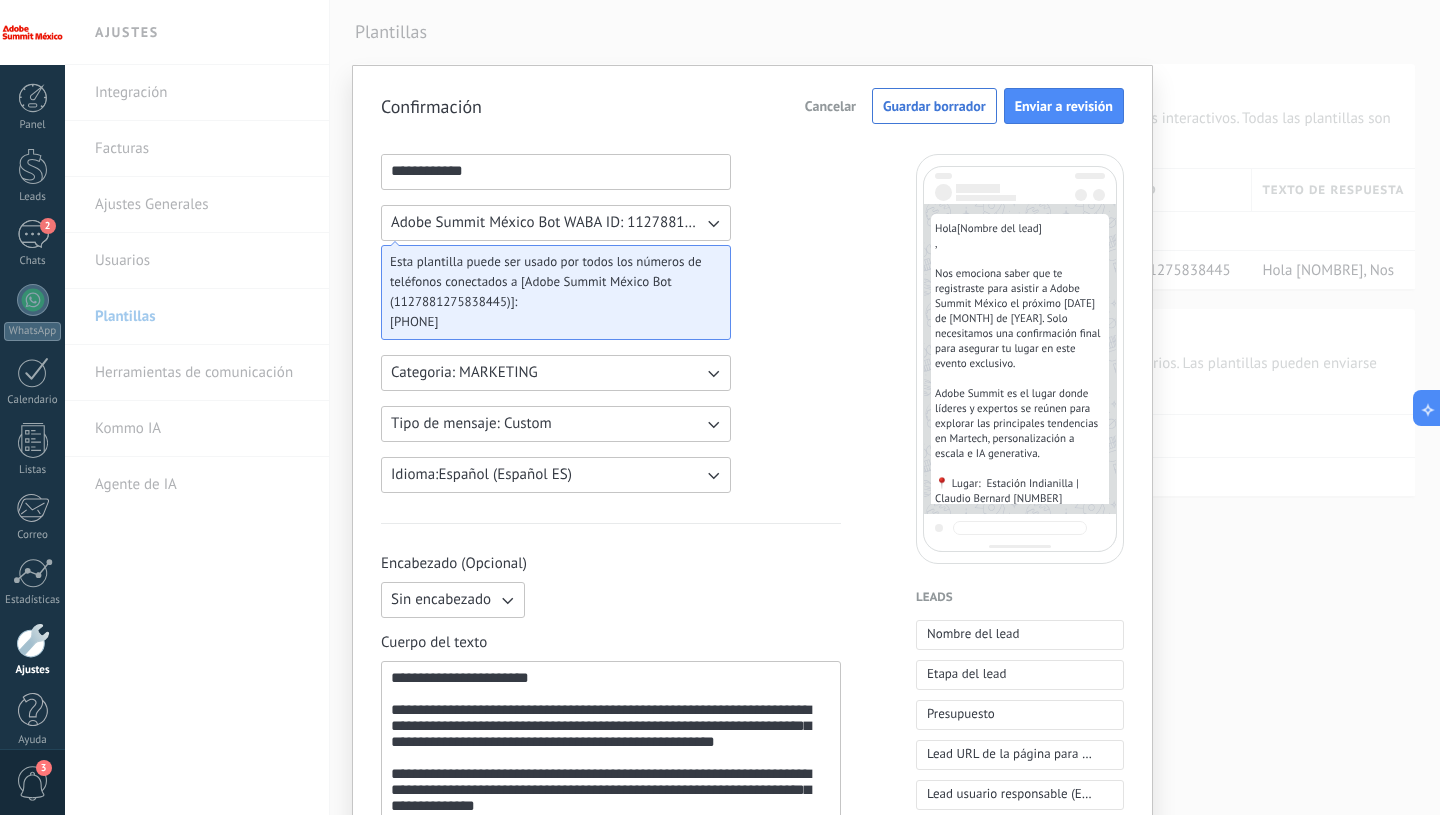 click on "**********" at bounding box center [556, 171] 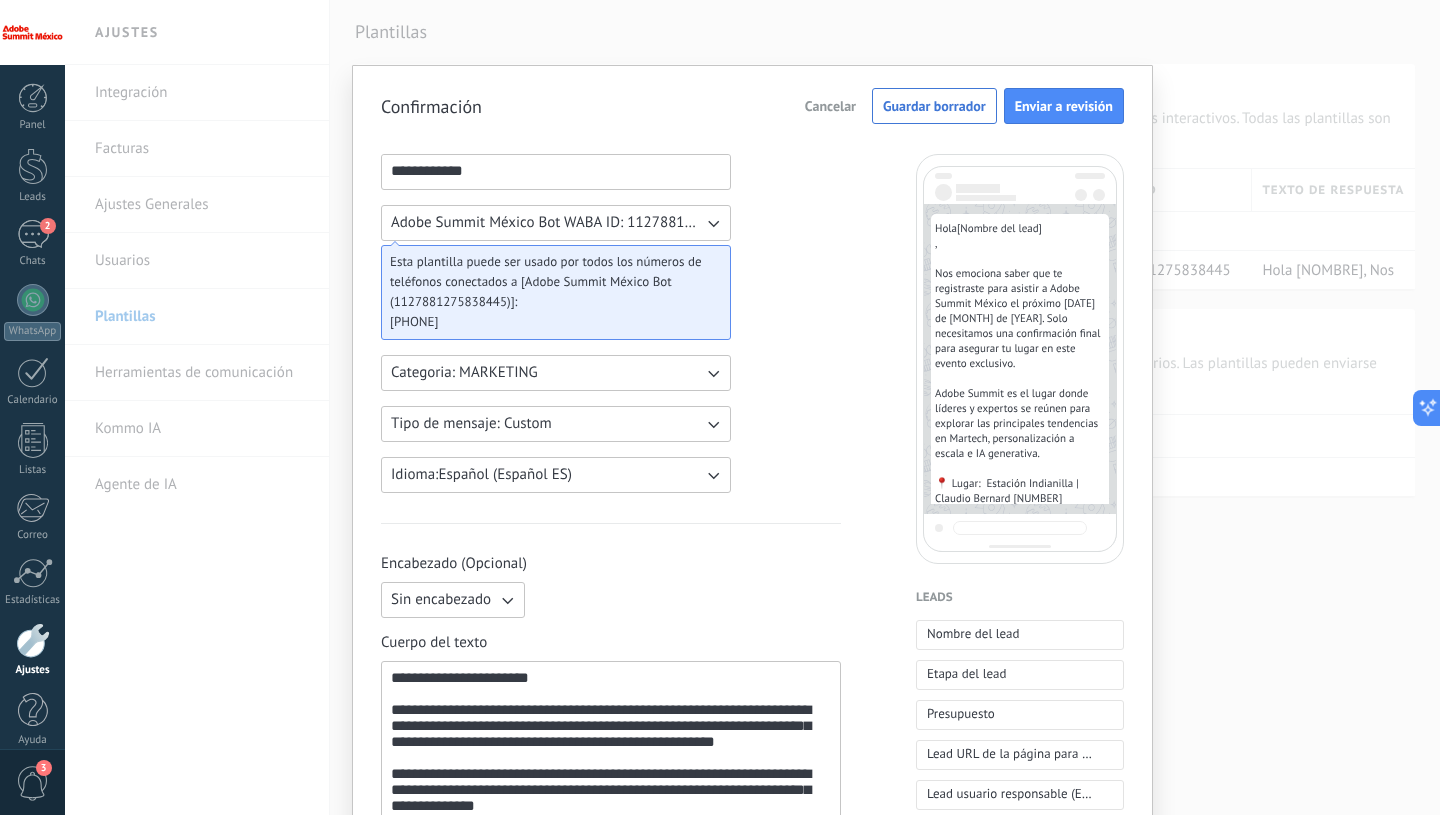 paste on "**********" 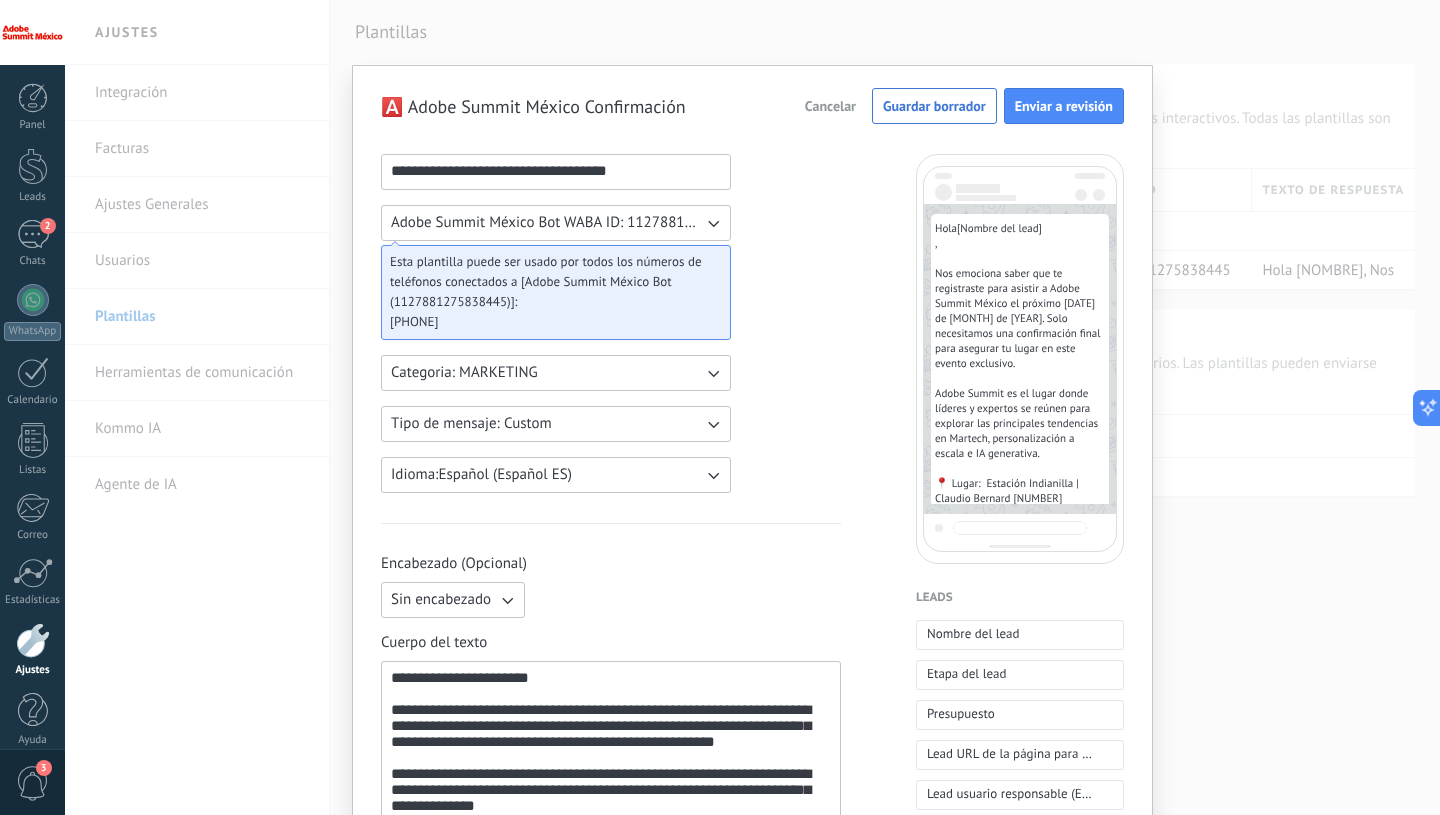 type on "**********" 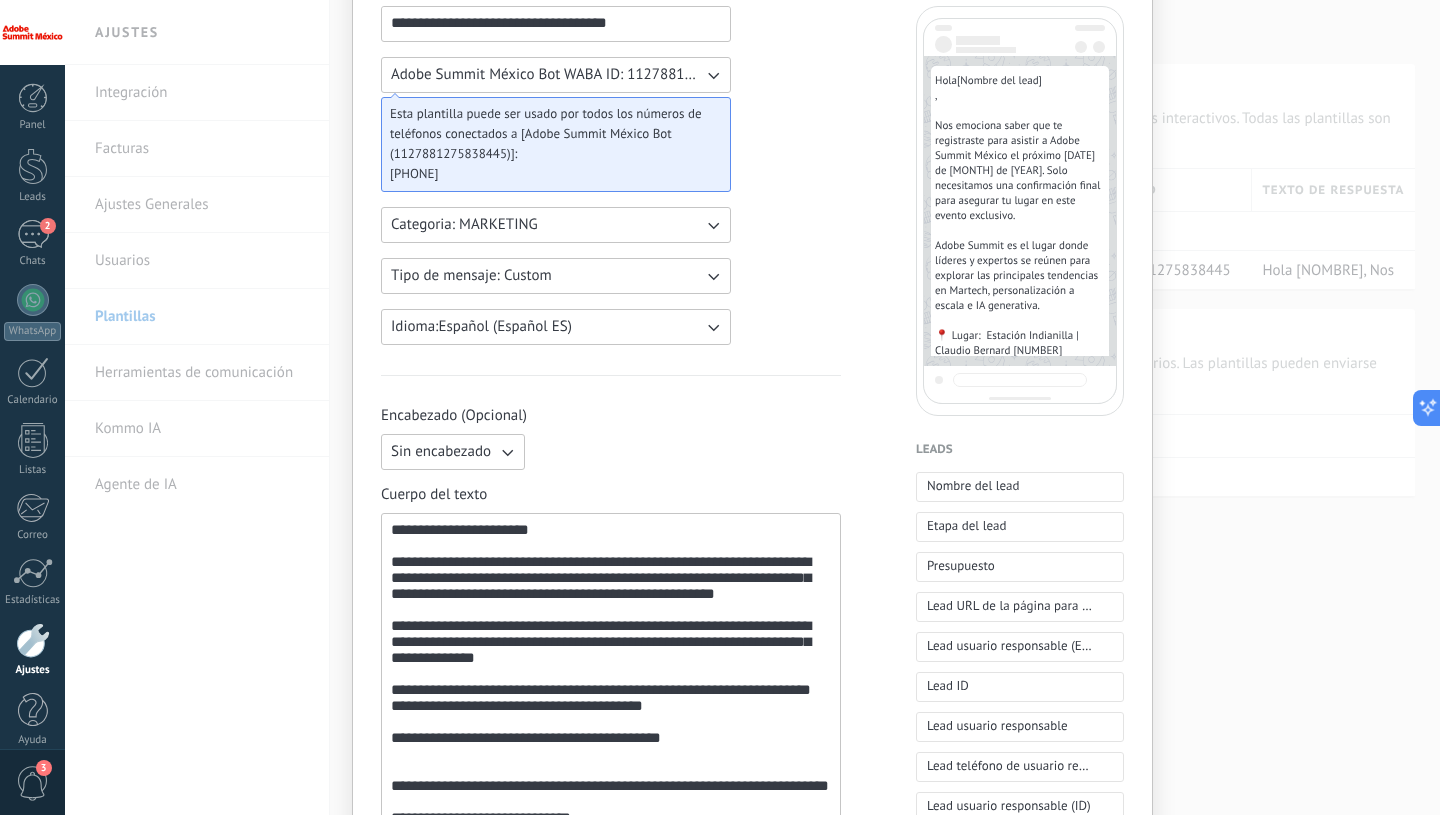 scroll, scrollTop: 164, scrollLeft: 0, axis: vertical 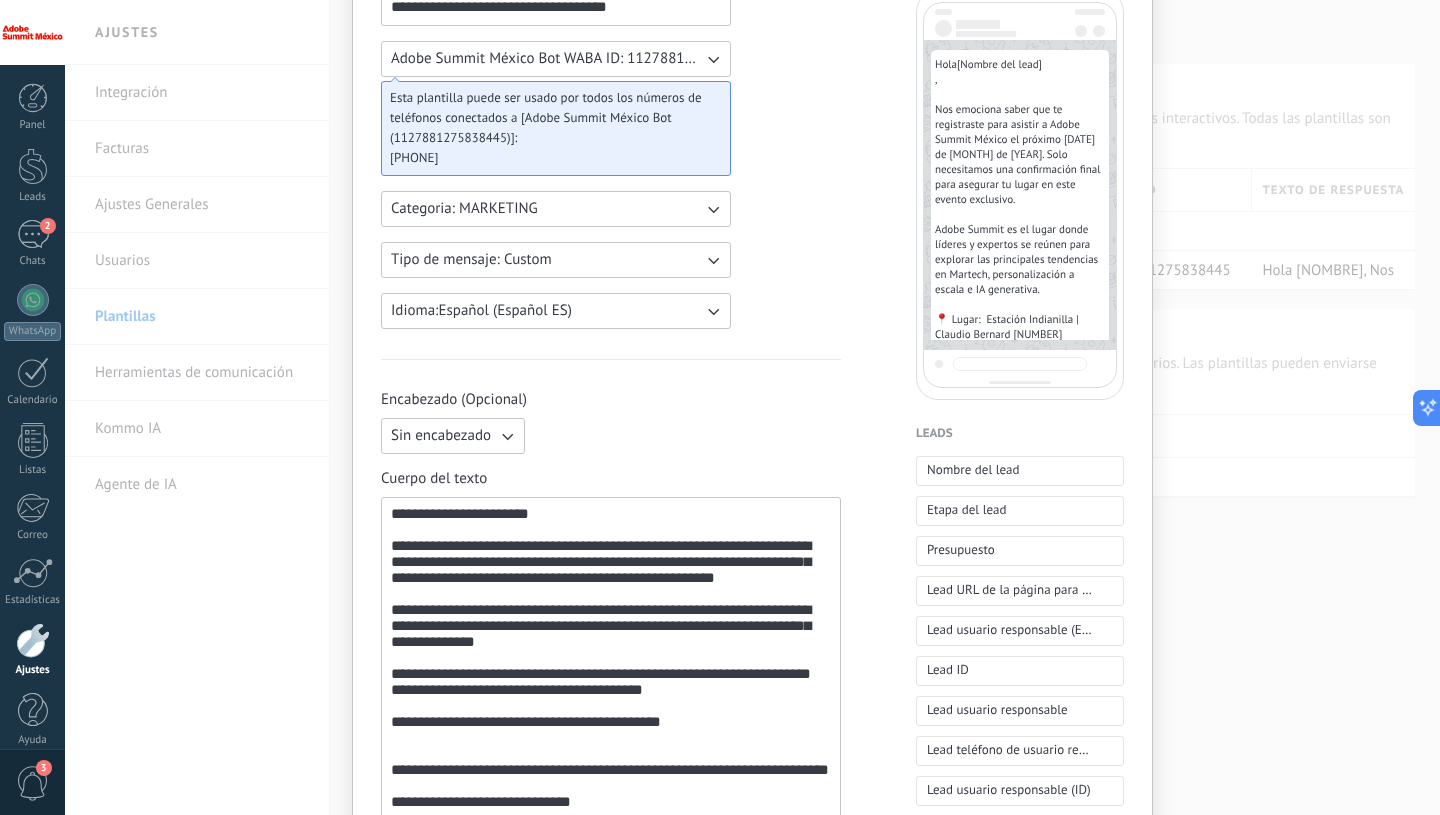 click on "Sin encabezado" at bounding box center [441, 436] 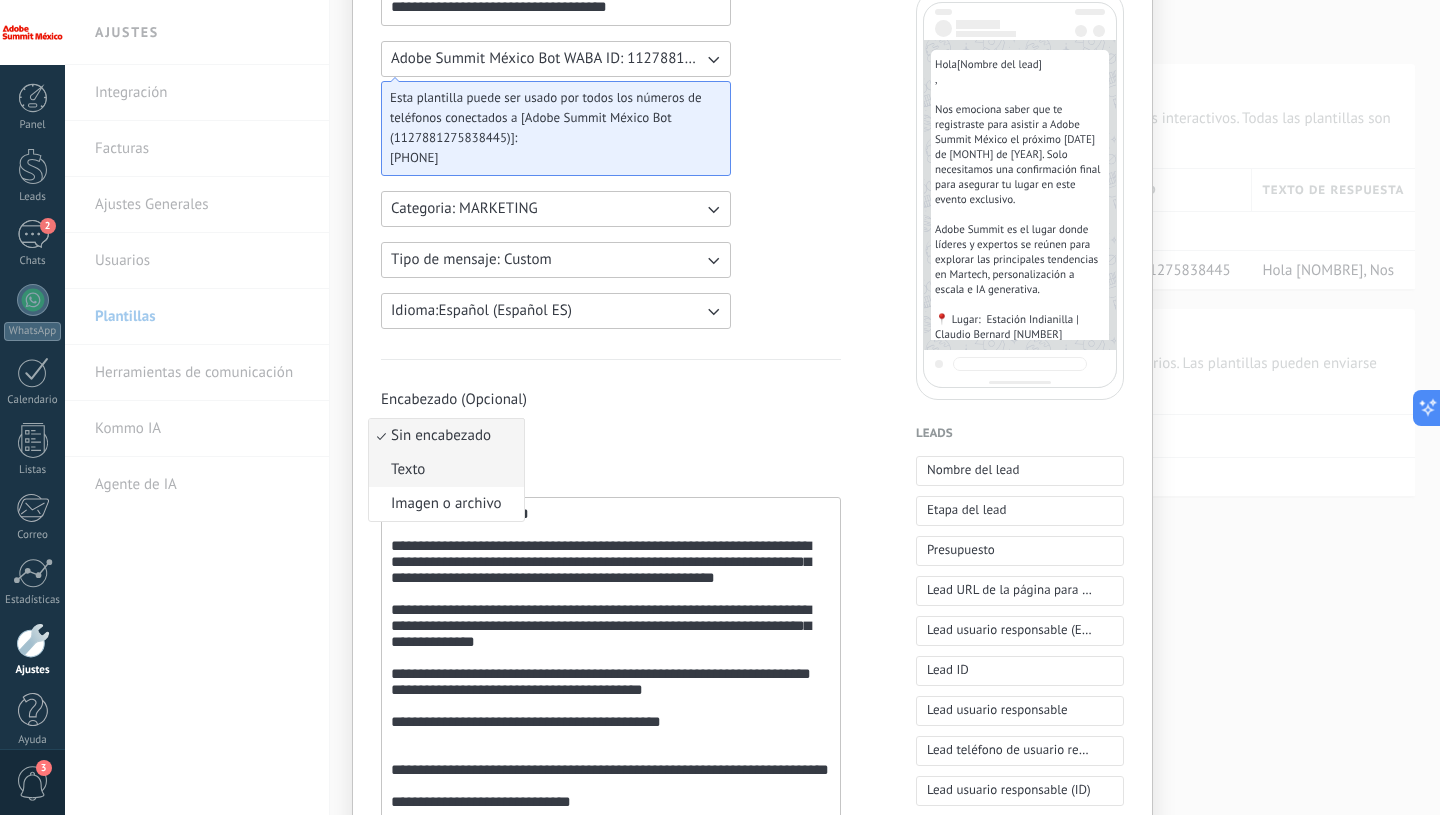 click on "Texto" at bounding box center [446, 470] 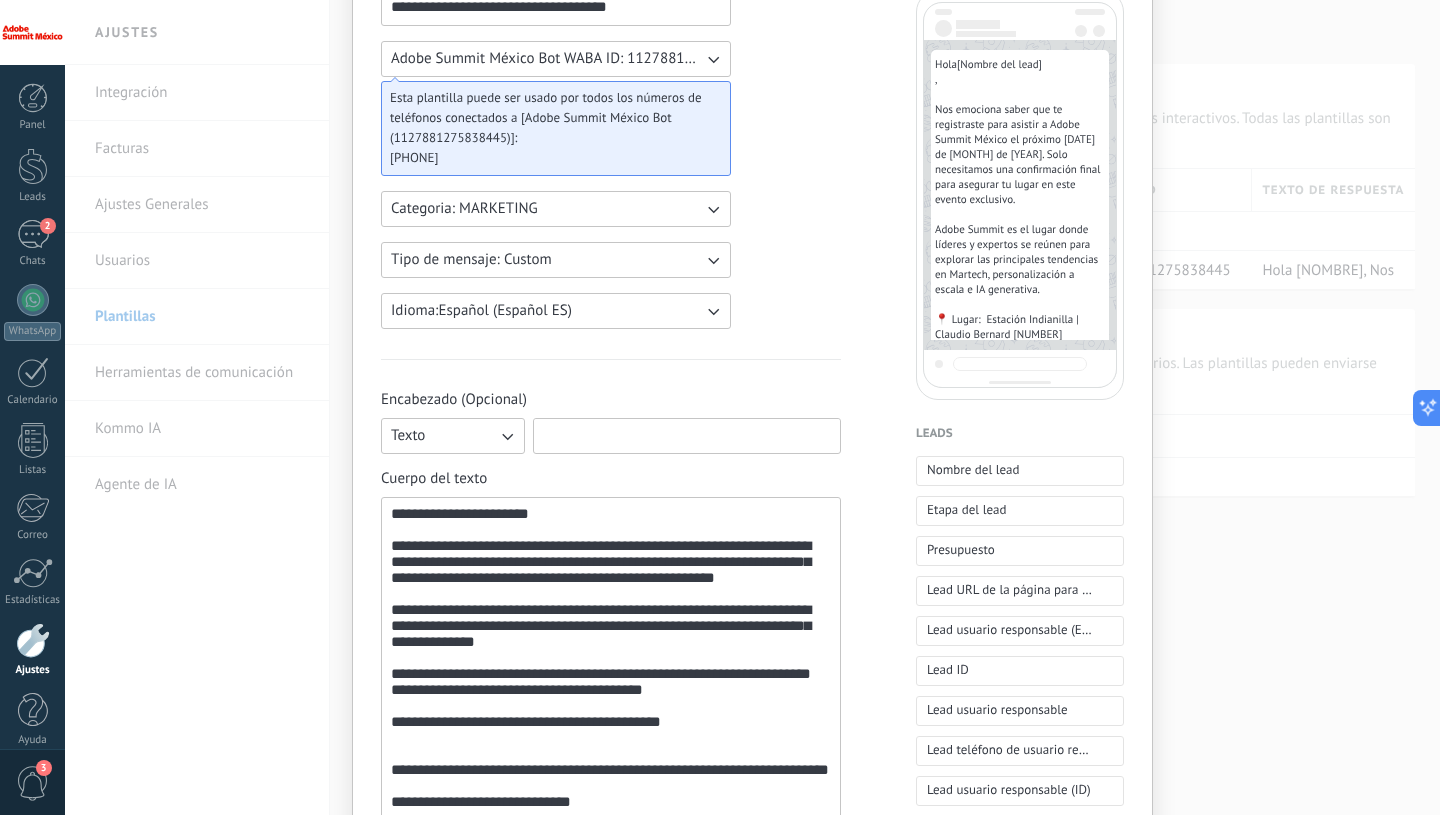 click at bounding box center (687, 435) 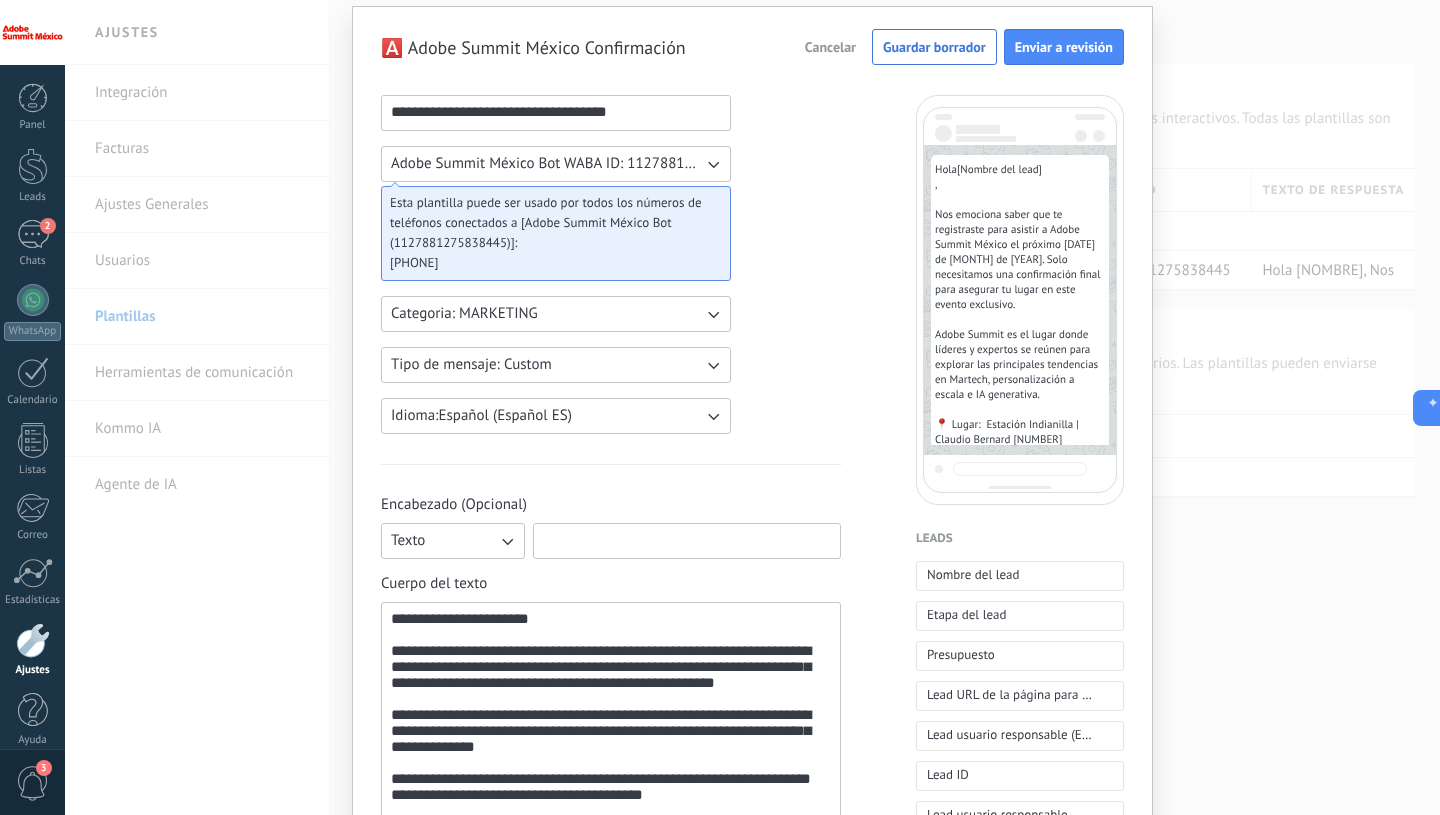 scroll, scrollTop: 59, scrollLeft: 0, axis: vertical 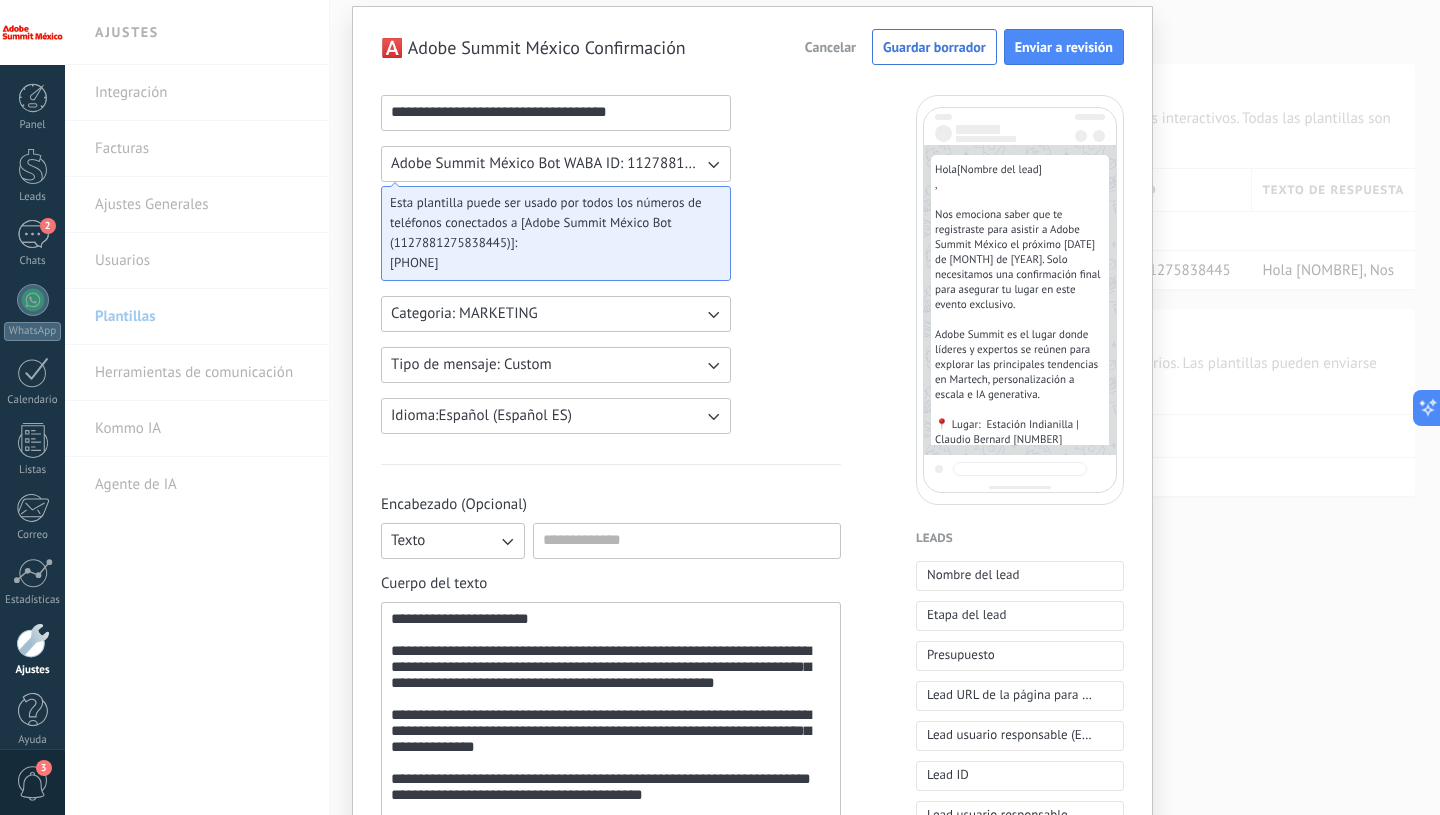 drag, startPoint x: 555, startPoint y: 114, endPoint x: 386, endPoint y: 113, distance: 169.00296 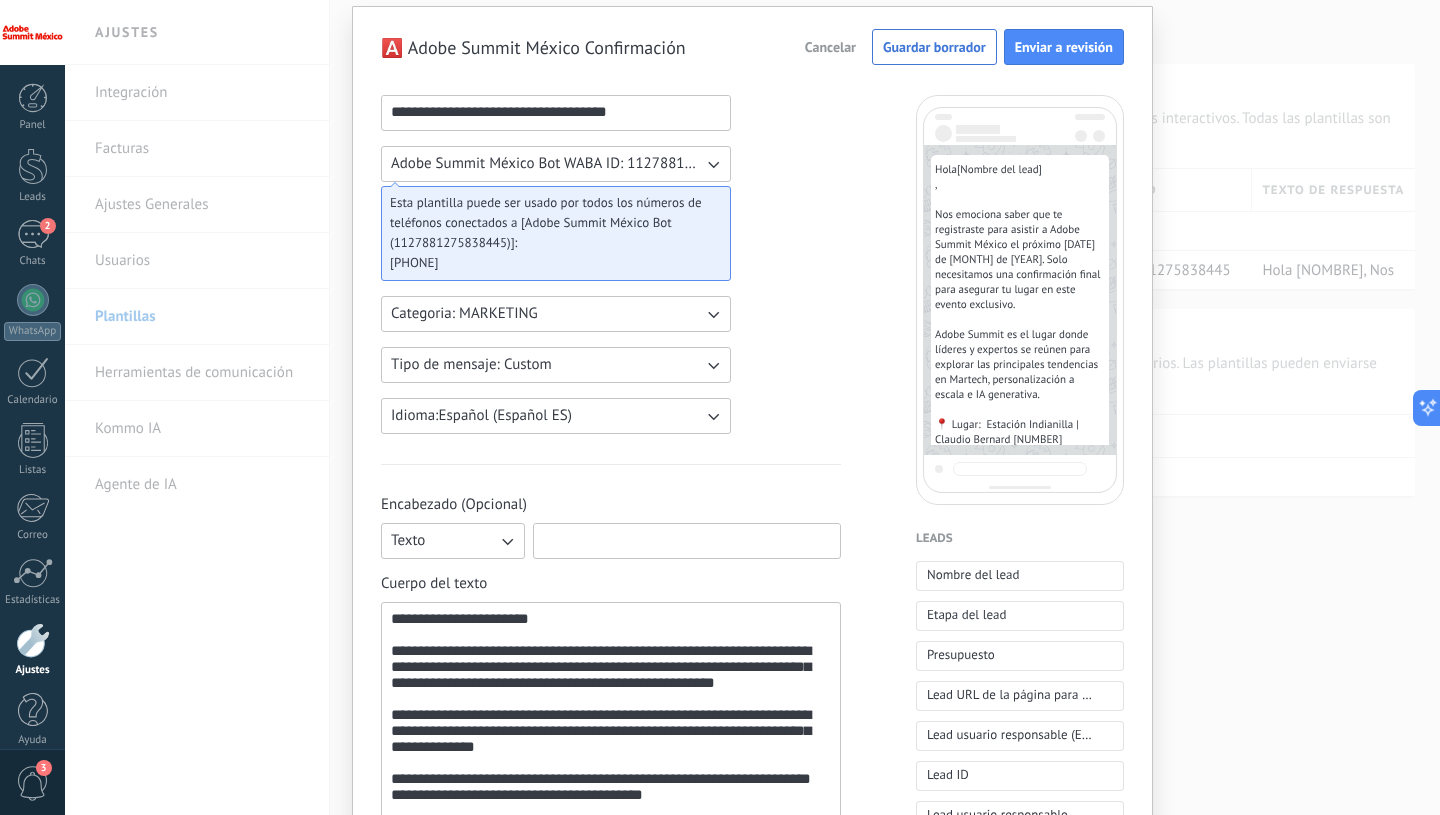 click at bounding box center (687, 540) 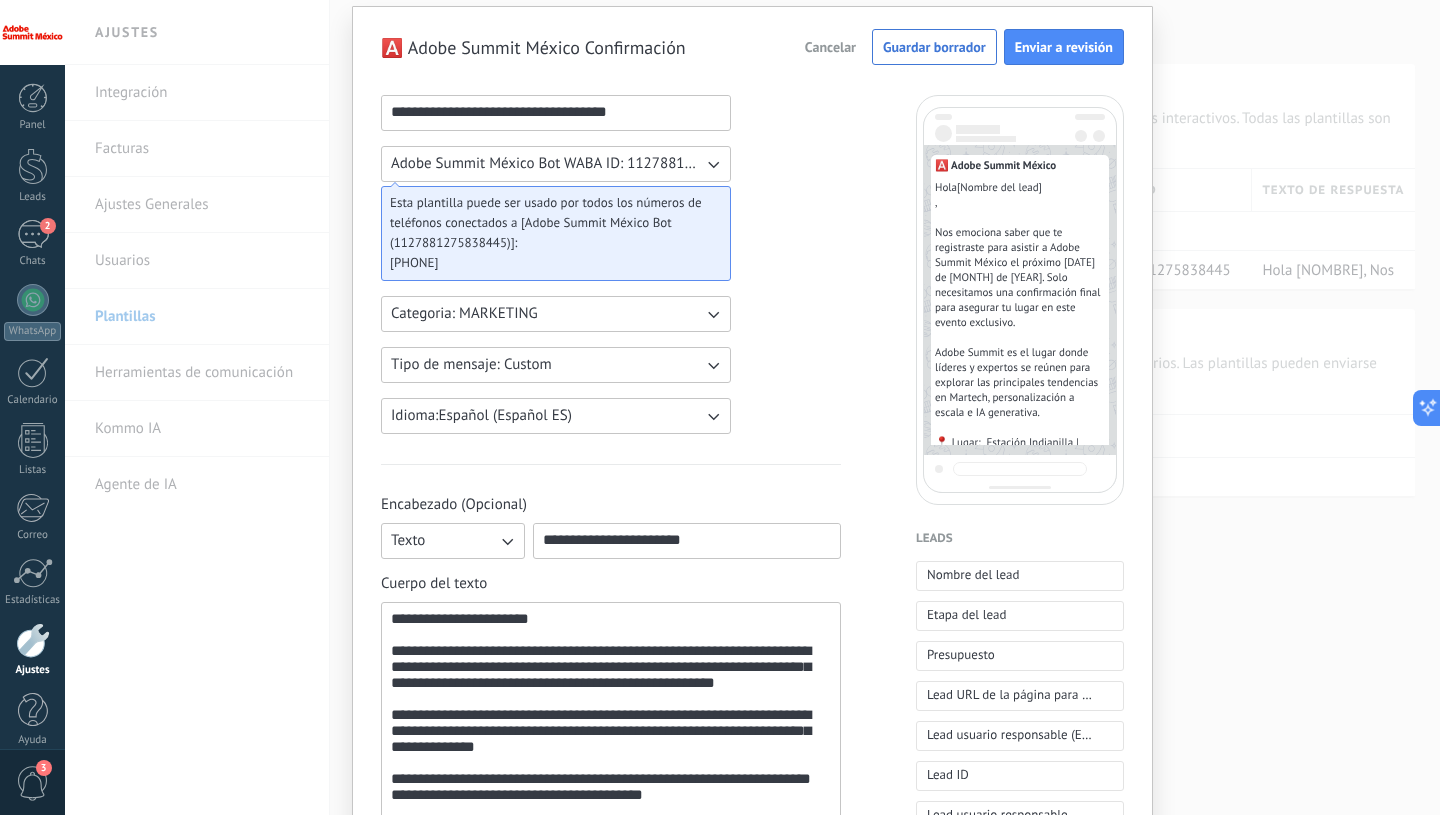 scroll, scrollTop: 81, scrollLeft: 0, axis: vertical 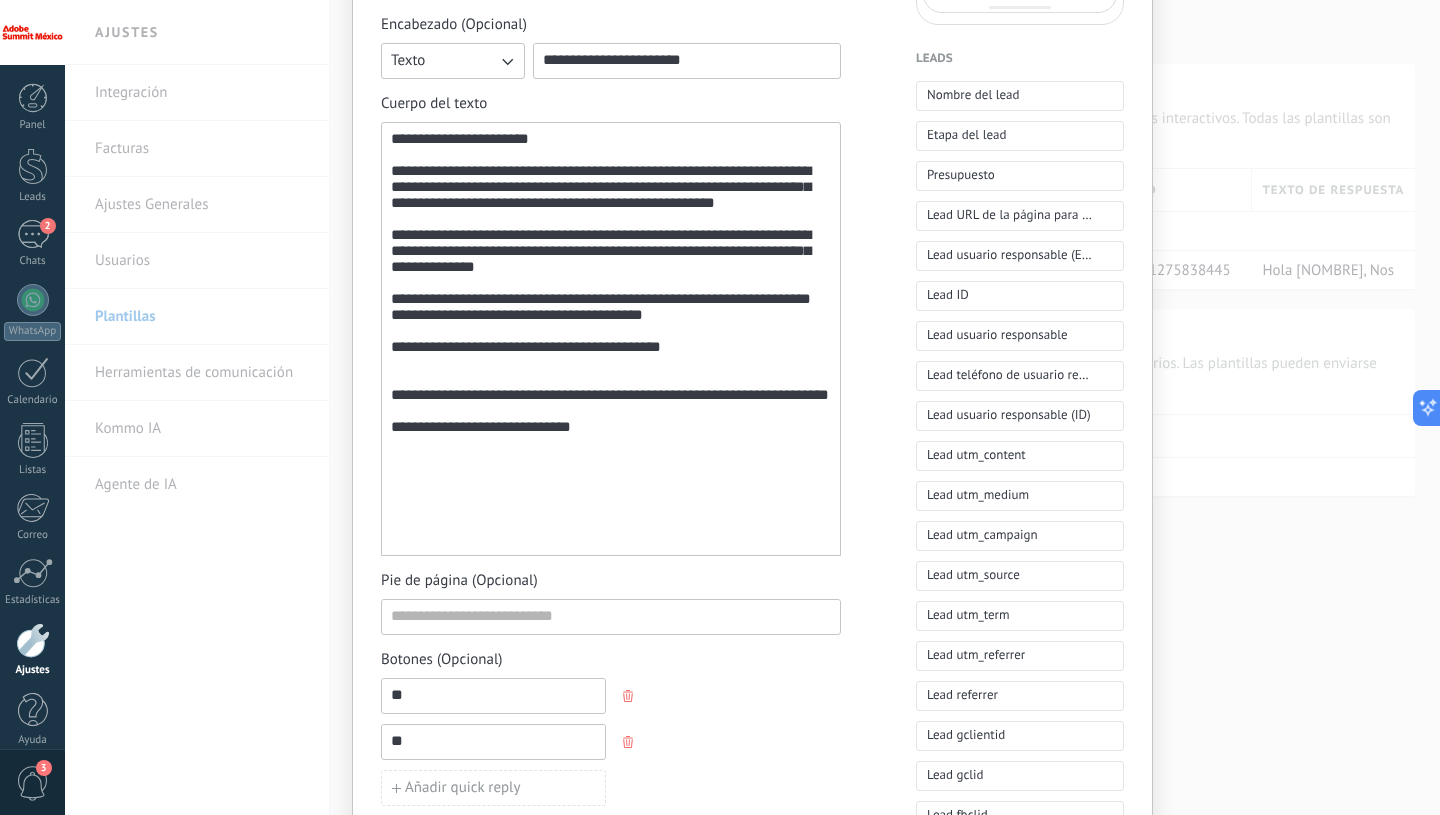 type on "**********" 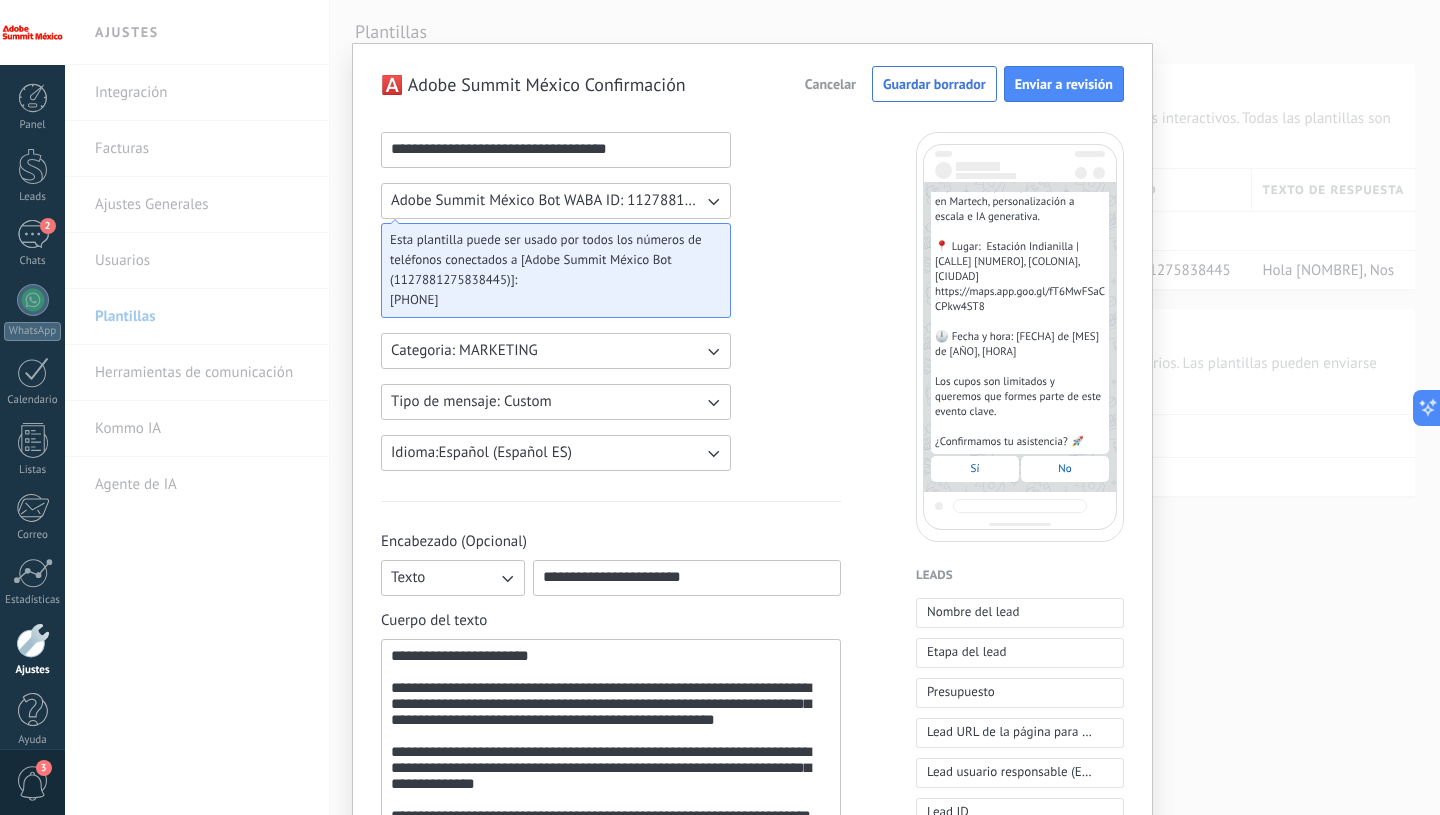 scroll, scrollTop: 24, scrollLeft: 0, axis: vertical 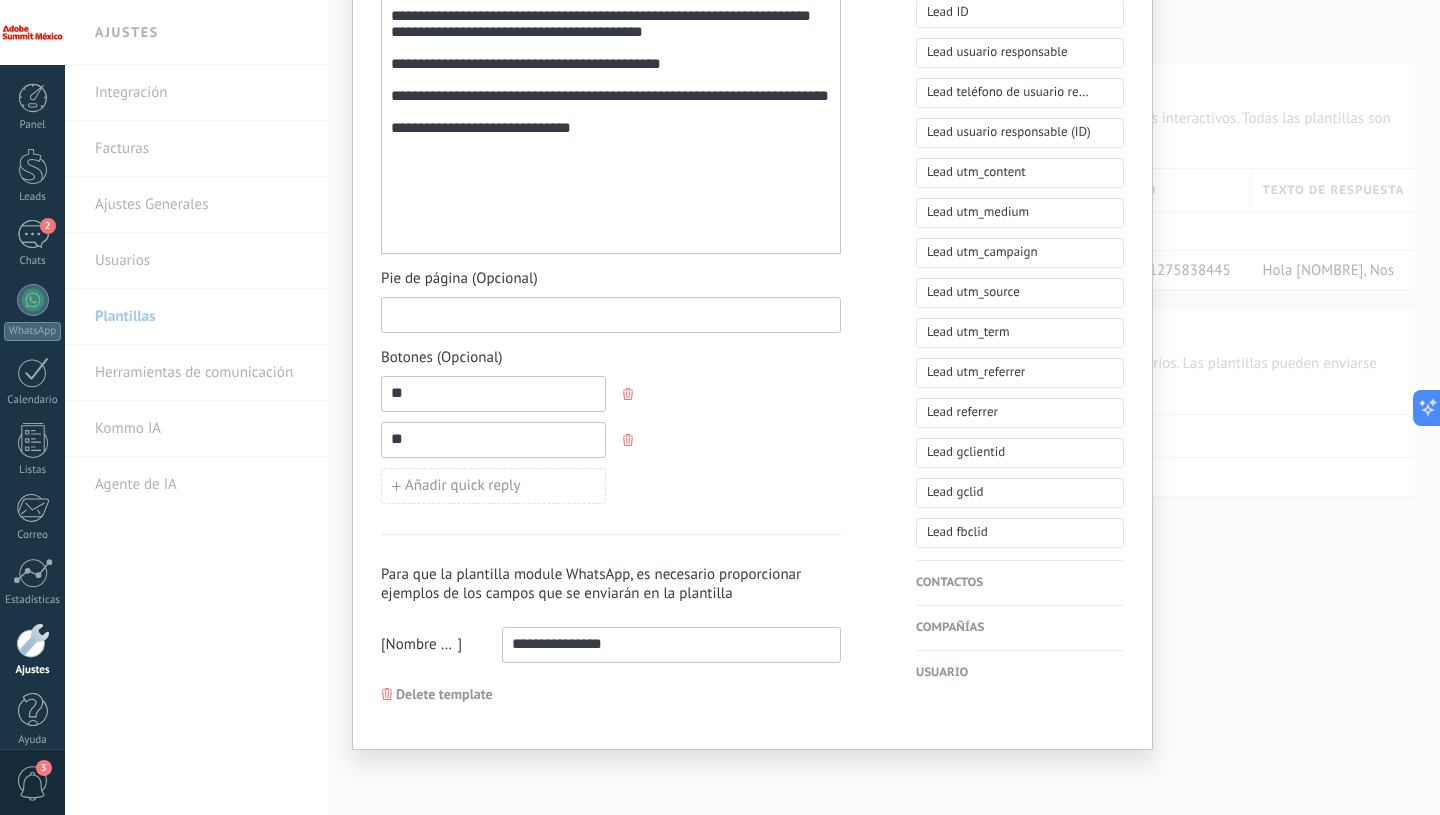 click at bounding box center [611, 314] 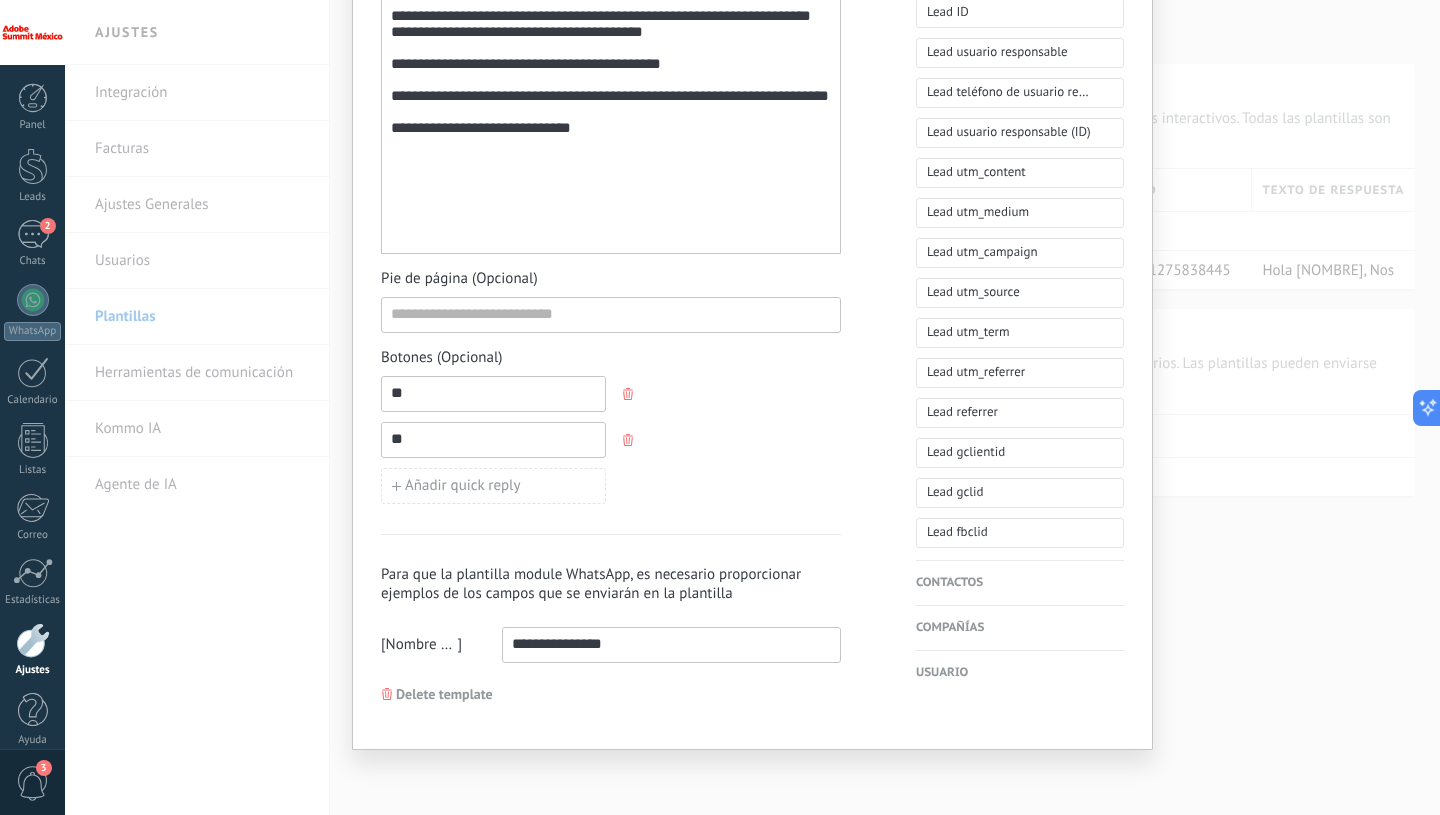 click on "**********" at bounding box center [671, 644] 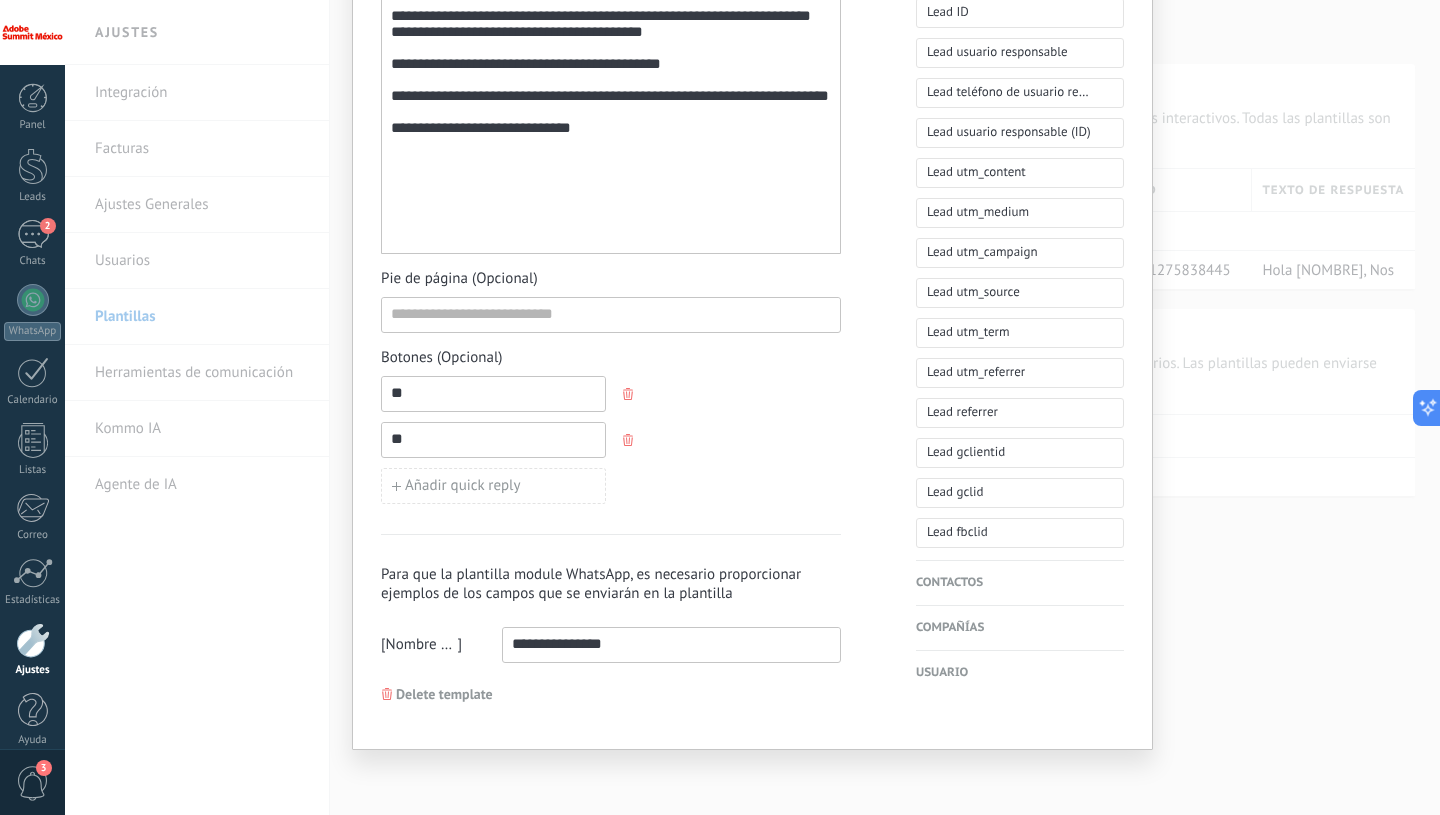 click on "**********" at bounding box center (671, 644) 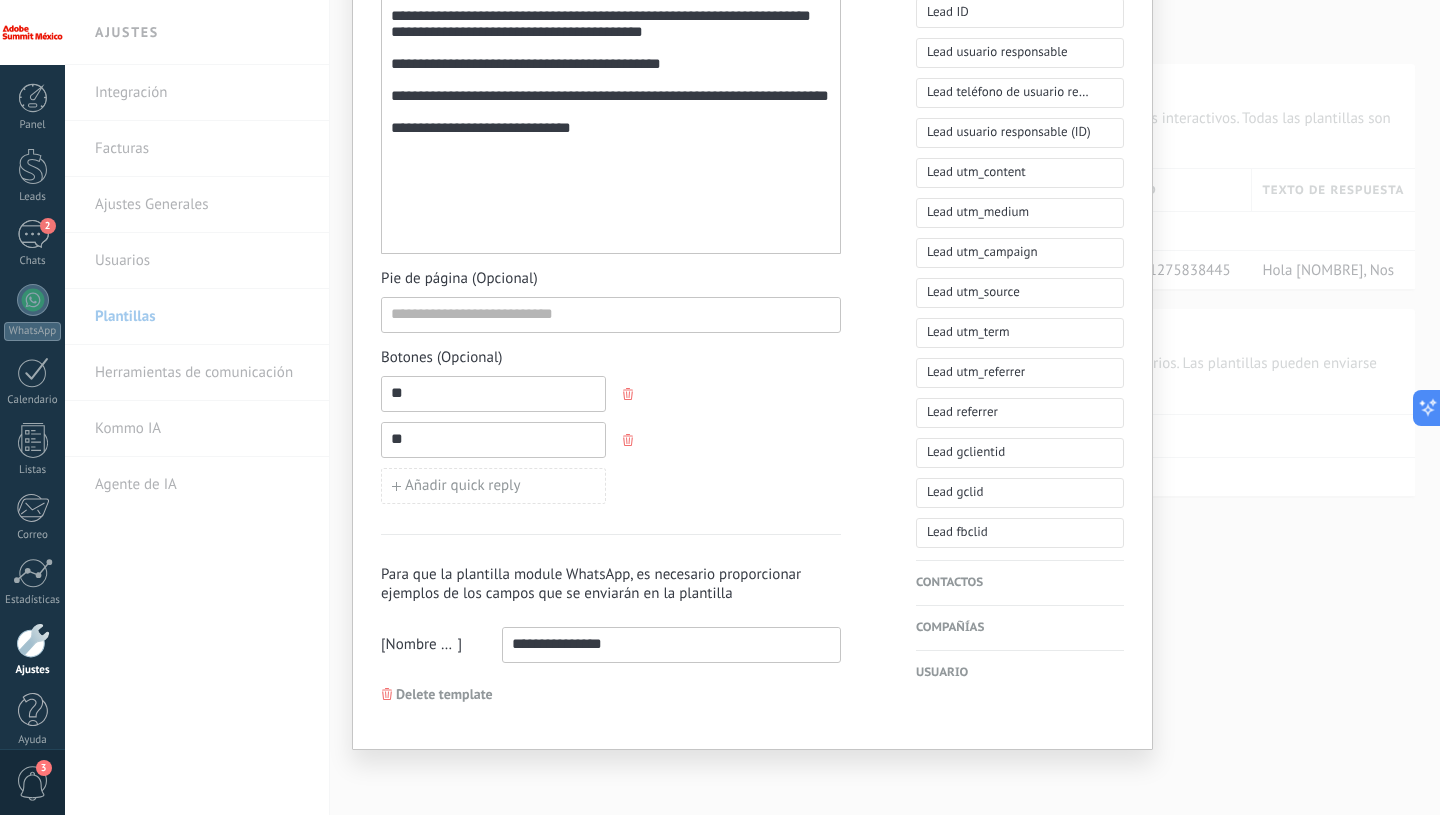 click on "Contactos" at bounding box center (1020, 583) 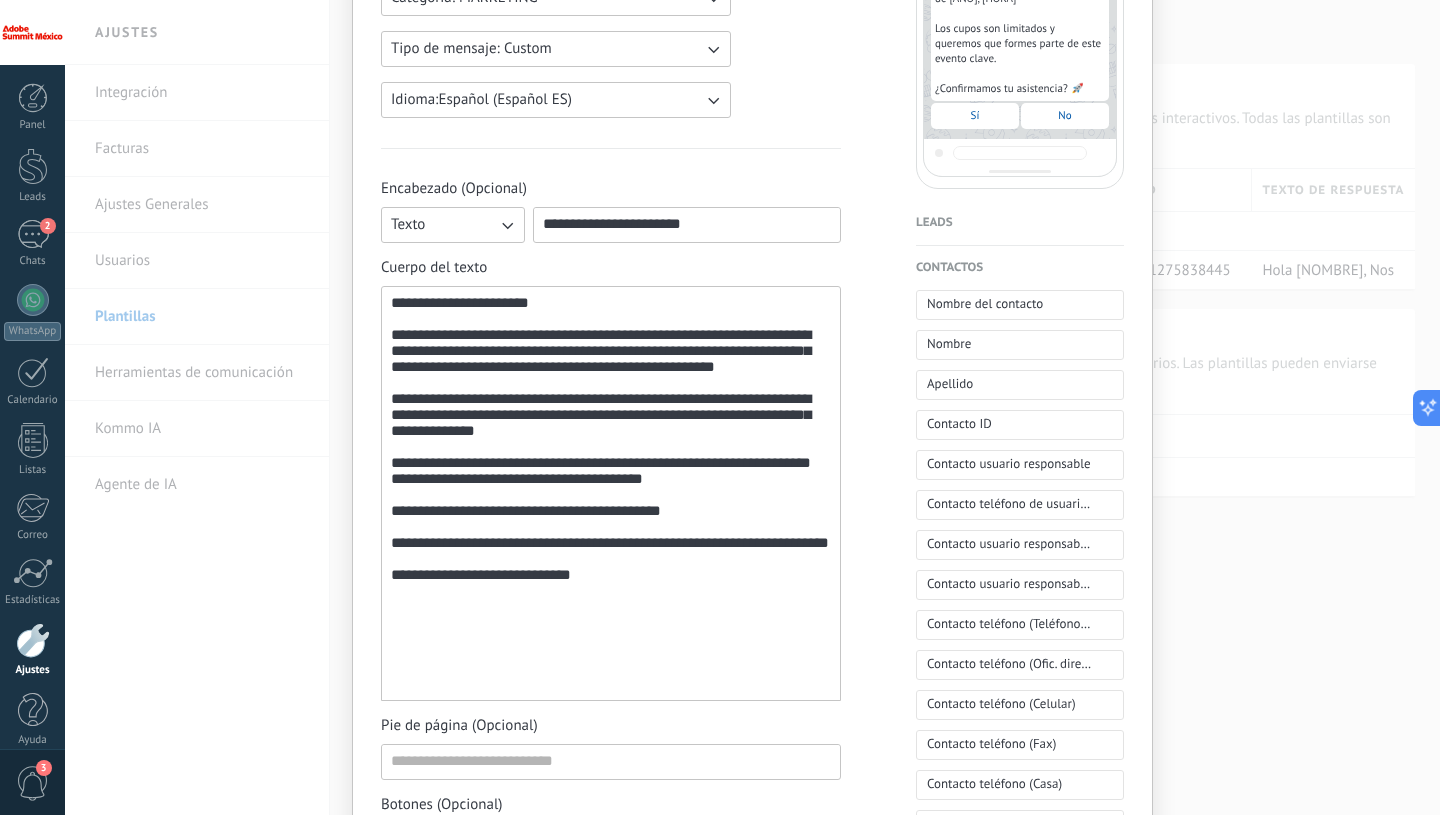scroll, scrollTop: 262, scrollLeft: 0, axis: vertical 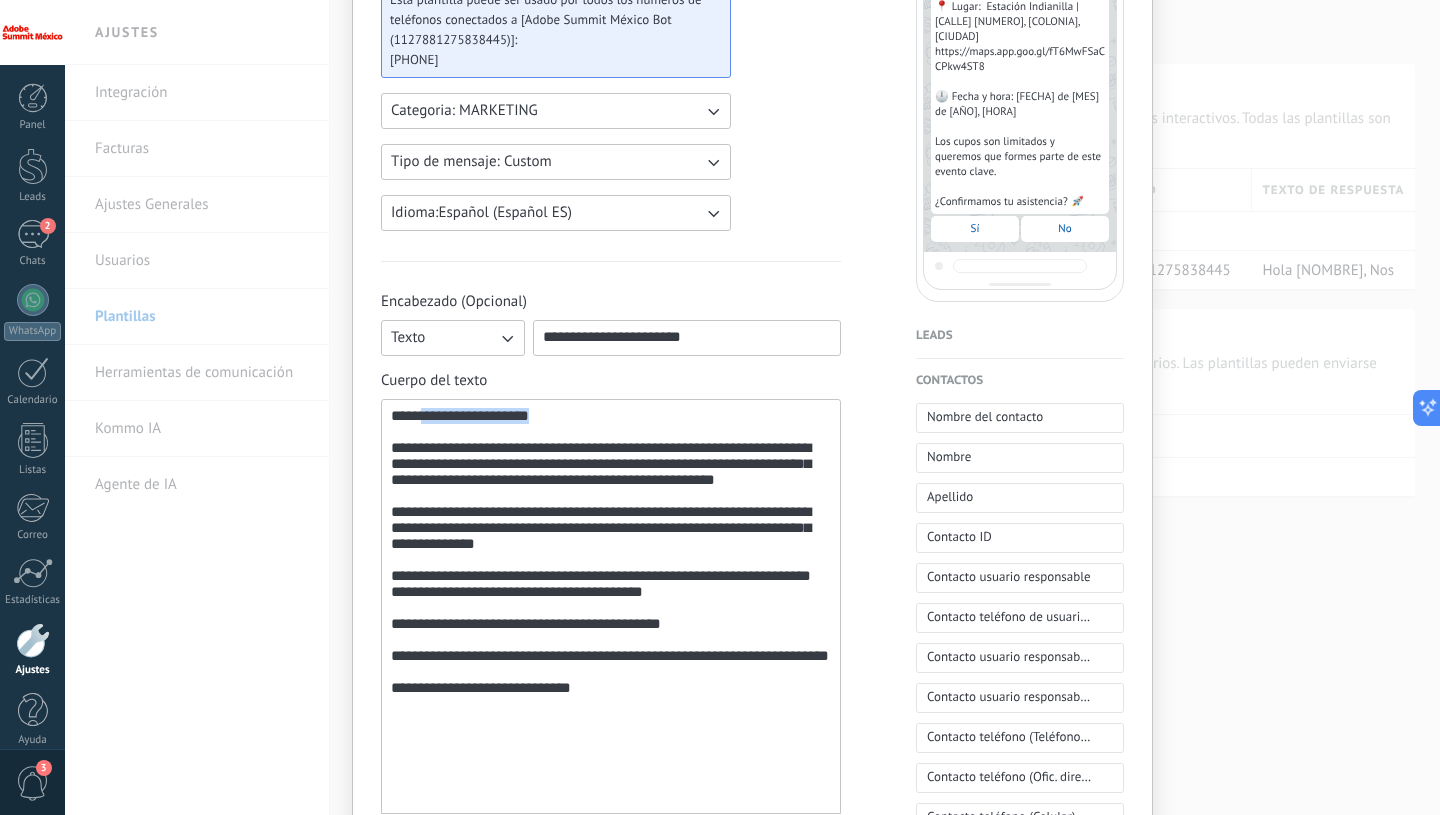 drag, startPoint x: 422, startPoint y: 418, endPoint x: 537, endPoint y: 419, distance: 115.00435 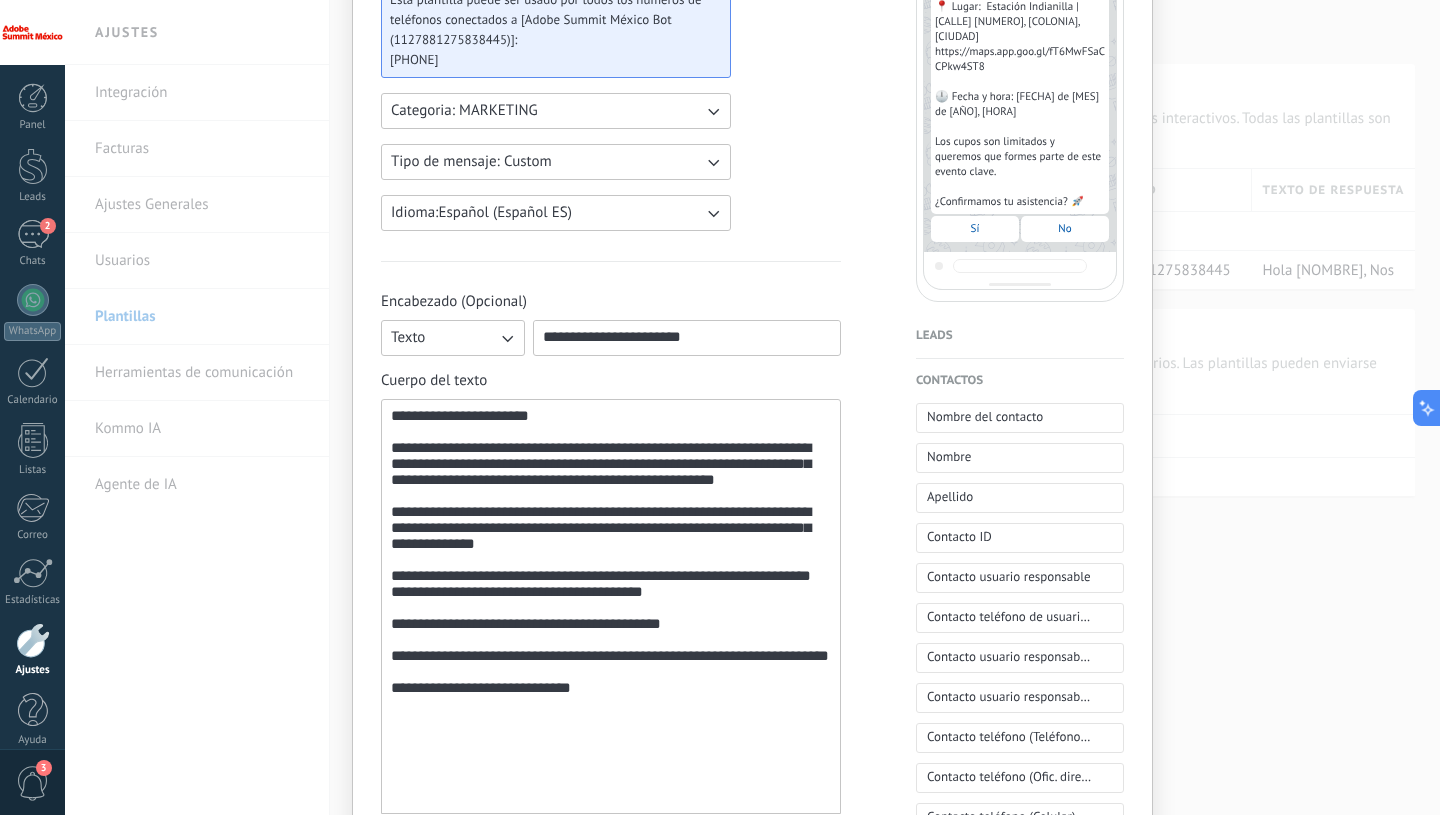scroll, scrollTop: 214, scrollLeft: 0, axis: vertical 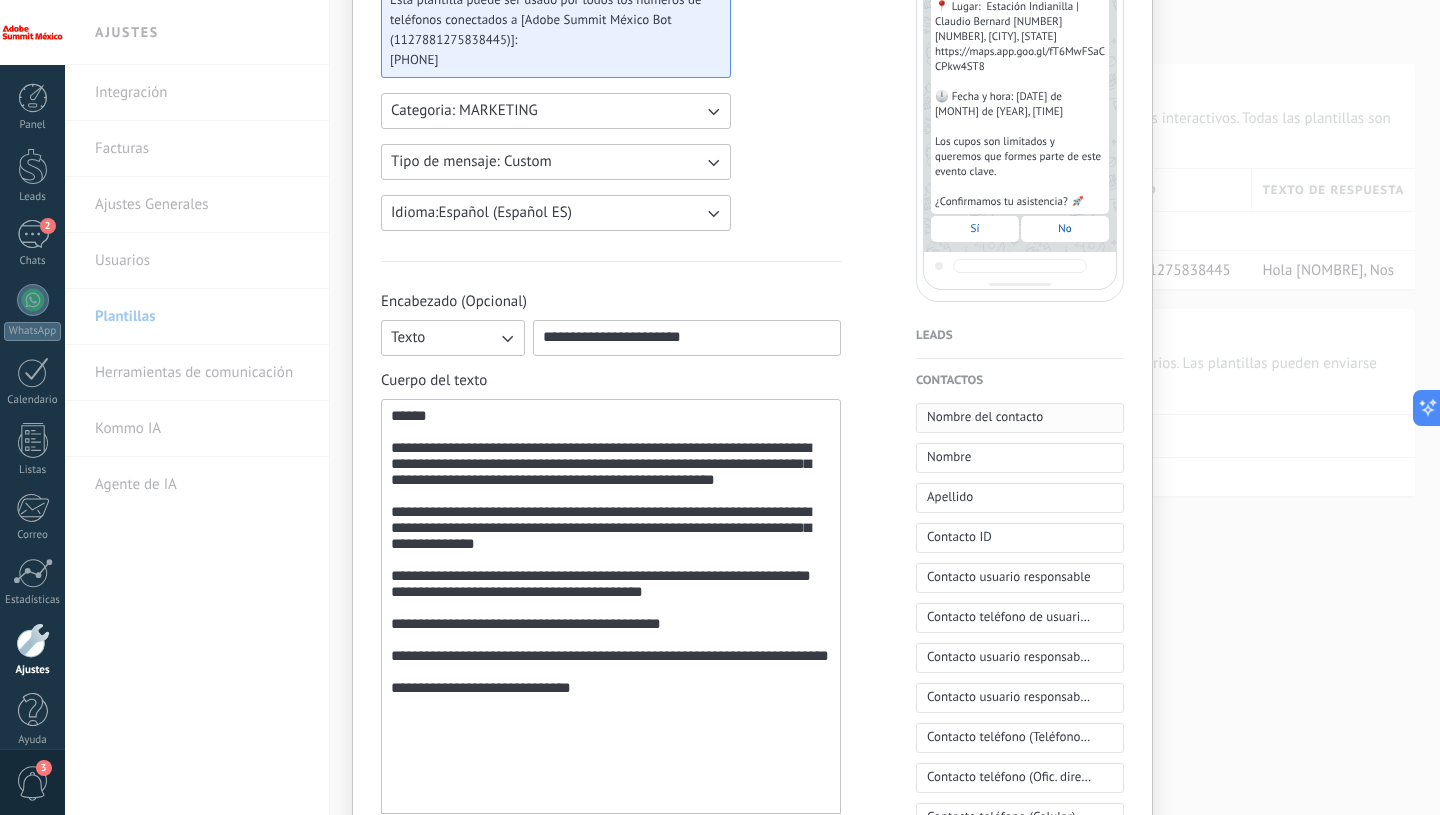 click on "Nombre del contacto" at bounding box center (985, 417) 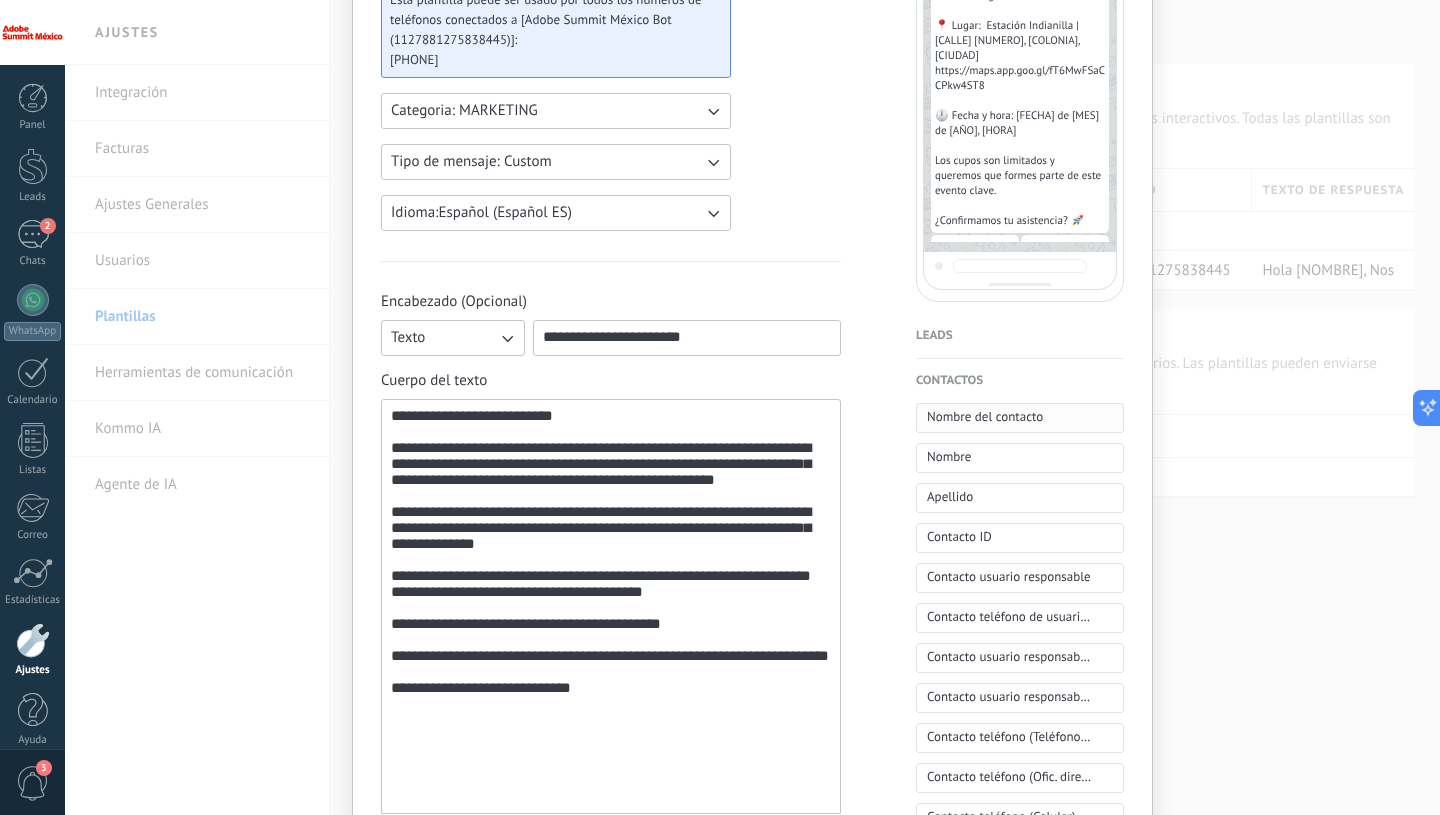 scroll, scrollTop: 233, scrollLeft: 0, axis: vertical 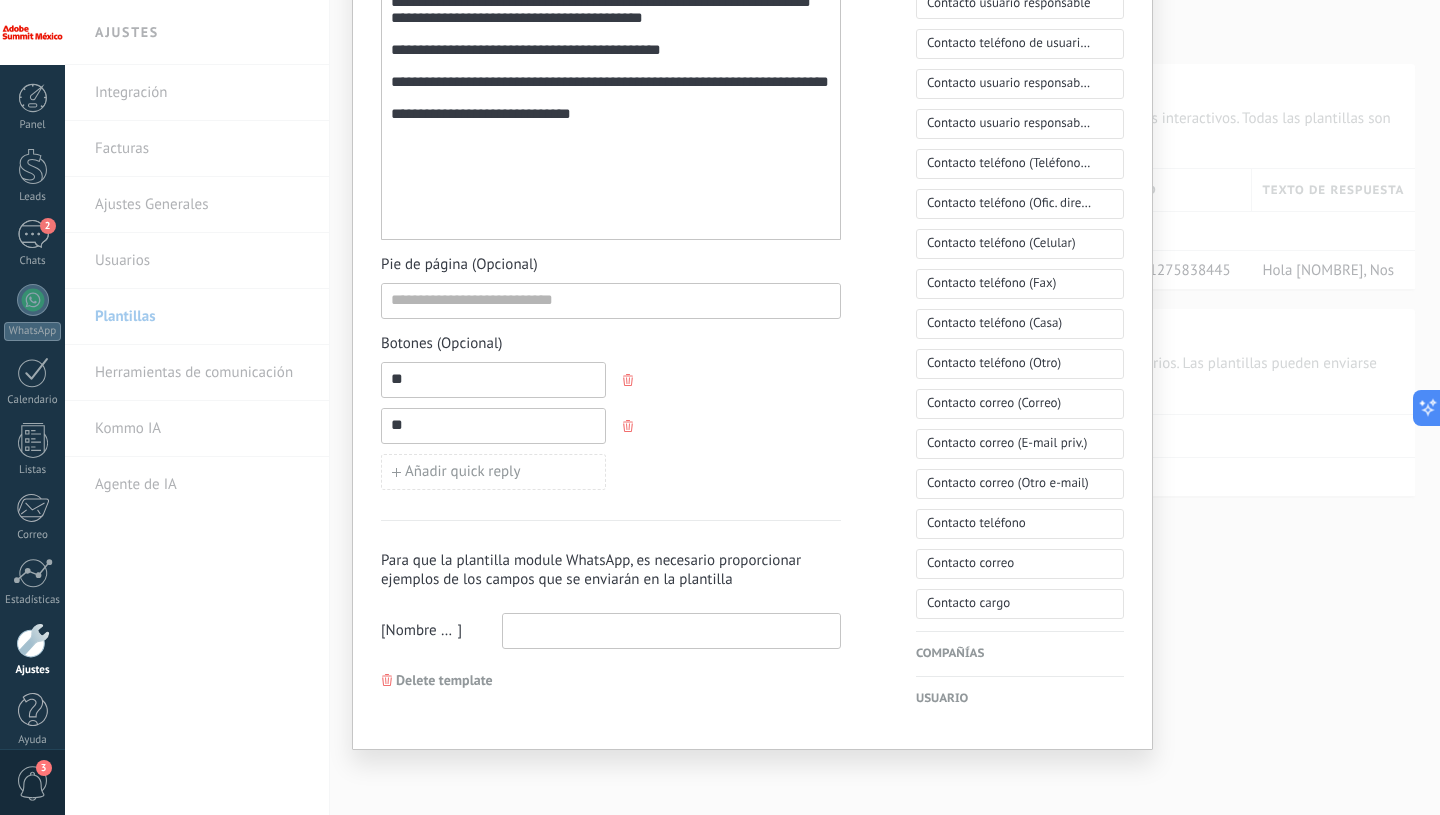 click at bounding box center (671, 630) 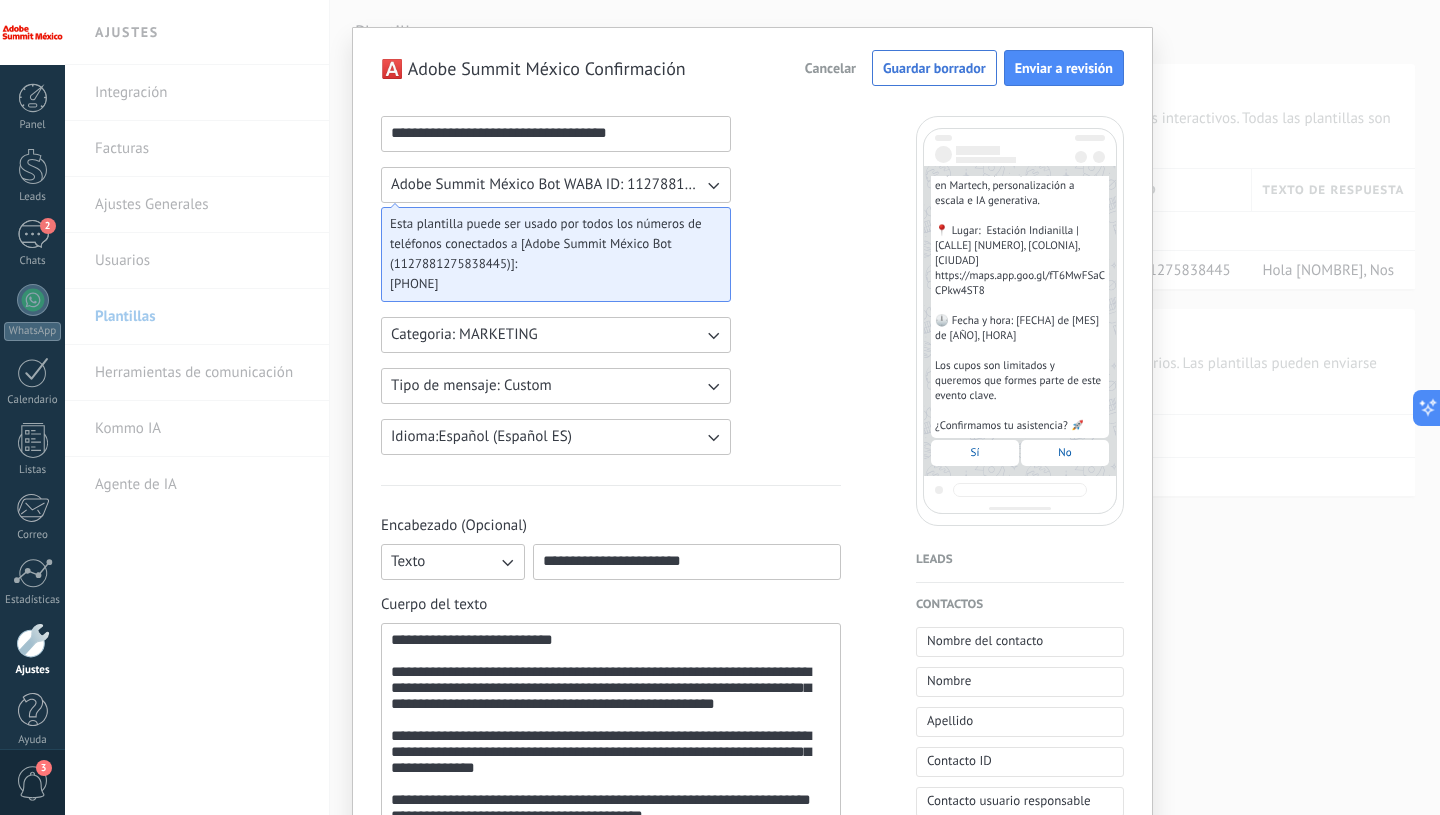 scroll, scrollTop: 0, scrollLeft: 0, axis: both 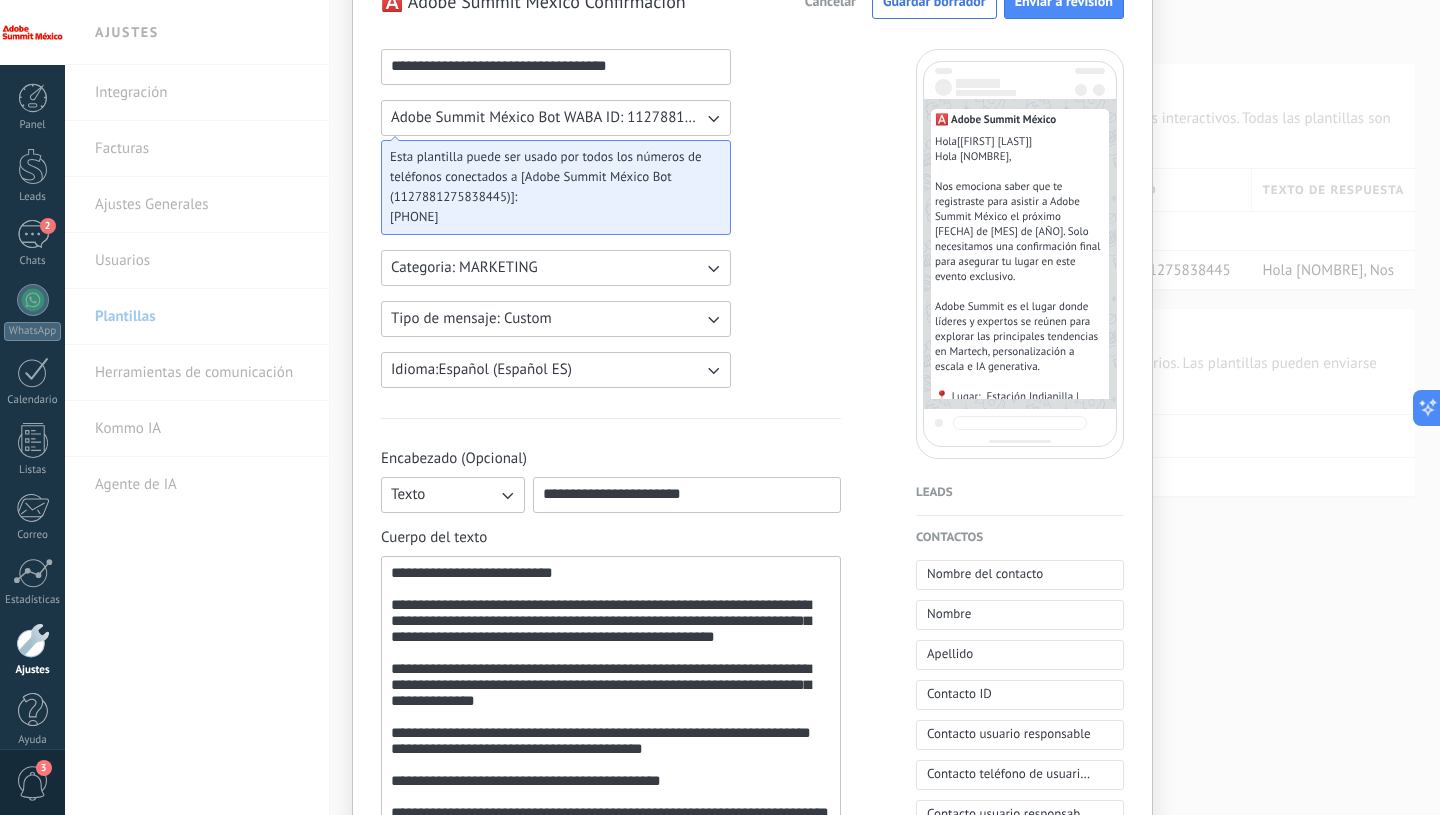 type on "**********" 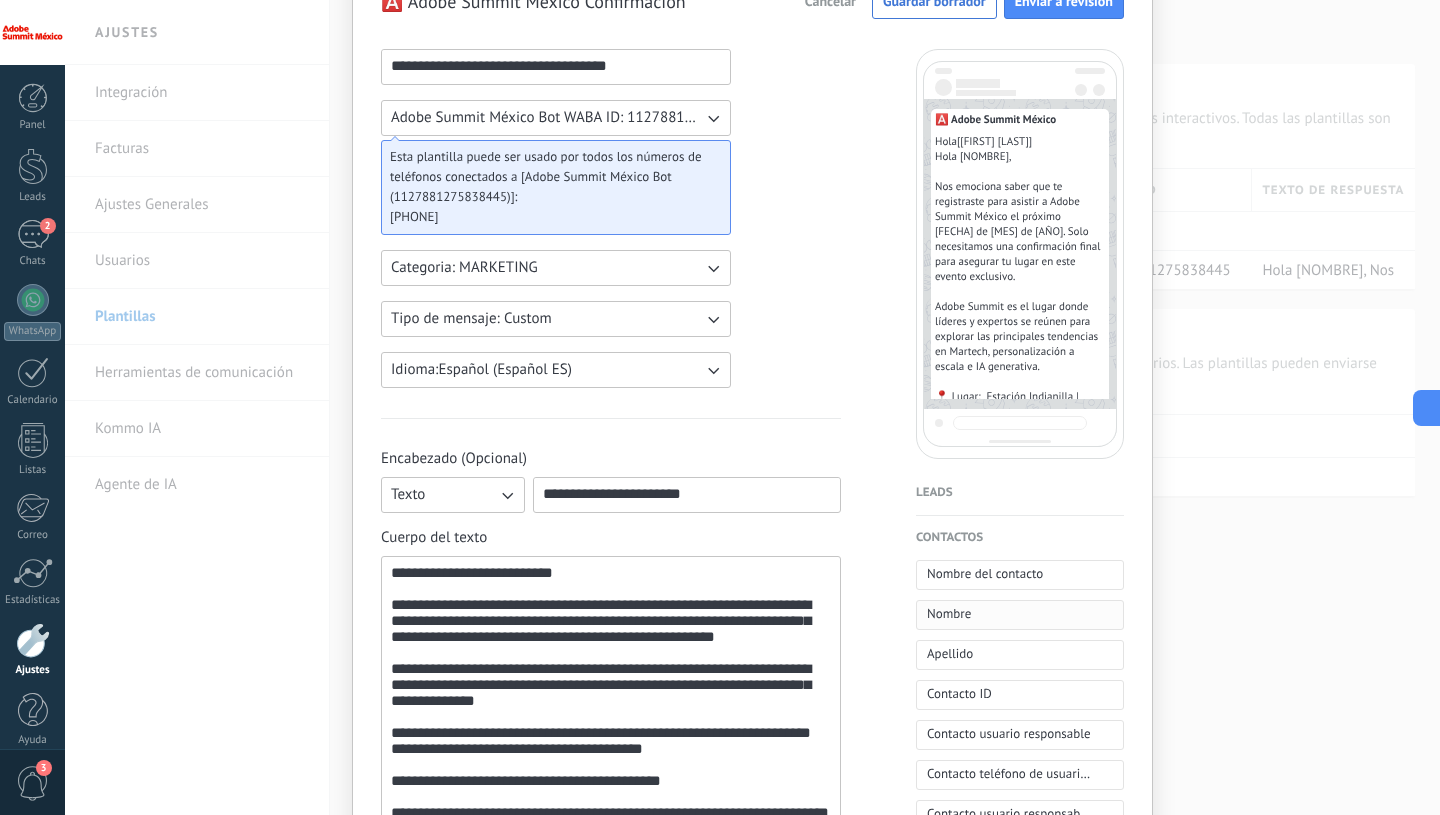 click on "Nombre" at bounding box center (949, 614) 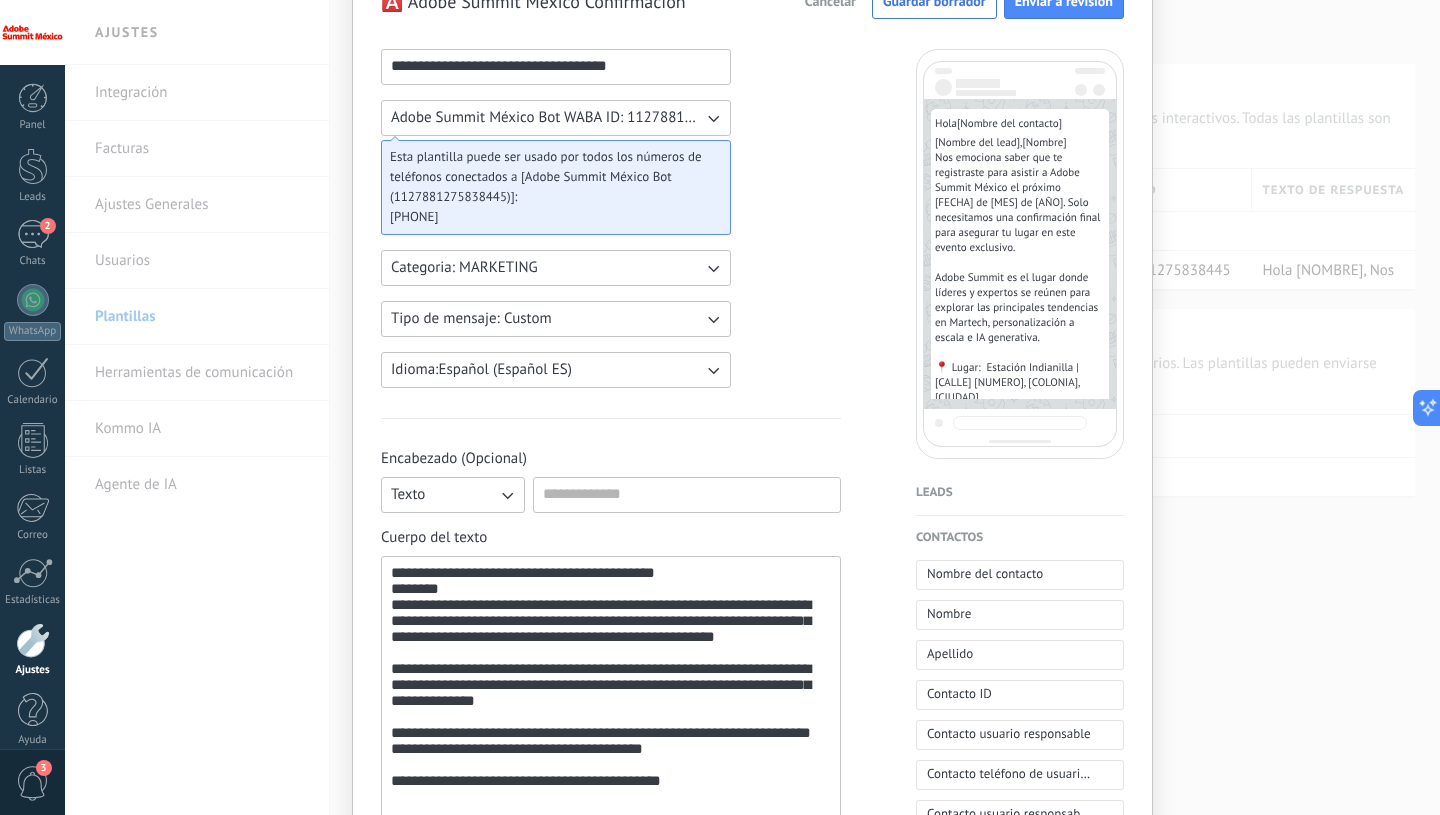 click on "**********" at bounding box center [611, 773] 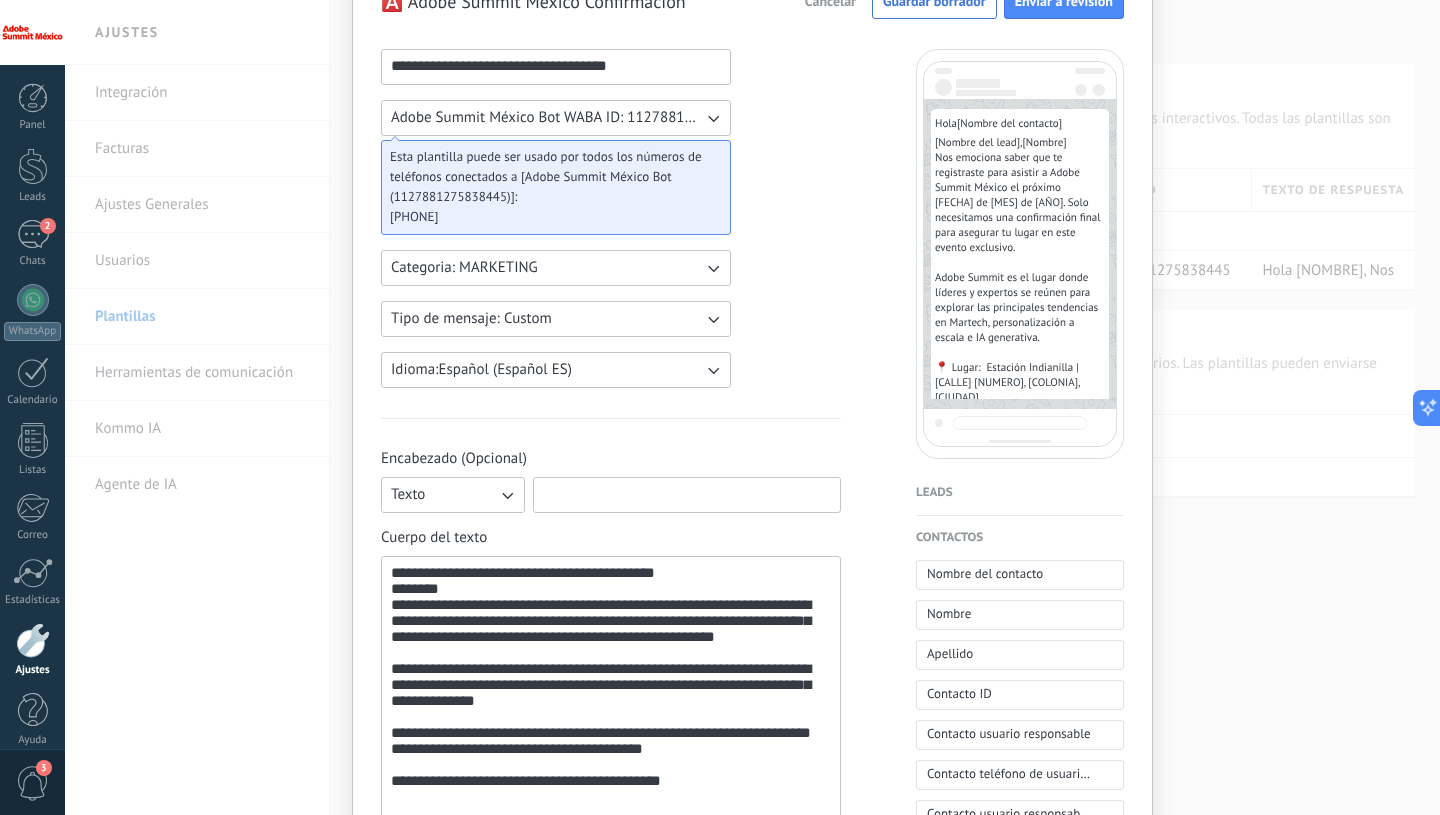 click at bounding box center [687, 494] 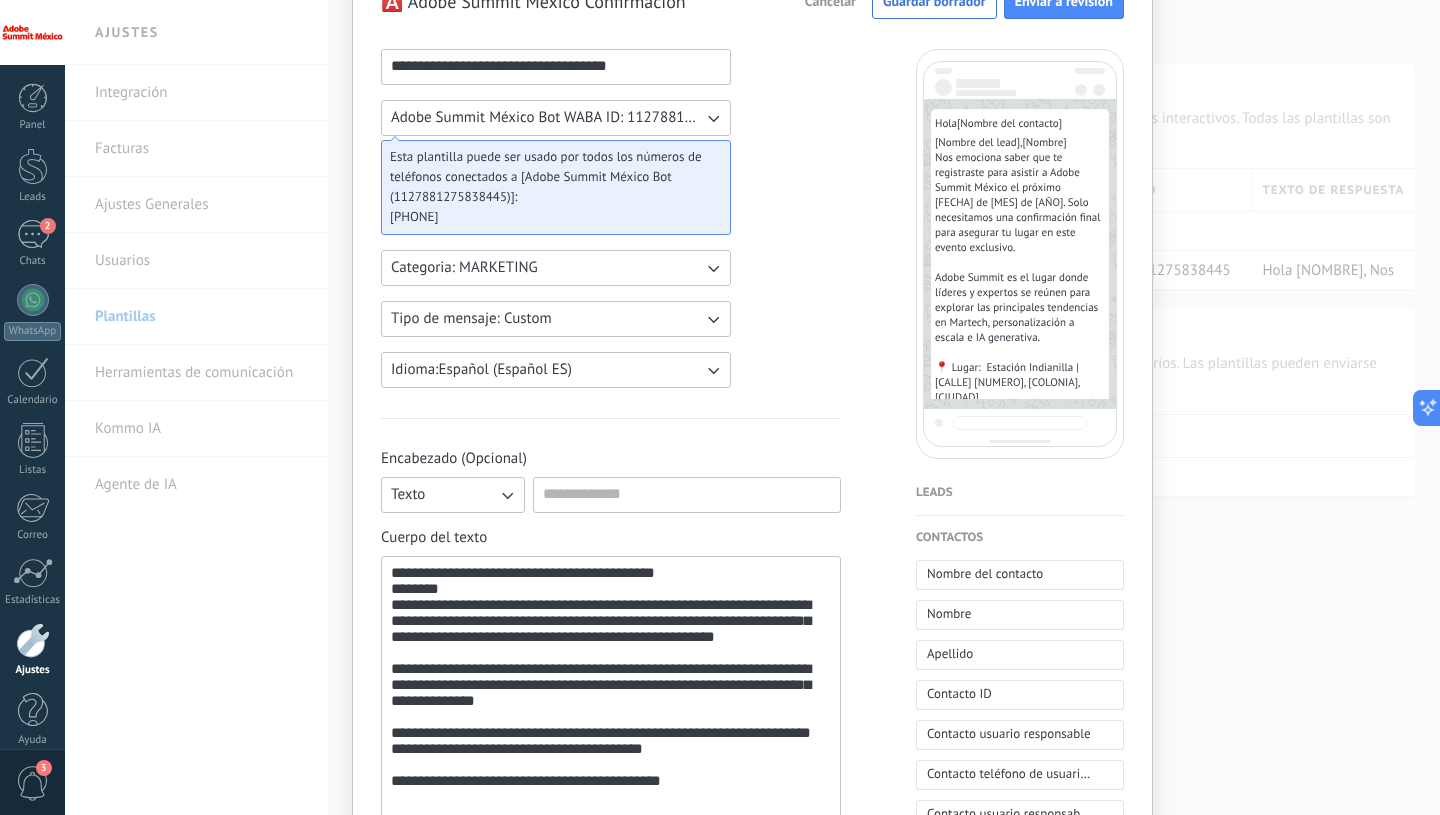 click on "**********" at bounding box center [556, 66] 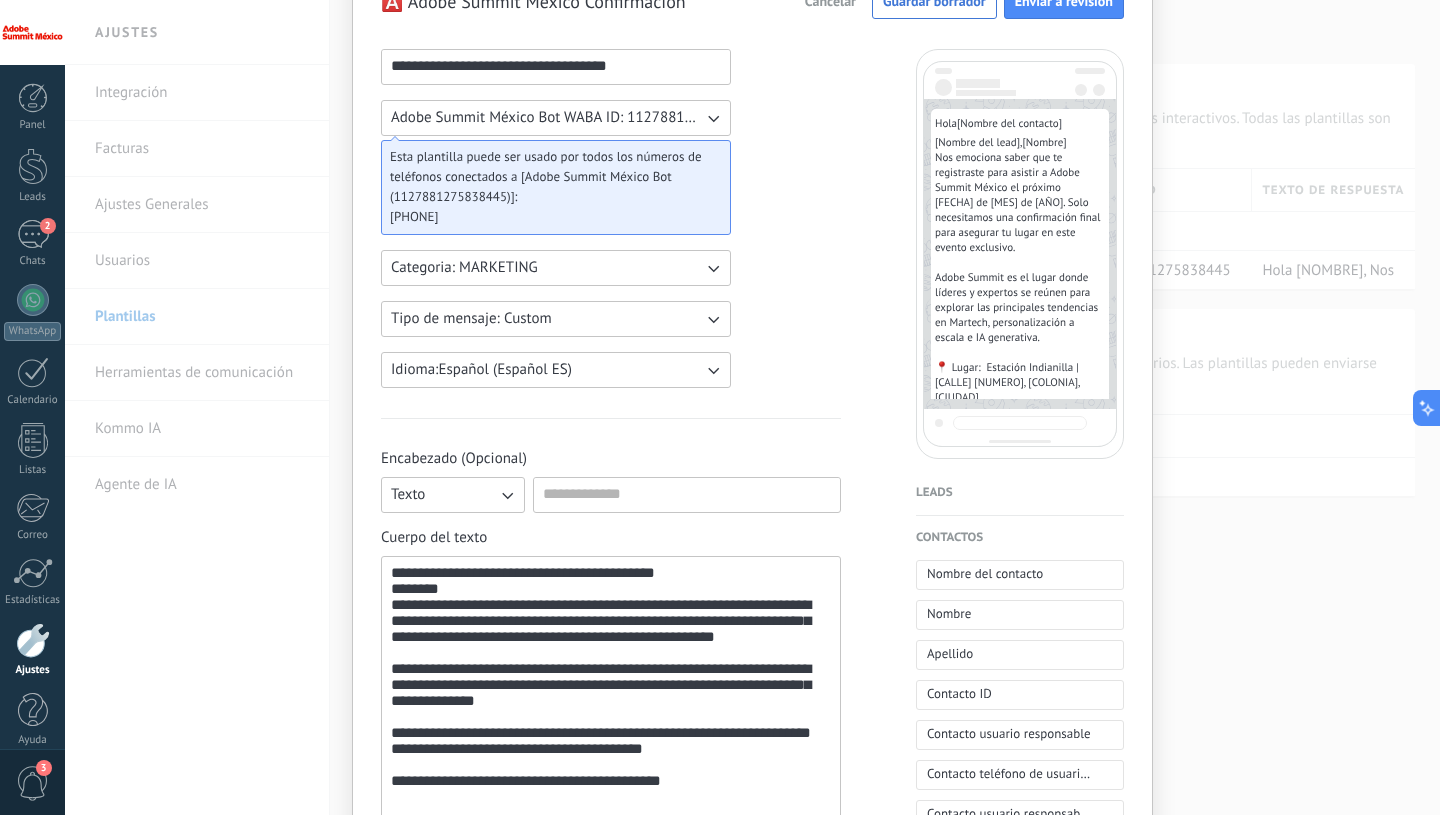 click on "**********" at bounding box center (556, 66) 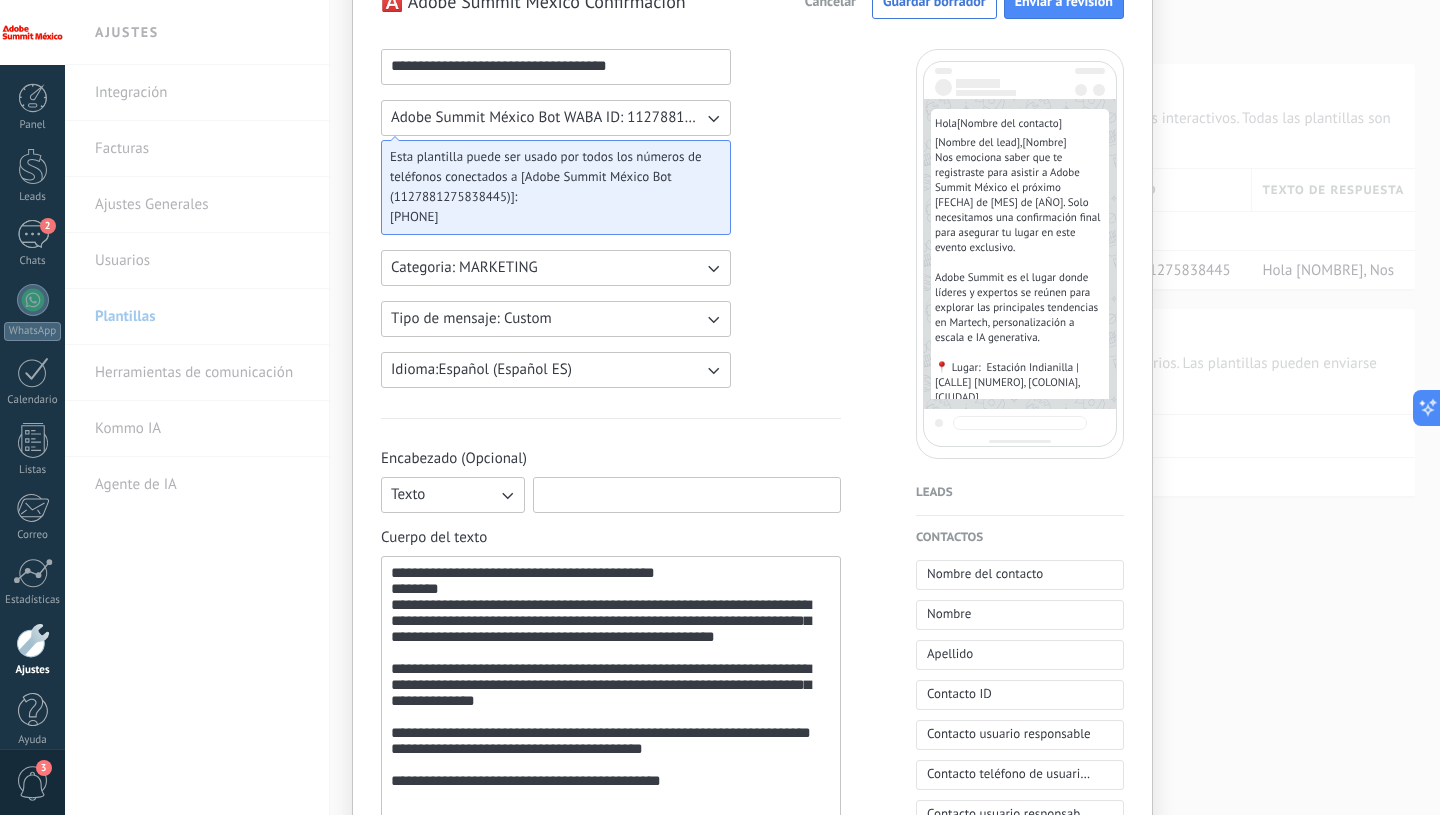 click at bounding box center (687, 494) 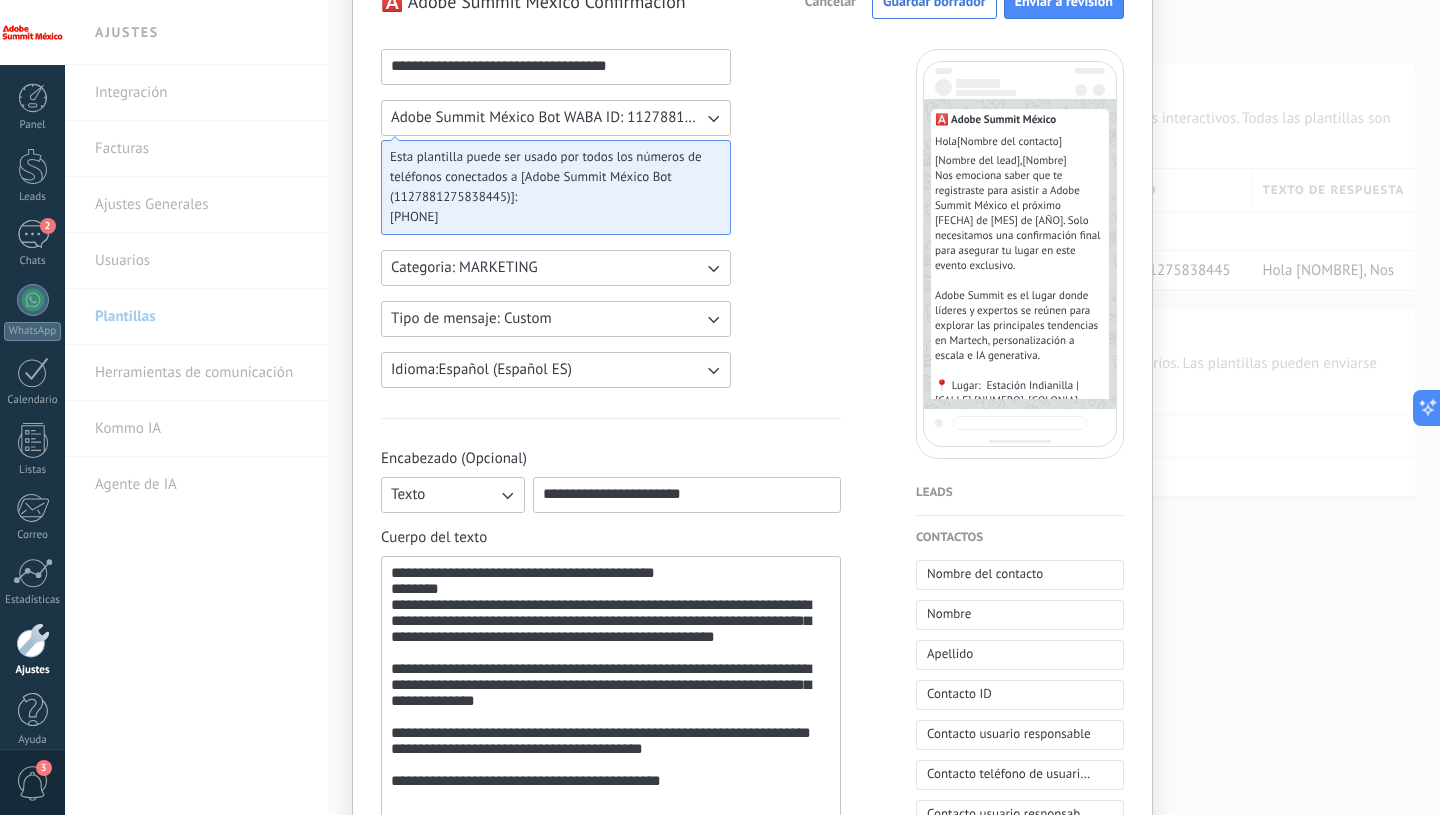 type on "**********" 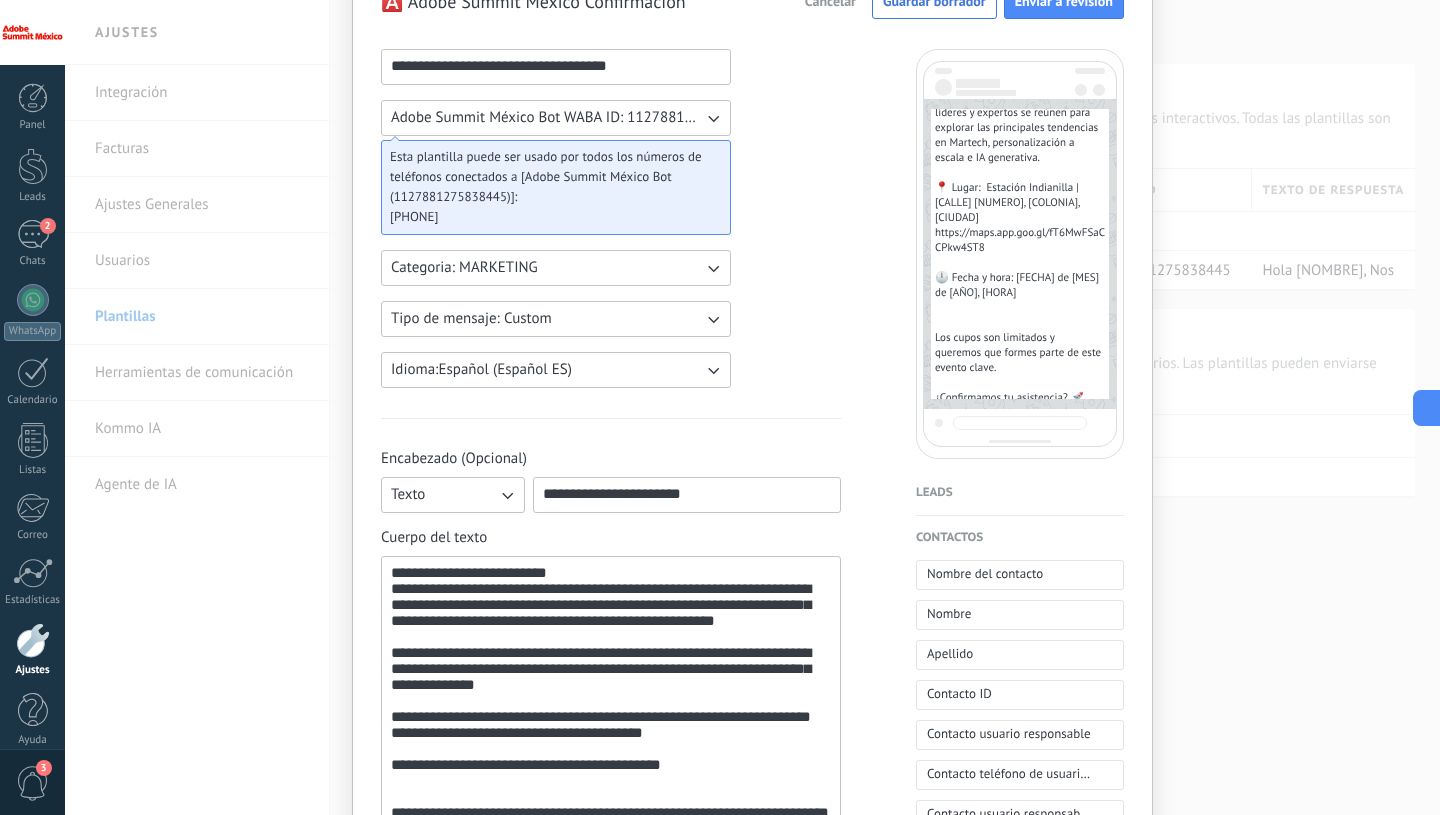 scroll, scrollTop: 233, scrollLeft: 0, axis: vertical 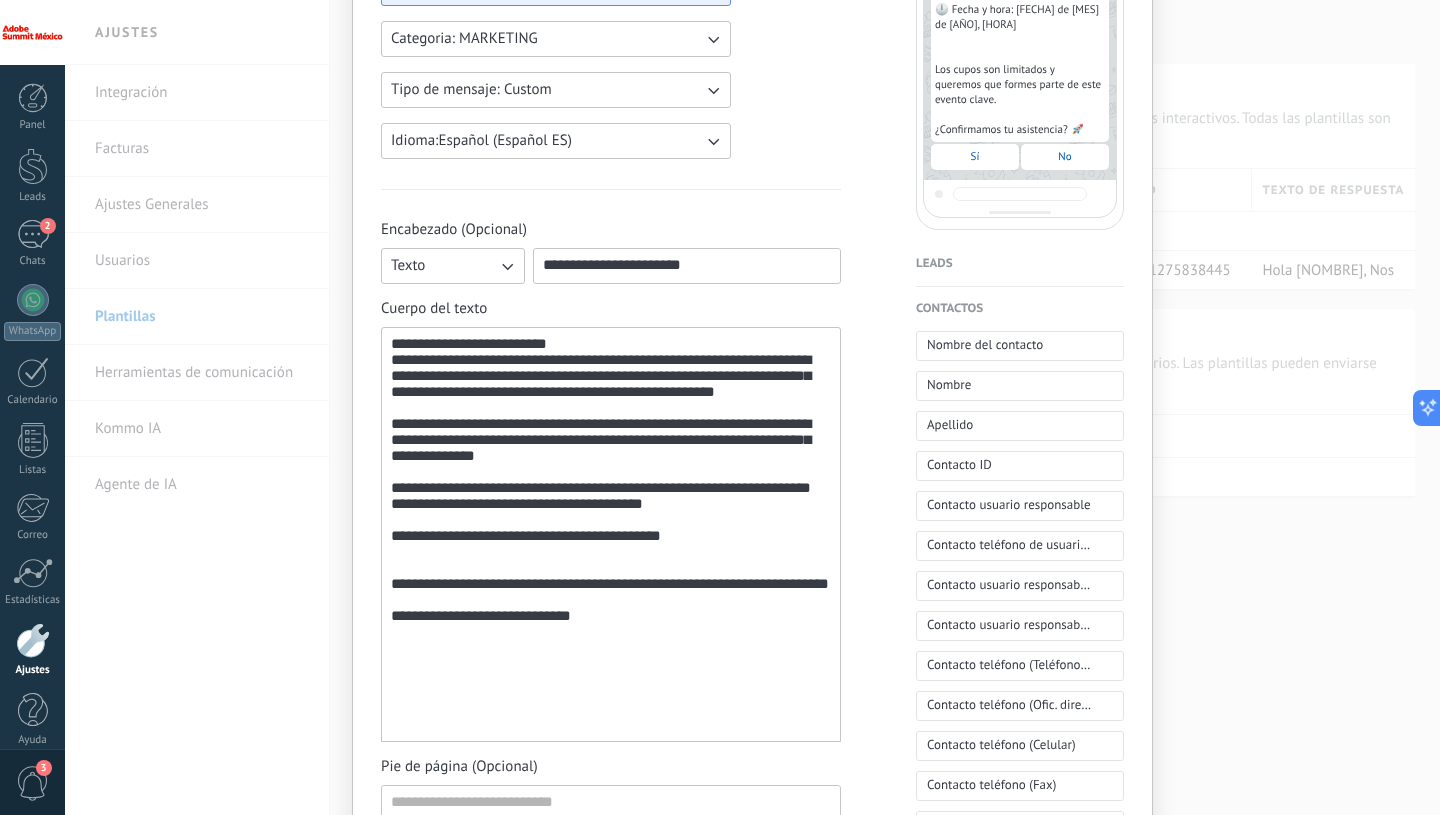 click on "**********" 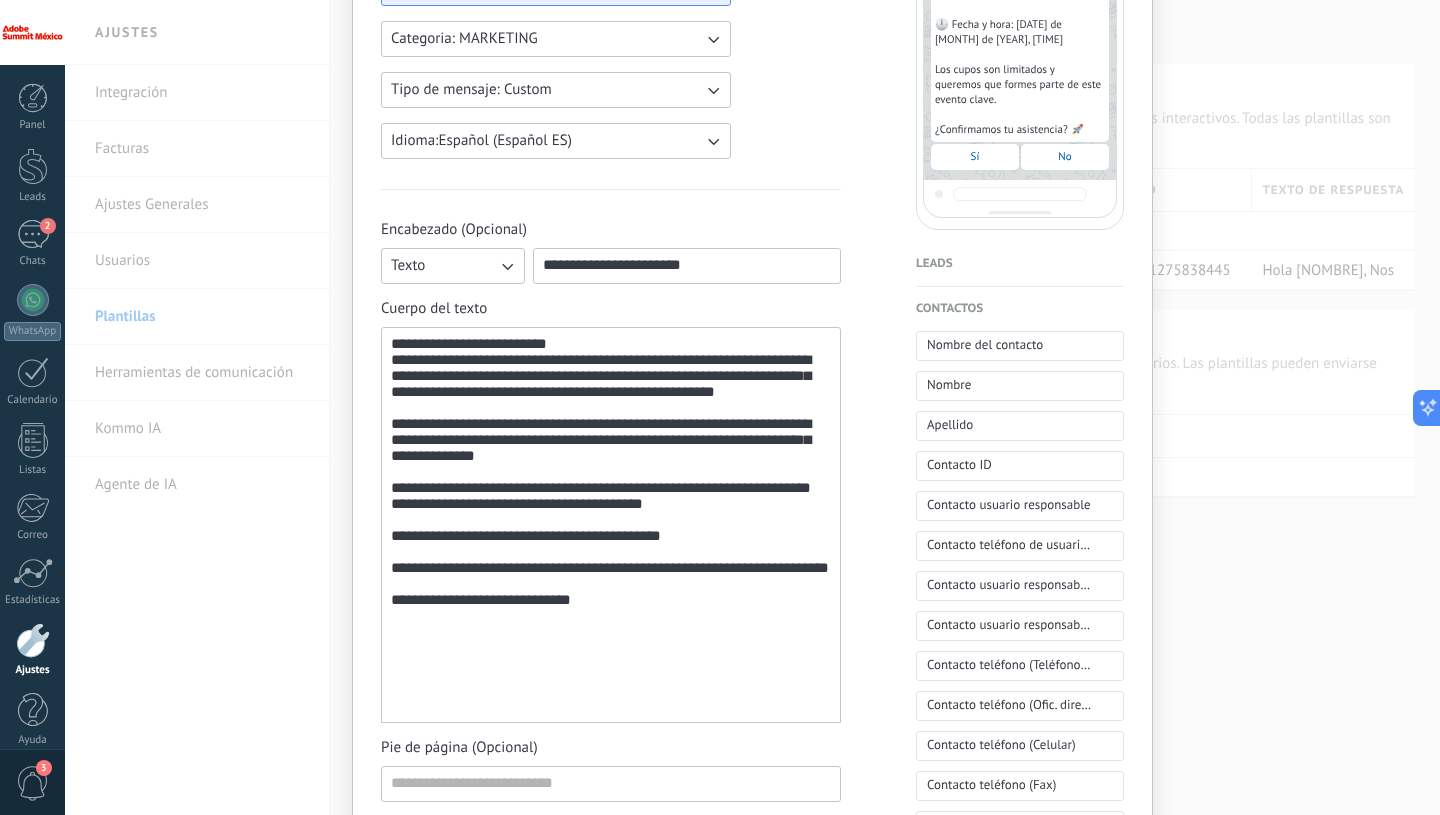 scroll, scrollTop: 218, scrollLeft: 0, axis: vertical 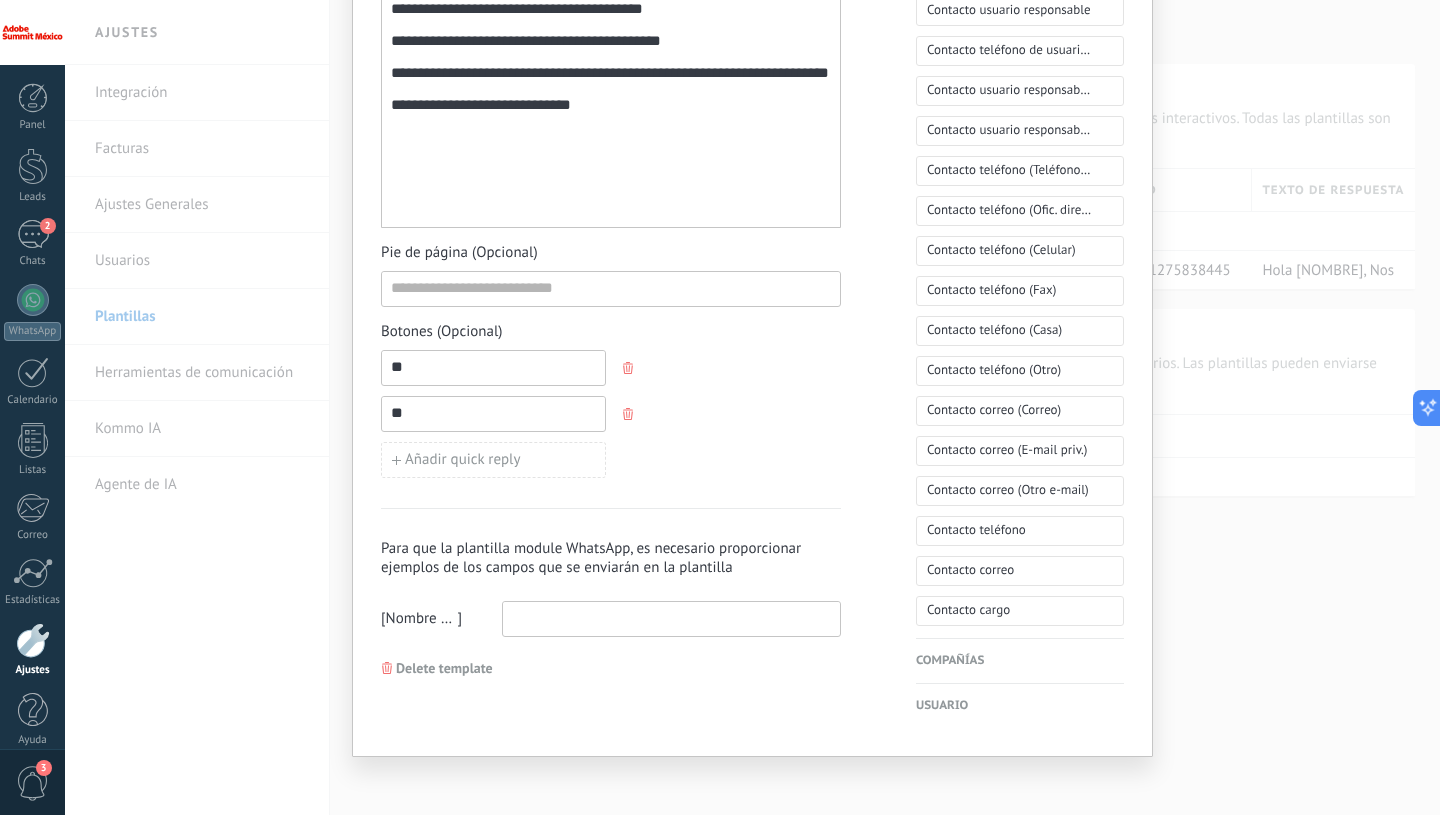 click at bounding box center (671, 618) 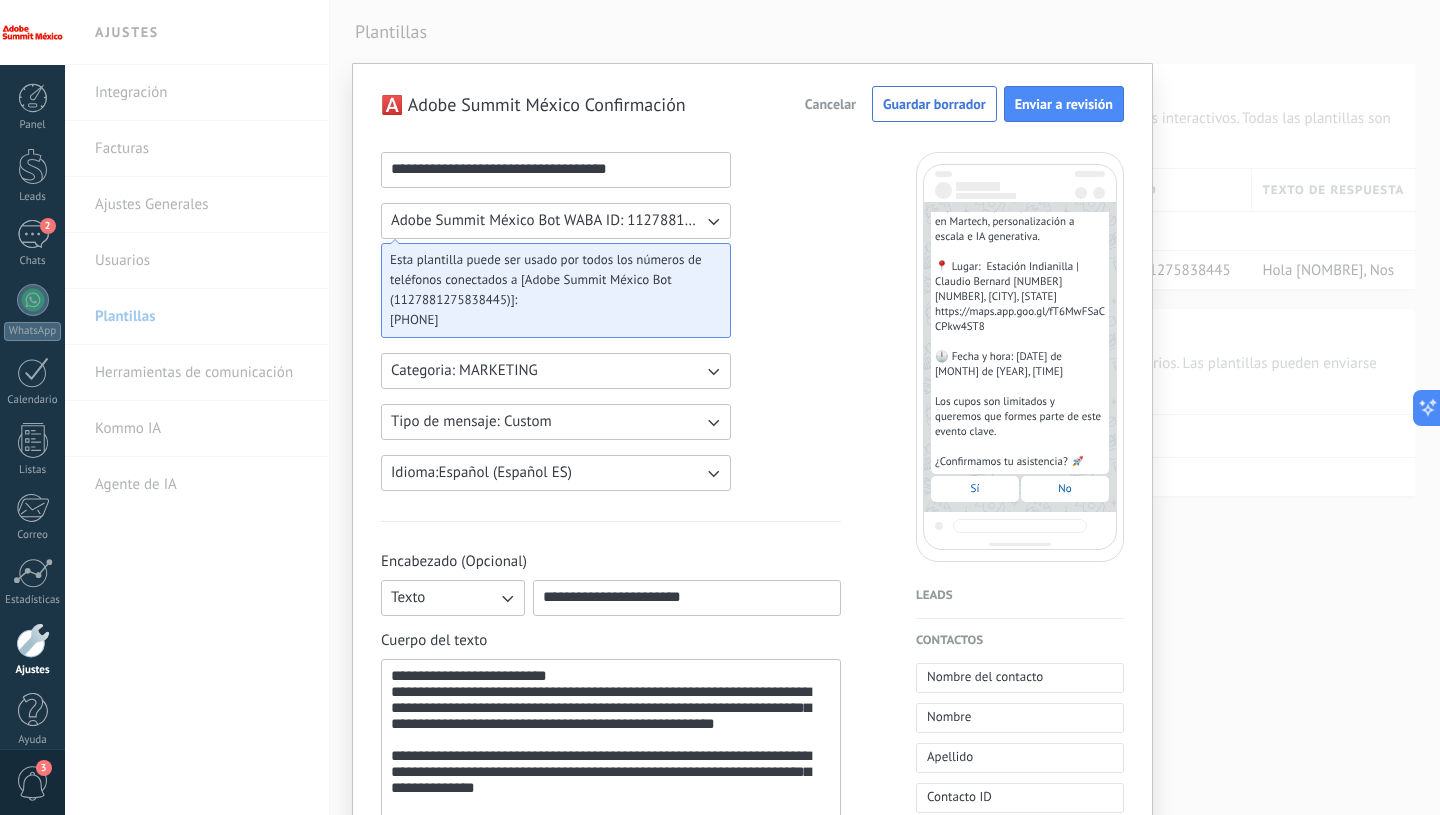 scroll, scrollTop: 0, scrollLeft: 0, axis: both 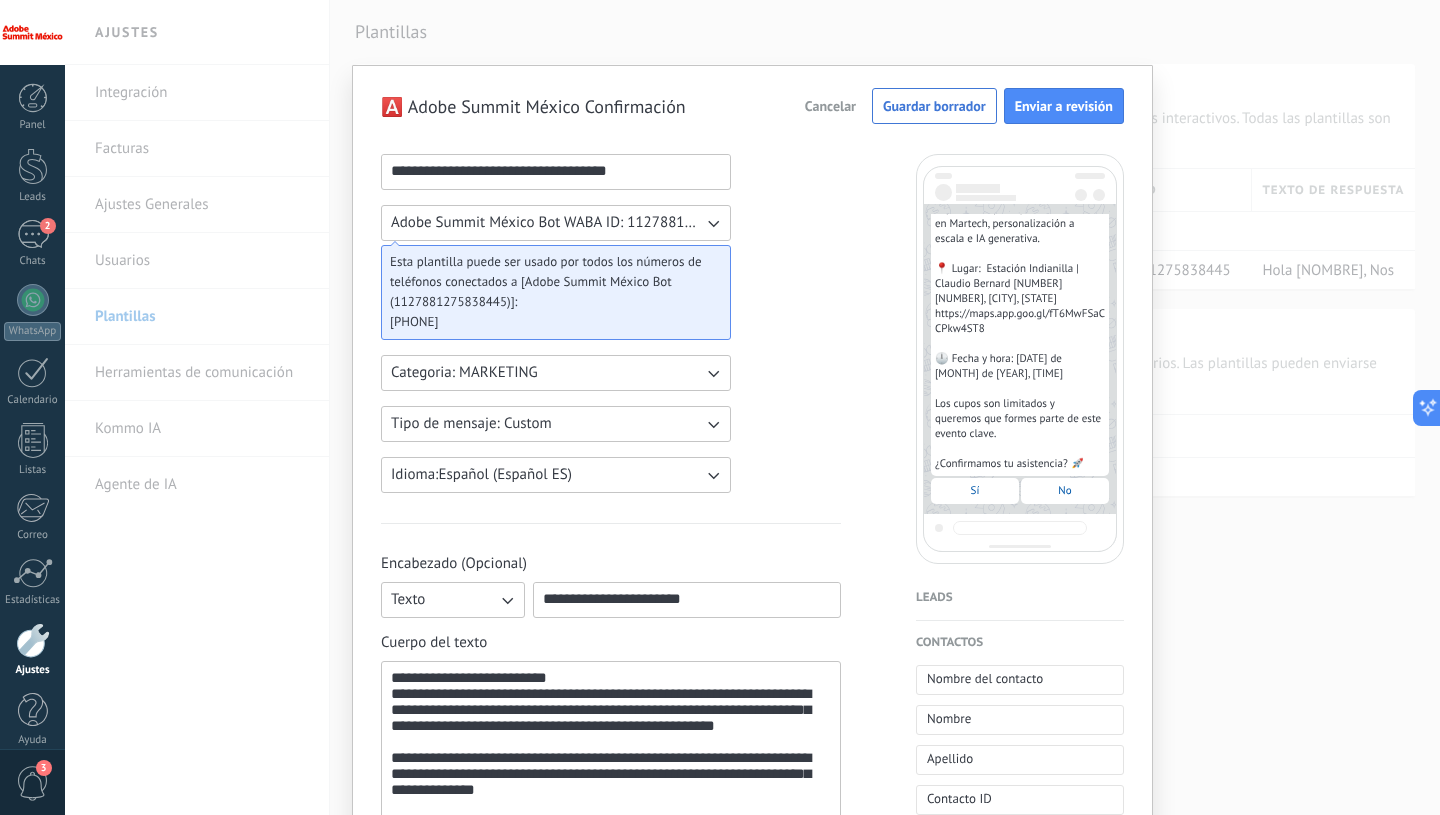 type on "**********" 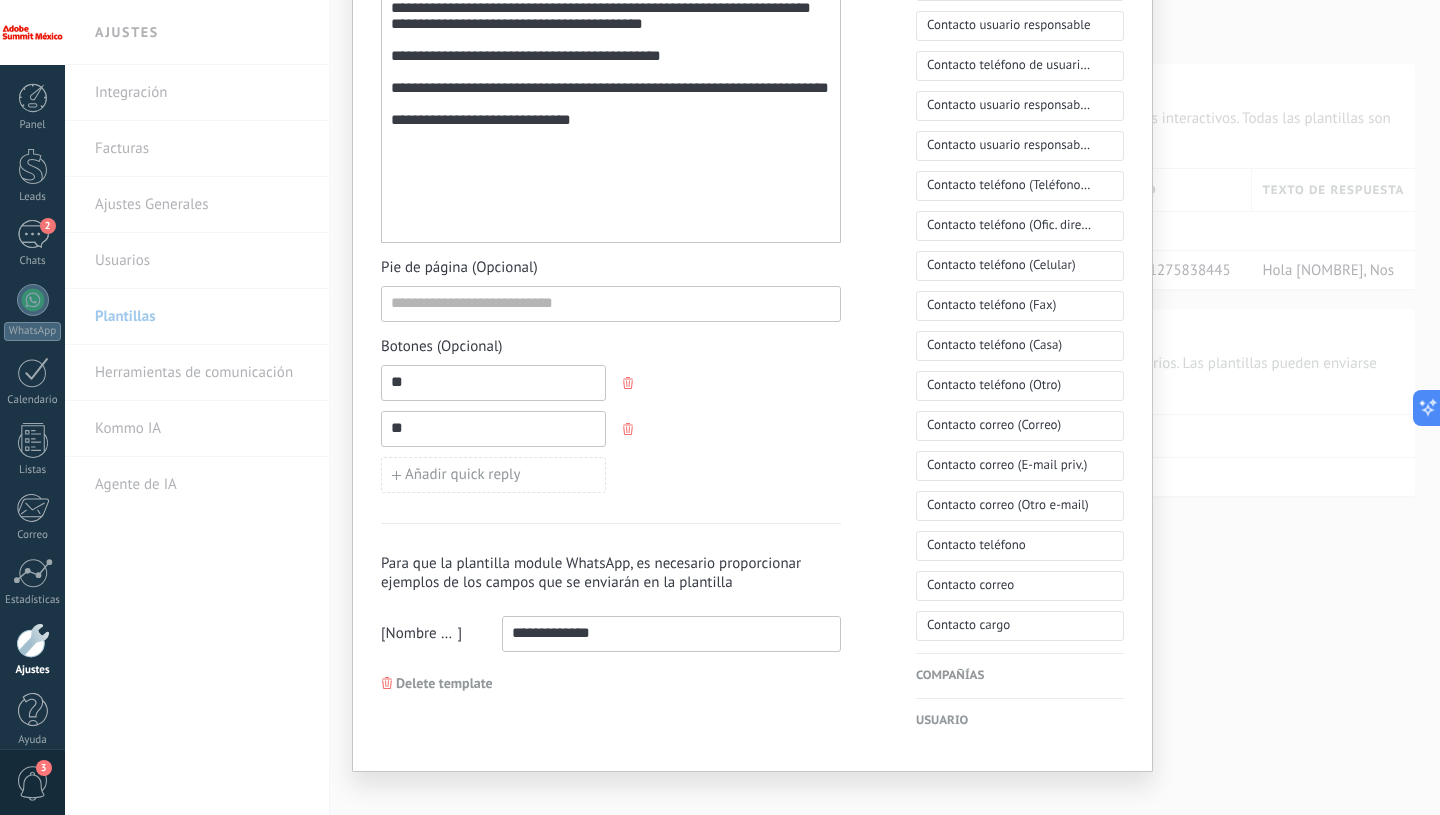 scroll, scrollTop: 836, scrollLeft: 0, axis: vertical 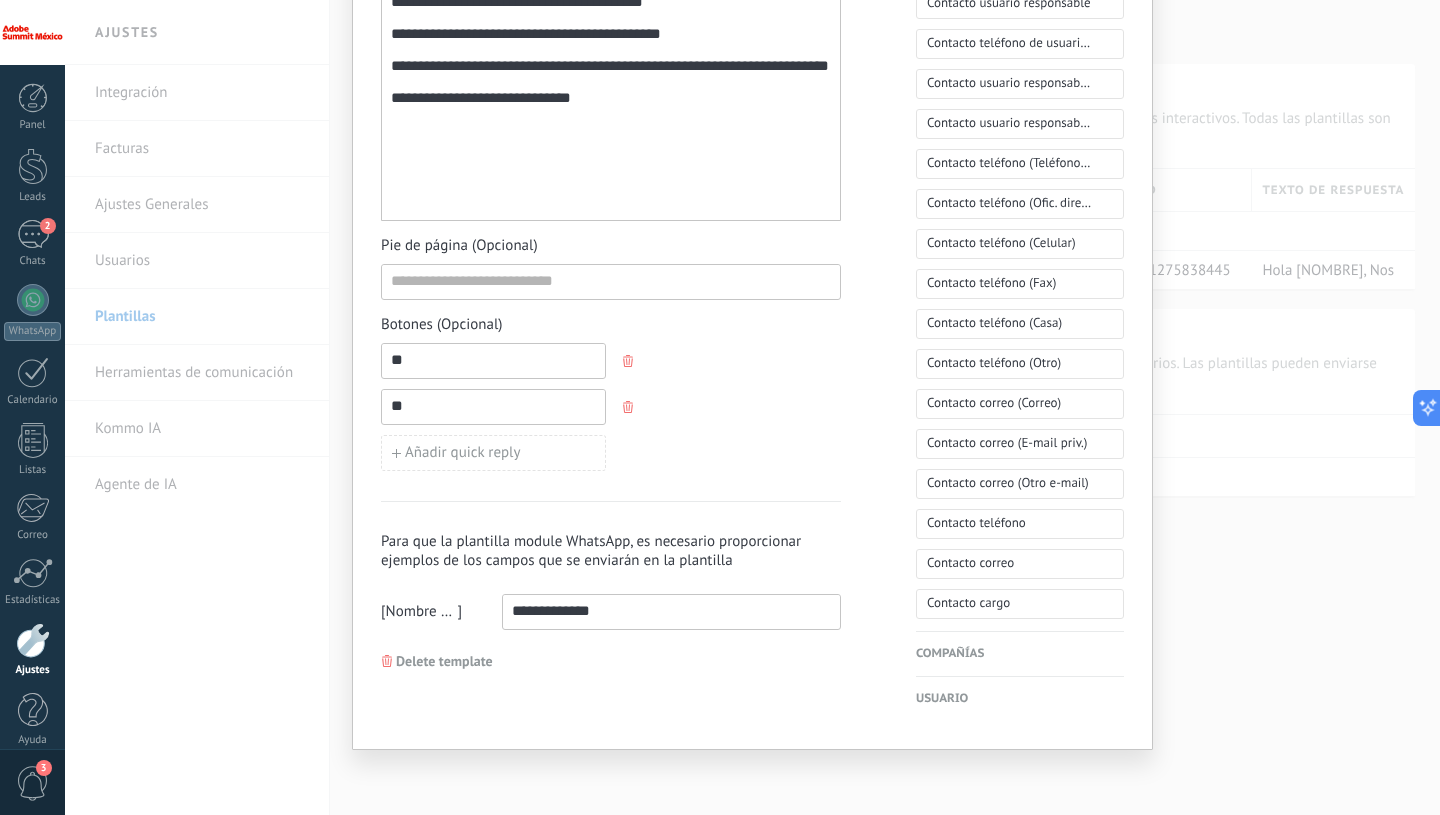 click on "** ** Añadir quick reply" at bounding box center (611, 407) 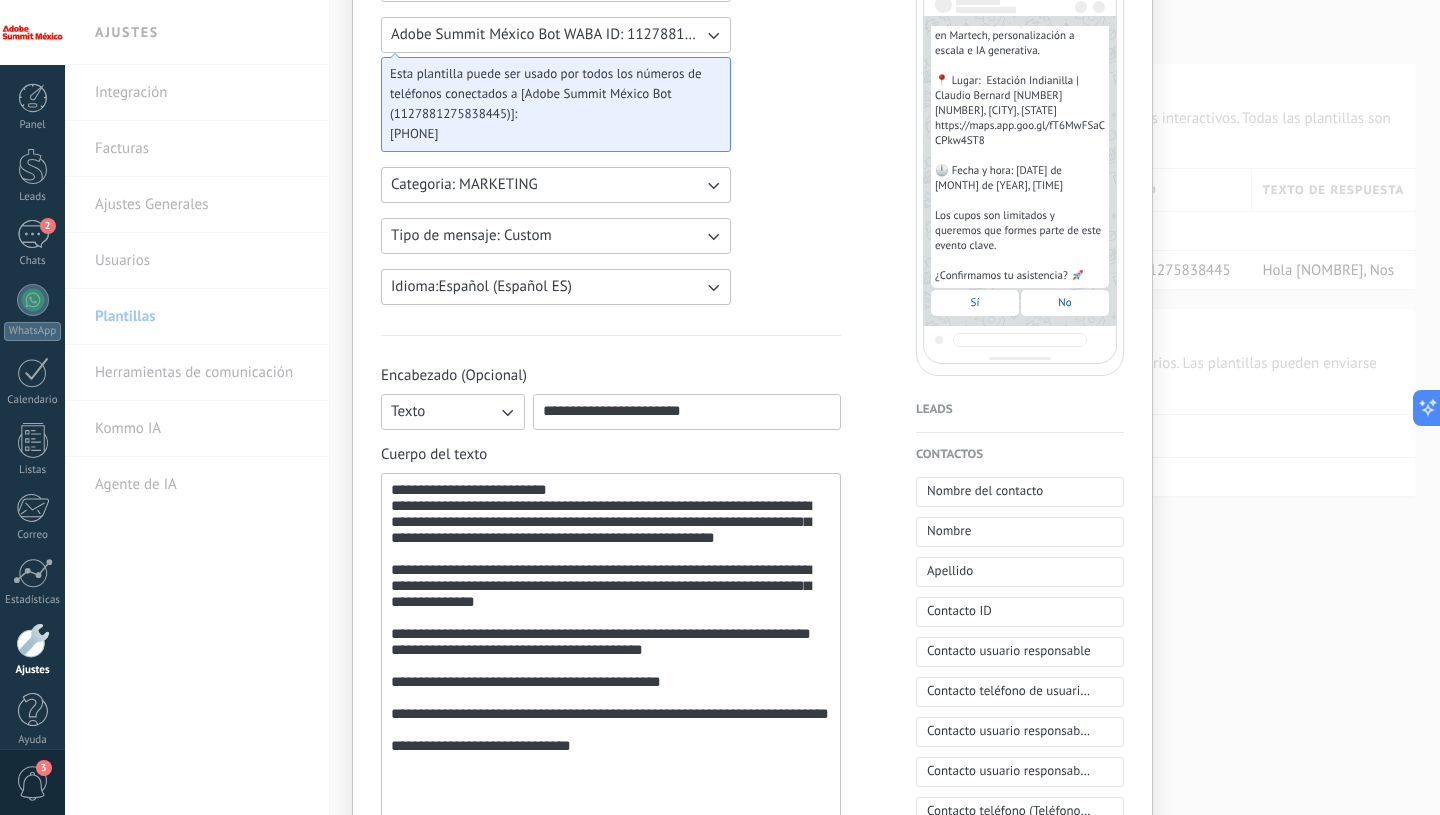 scroll, scrollTop: 0, scrollLeft: 0, axis: both 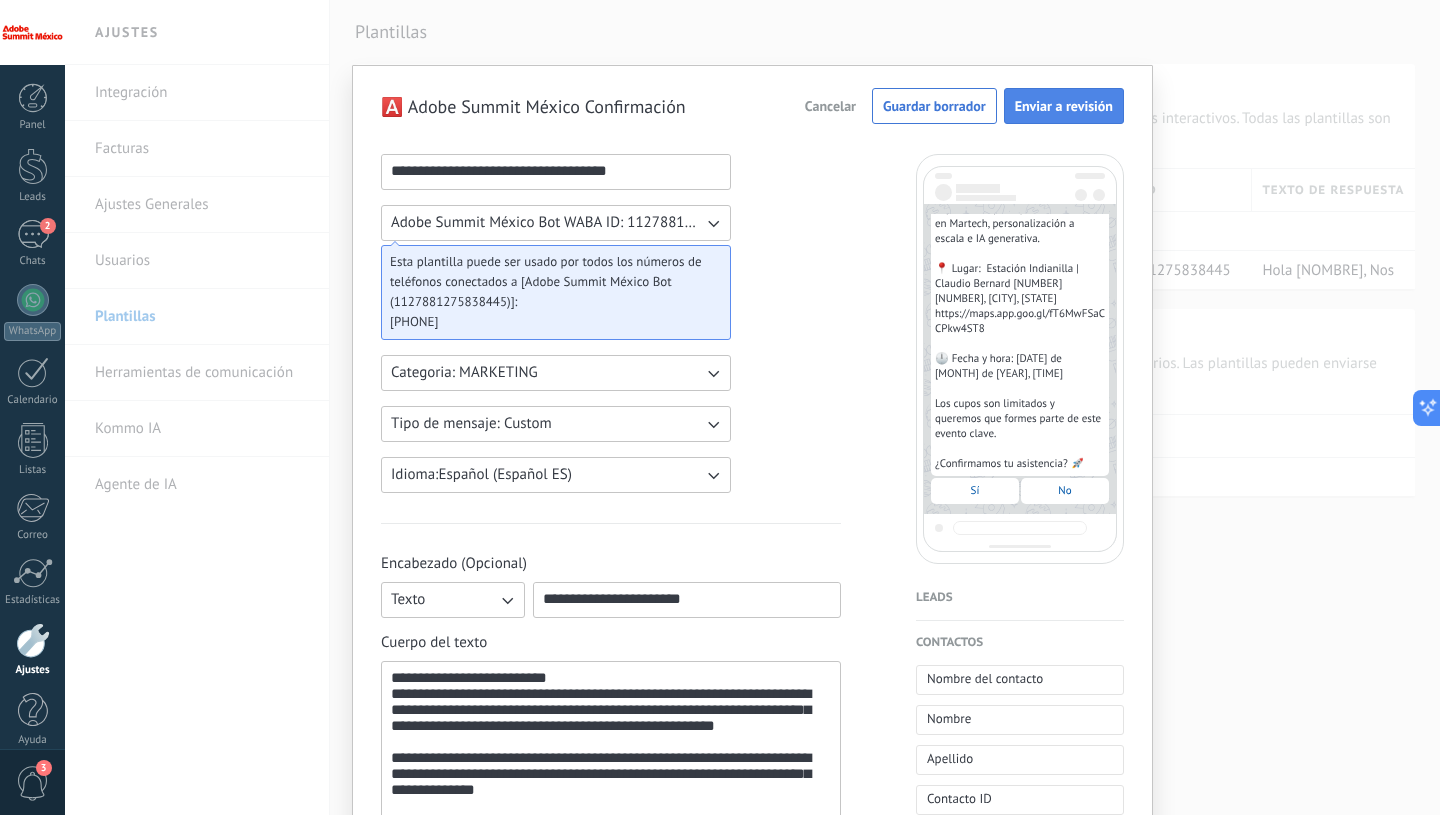 click on "Enviar a revisión" at bounding box center [1064, 106] 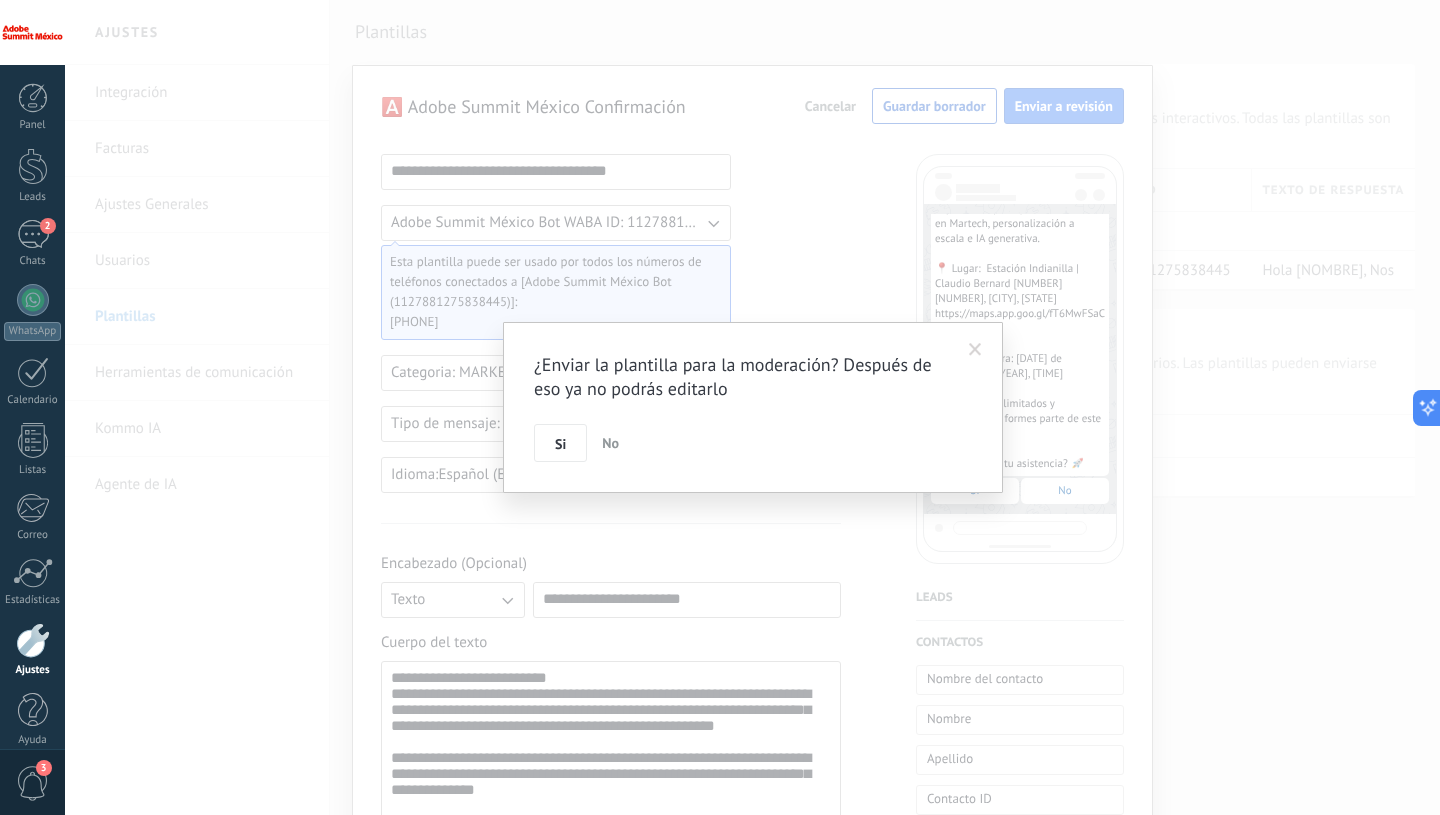 click at bounding box center [975, 350] 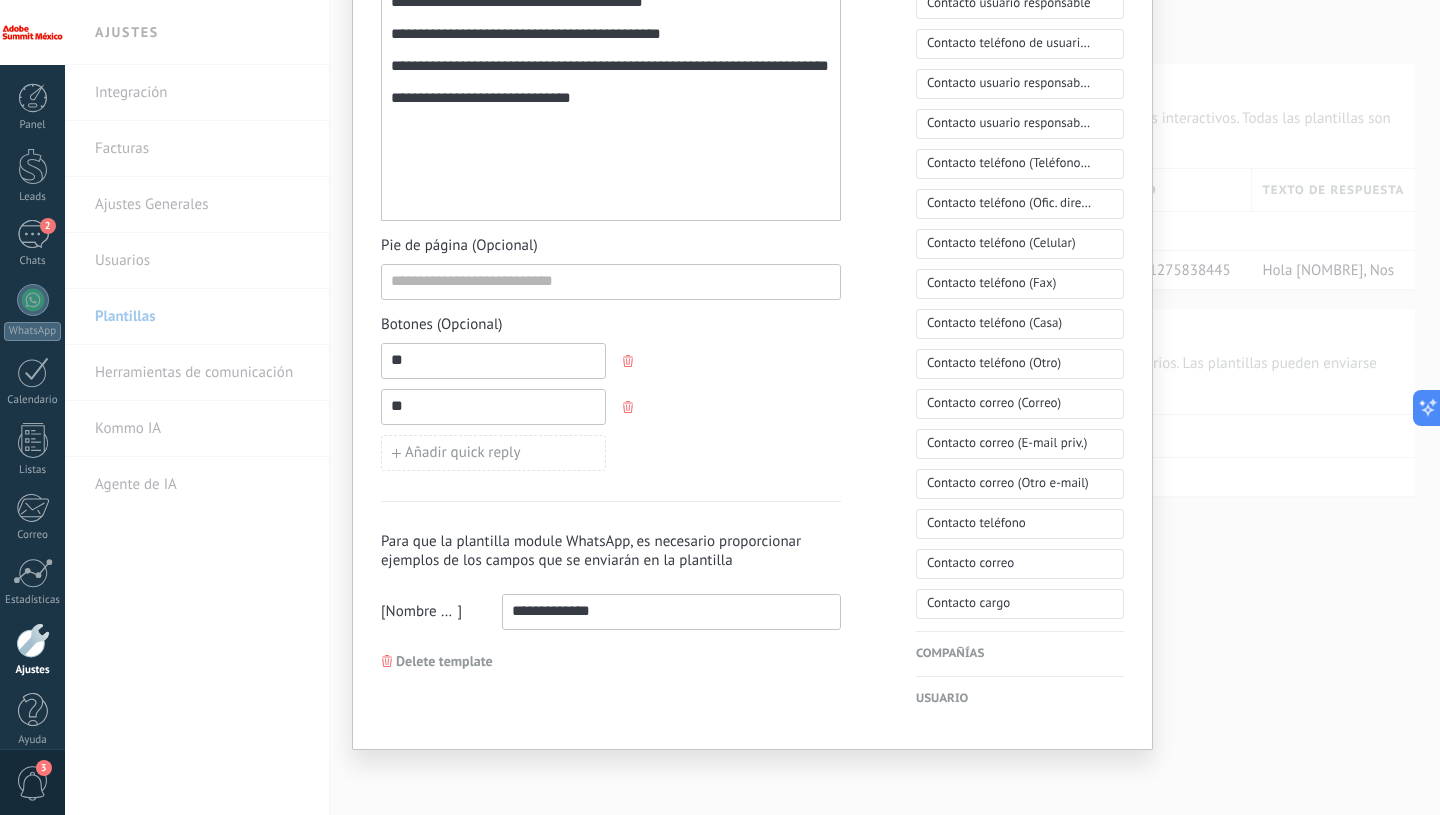 scroll, scrollTop: 0, scrollLeft: 0, axis: both 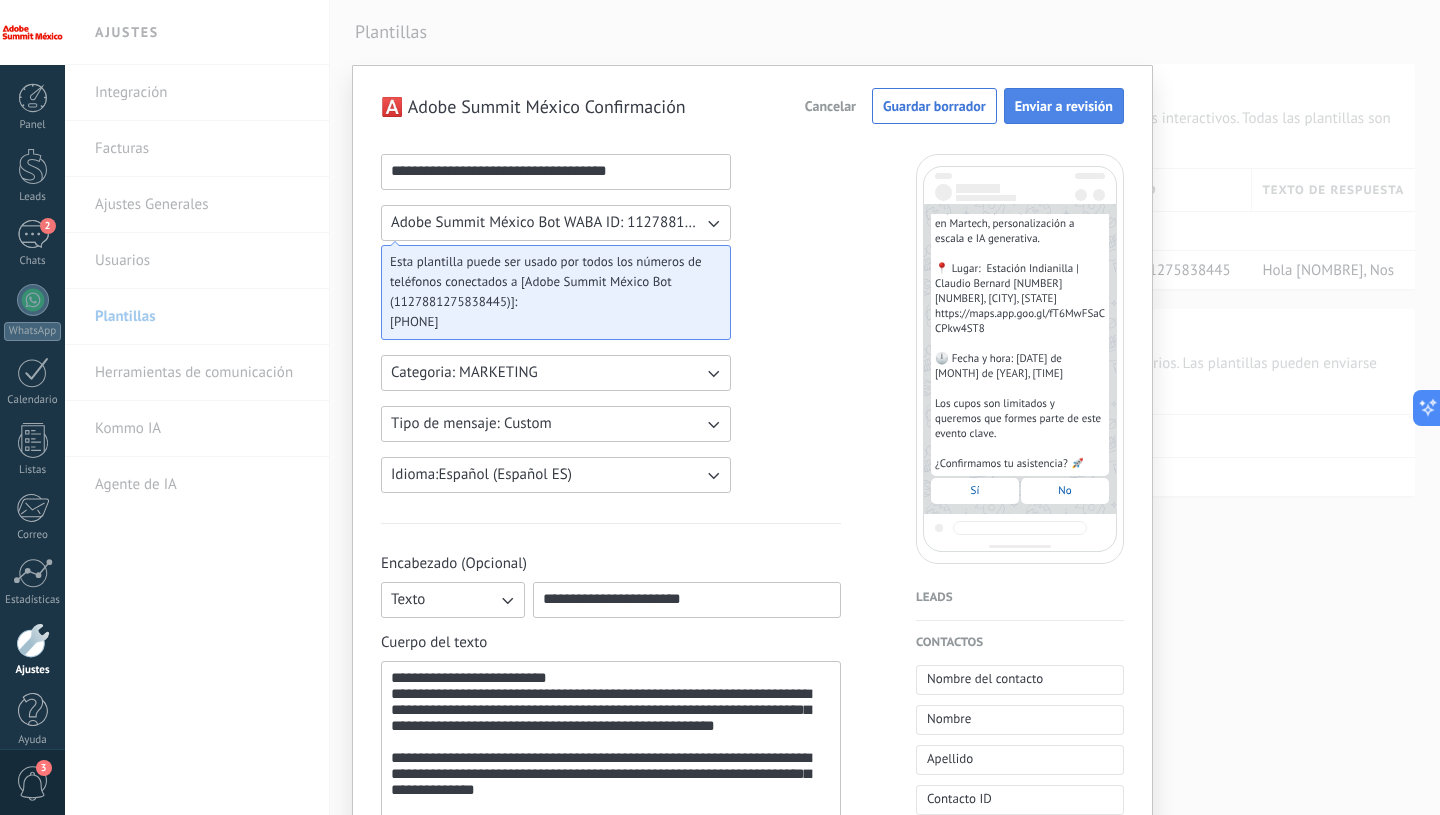 click on "Enviar a revisión" at bounding box center (1064, 106) 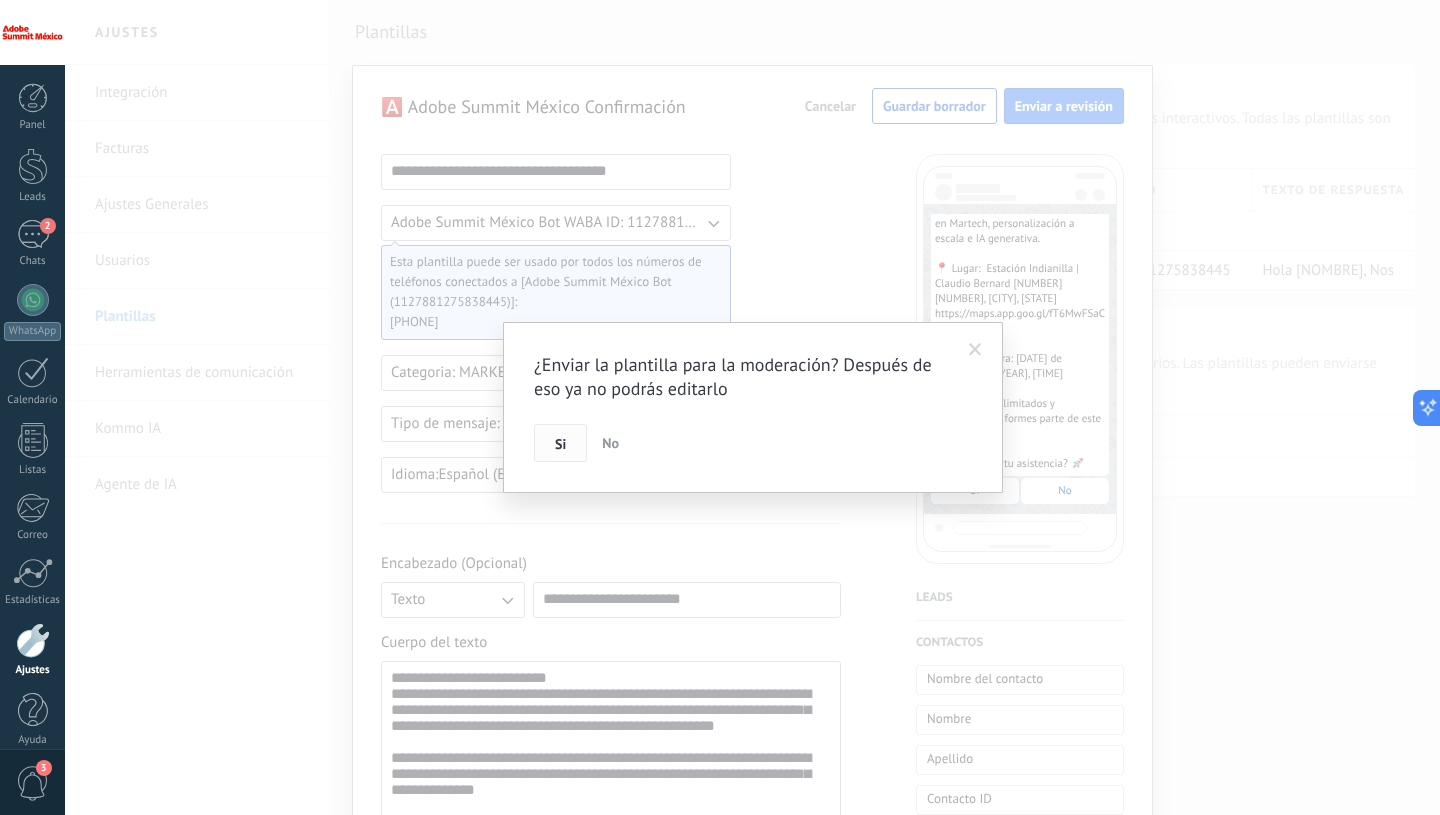 click on "Si" at bounding box center [560, 443] 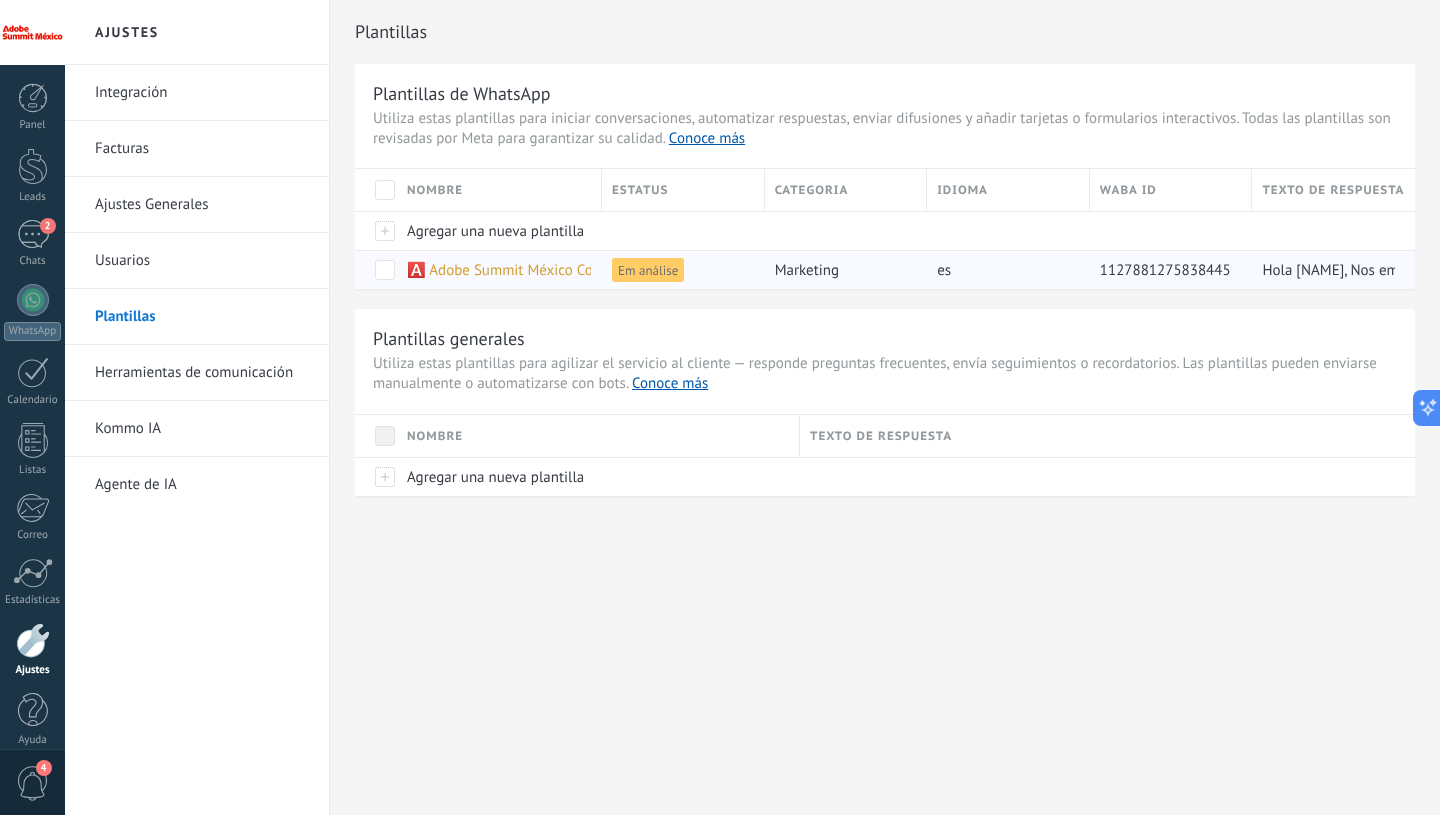 click on "🅰️ Adobe Summit México Confirmación" at bounding box center [534, 270] 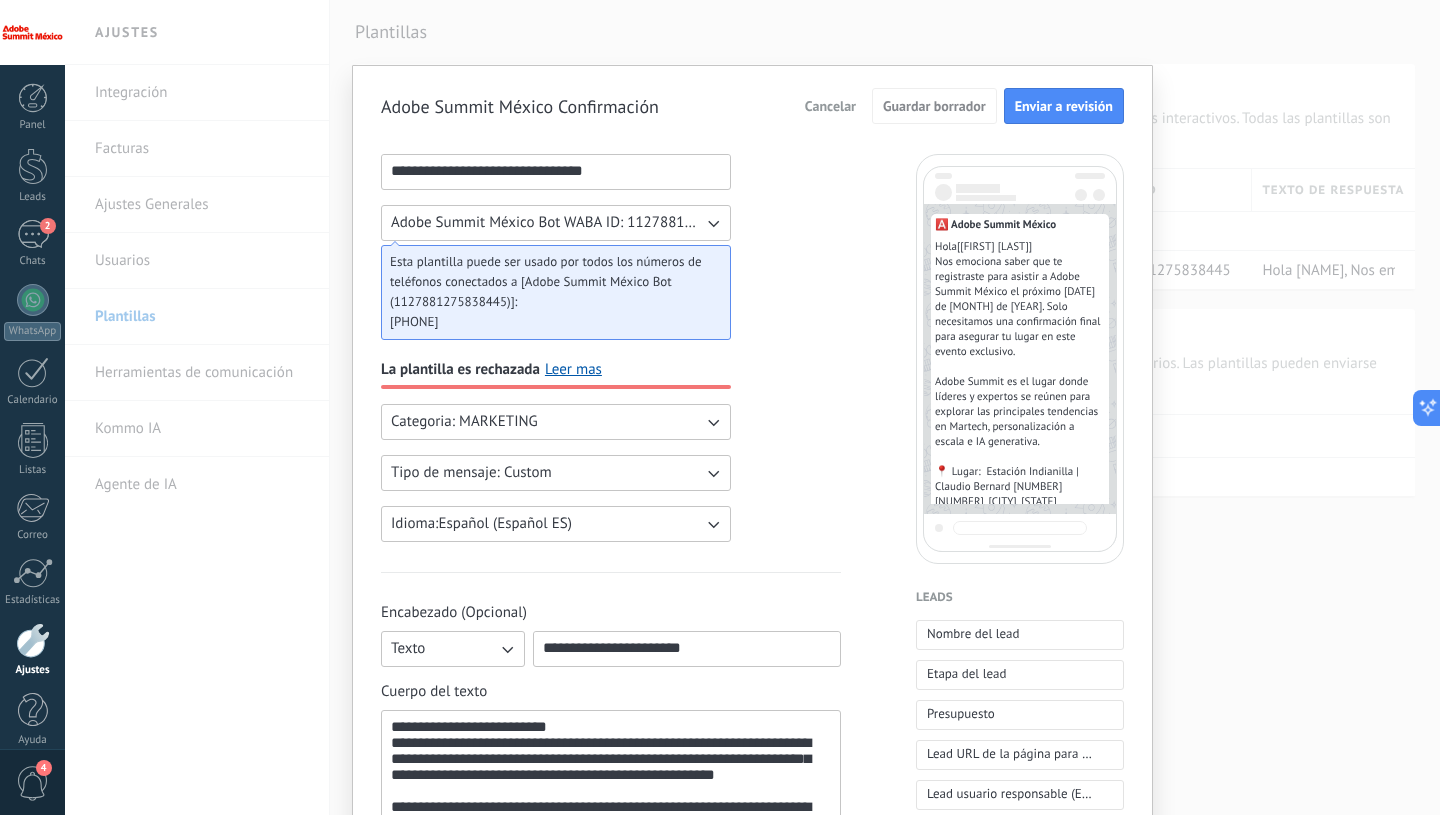 click on "**********" at bounding box center (556, 171) 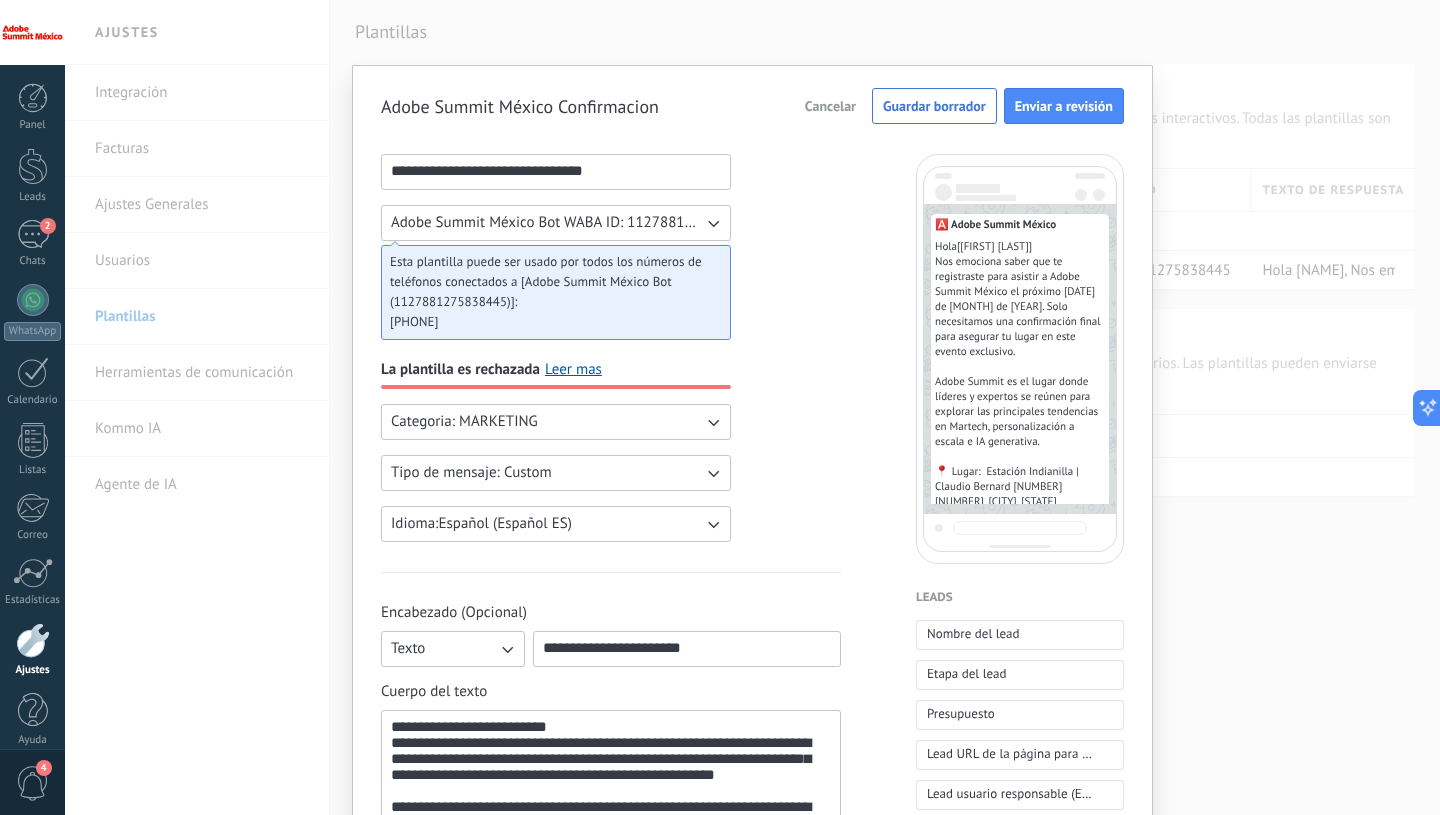 click on "**********" at bounding box center (752, 857) 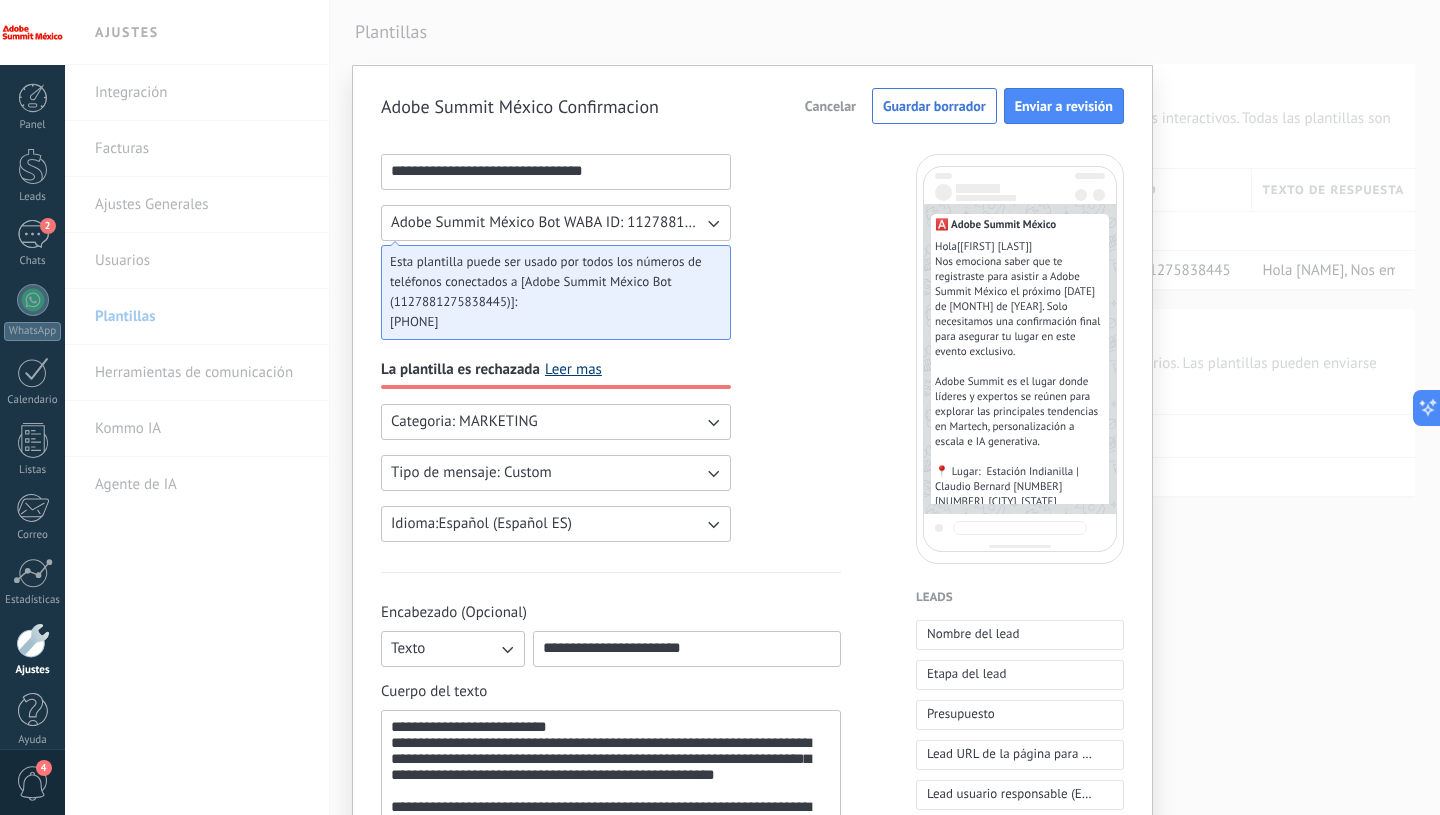 click on "Leer mas" at bounding box center [573, 370] 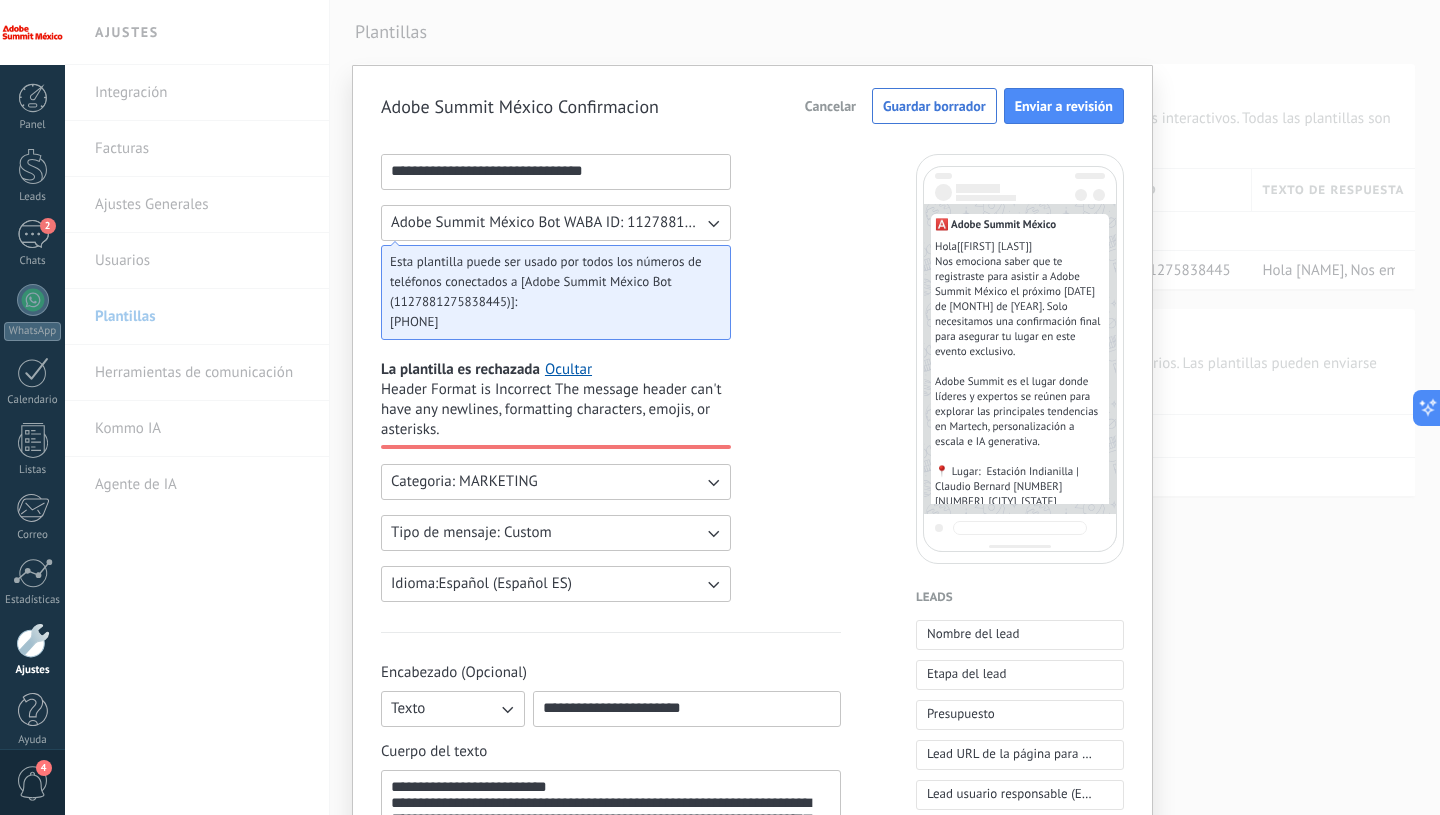 click on "**********" at bounding box center (611, 887) 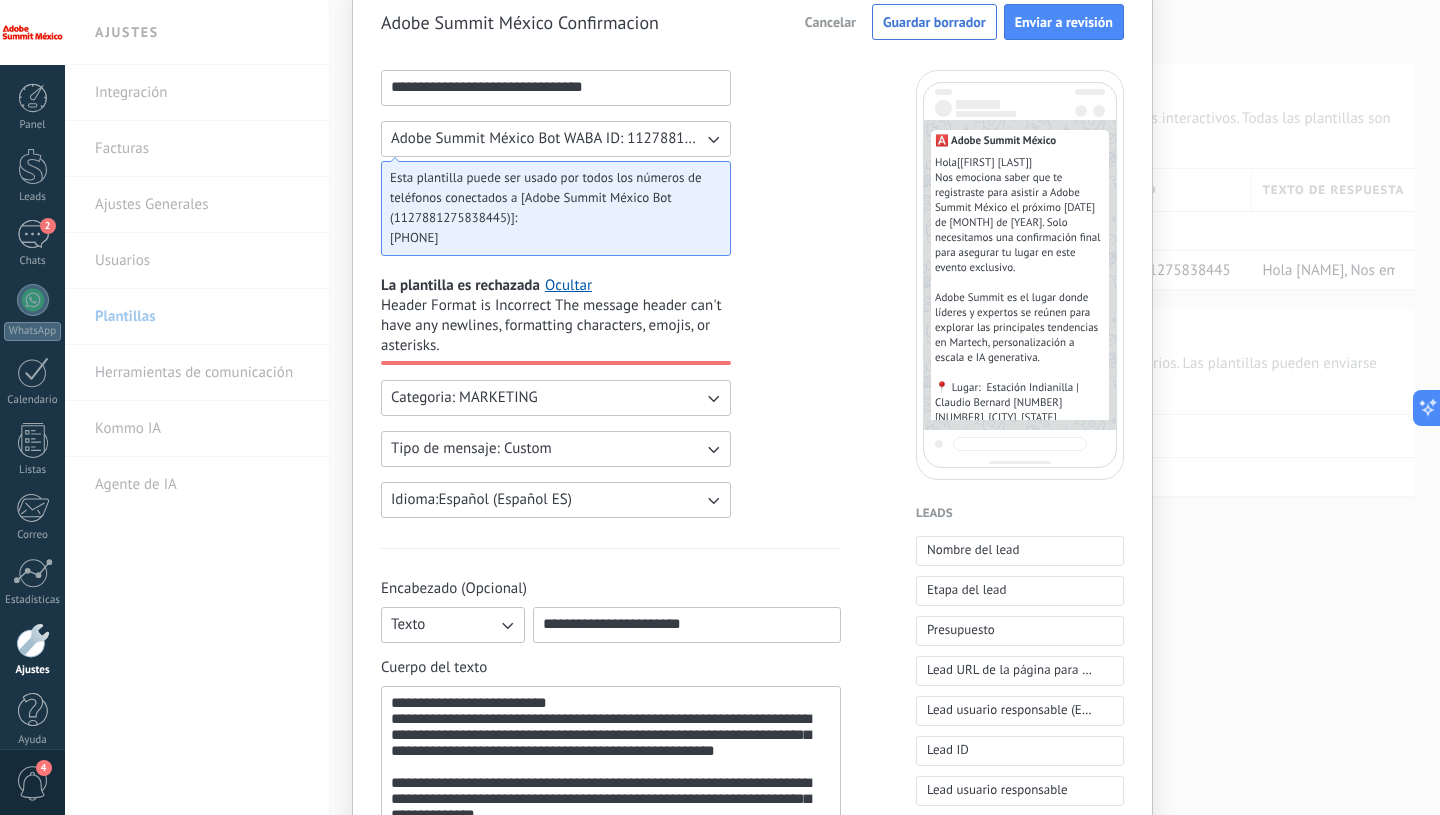 click on "**********" at bounding box center (687, 624) 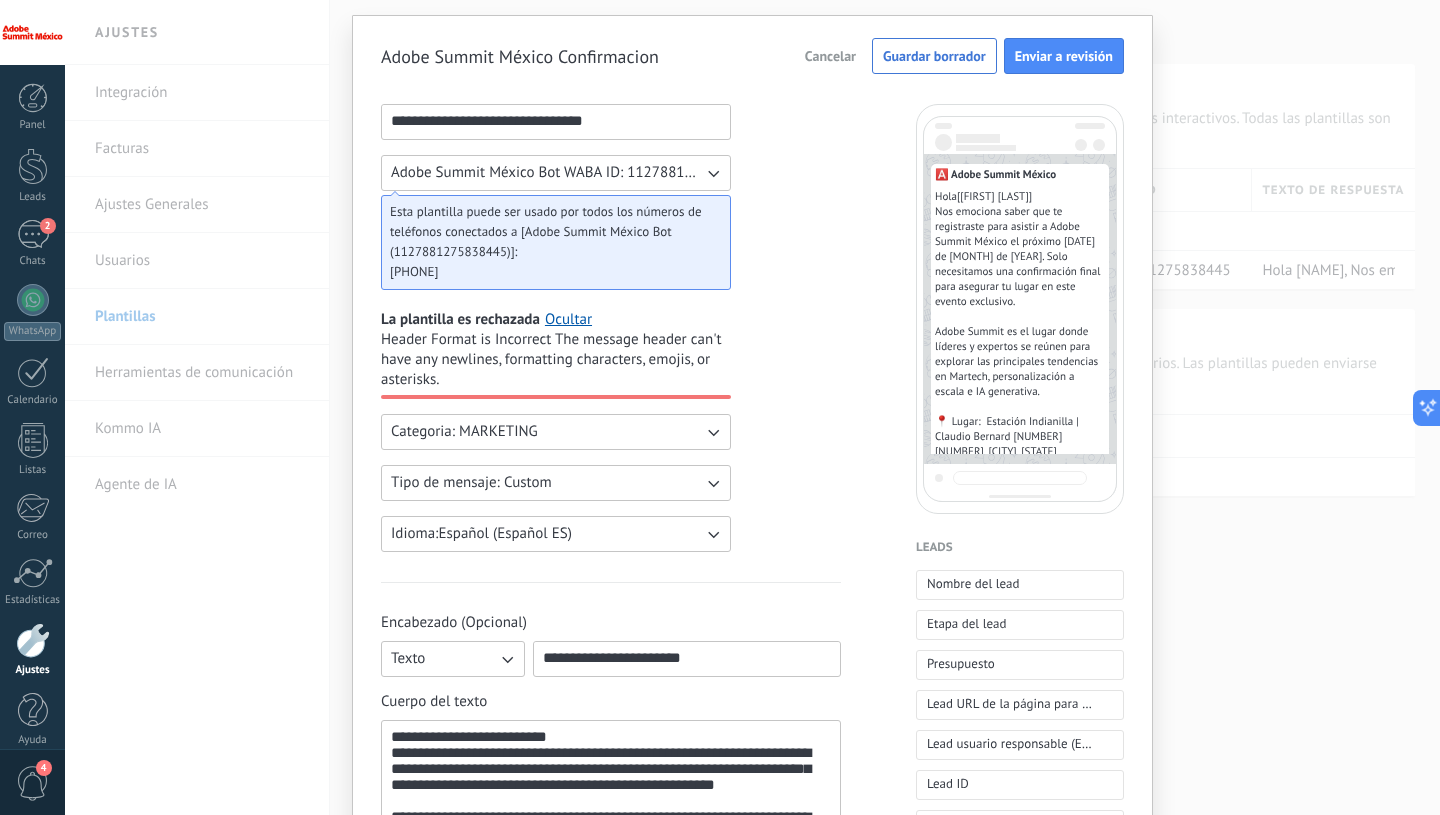 scroll, scrollTop: 0, scrollLeft: 0, axis: both 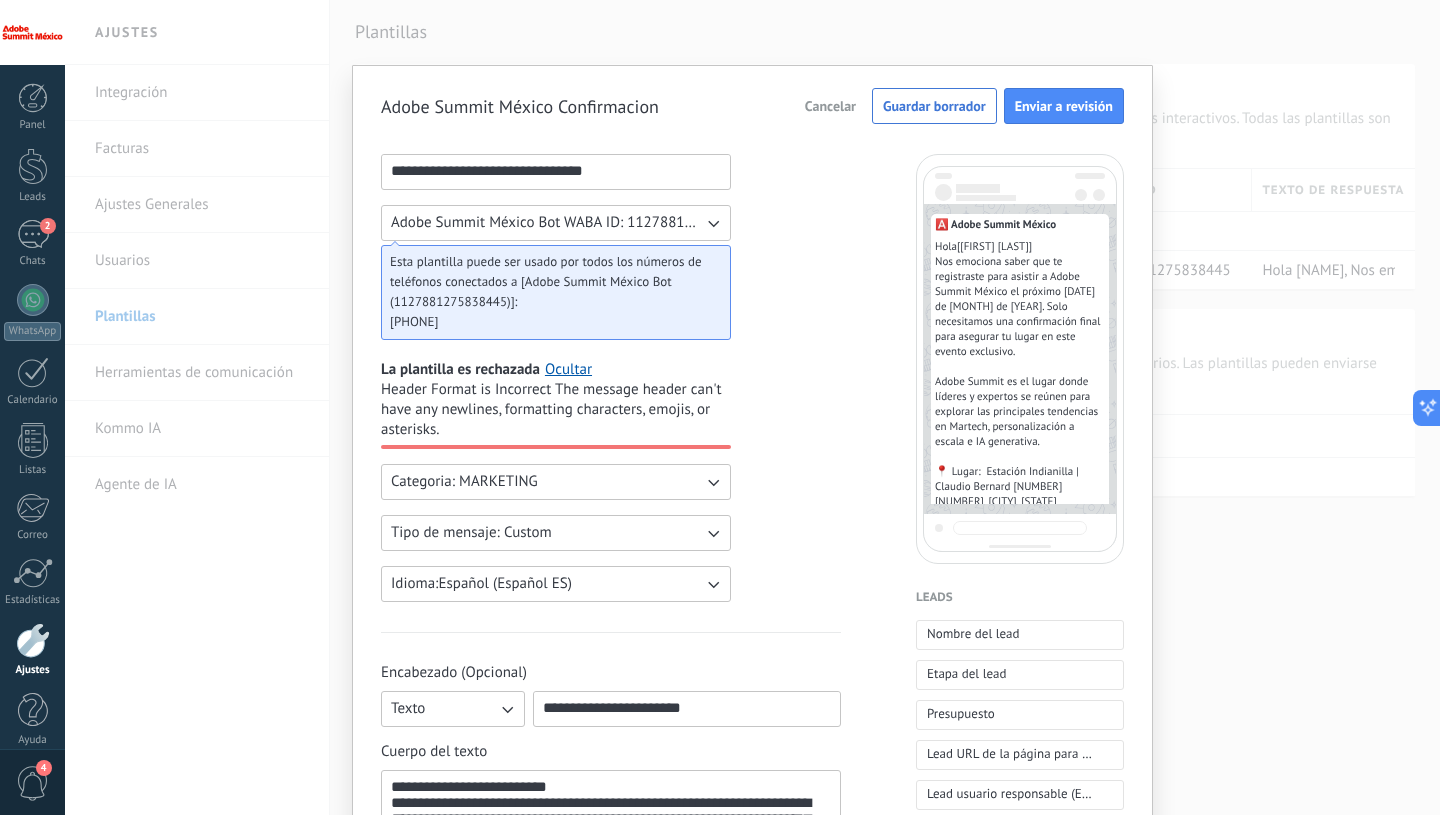 click on "**********" at bounding box center [556, 171] 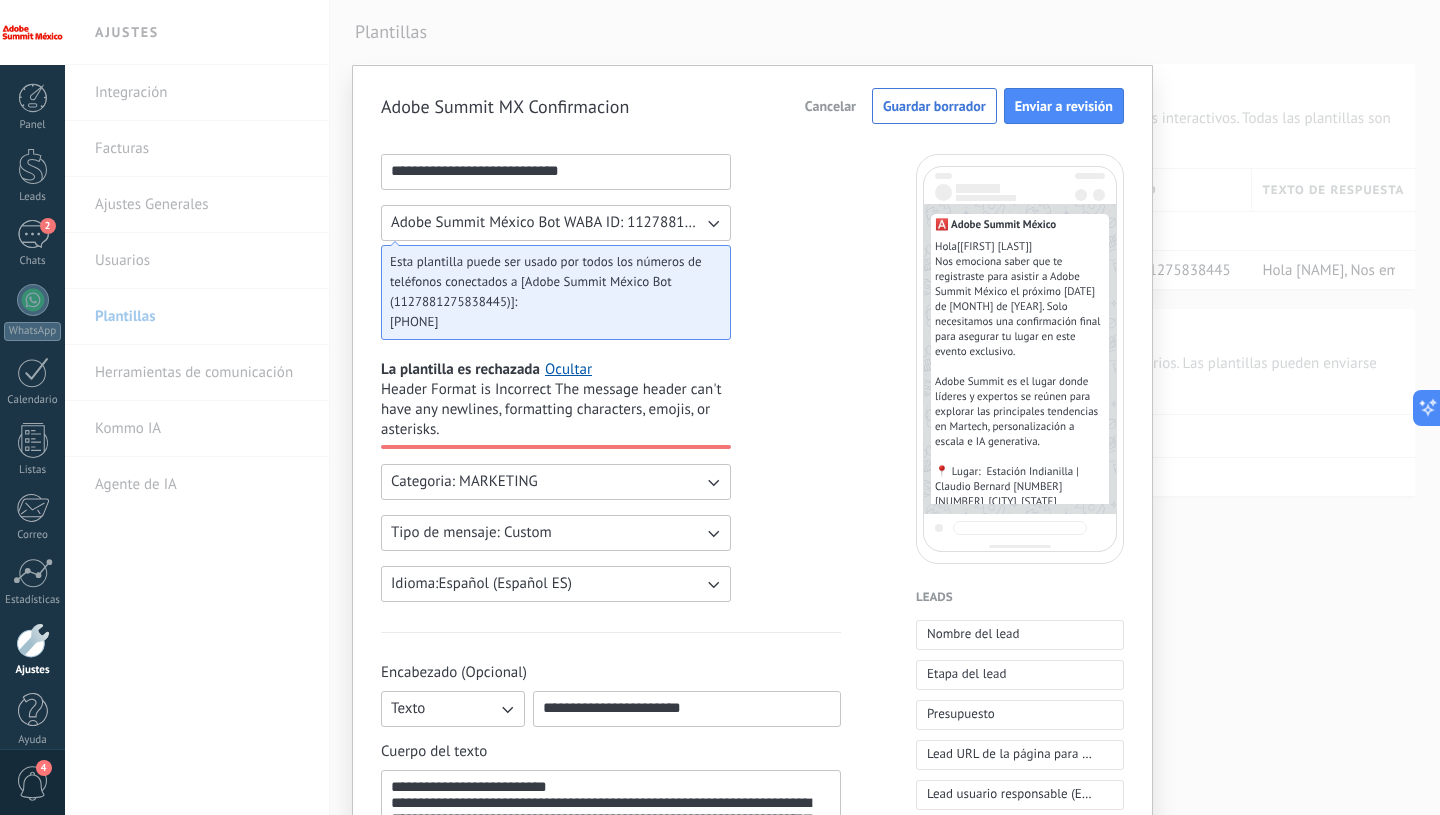 click on "**********" at bounding box center [556, 171] 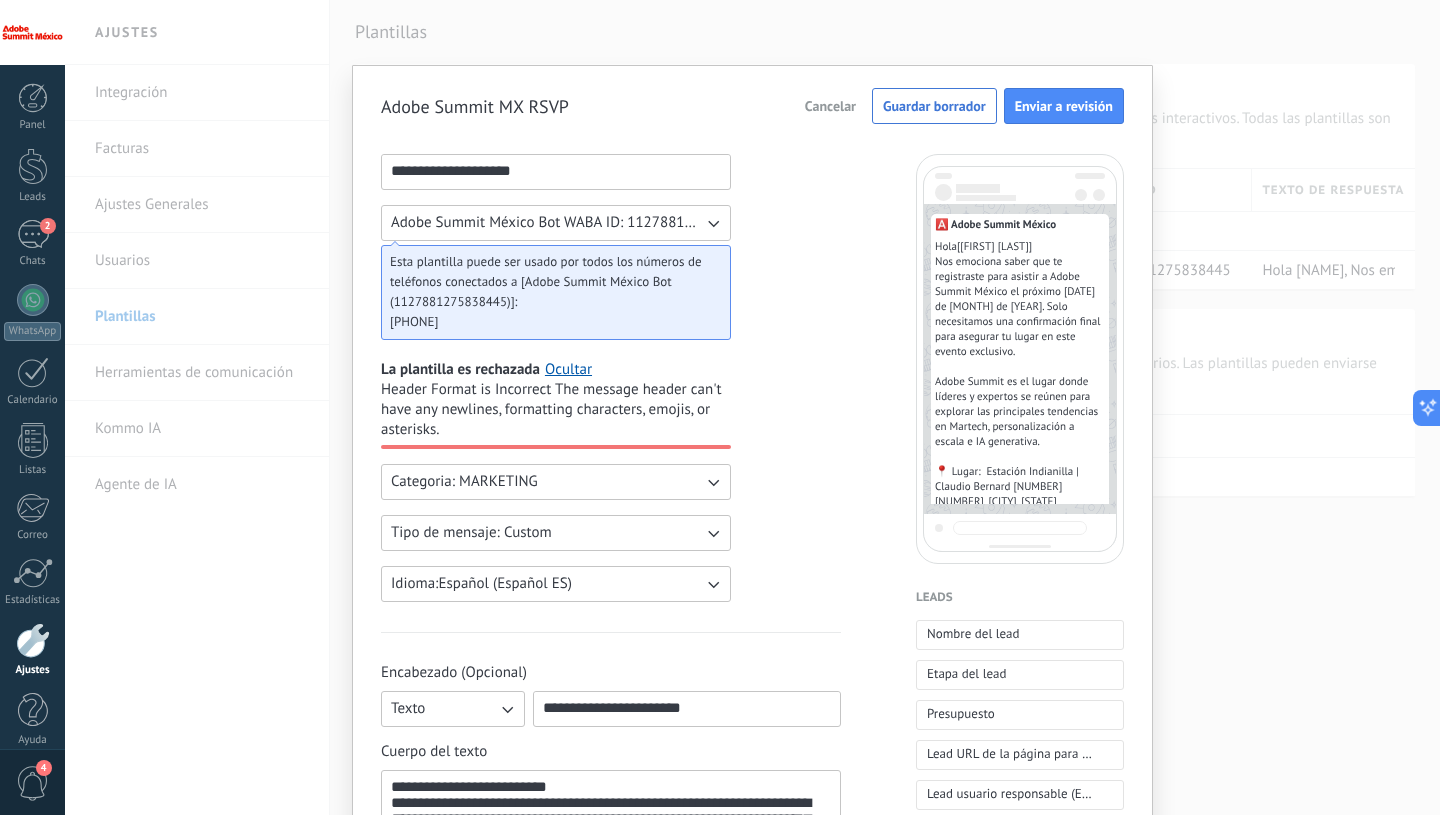 type on "**********" 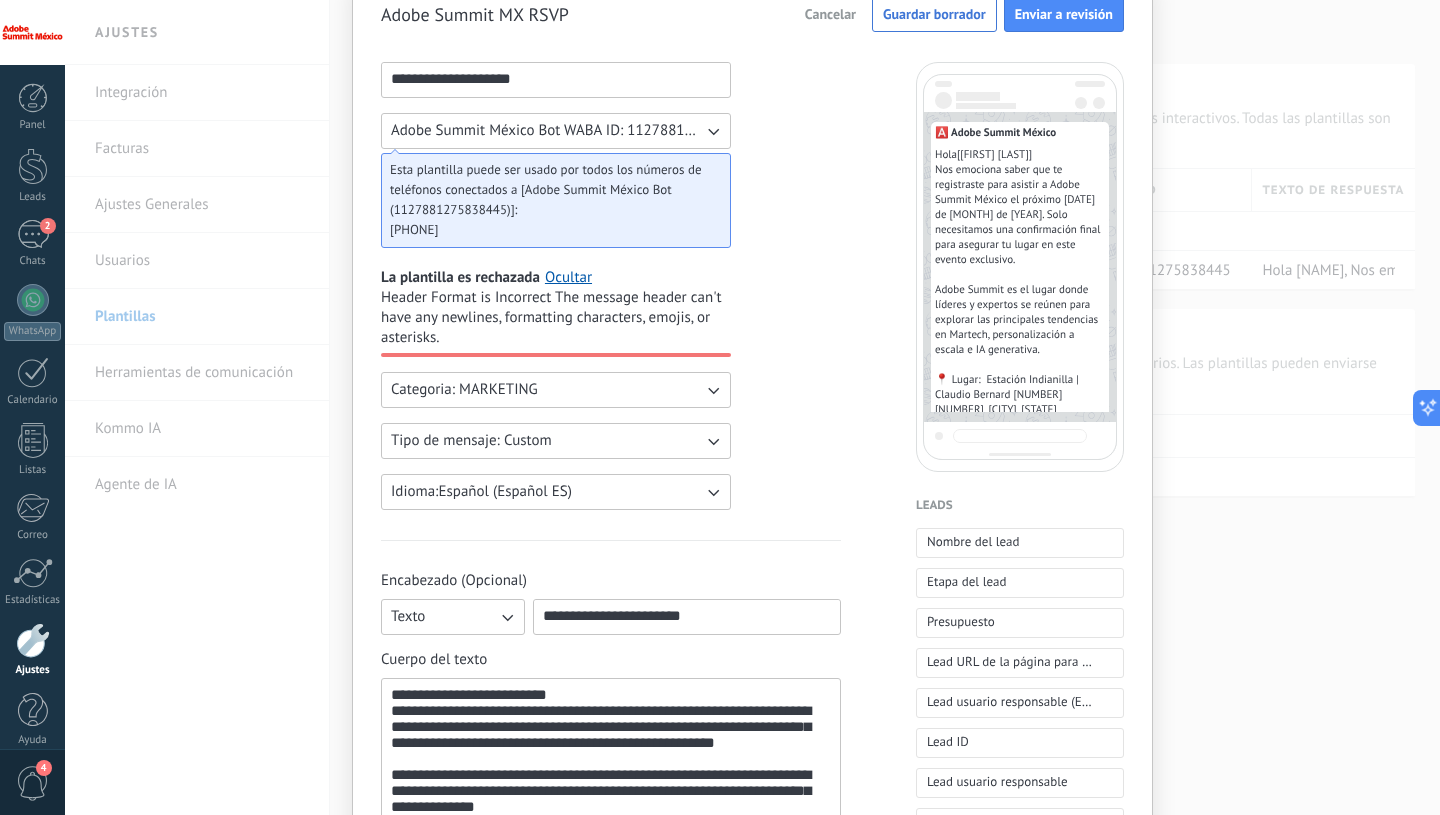 scroll, scrollTop: 118, scrollLeft: 0, axis: vertical 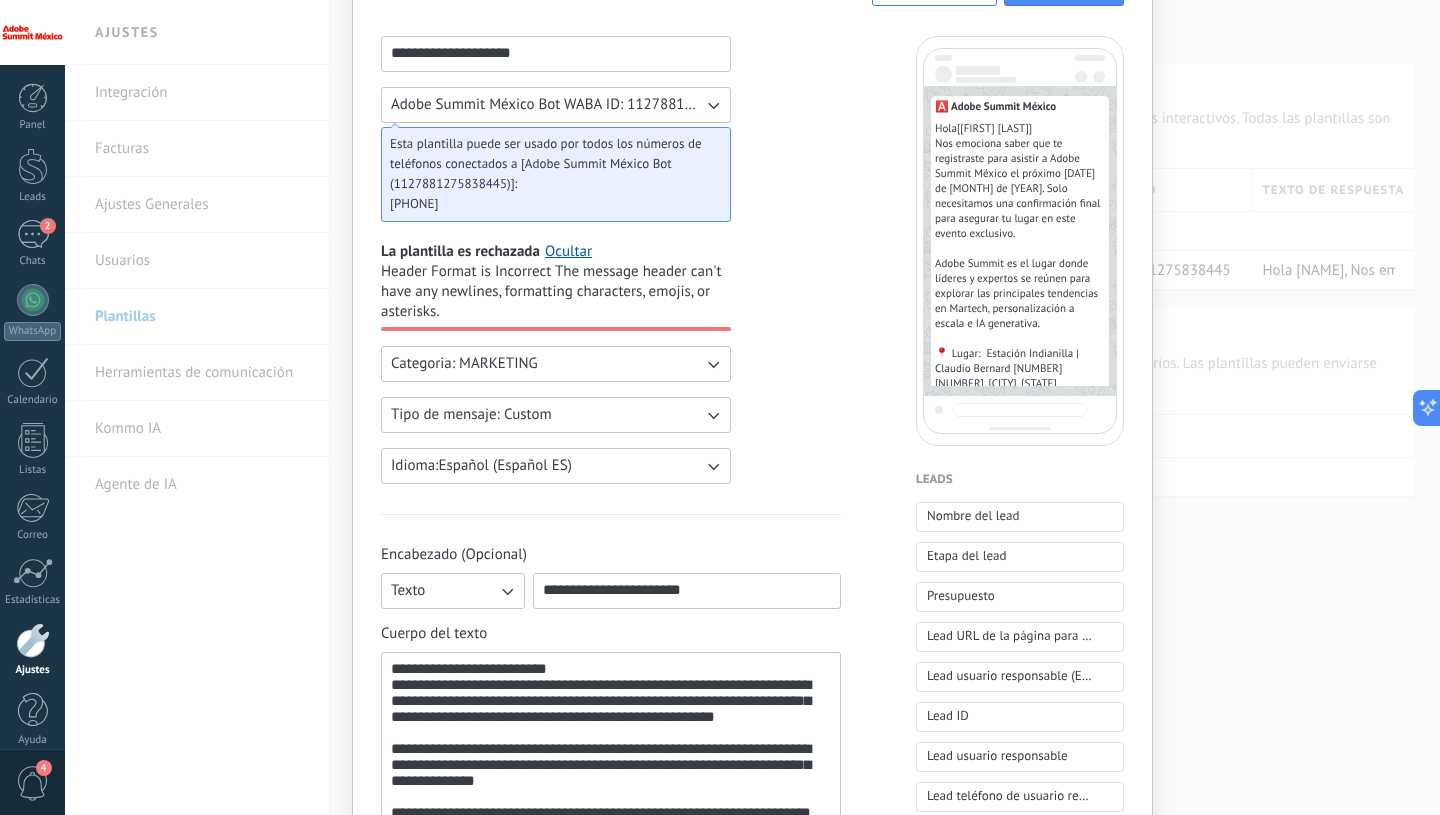 click on "**********" at bounding box center (687, 590) 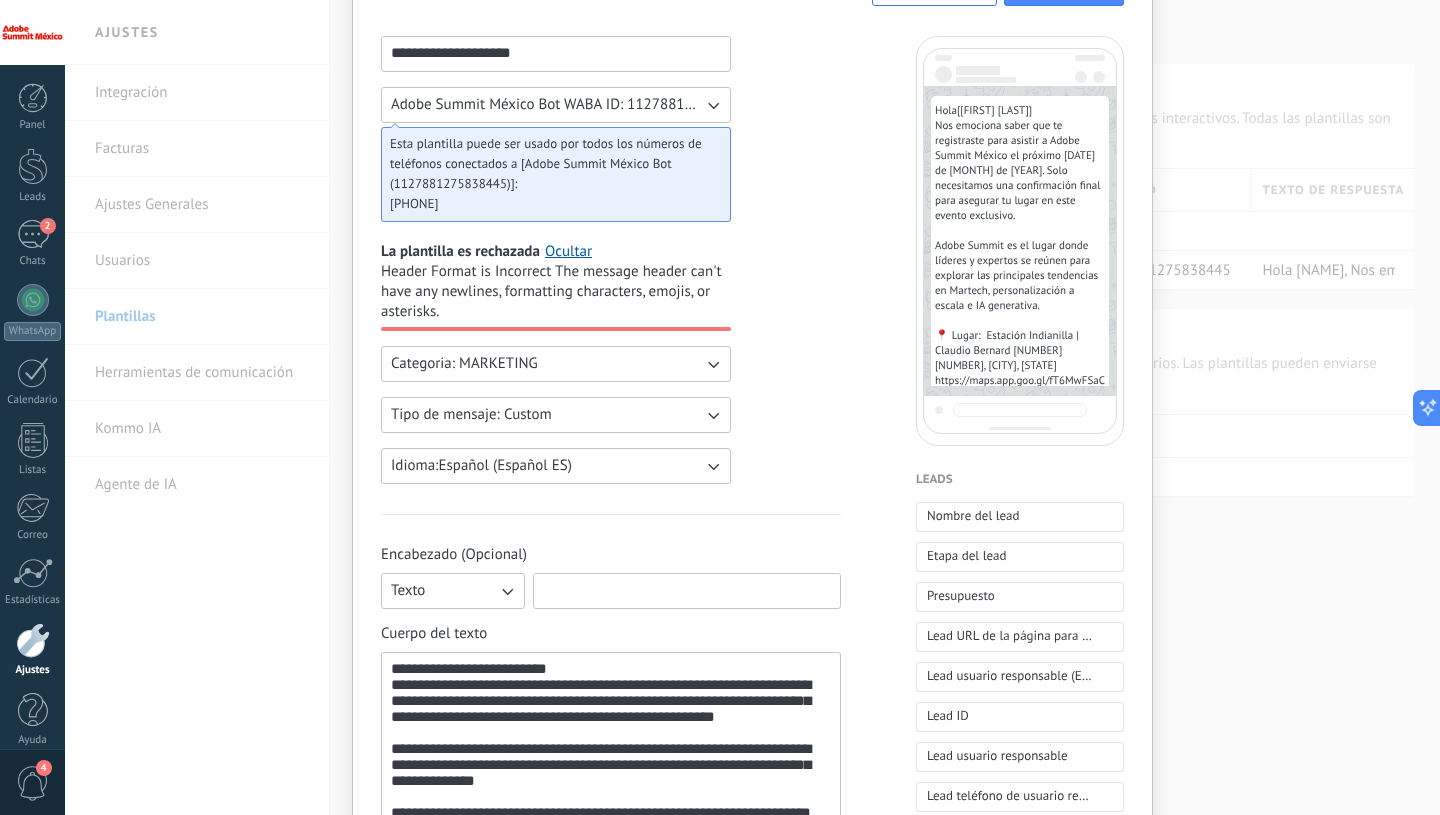 type 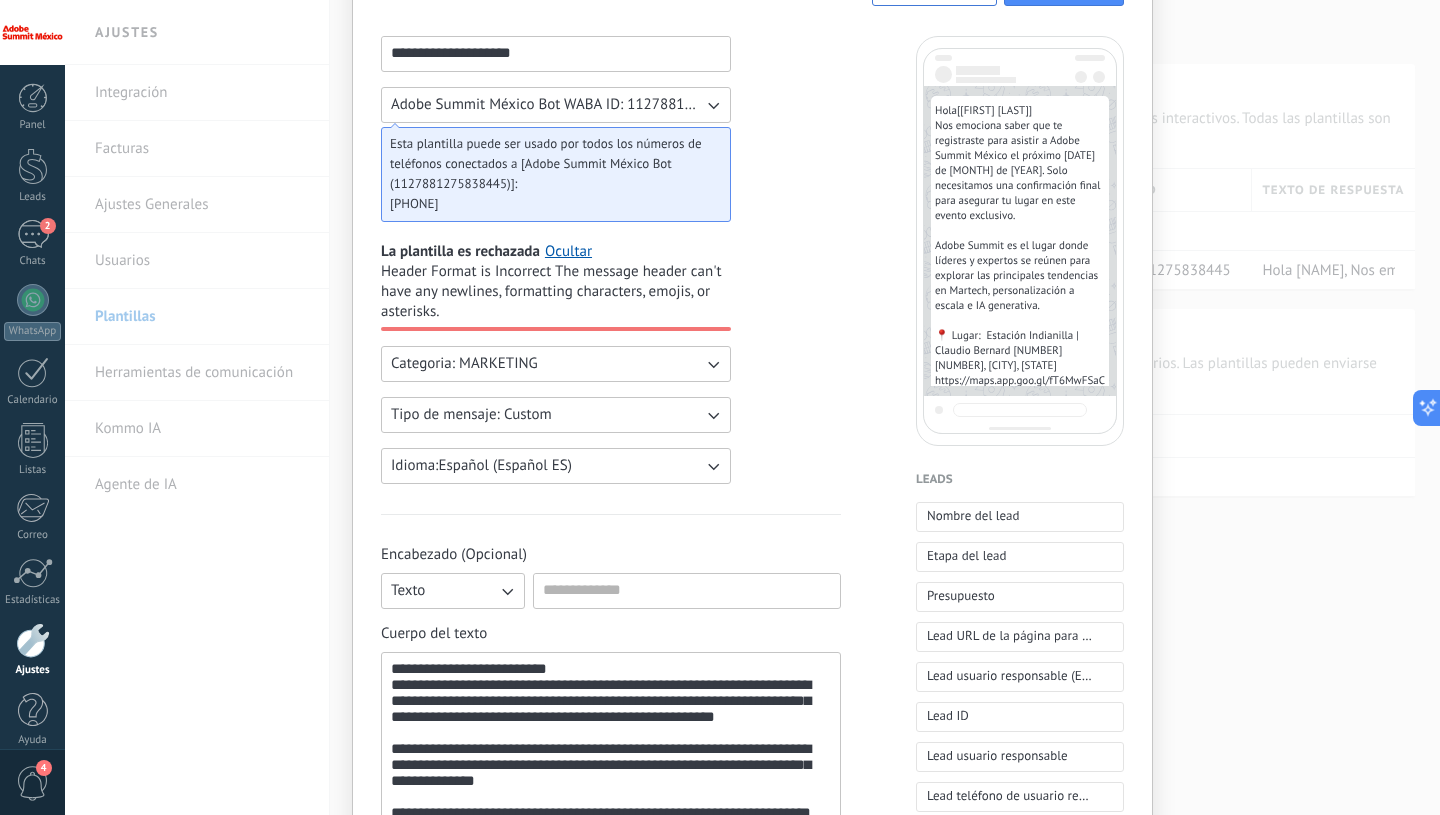 click on "**********" at bounding box center [611, 850] 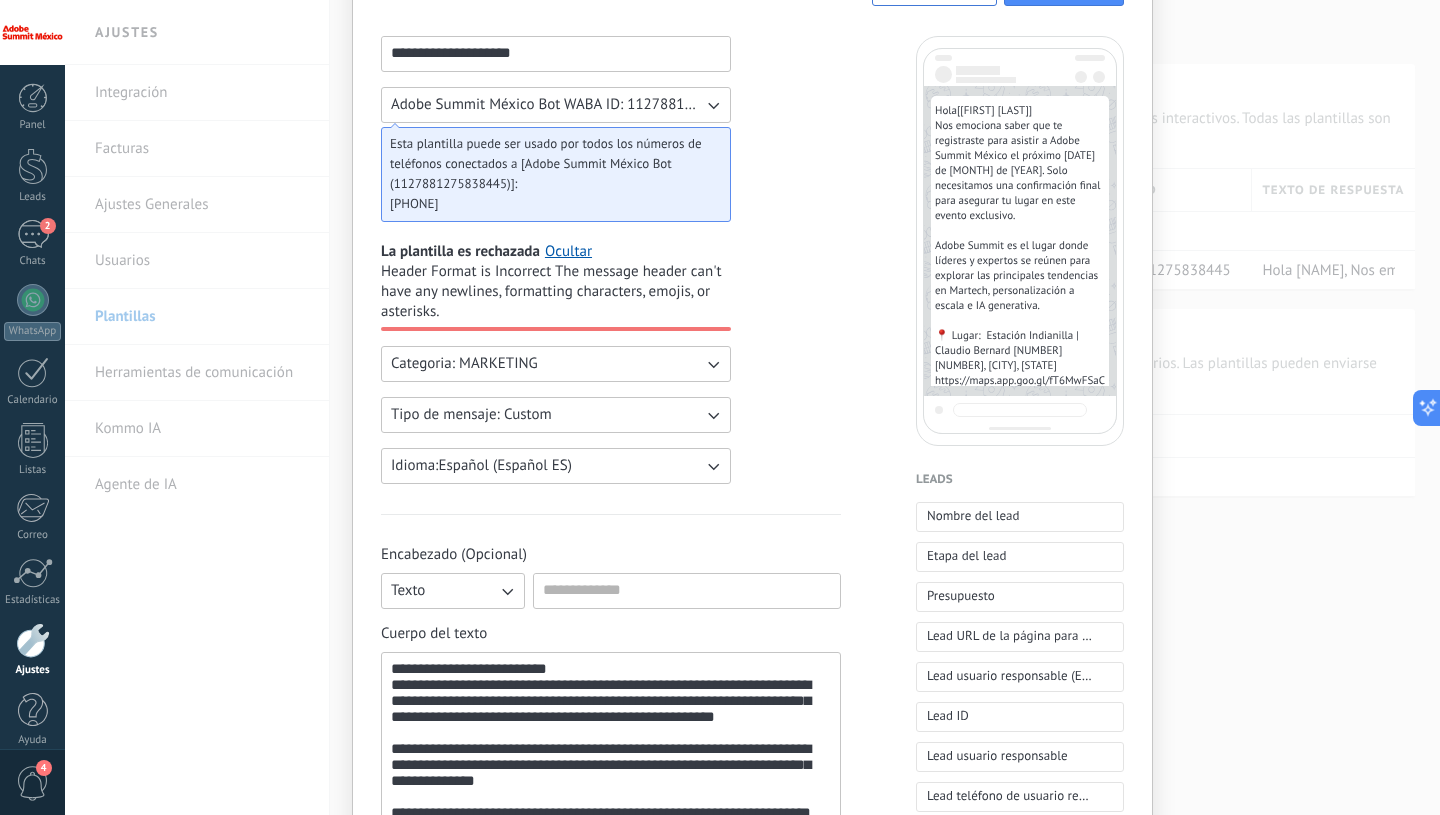 type 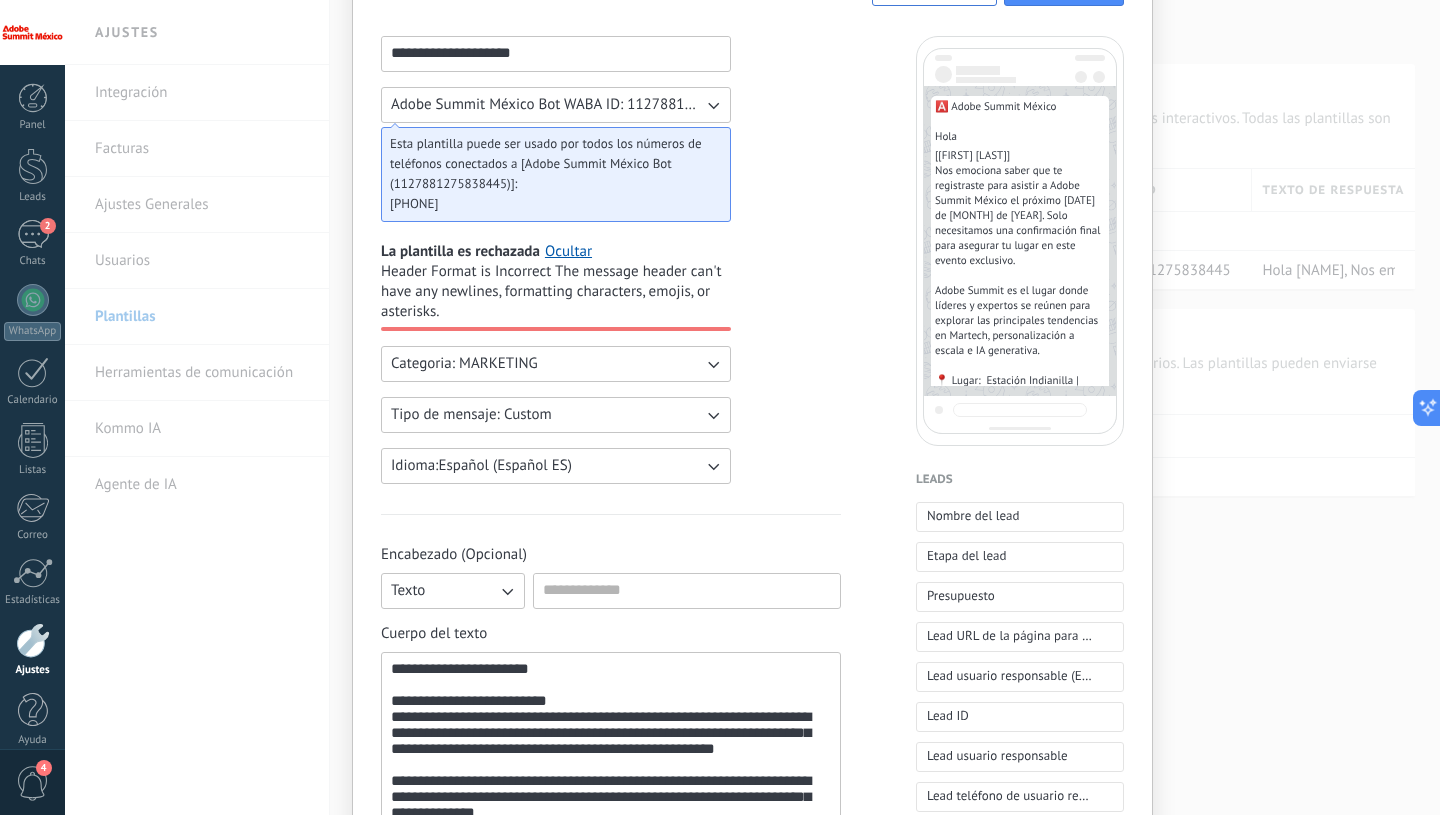 click on "**********" at bounding box center [611, 791] 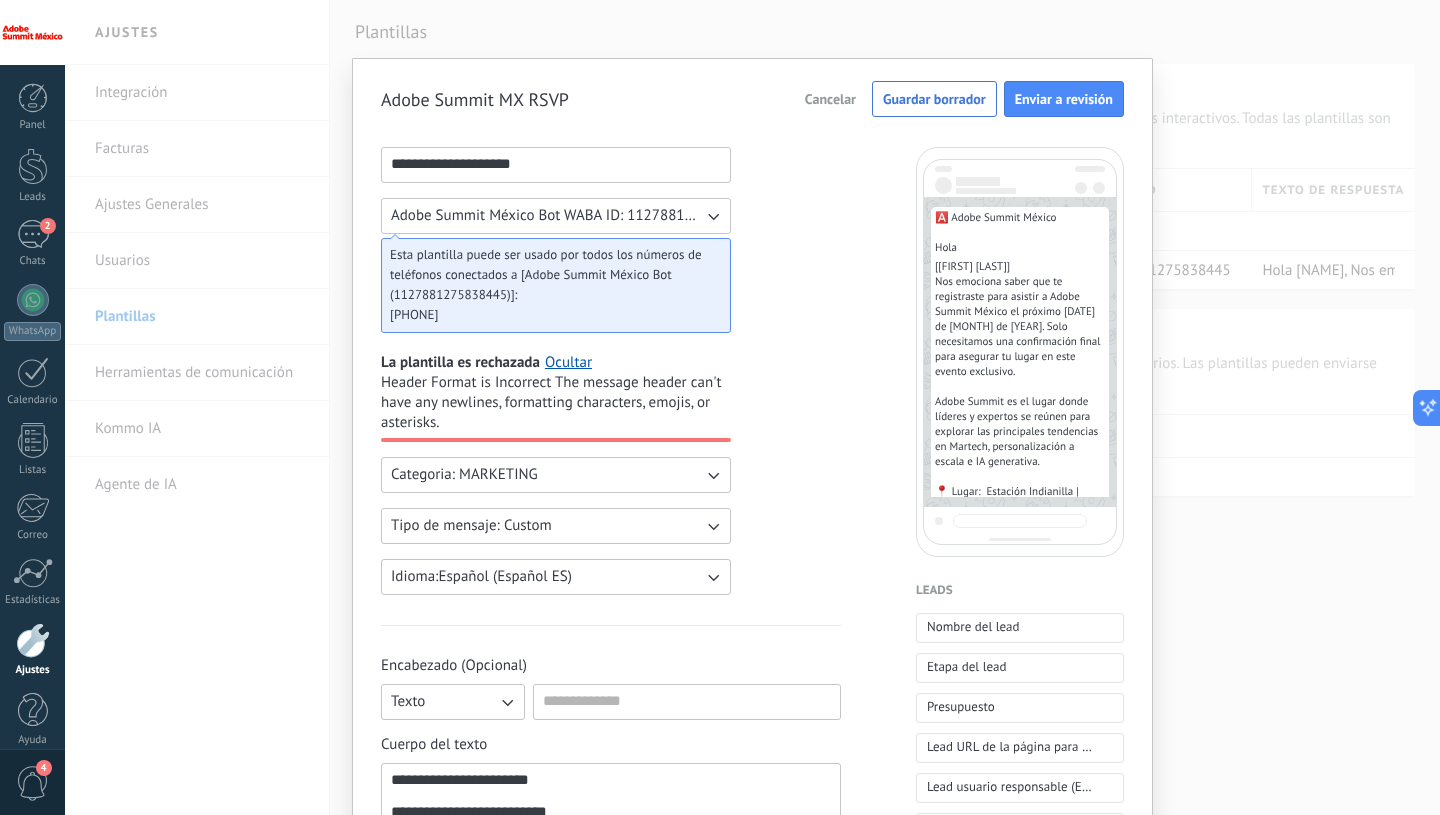 scroll, scrollTop: 0, scrollLeft: 0, axis: both 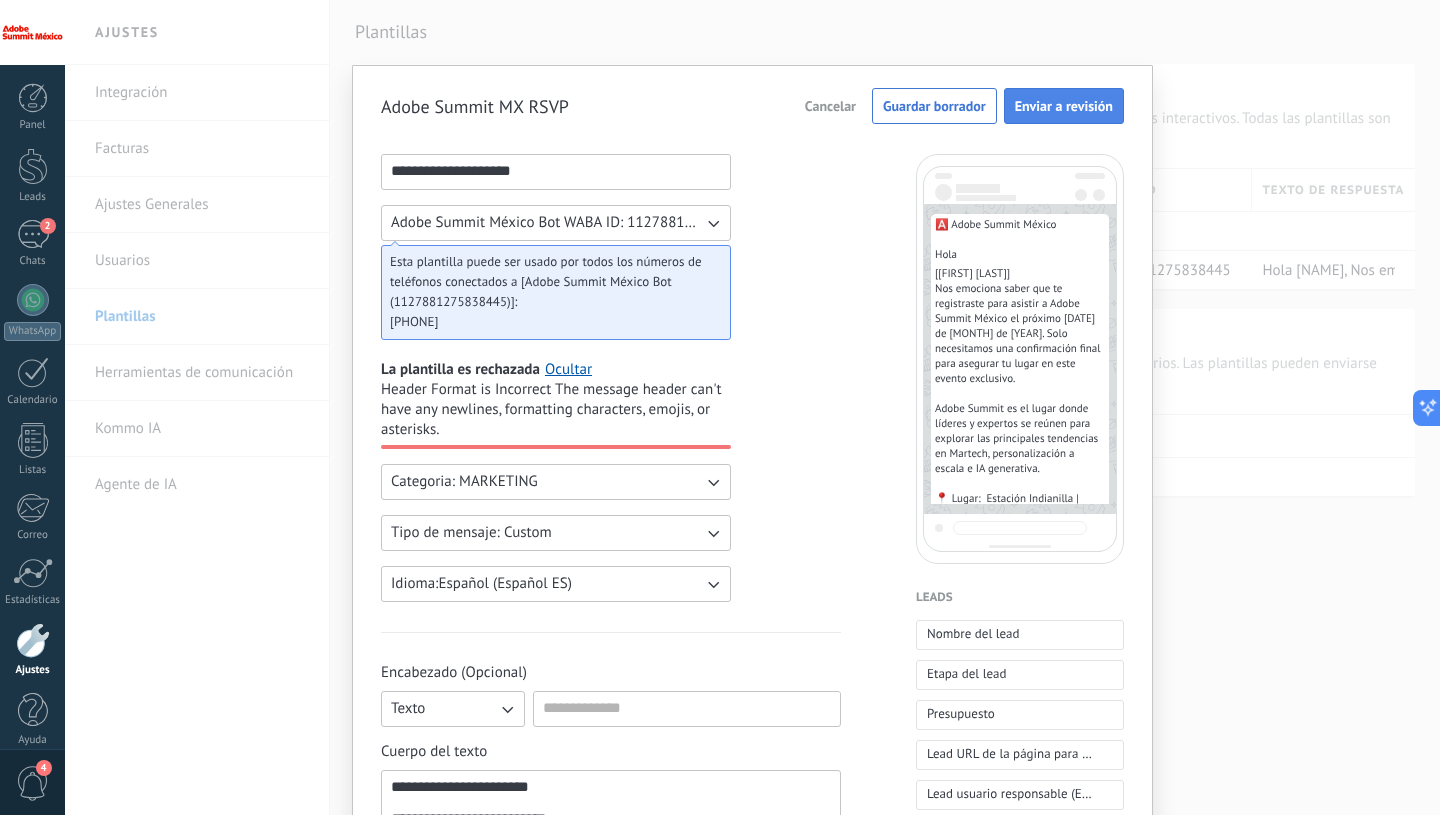 click on "Enviar a revisión" at bounding box center [1064, 106] 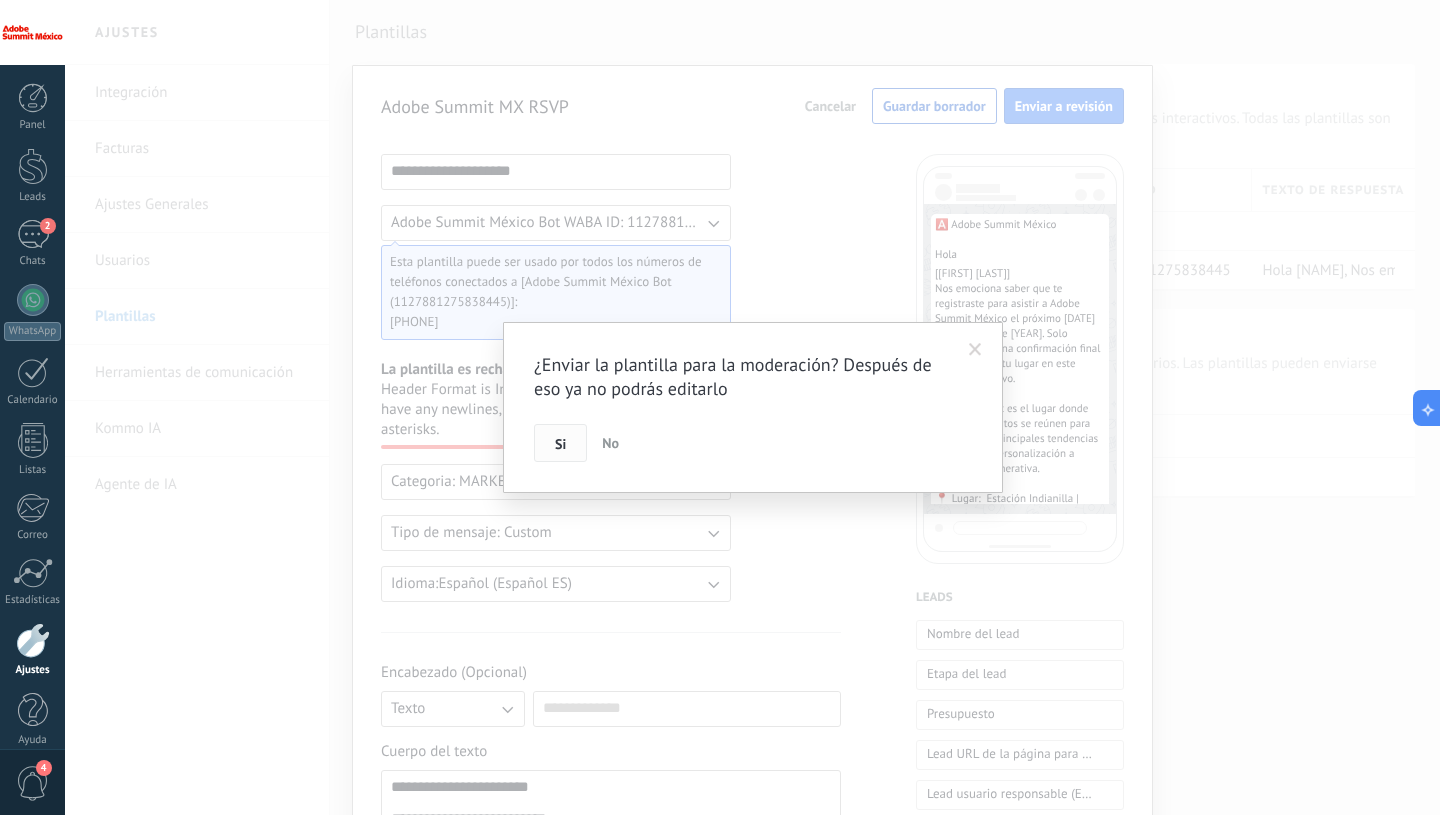 click on "Si" at bounding box center [560, 443] 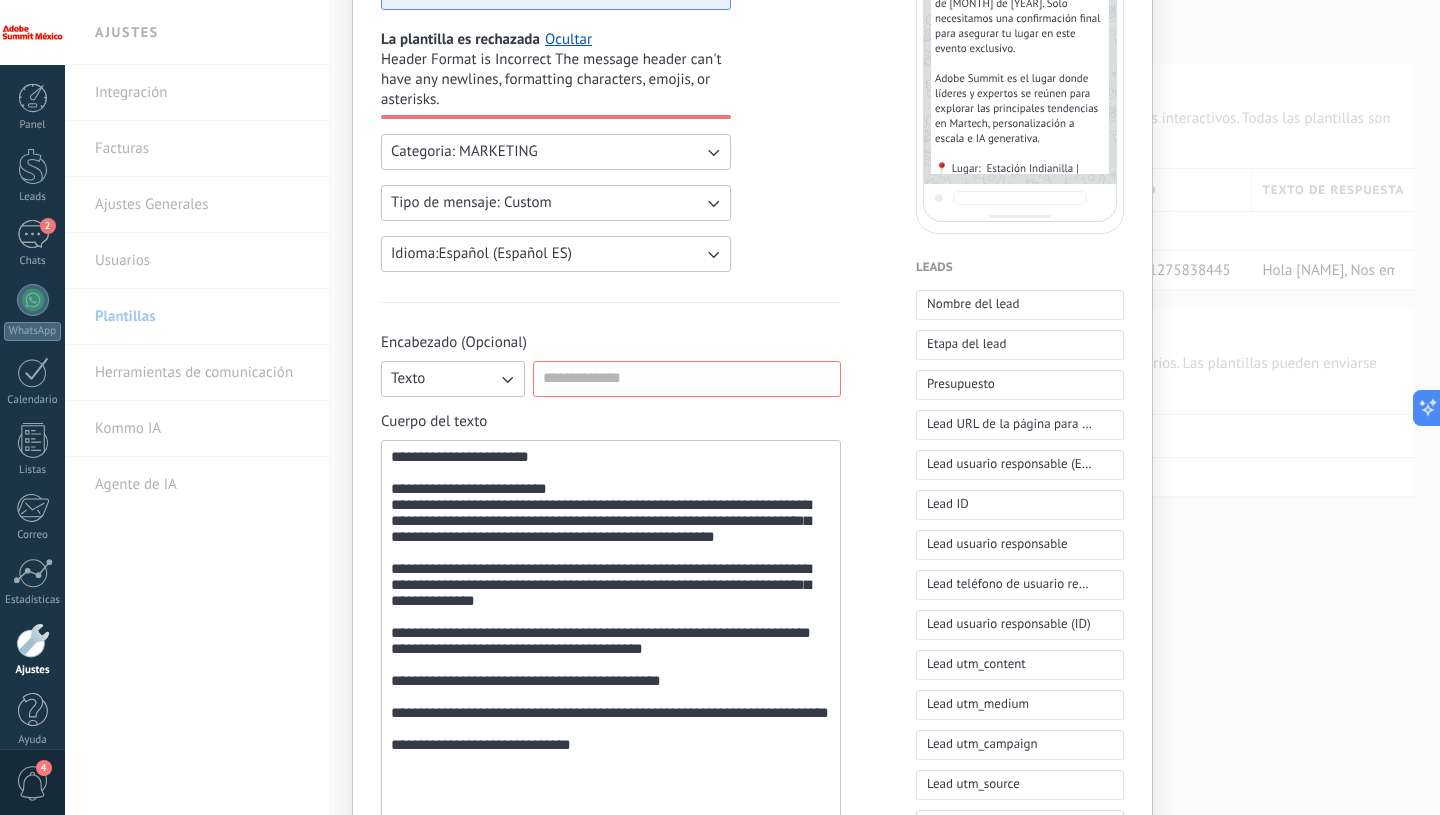 scroll, scrollTop: 0, scrollLeft: 0, axis: both 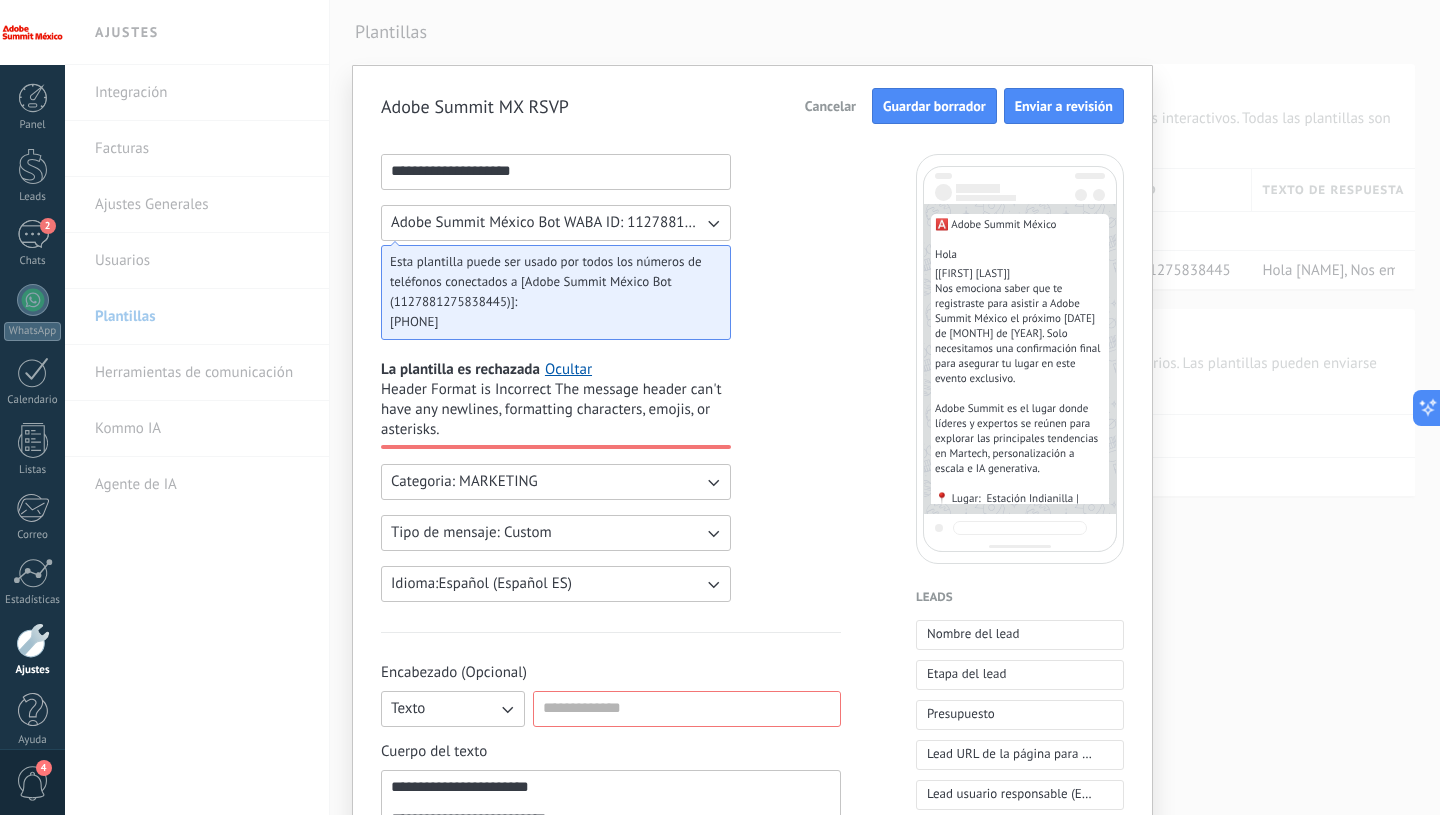 click on "Guardar borrador" at bounding box center [934, 106] 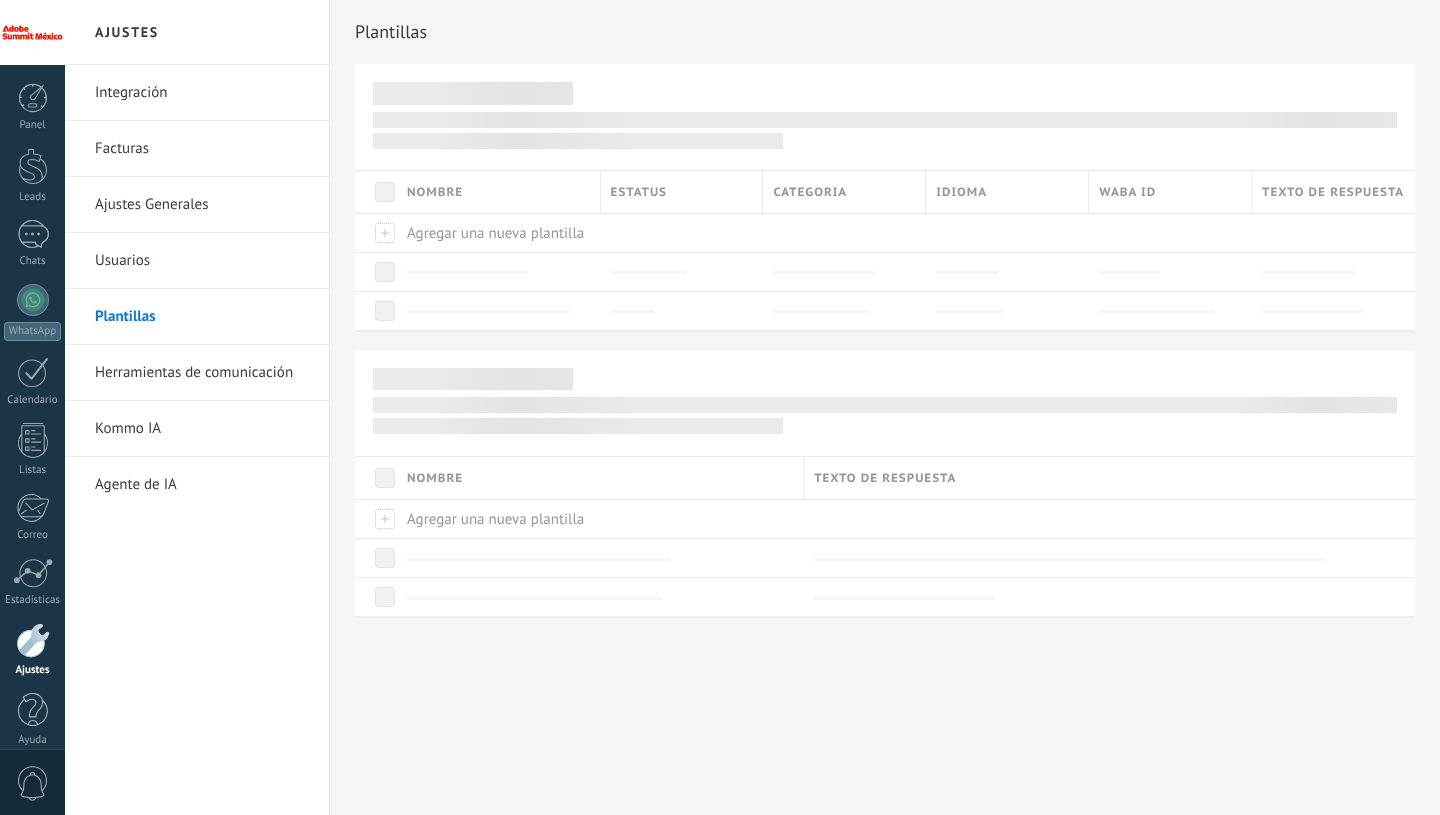 scroll, scrollTop: 0, scrollLeft: 0, axis: both 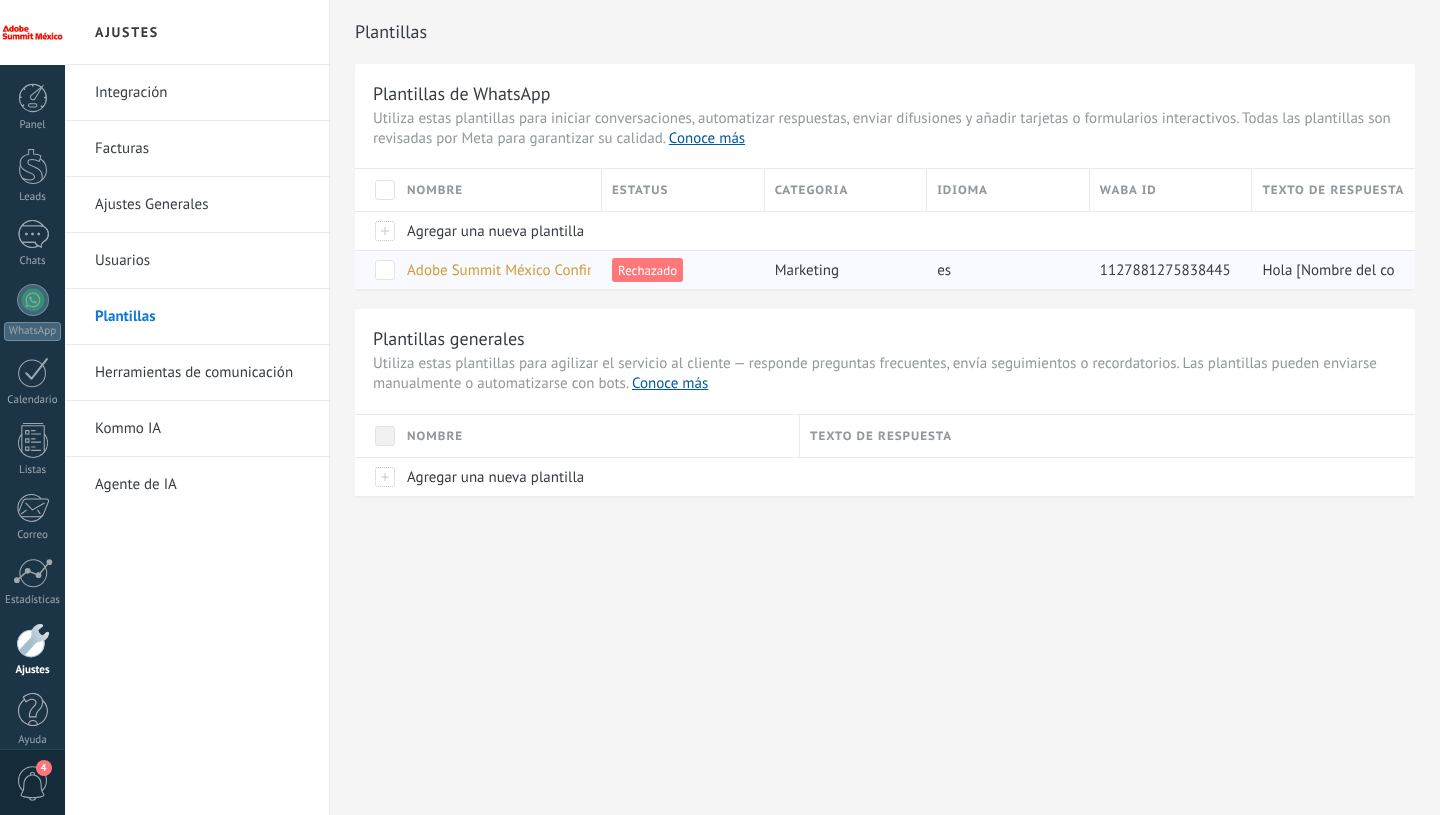 click on "Adobe Summit México Confirmación" at bounding box center (523, 270) 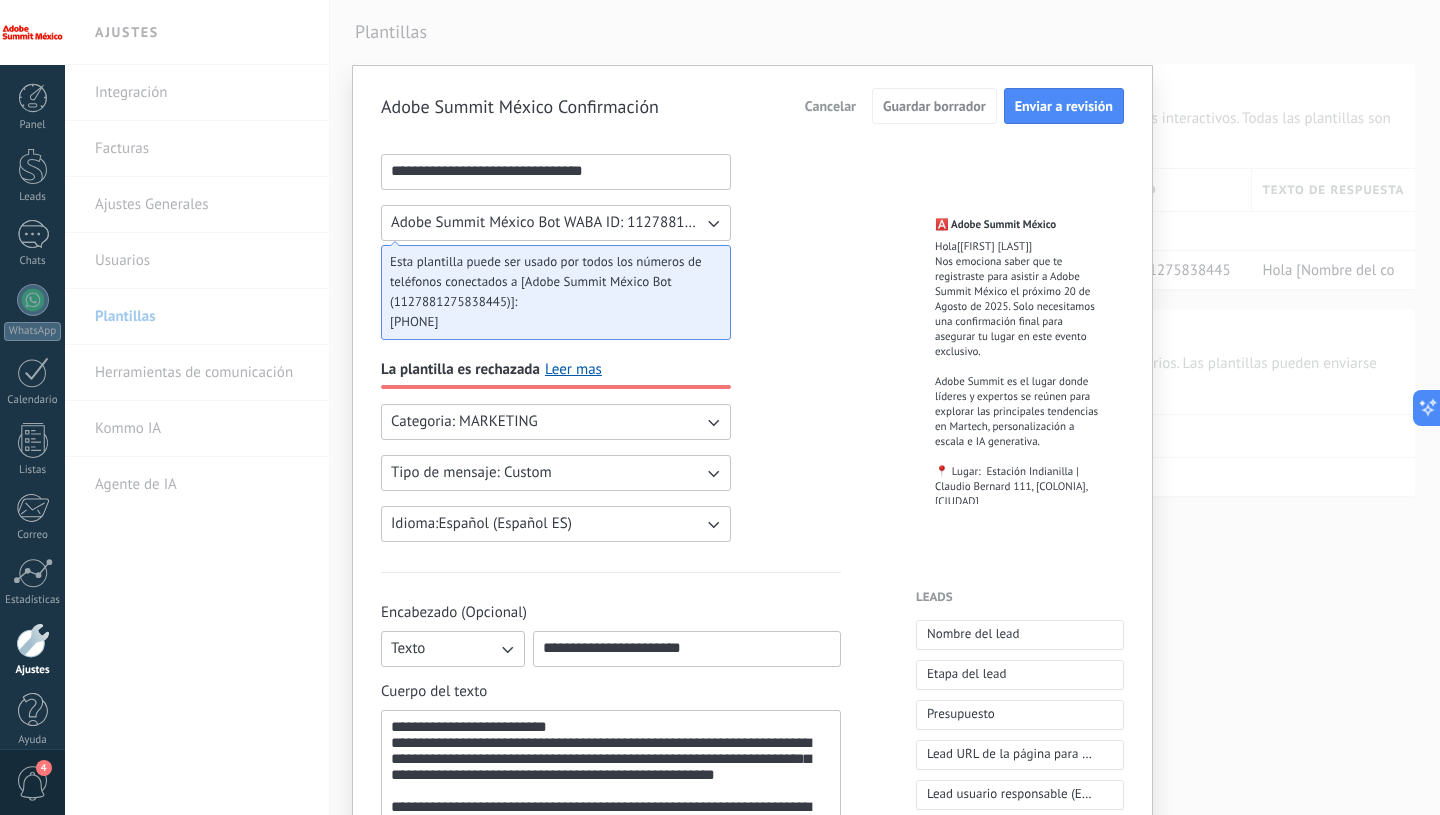 scroll, scrollTop: 0, scrollLeft: 0, axis: both 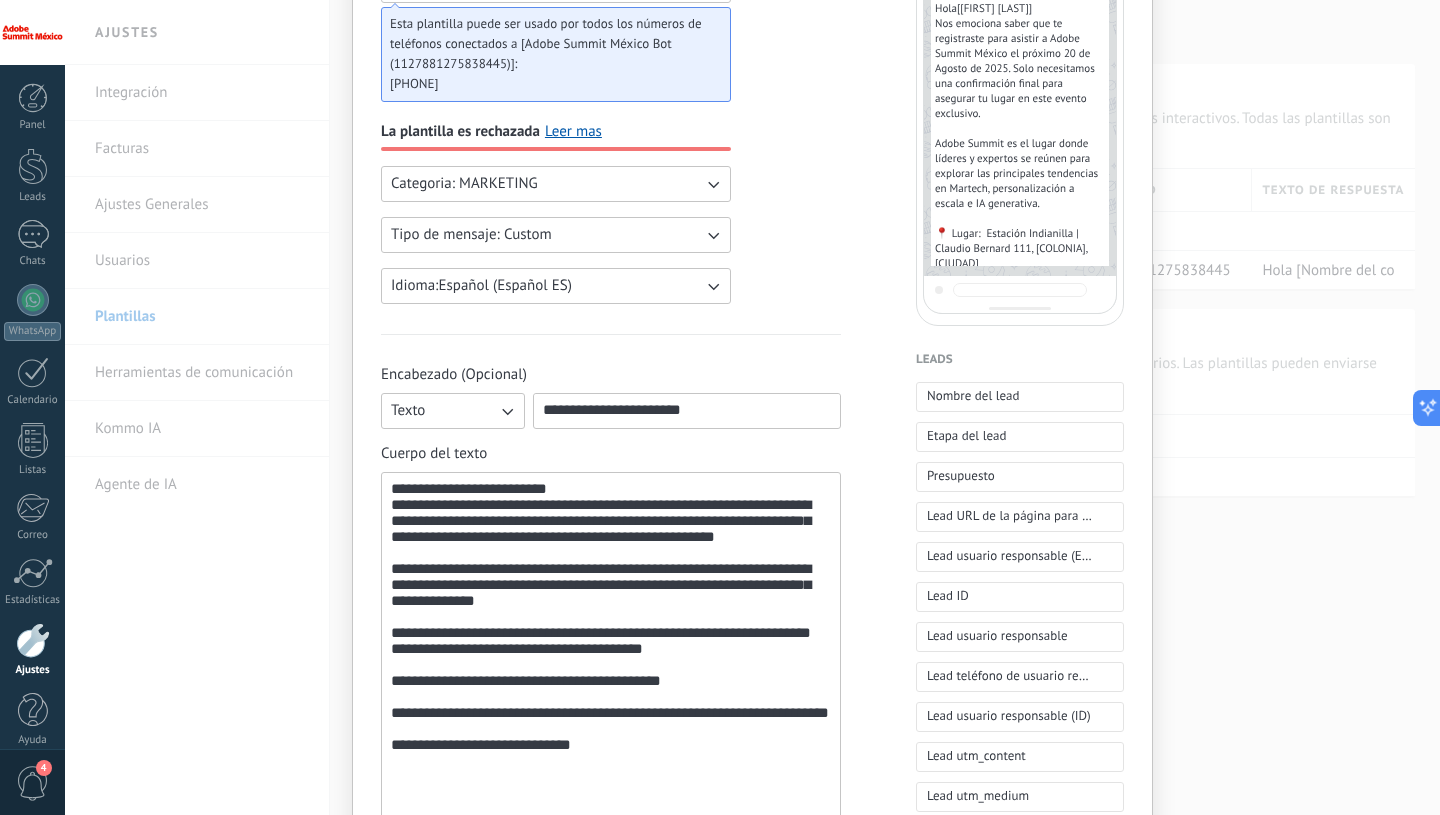 click on "**********" at bounding box center (687, 410) 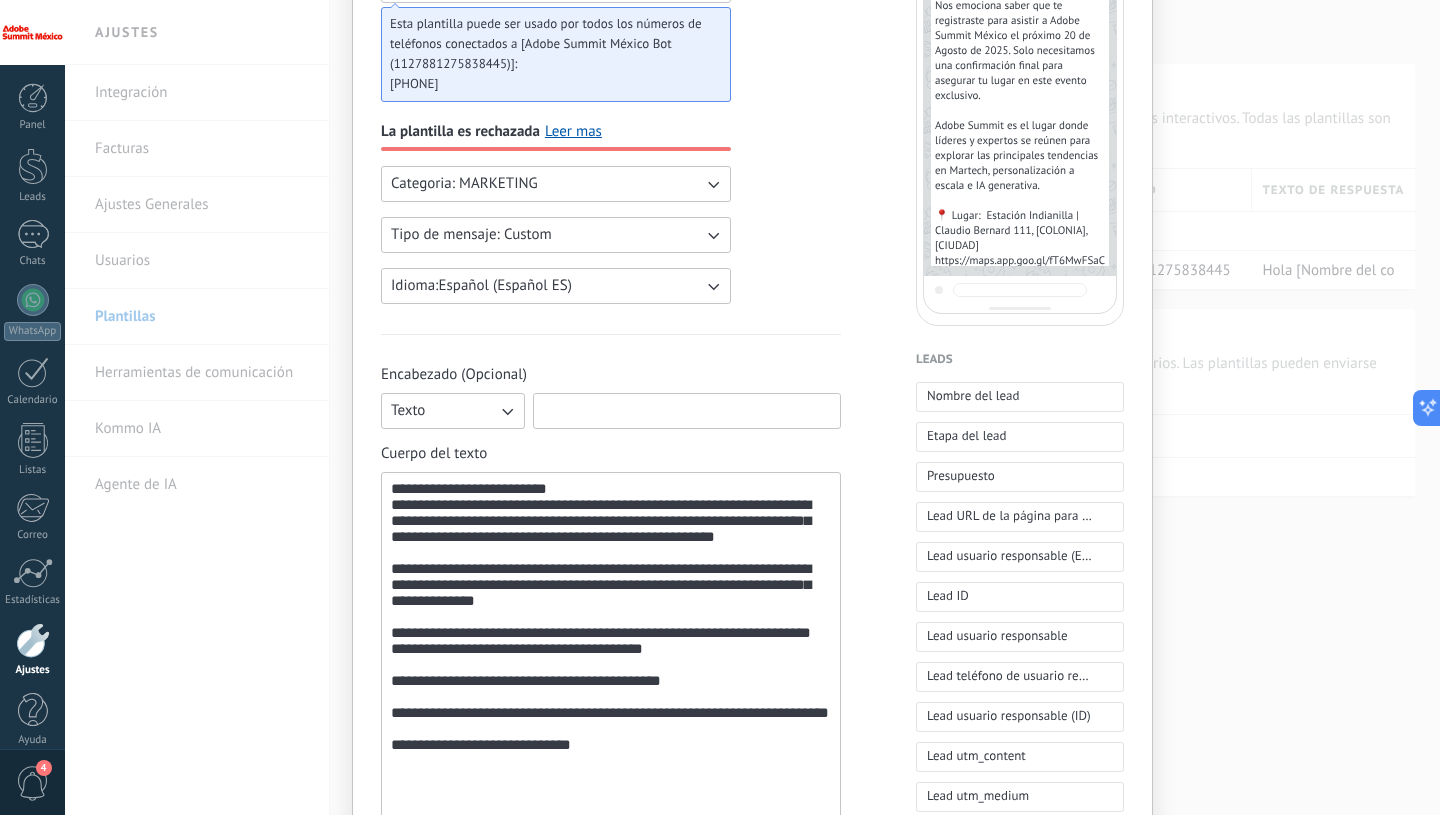 type 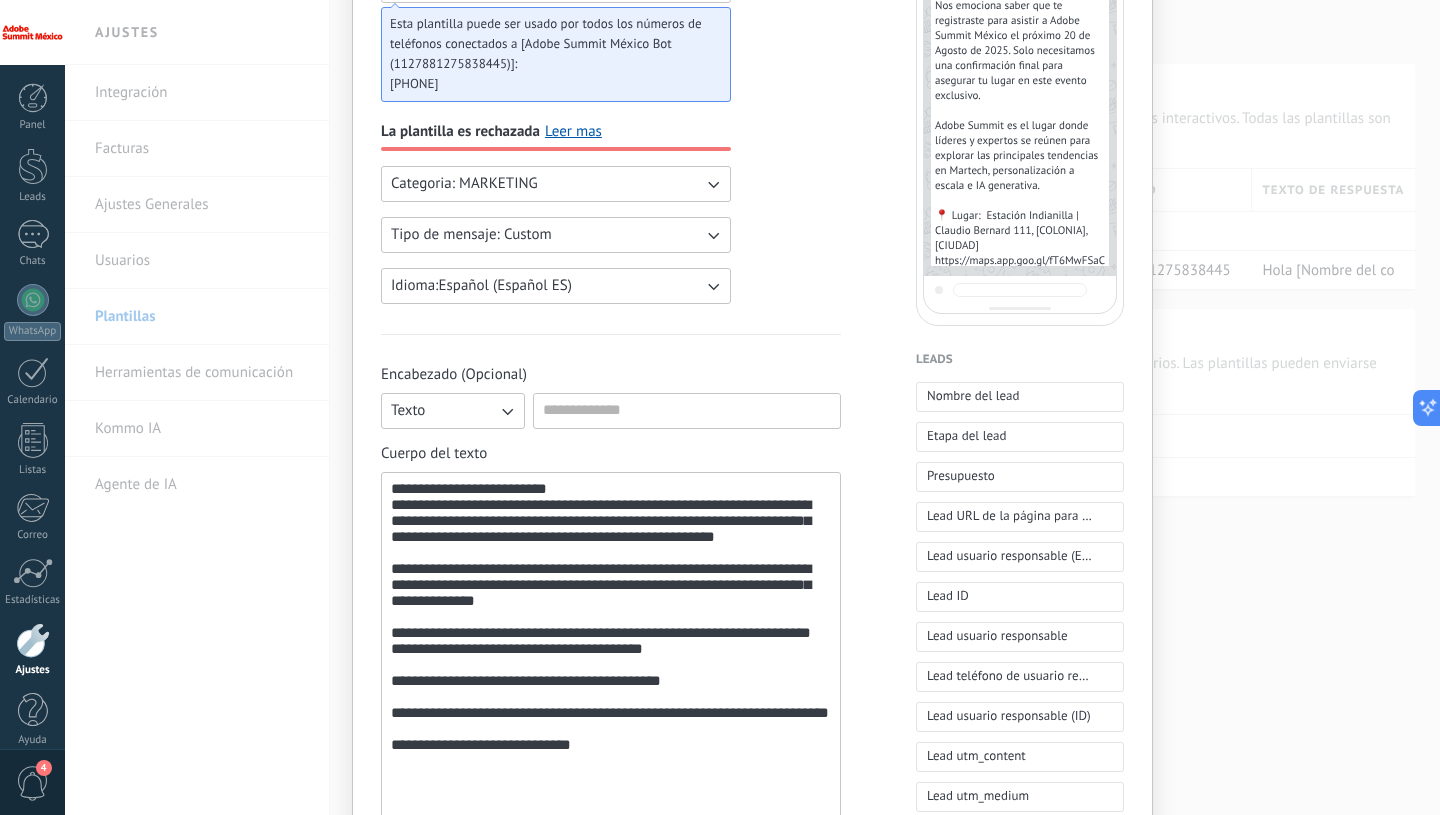 click on "**********" at bounding box center (611, 670) 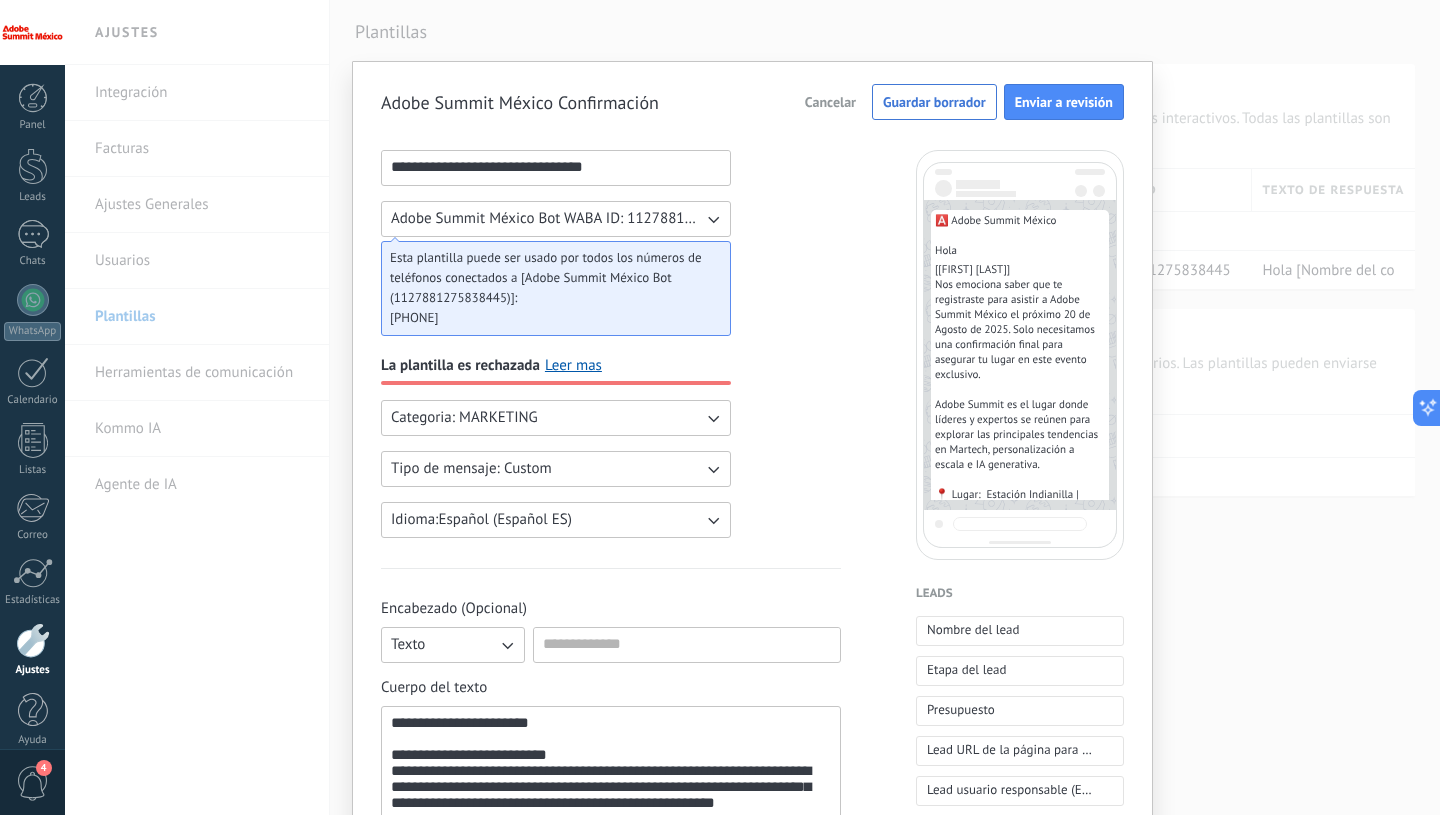 scroll, scrollTop: 0, scrollLeft: 0, axis: both 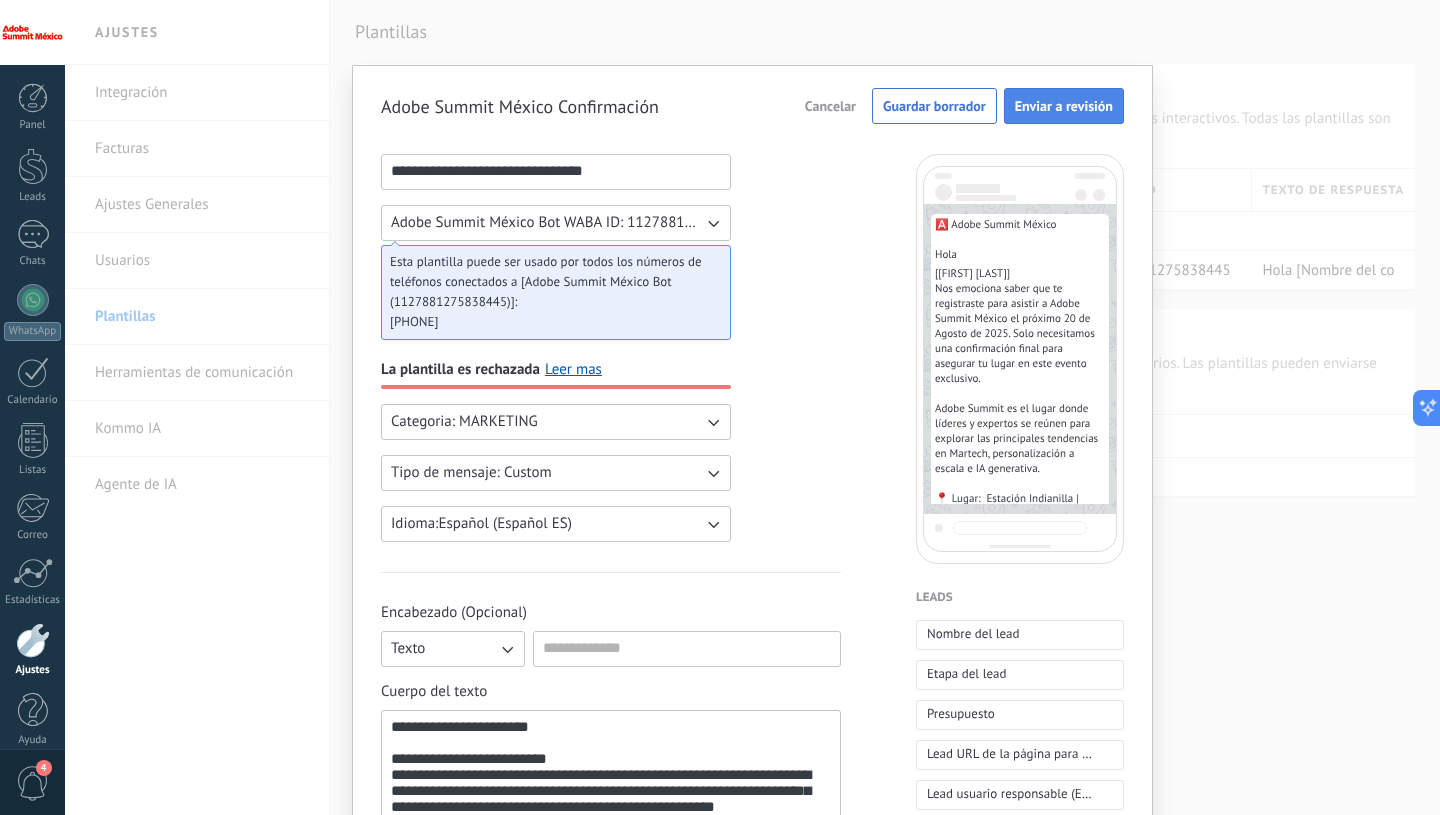 click on "Enviar a revisión" at bounding box center (1064, 106) 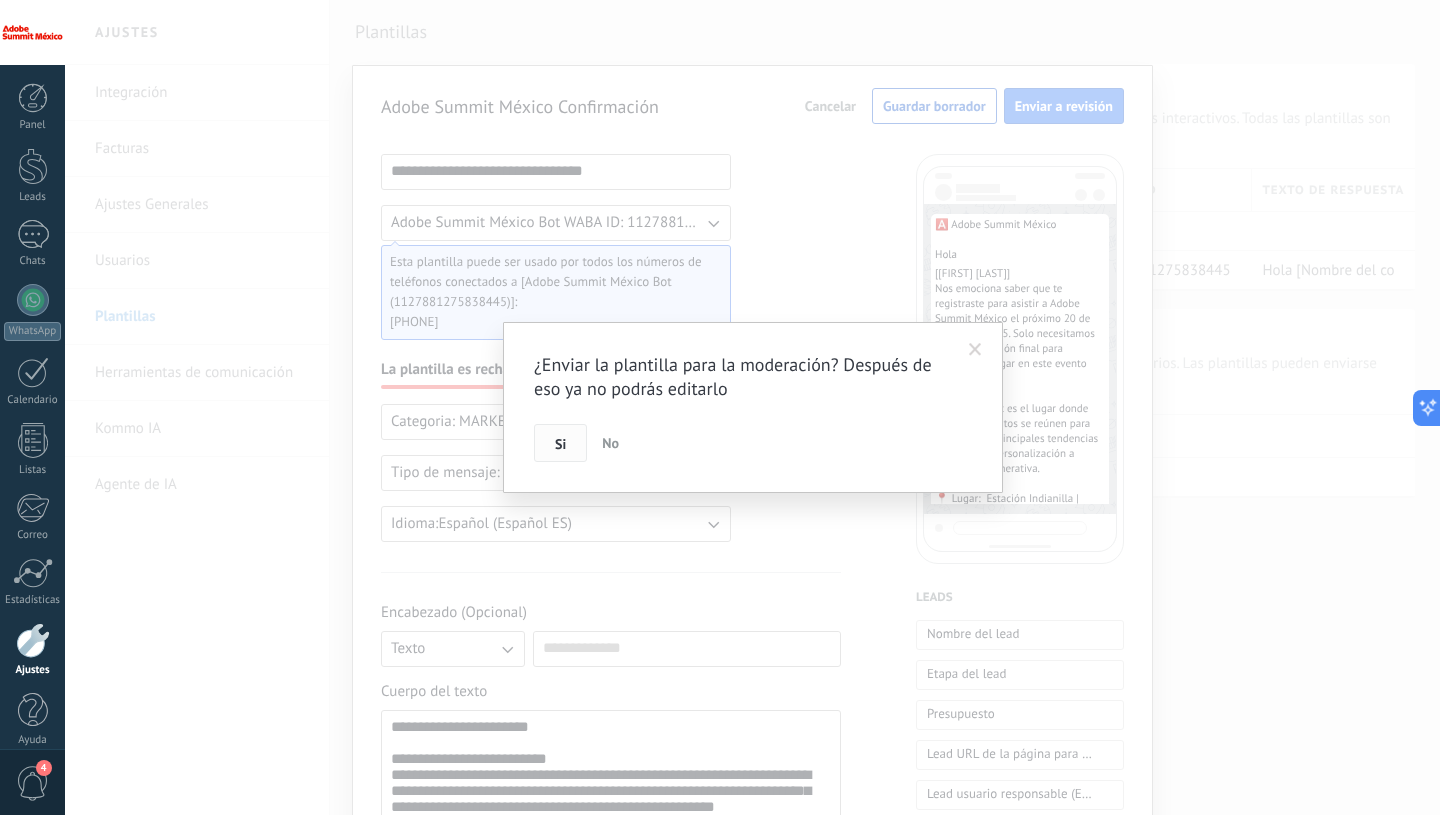 click on "Si" at bounding box center [560, 444] 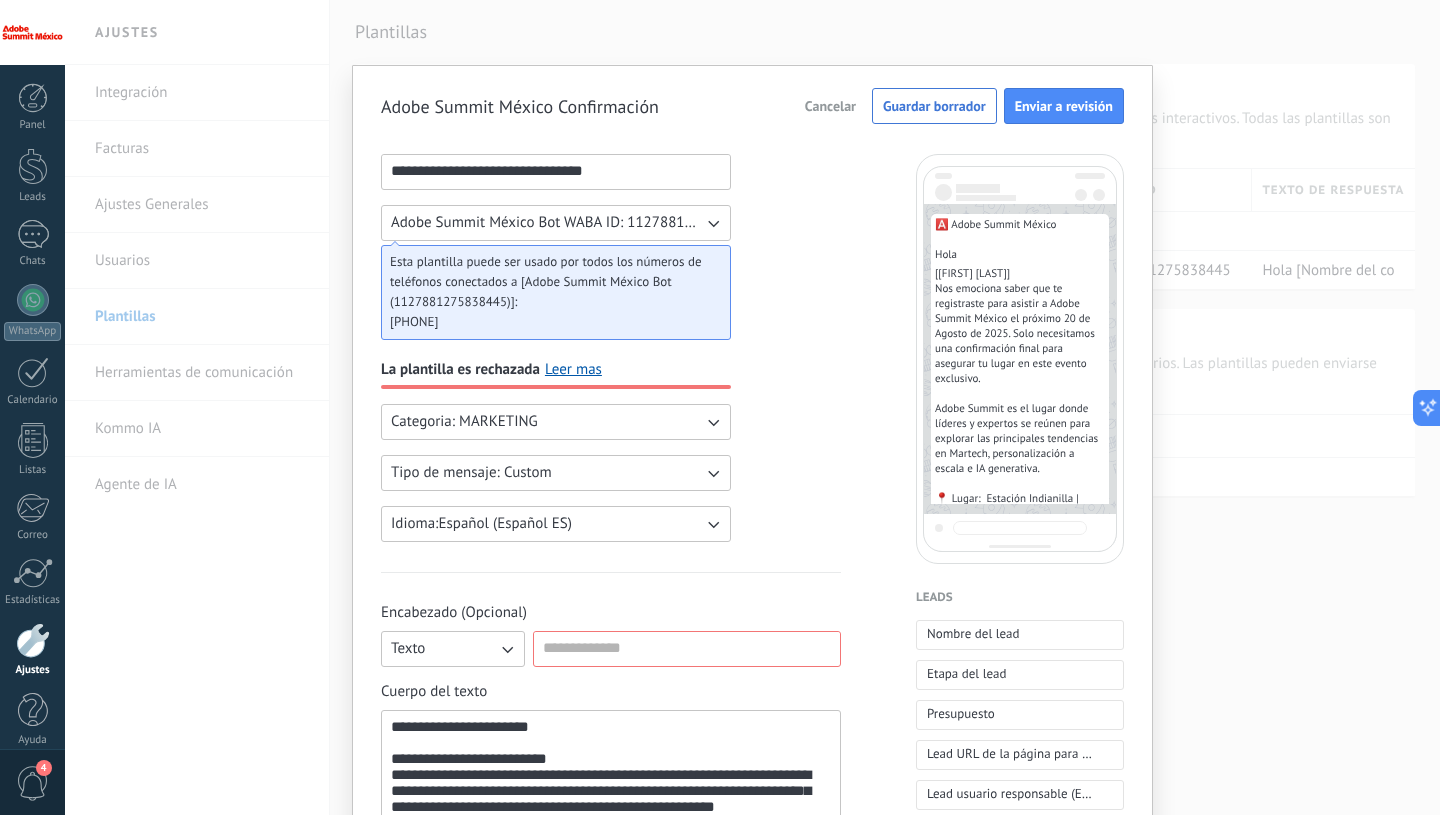 click on "**********" at bounding box center (556, 171) 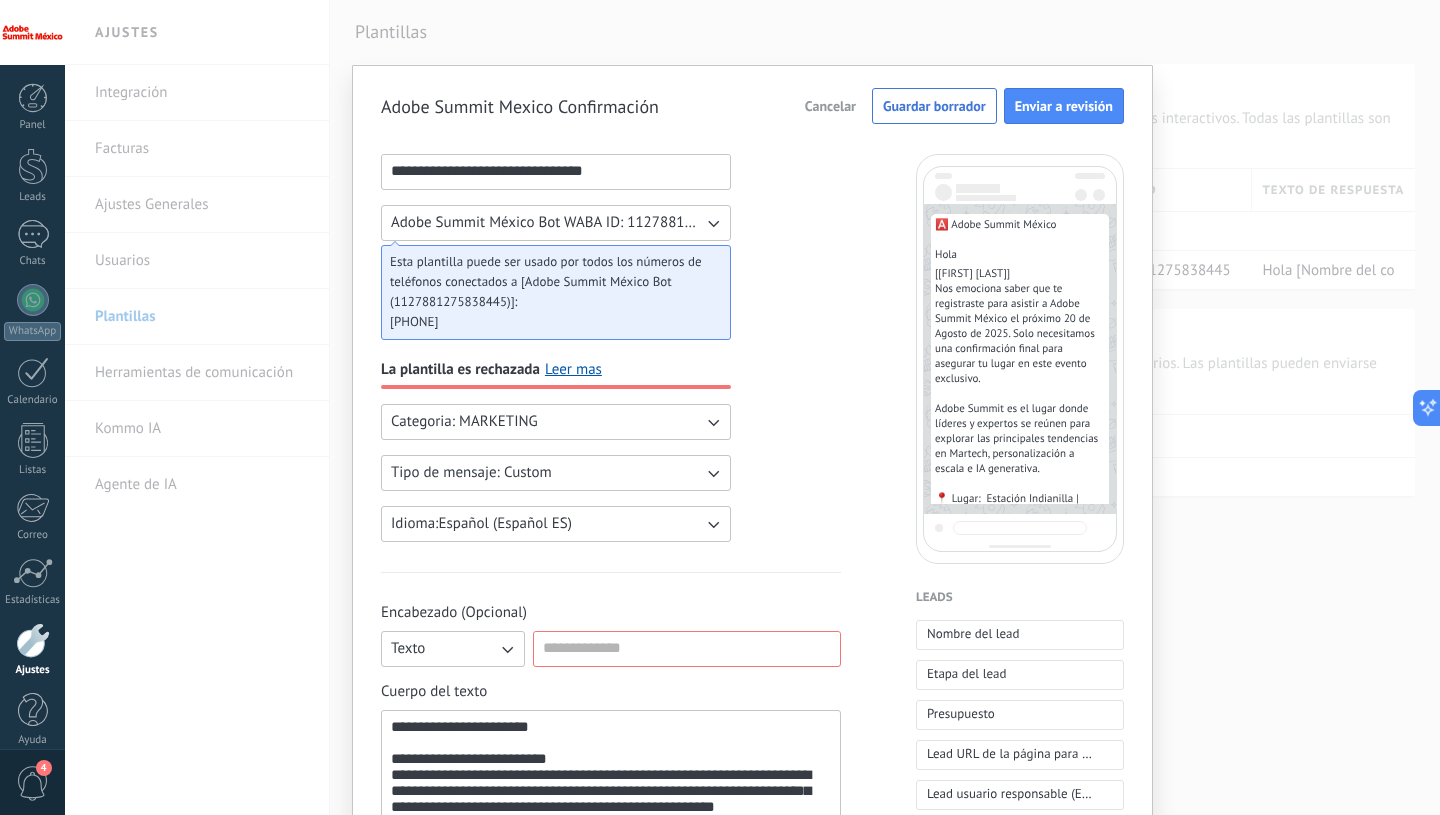 click on "**********" at bounding box center [556, 171] 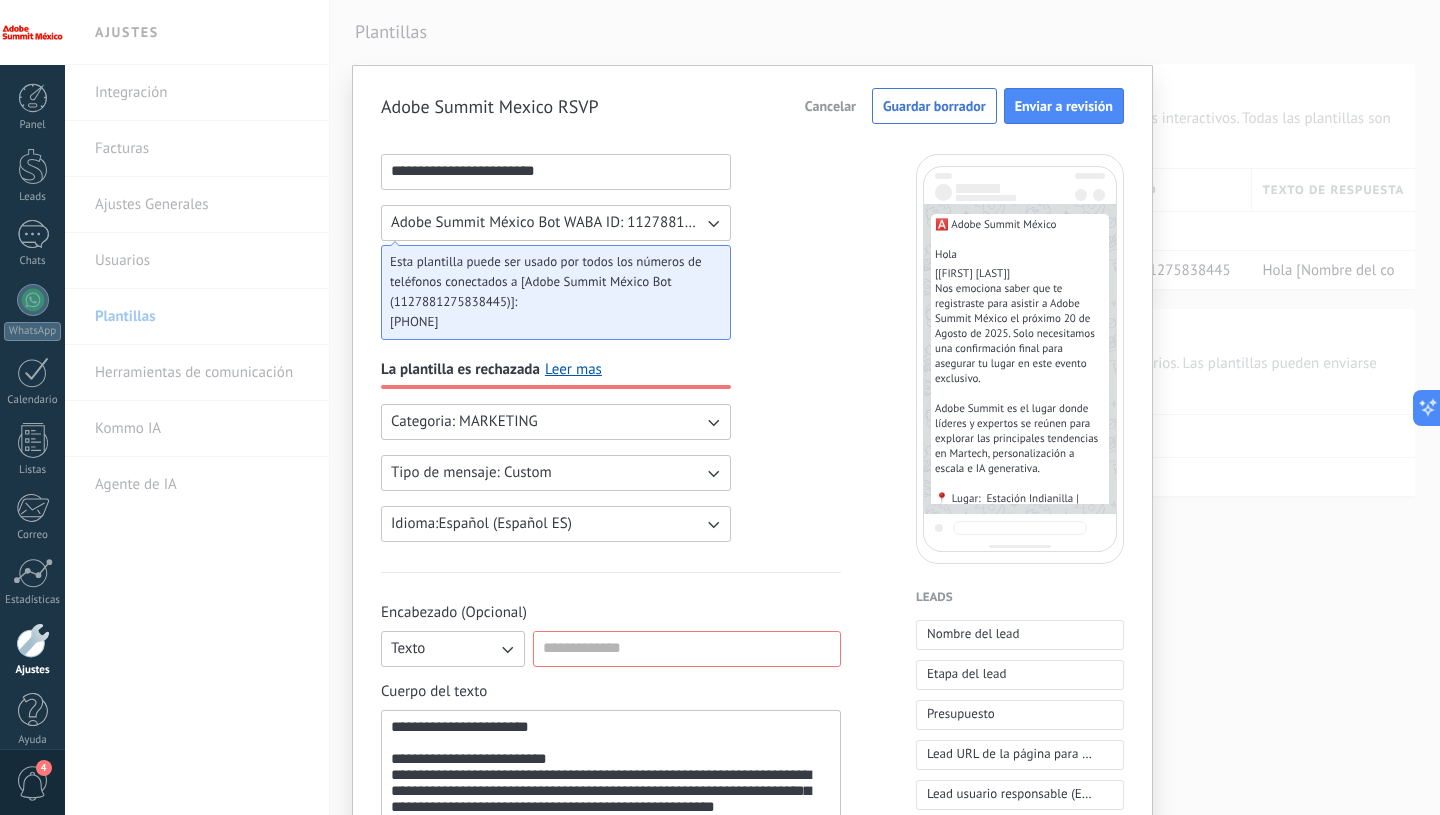 type on "**********" 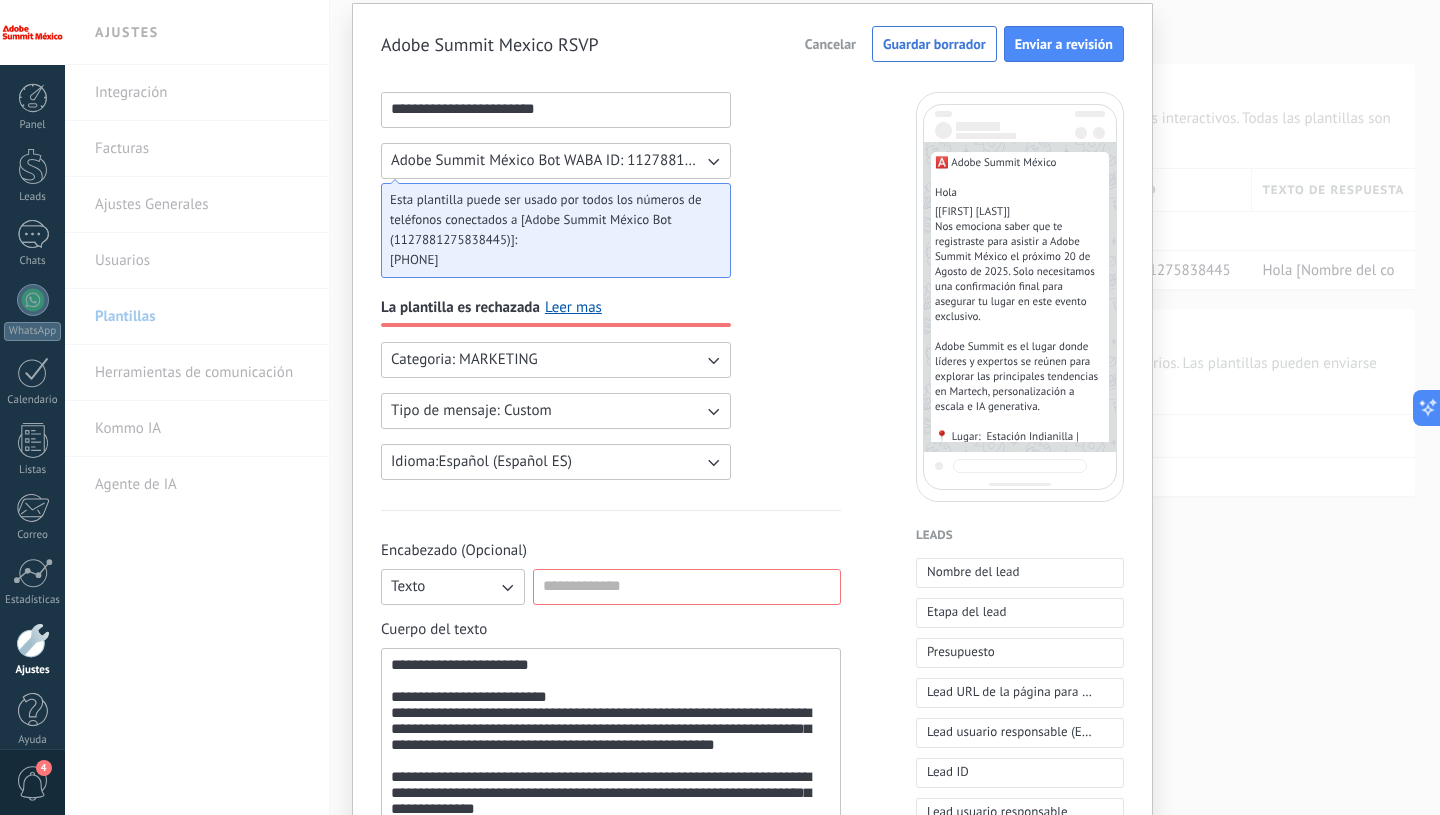 scroll, scrollTop: 61, scrollLeft: 0, axis: vertical 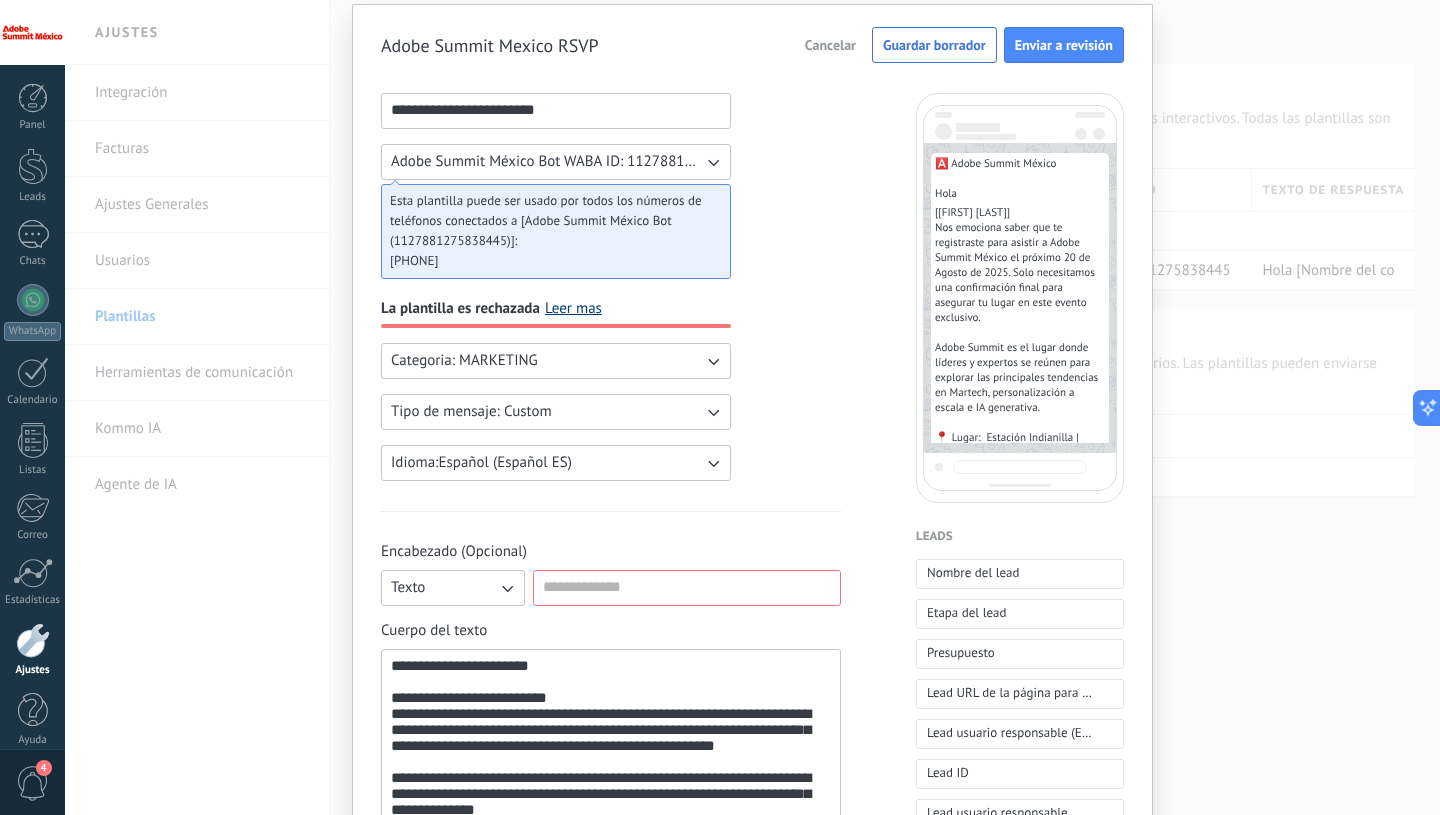 click on "Leer mas" at bounding box center [573, 309] 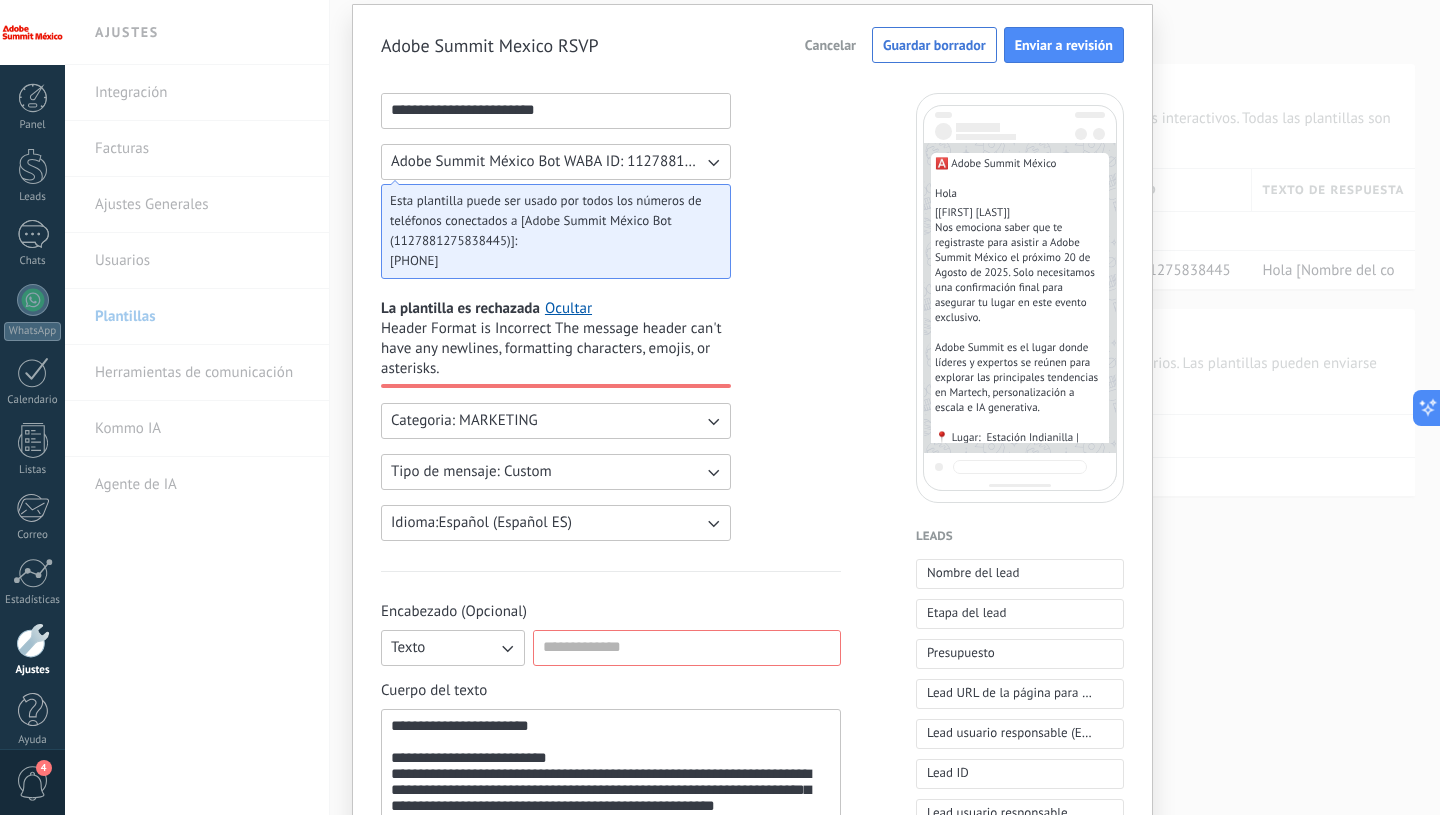 click on "**********" at bounding box center [611, 848] 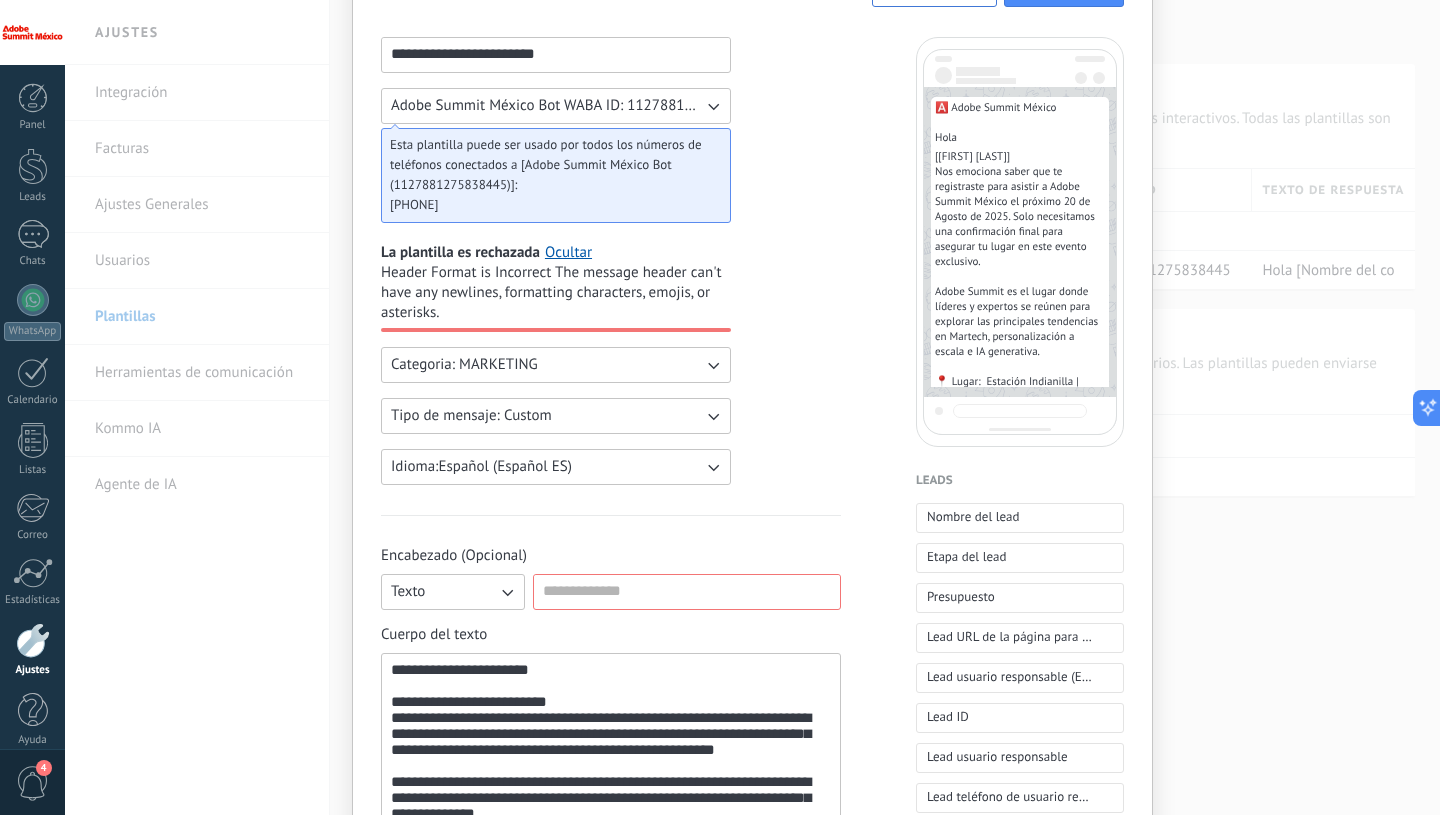 scroll, scrollTop: 0, scrollLeft: 0, axis: both 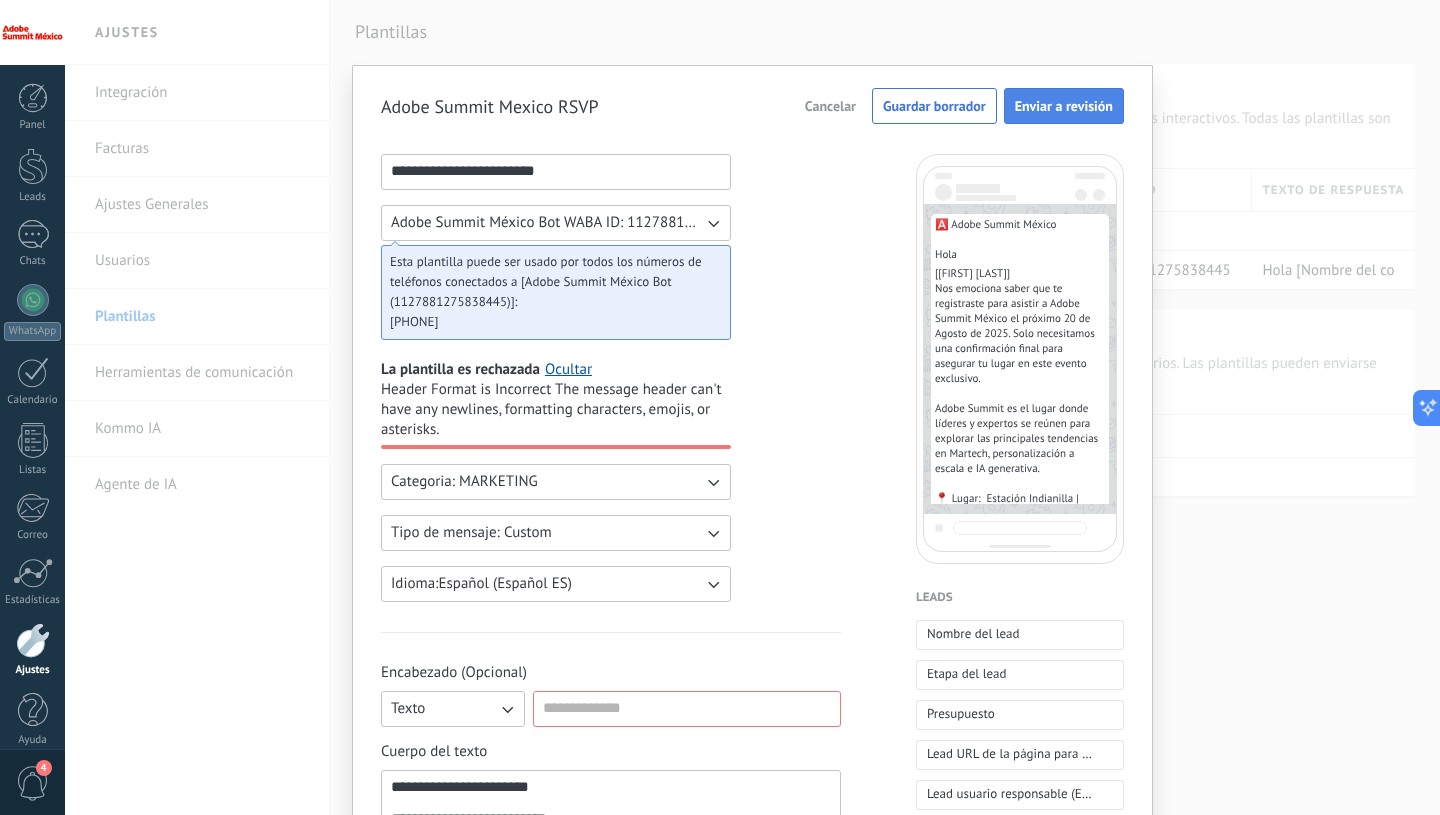 click on "Enviar a revisión" at bounding box center [1064, 106] 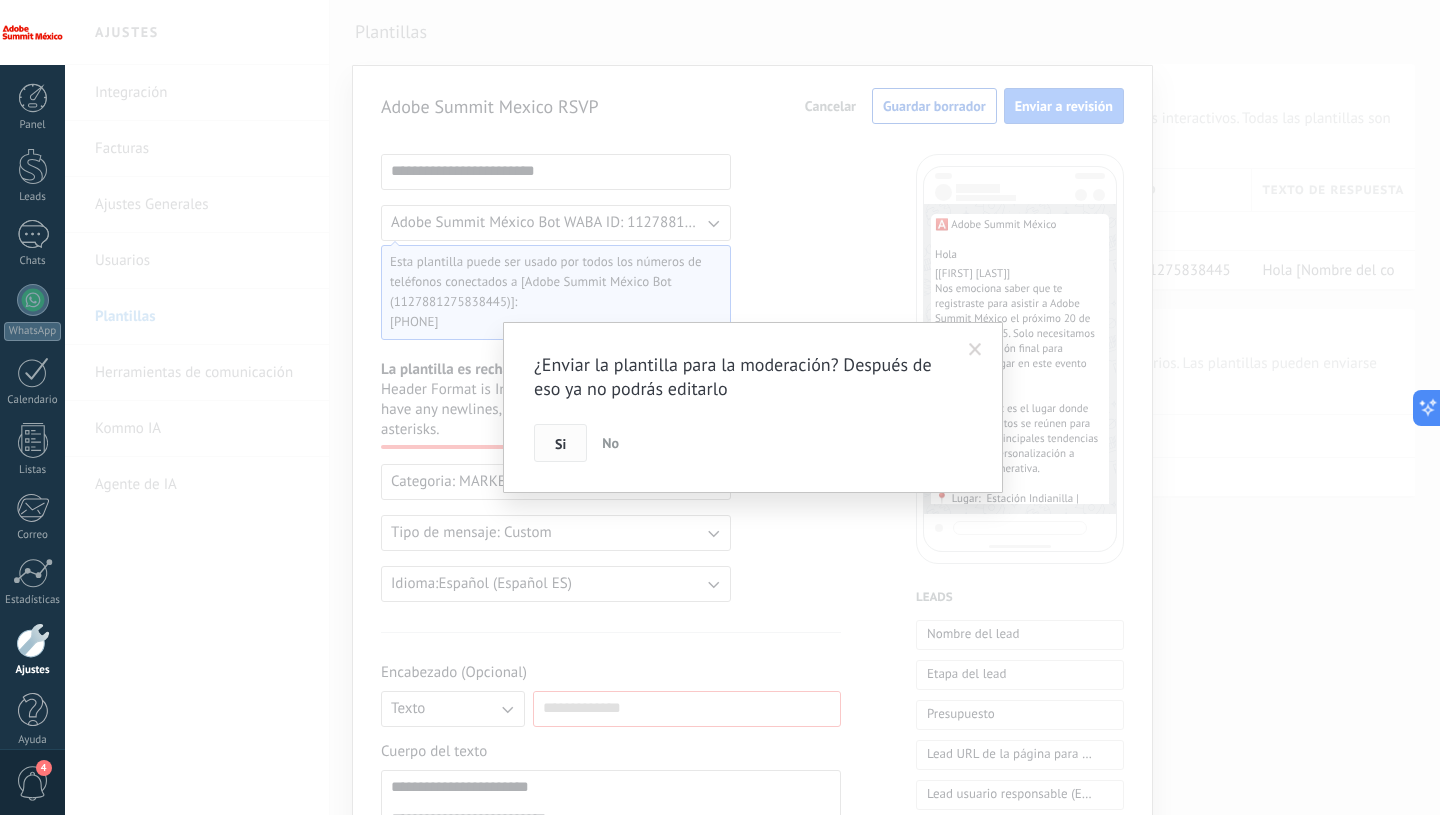 click on "Si" at bounding box center (560, 444) 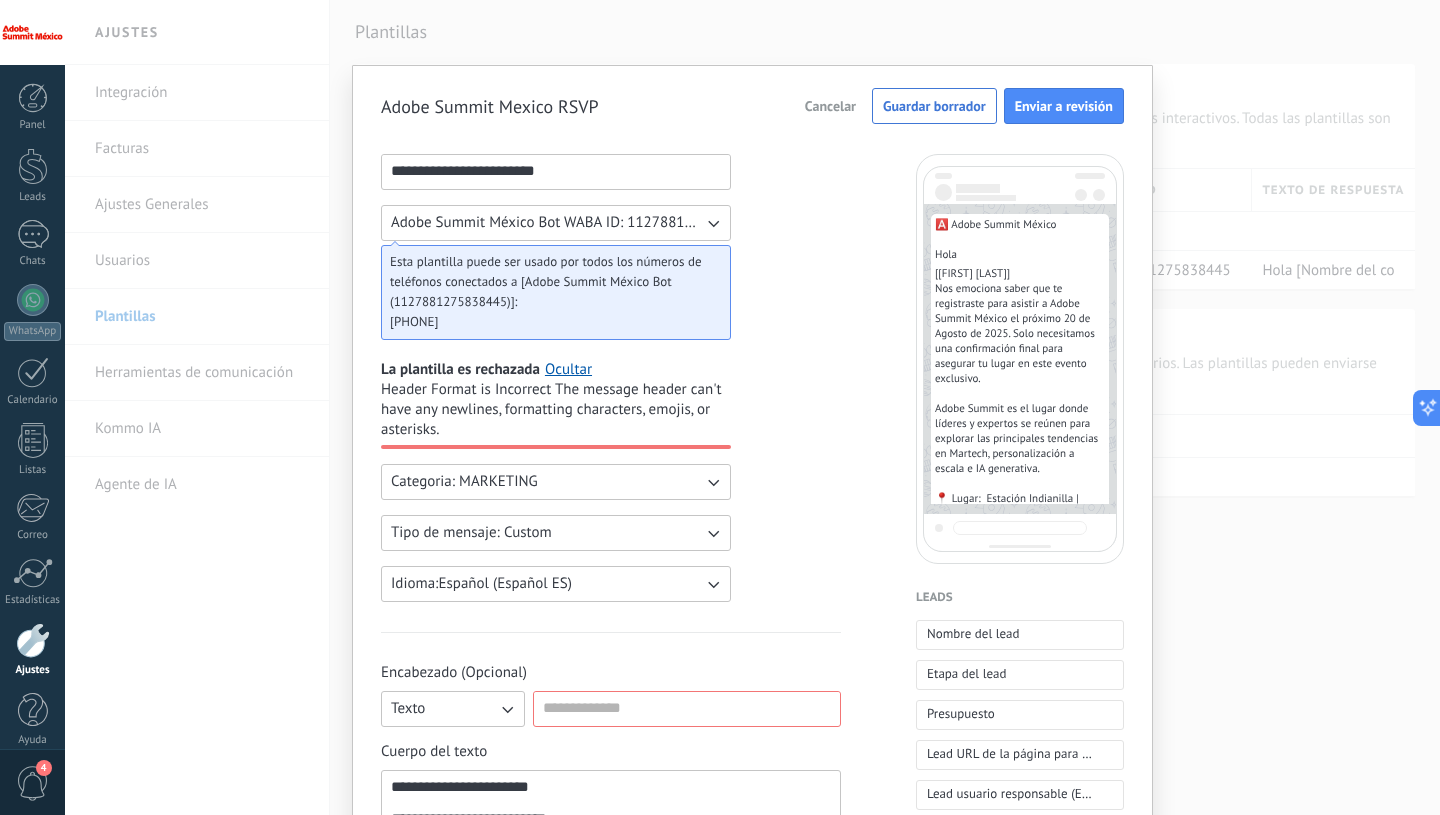 click 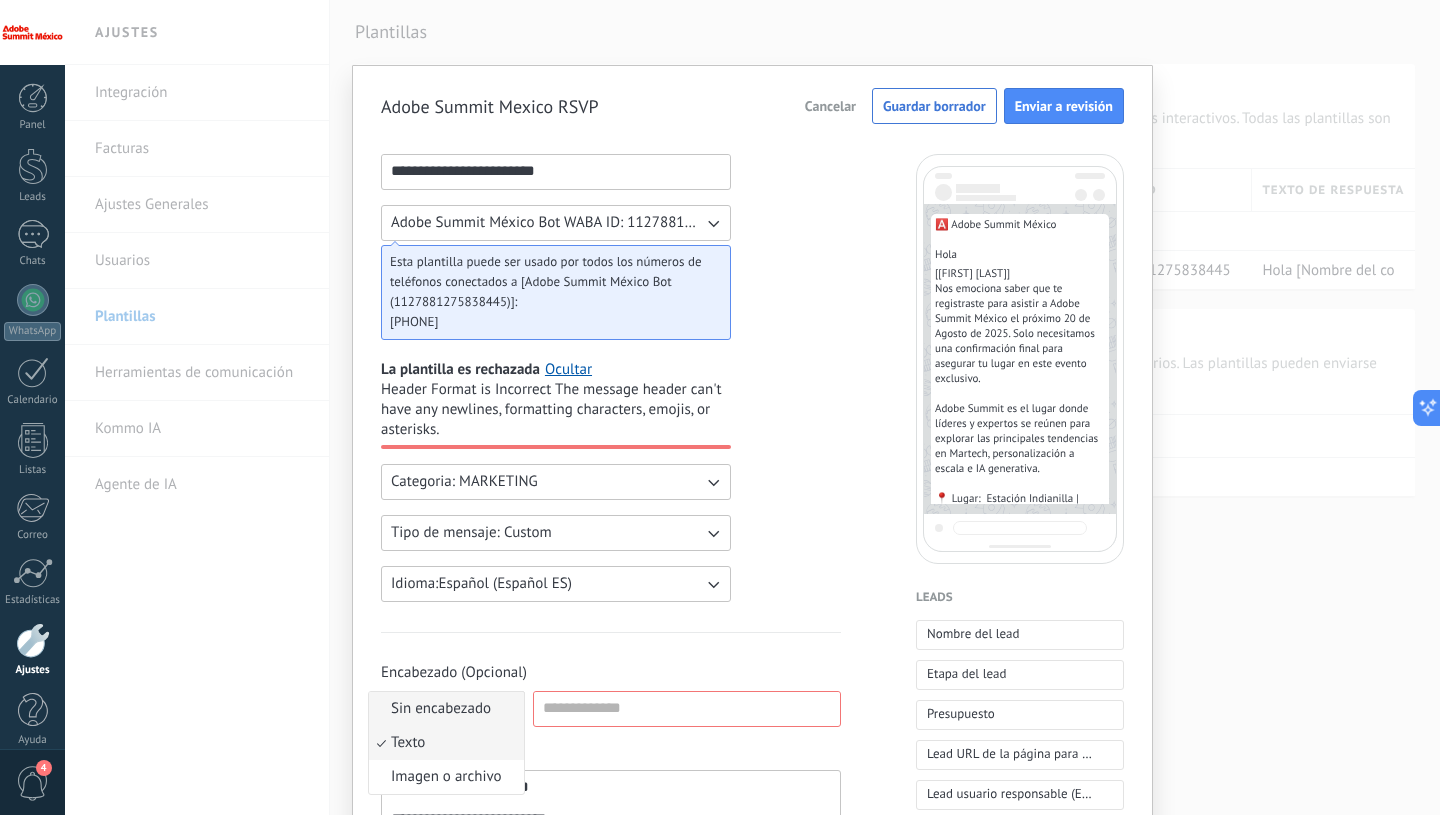 click on "Sin encabezado" at bounding box center (441, 709) 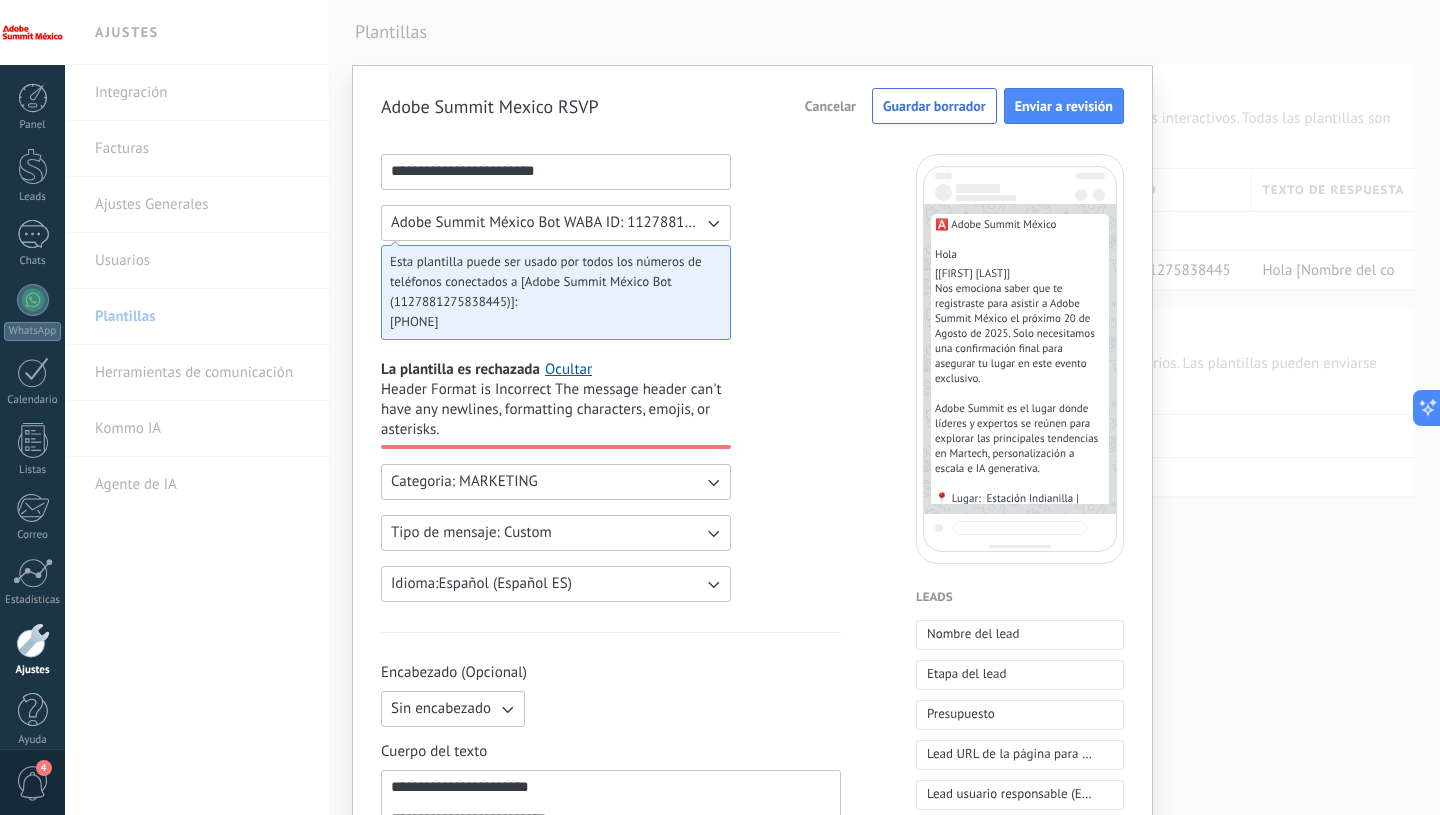 click on "Encabezado (Opcional) Sin encabezado" at bounding box center [611, 695] 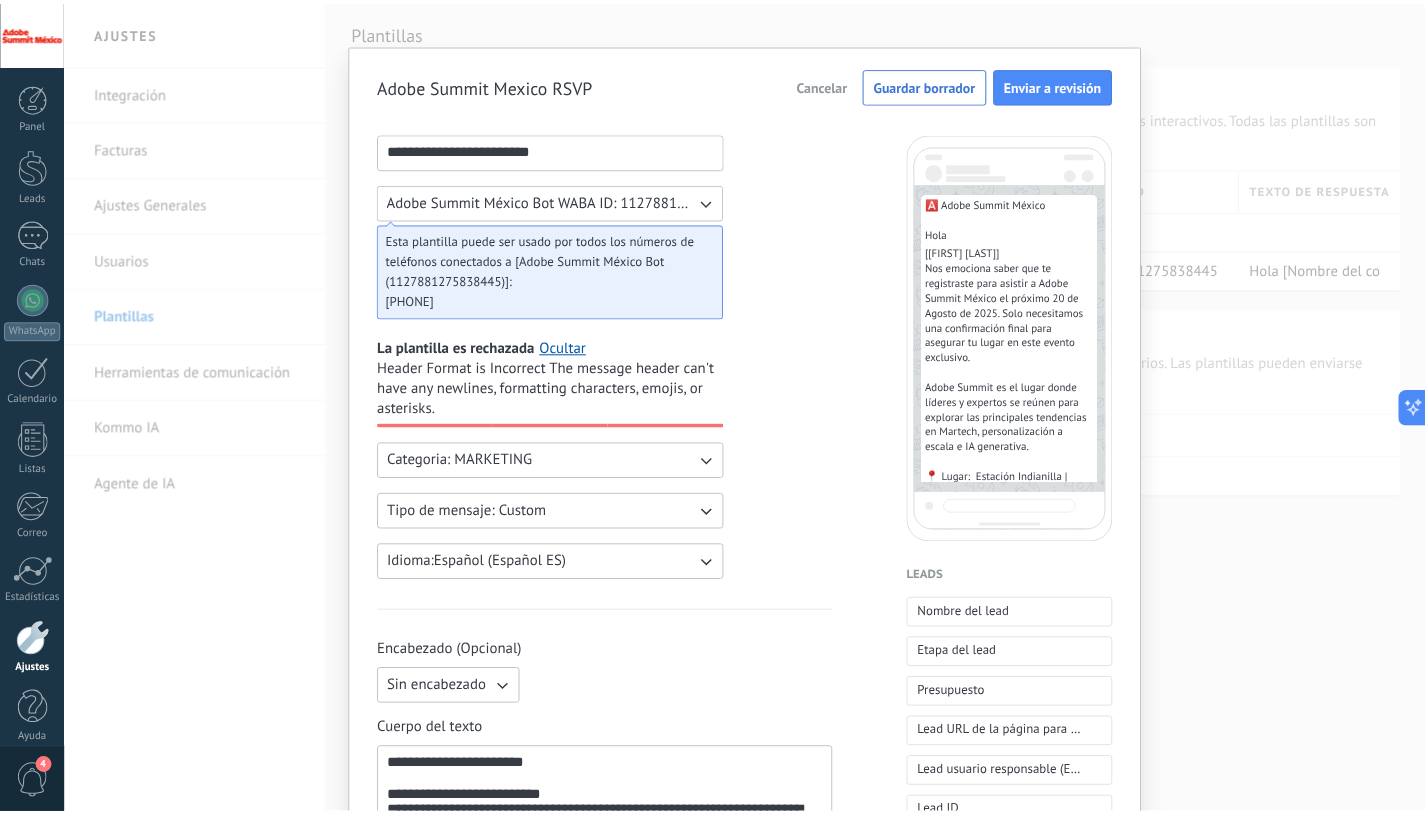scroll, scrollTop: 0, scrollLeft: 0, axis: both 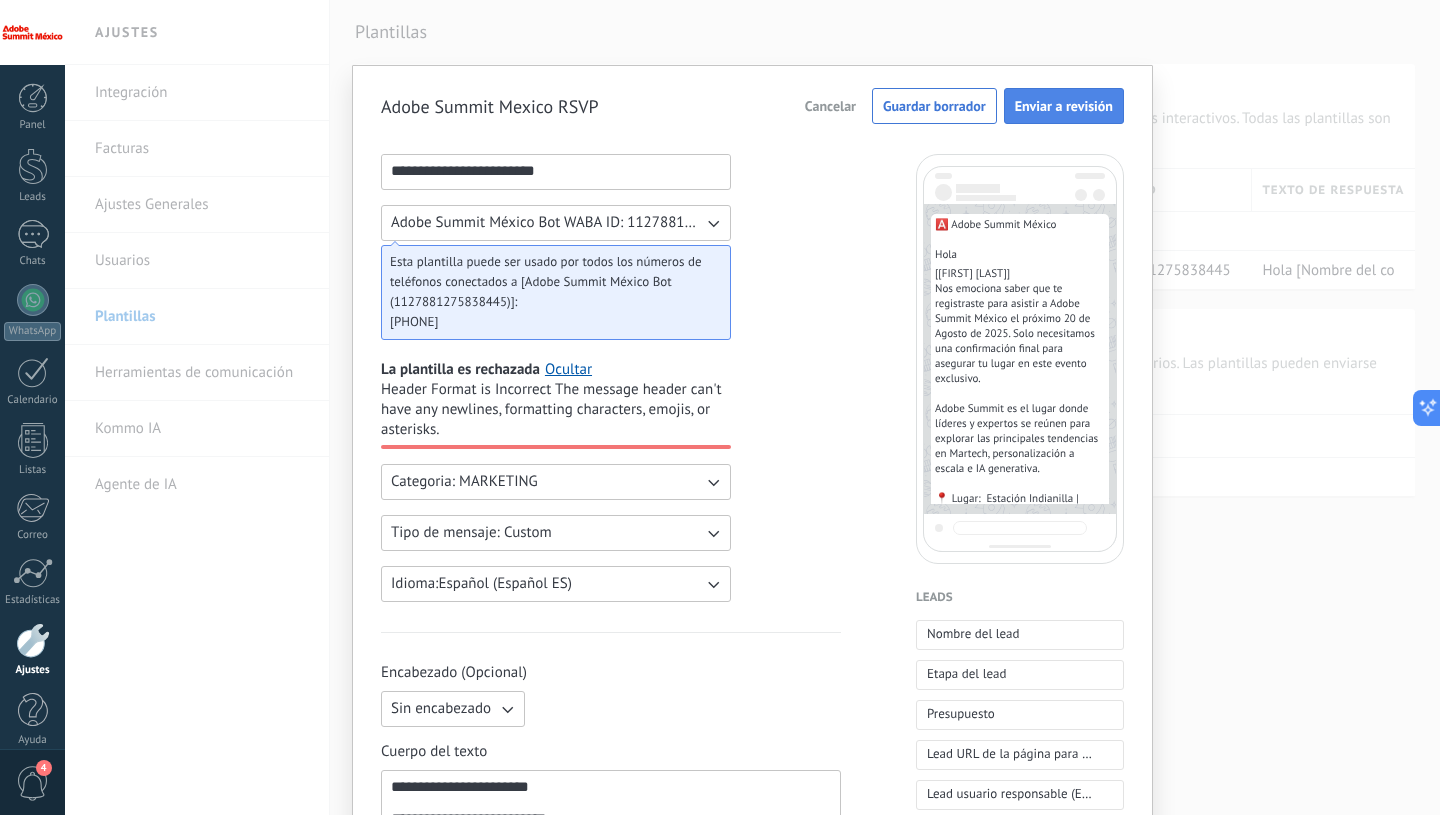 click on "Enviar a revisión" at bounding box center (1064, 106) 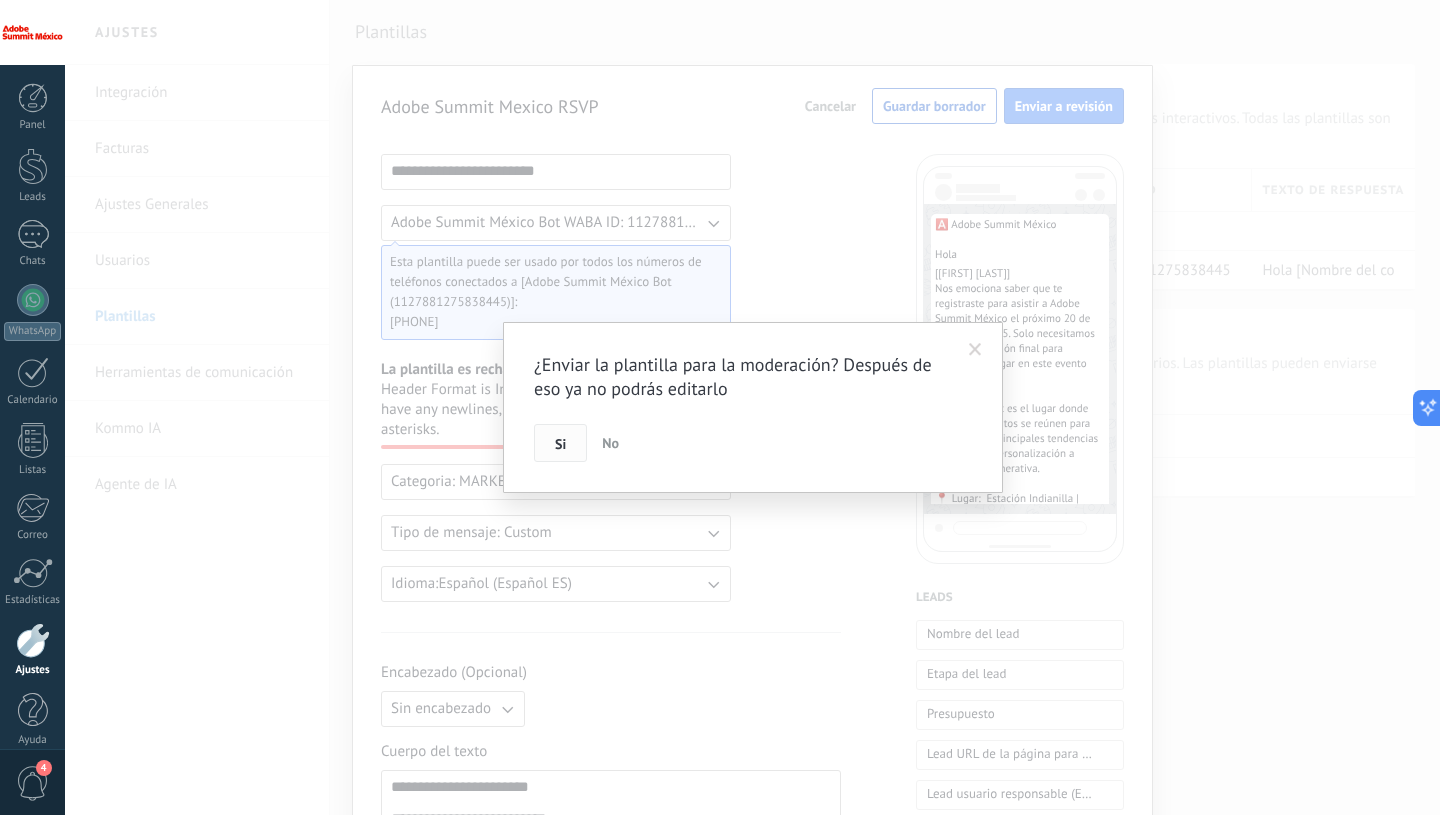 click on "Si" at bounding box center [560, 444] 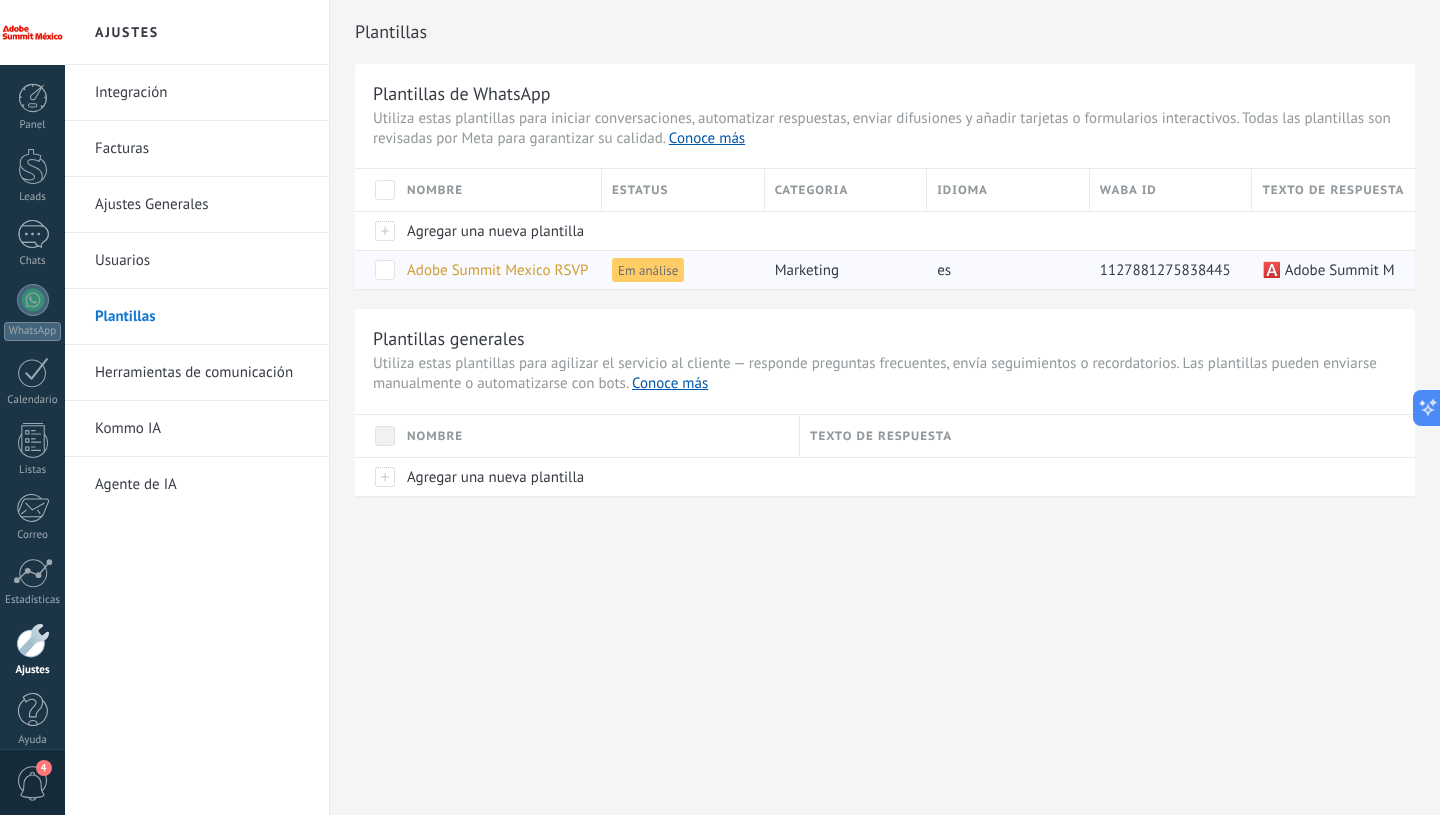 click on "🅰️ Adobe Summit México
Hola [FIRST] [LAST]
Nos emociona saber que te registraste para asistir a Adobe Summit México el próximo [DATE] de [MONTH] [YEAR]. Solo necesitamos una confirmación final para asegurar tu lugar en este evento exclusivo.
Adobe Summit es el lugar donde líderes y expertos se reúnen para explorar las principales tendencias en Martech, personalización a escala e IA generativa.
📍 Lugar:  Estación Indianilla | Claudio Bernard [NUMBER], [CITY], [STATE]
https://maps.app.goo.gl/fT6MwFSaCCPkw4ST8
🕛 Fecha y hora: [DATE] de [MONTH] de [YEAR], [TIME]
Los cupos son limitados y queremos que formes parte de este evento clave.
¿Confirmamos tu asistencia? 🚀" at bounding box center [3455, 270] 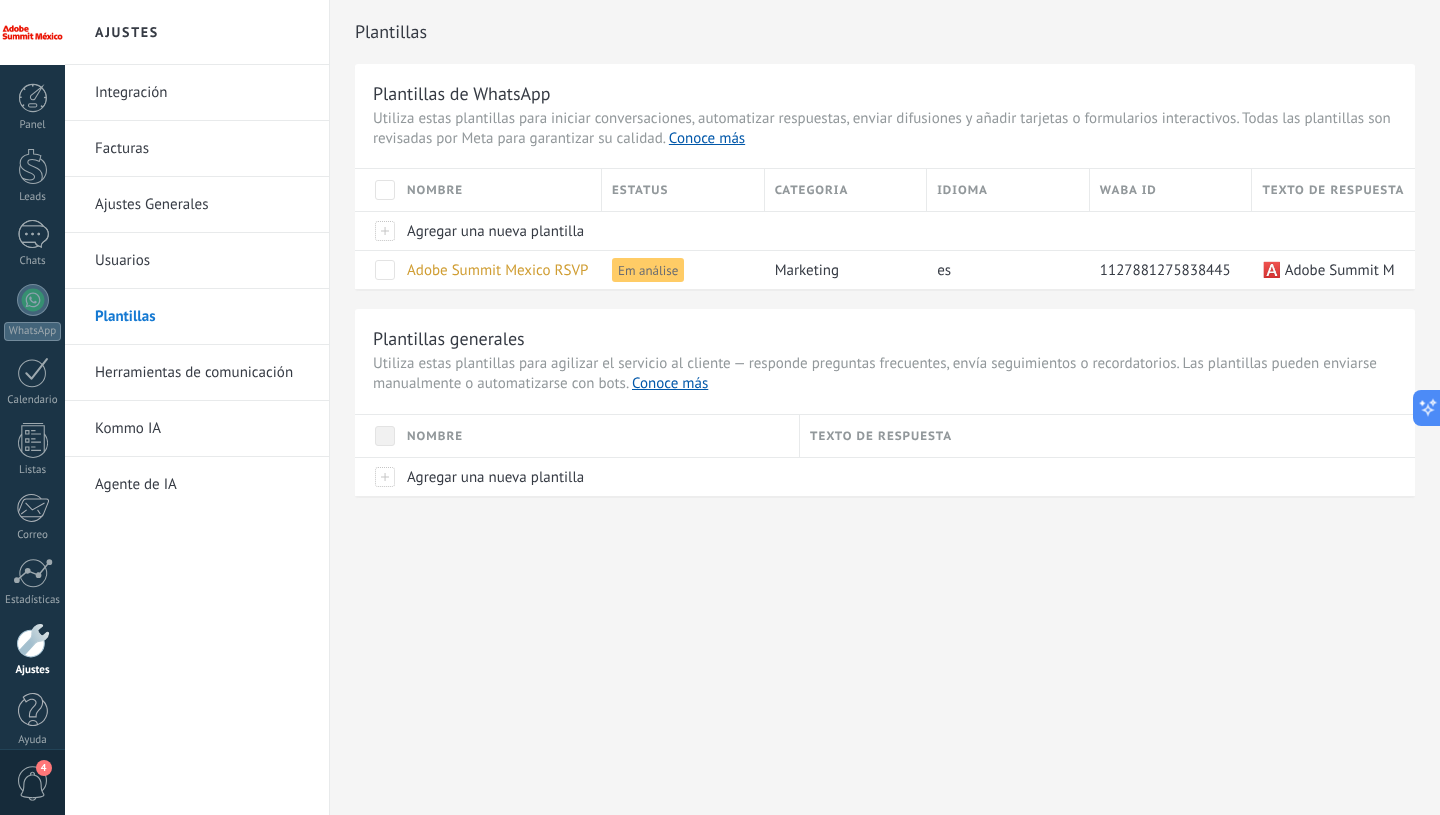 click on "Herramientas de comunicación" at bounding box center [202, 373] 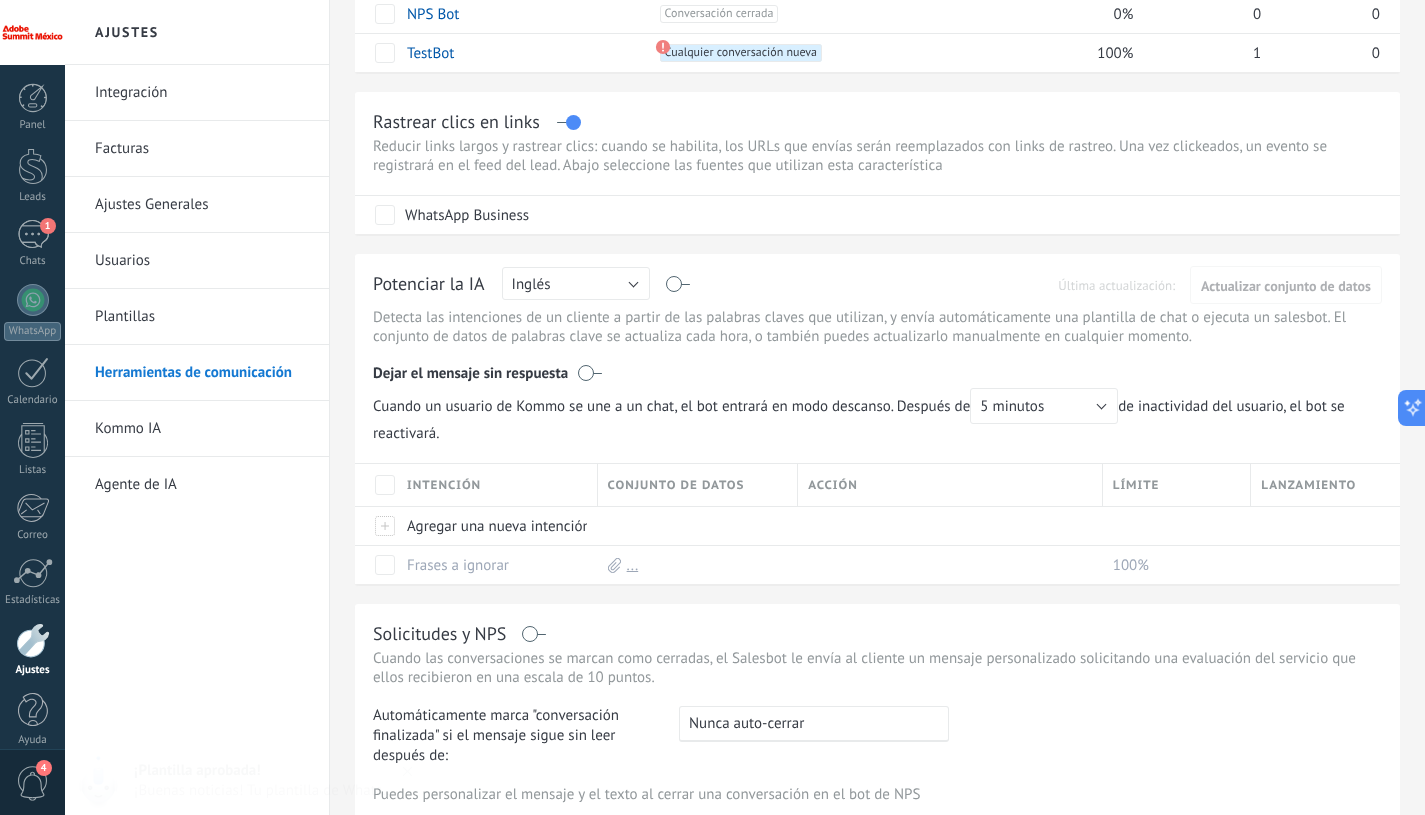 scroll, scrollTop: 329, scrollLeft: 0, axis: vertical 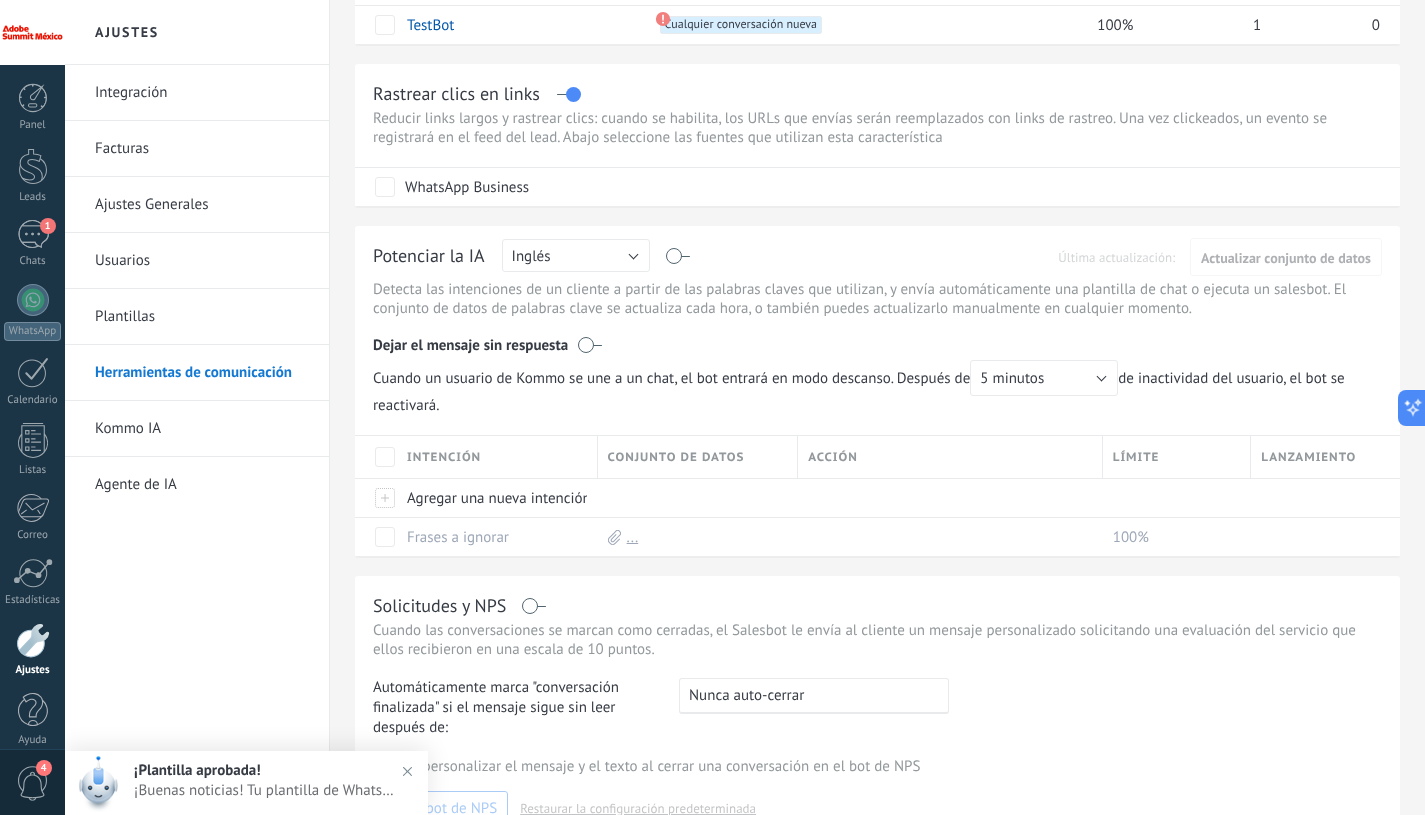 click on "¡Buenas noticias! Tu plantilla de WhatsApp "Adobe Summit Mexico RSVP" ha sido aprobada por Meta. Ahora puedes empezar a utilizarla en tus mensajes — ¡simplemente añádela a tu campaña de difusión, bot o envíala manualmente en los chats!" at bounding box center (266, 790) 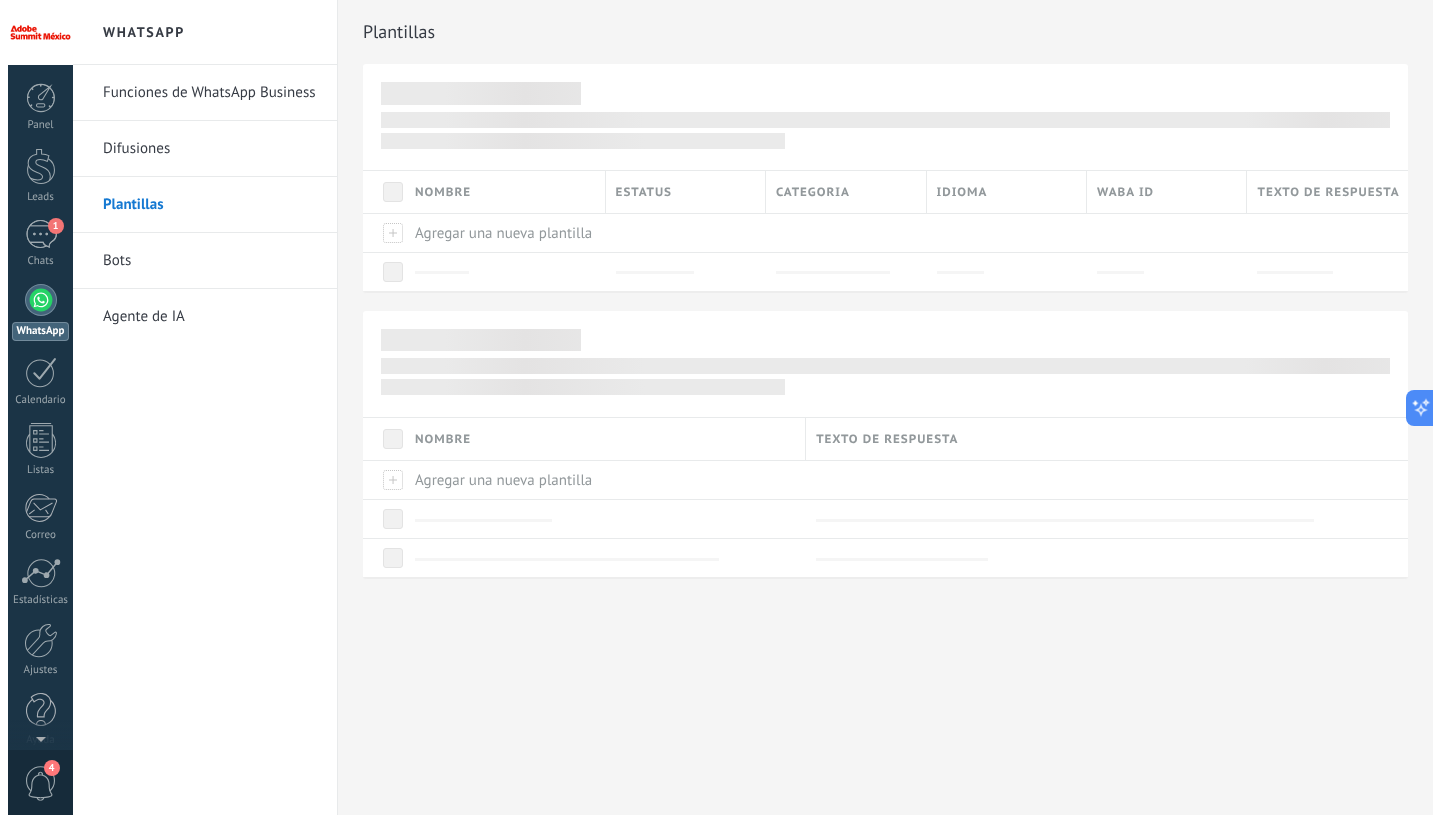 scroll, scrollTop: 0, scrollLeft: 0, axis: both 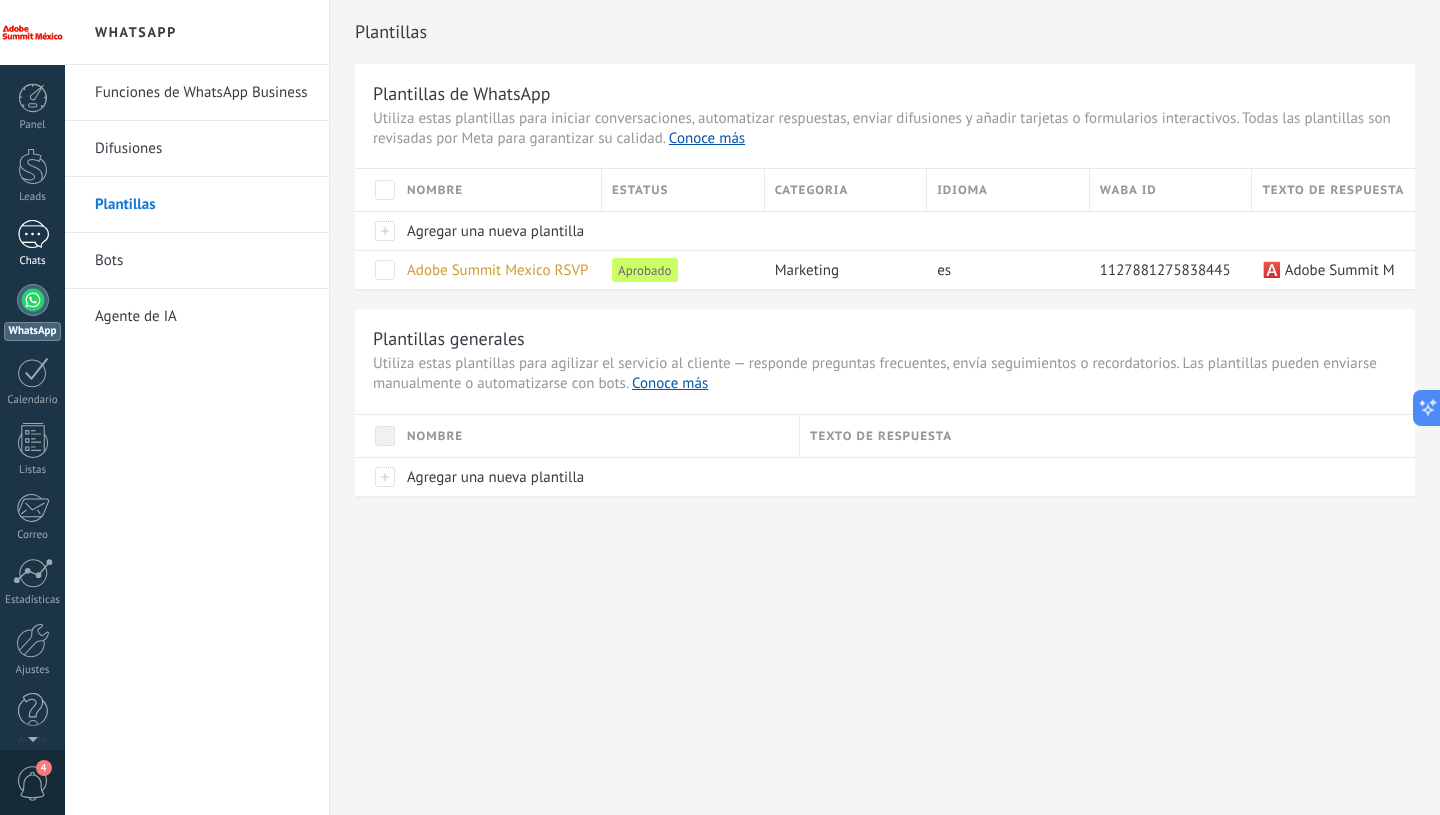 click at bounding box center (33, 234) 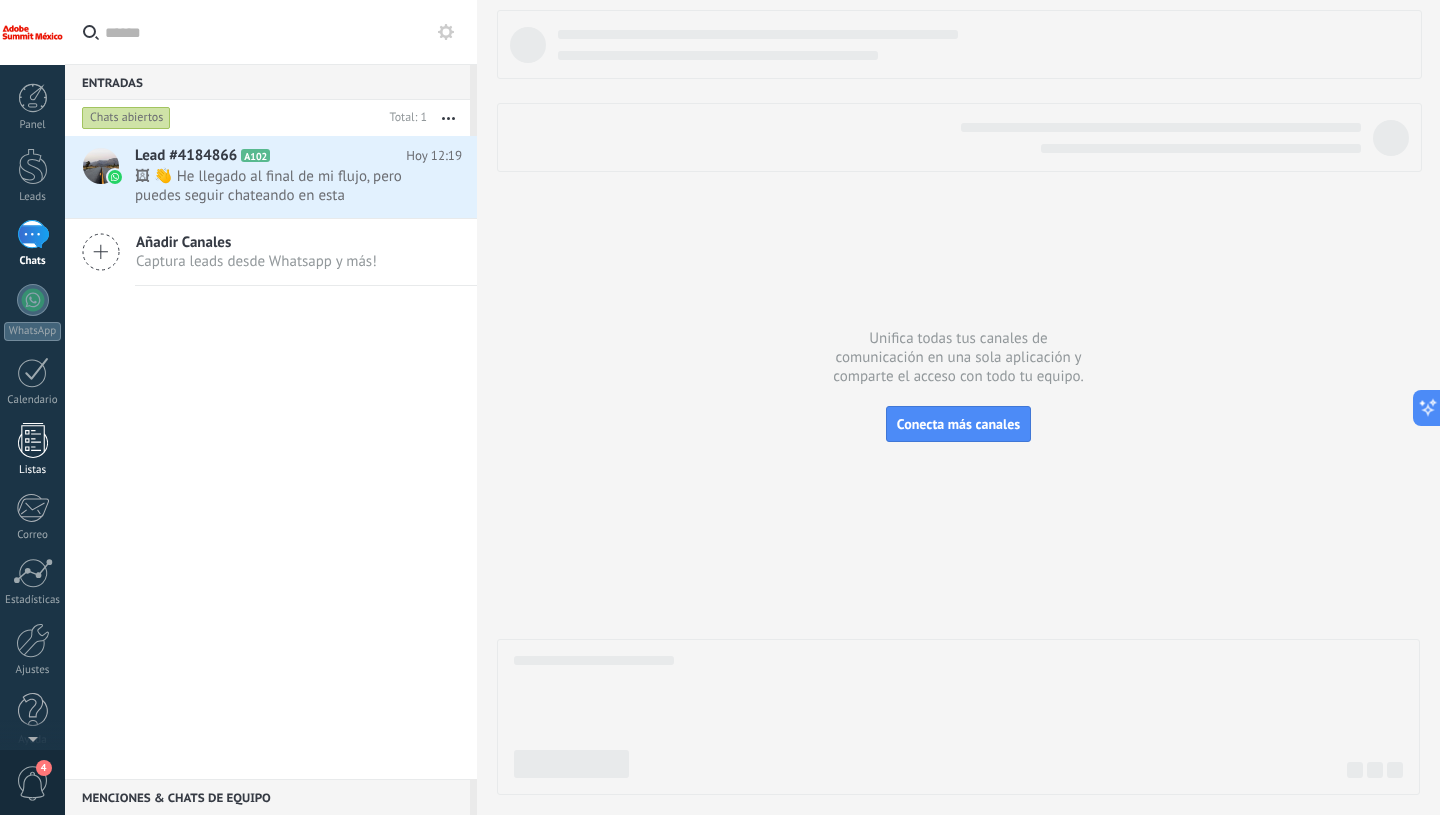 click at bounding box center (33, 440) 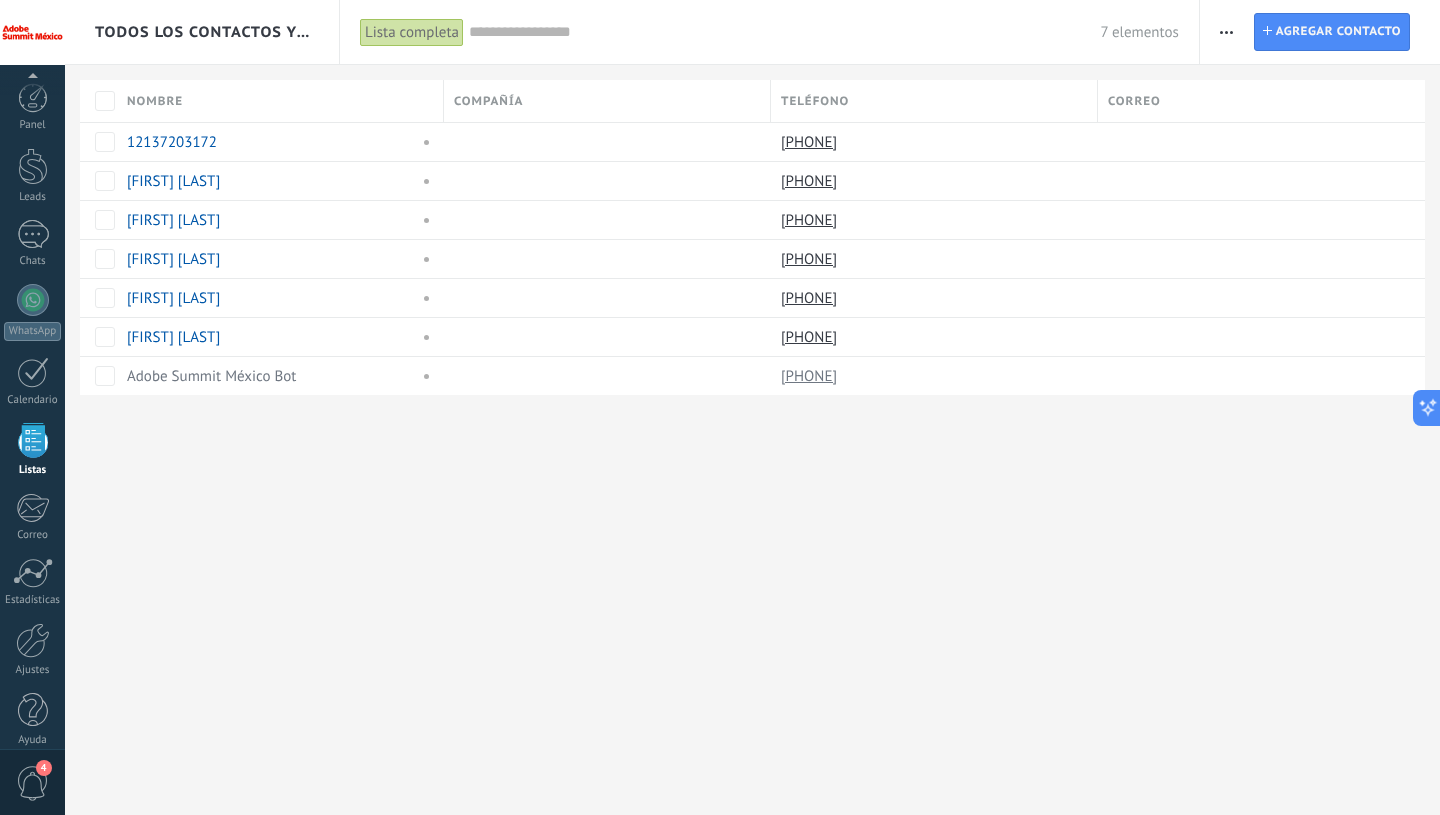 scroll, scrollTop: 17, scrollLeft: 0, axis: vertical 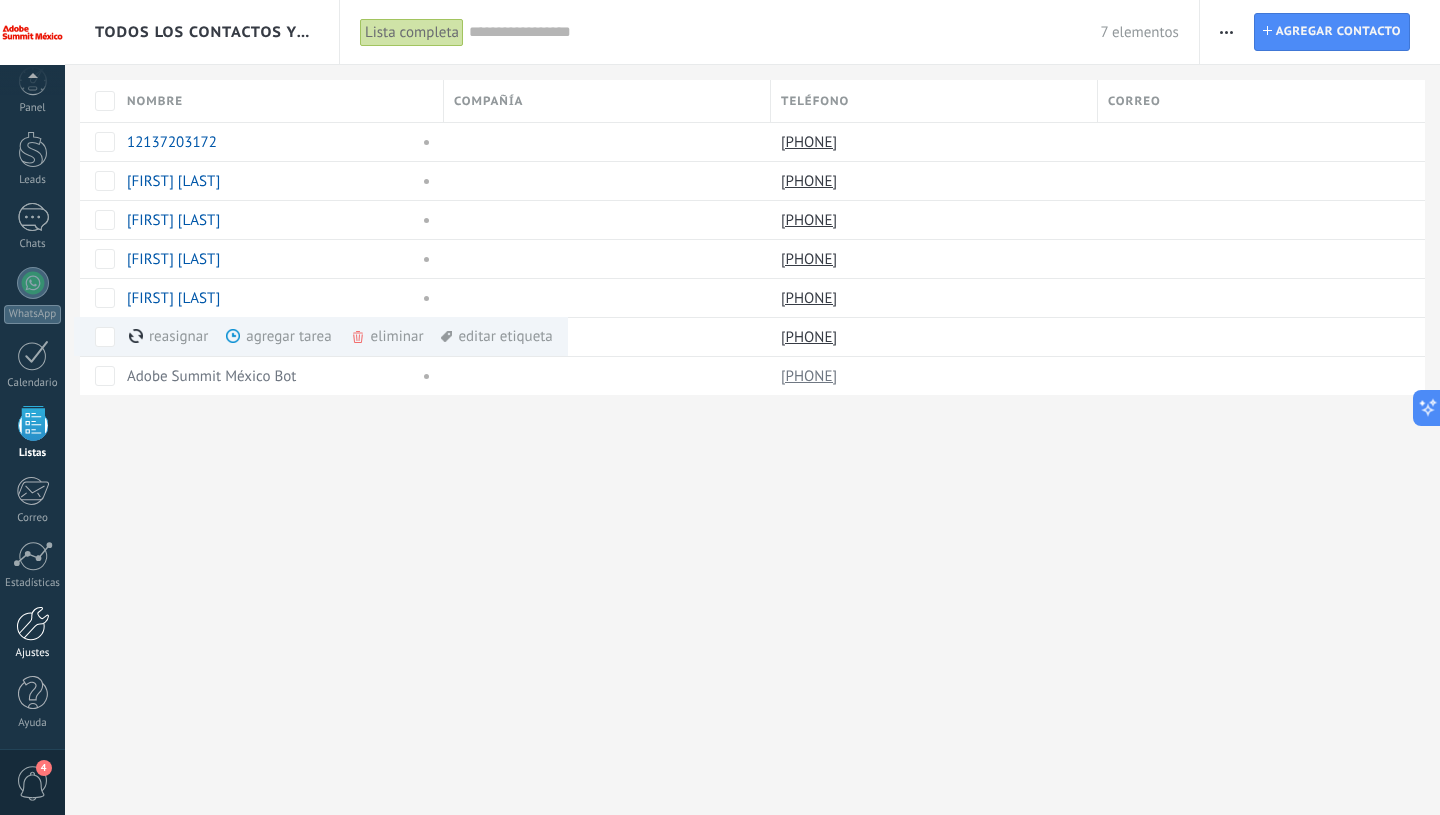 click at bounding box center (33, 623) 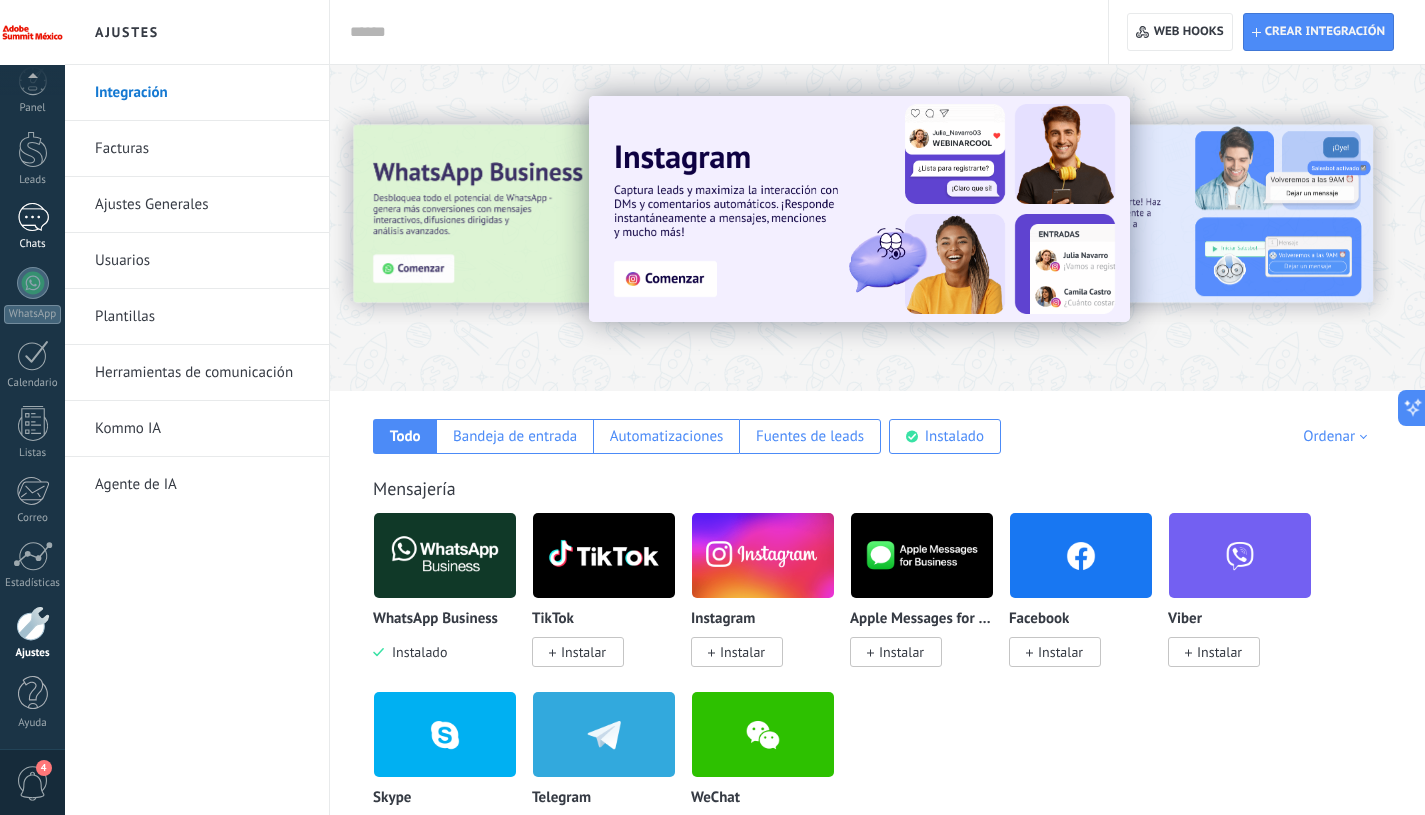 click at bounding box center (33, 217) 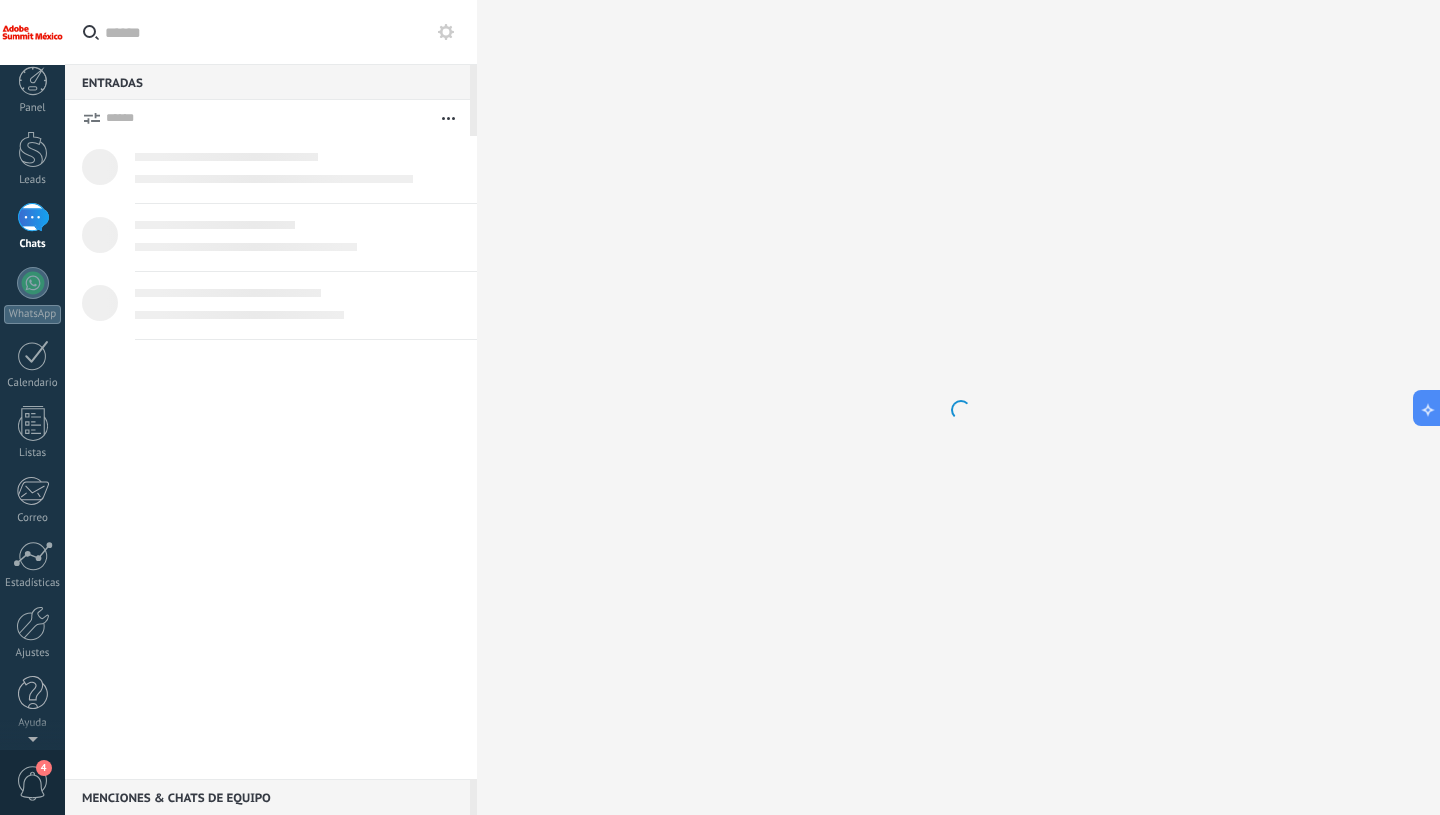 scroll, scrollTop: 0, scrollLeft: 0, axis: both 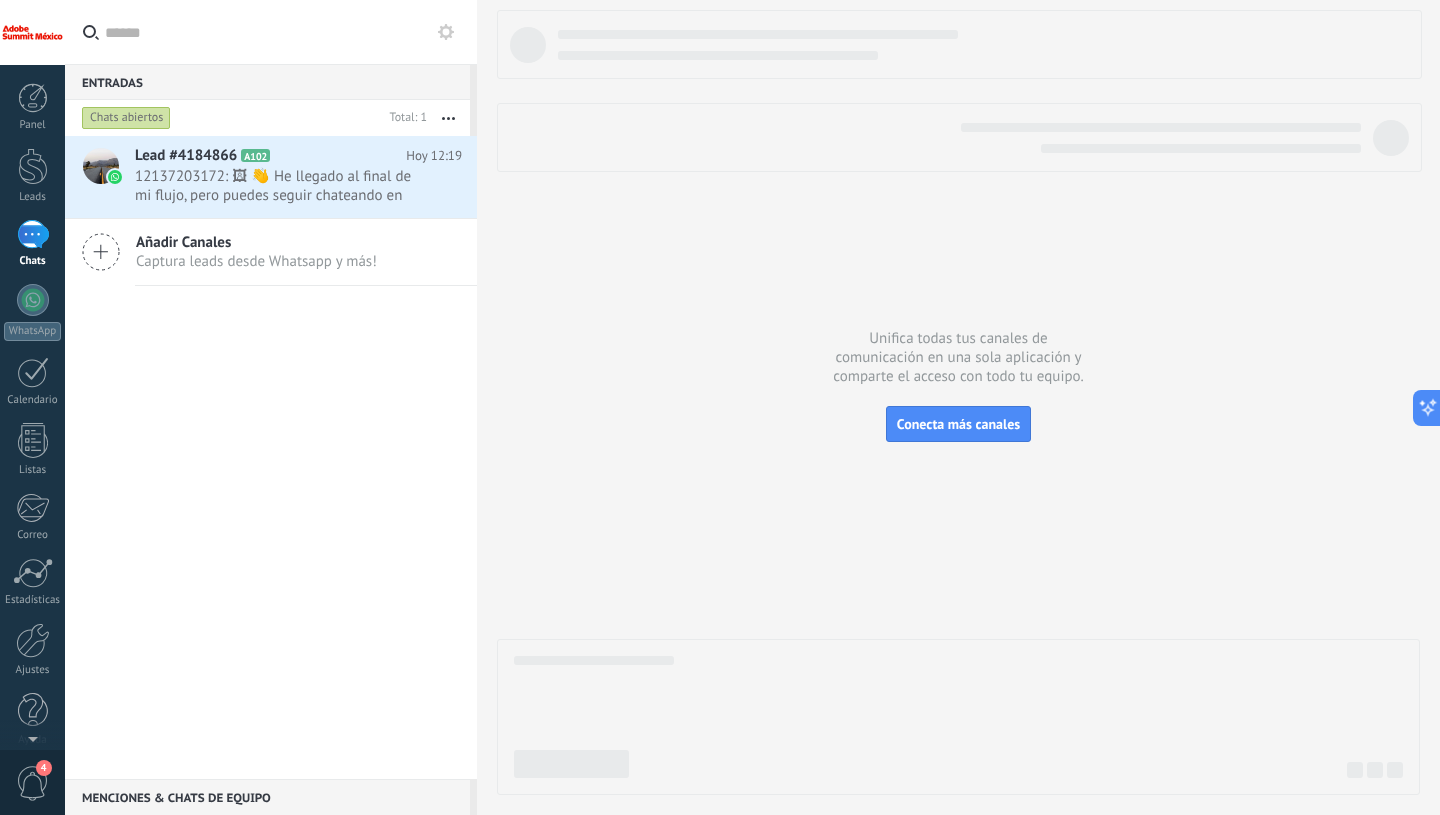 click 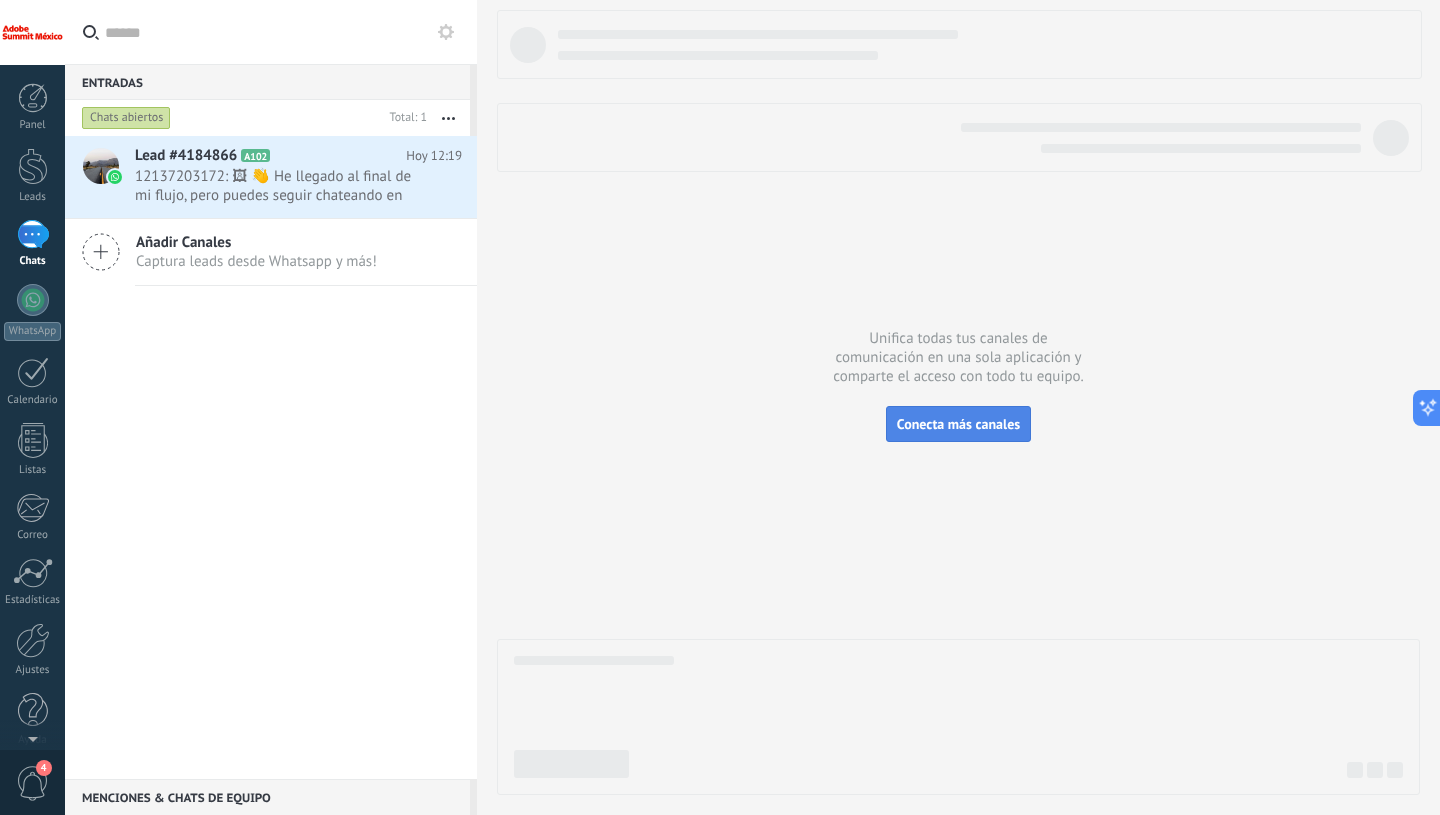 click on "Conecta más canales" at bounding box center [958, 424] 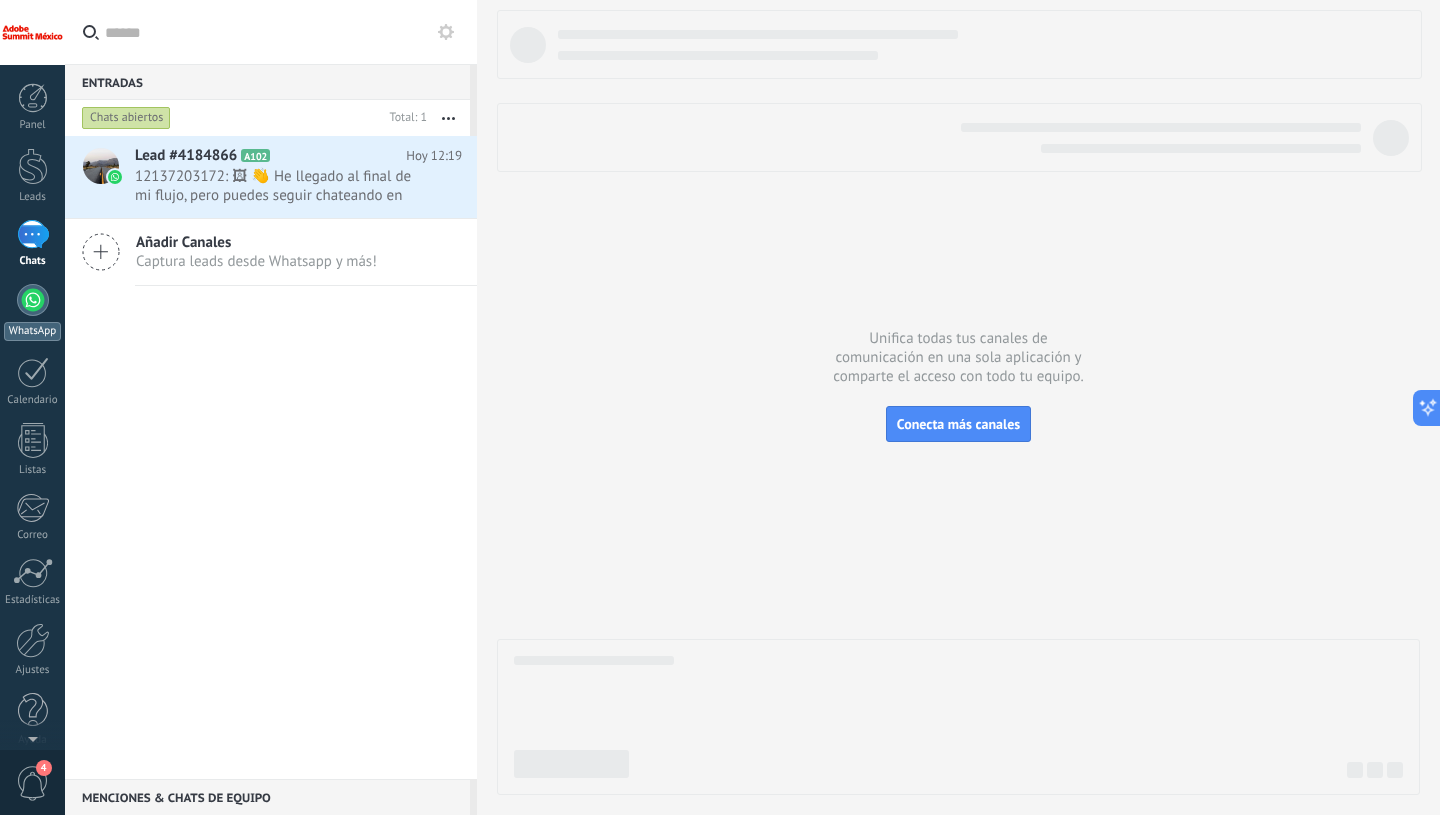 click at bounding box center [33, 300] 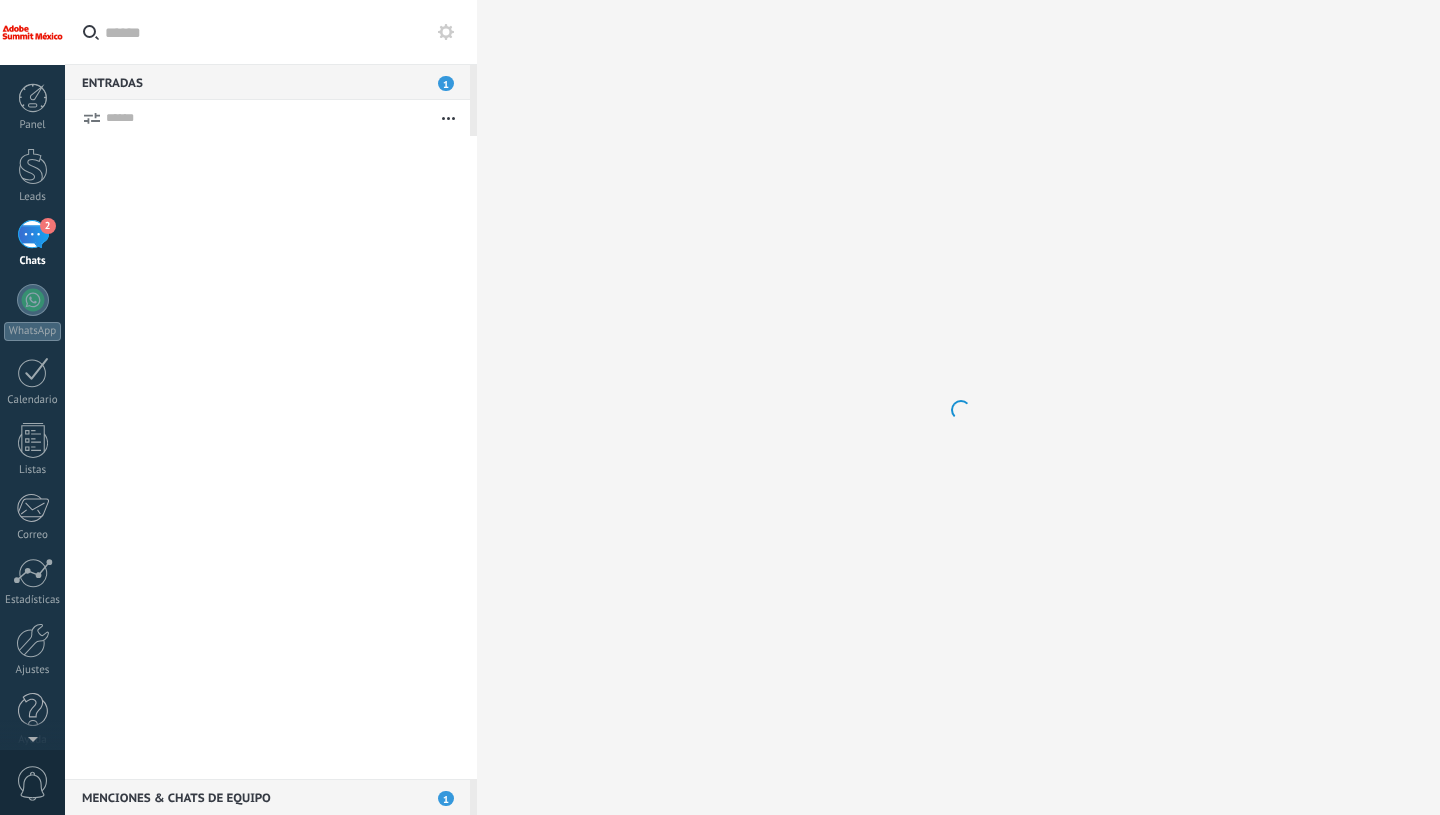 scroll, scrollTop: 0, scrollLeft: 0, axis: both 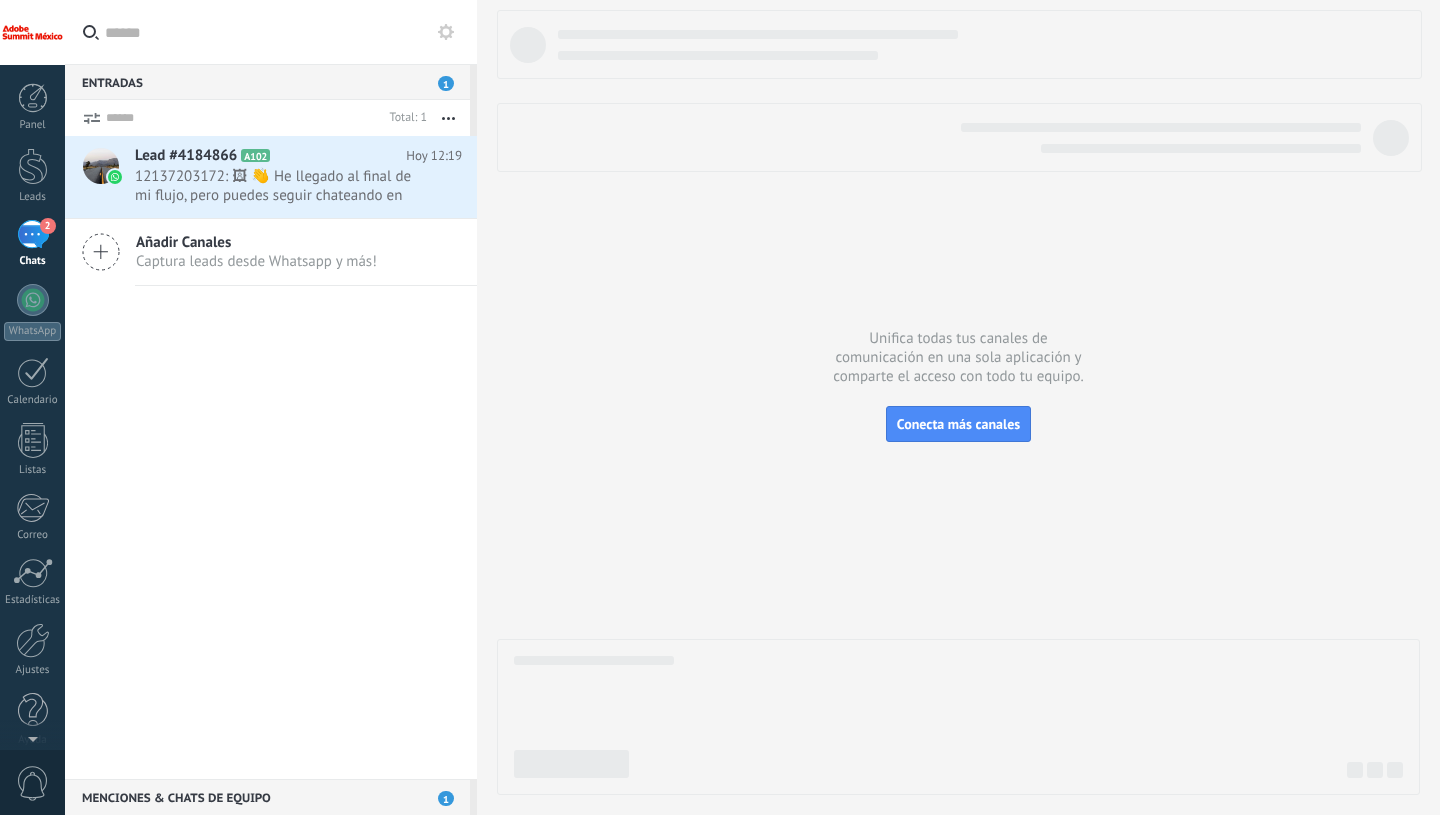 click at bounding box center [283, 32] 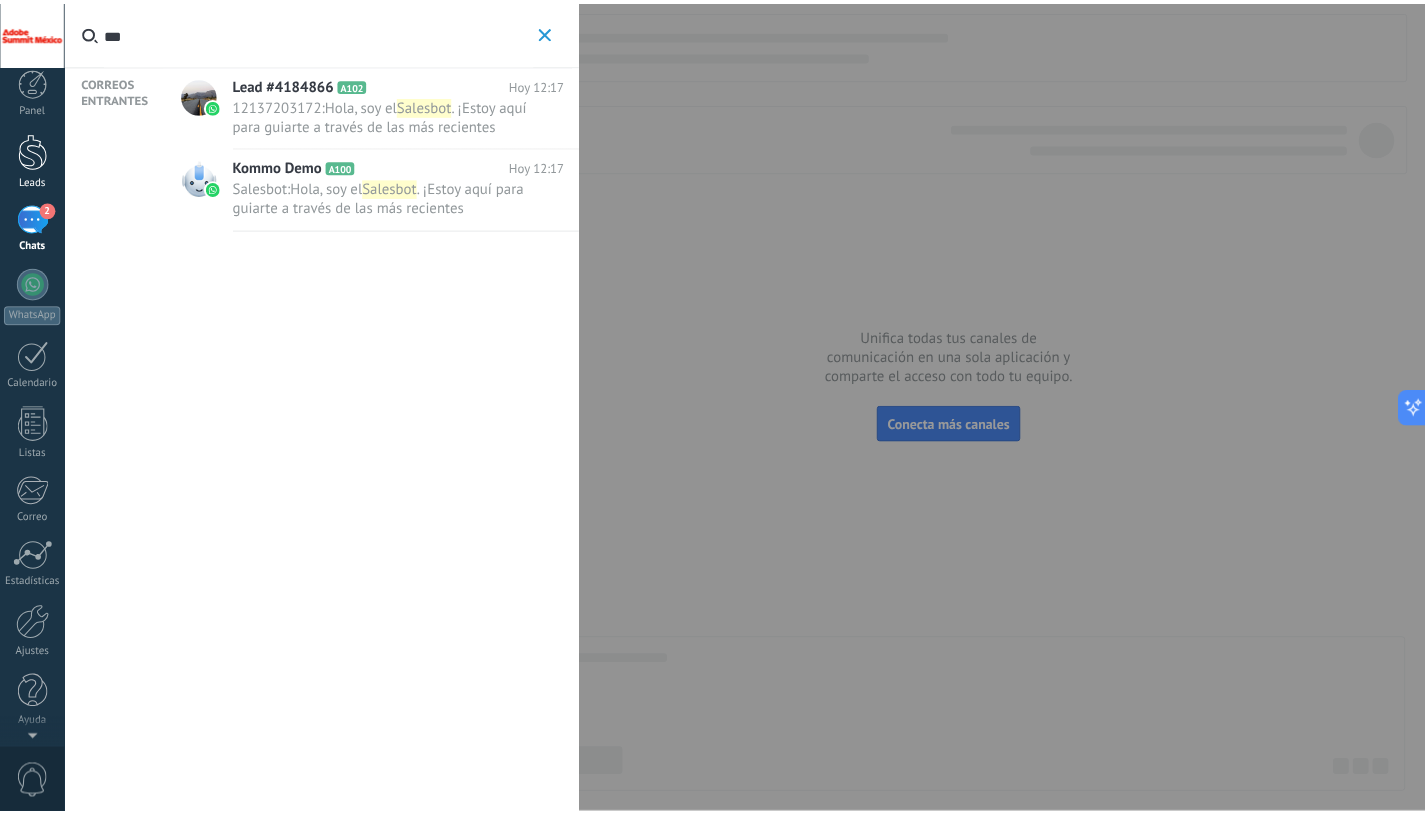 scroll, scrollTop: 0, scrollLeft: 0, axis: both 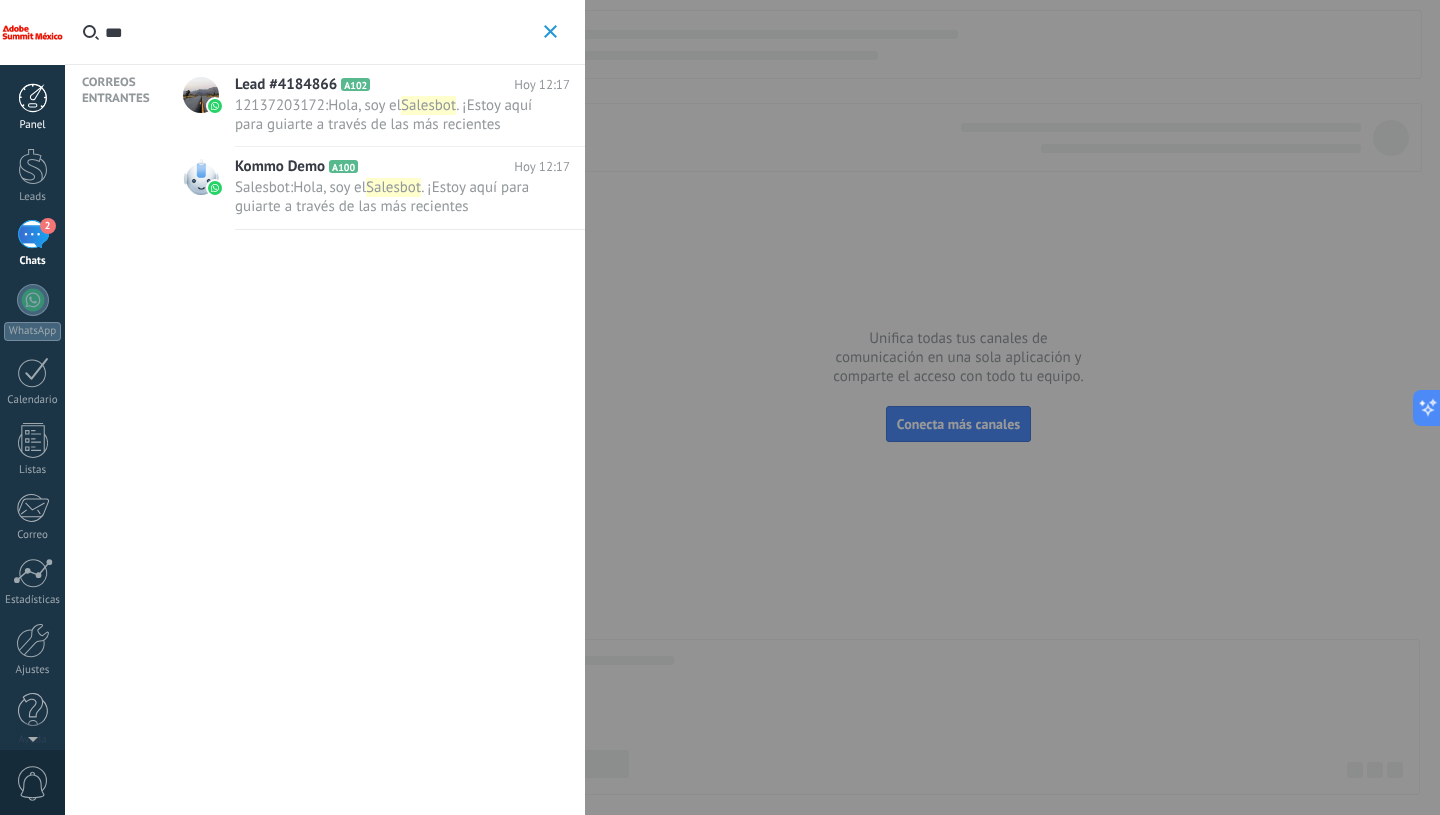 type on "***" 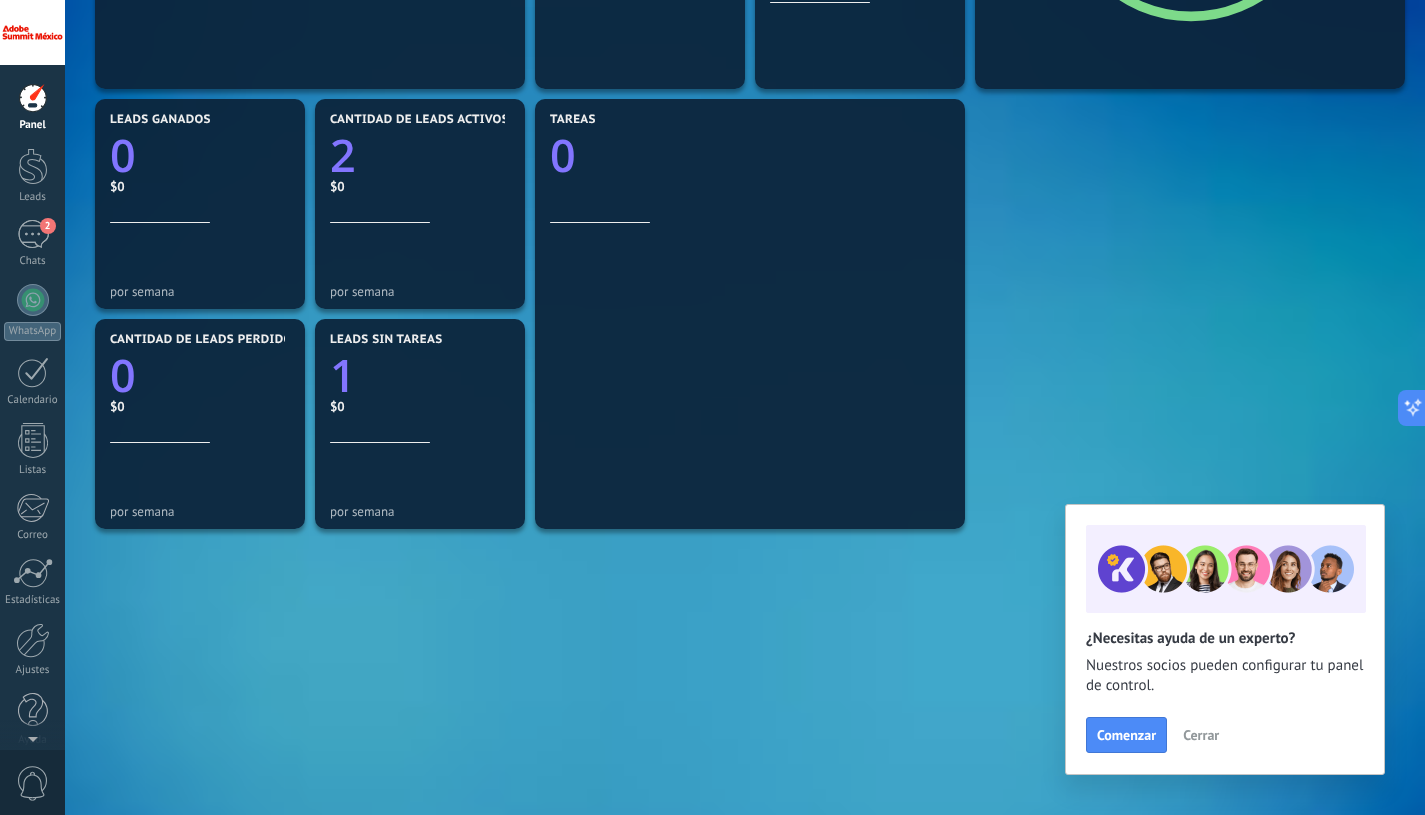 scroll, scrollTop: 0, scrollLeft: 0, axis: both 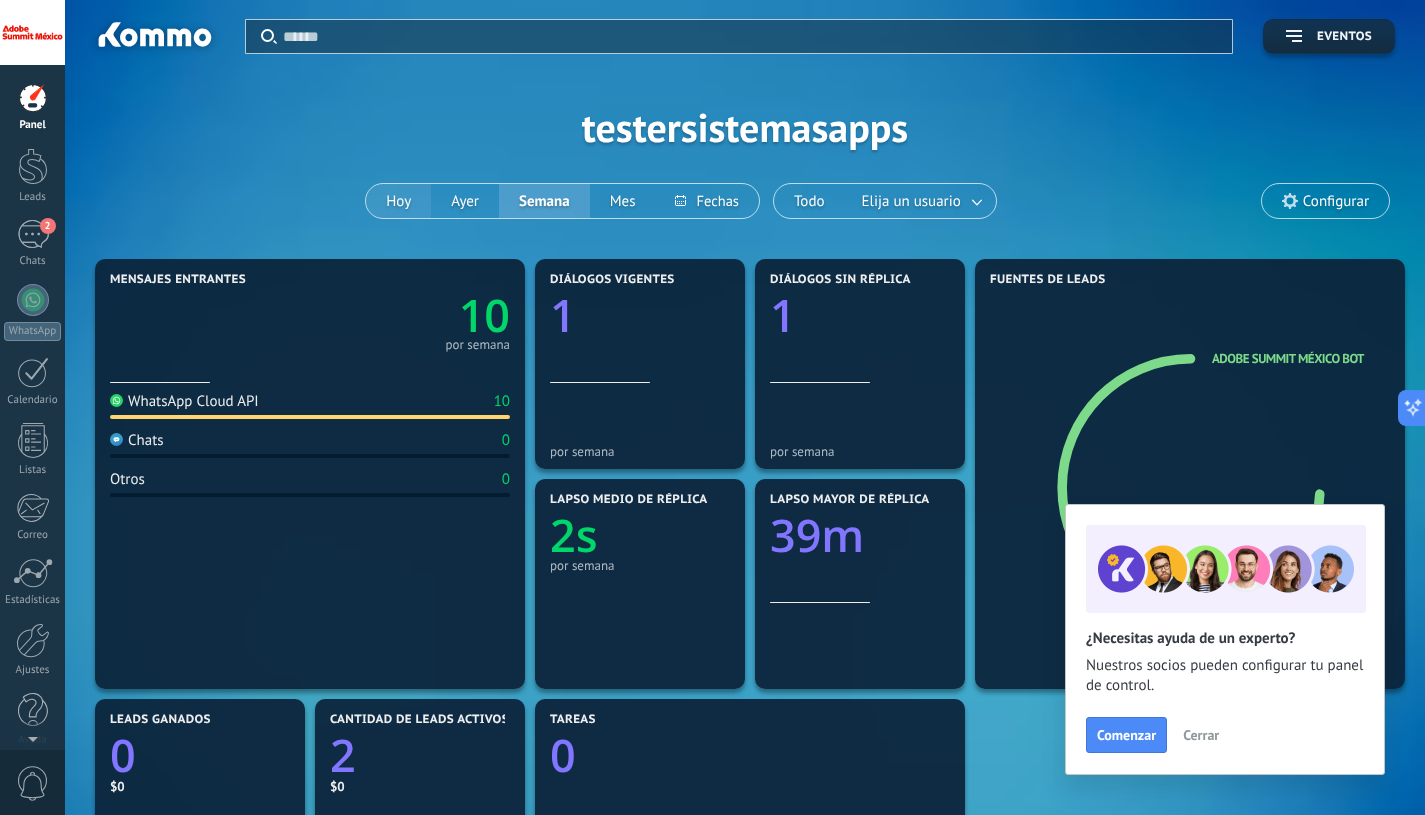 click on "Hoy" at bounding box center (398, 201) 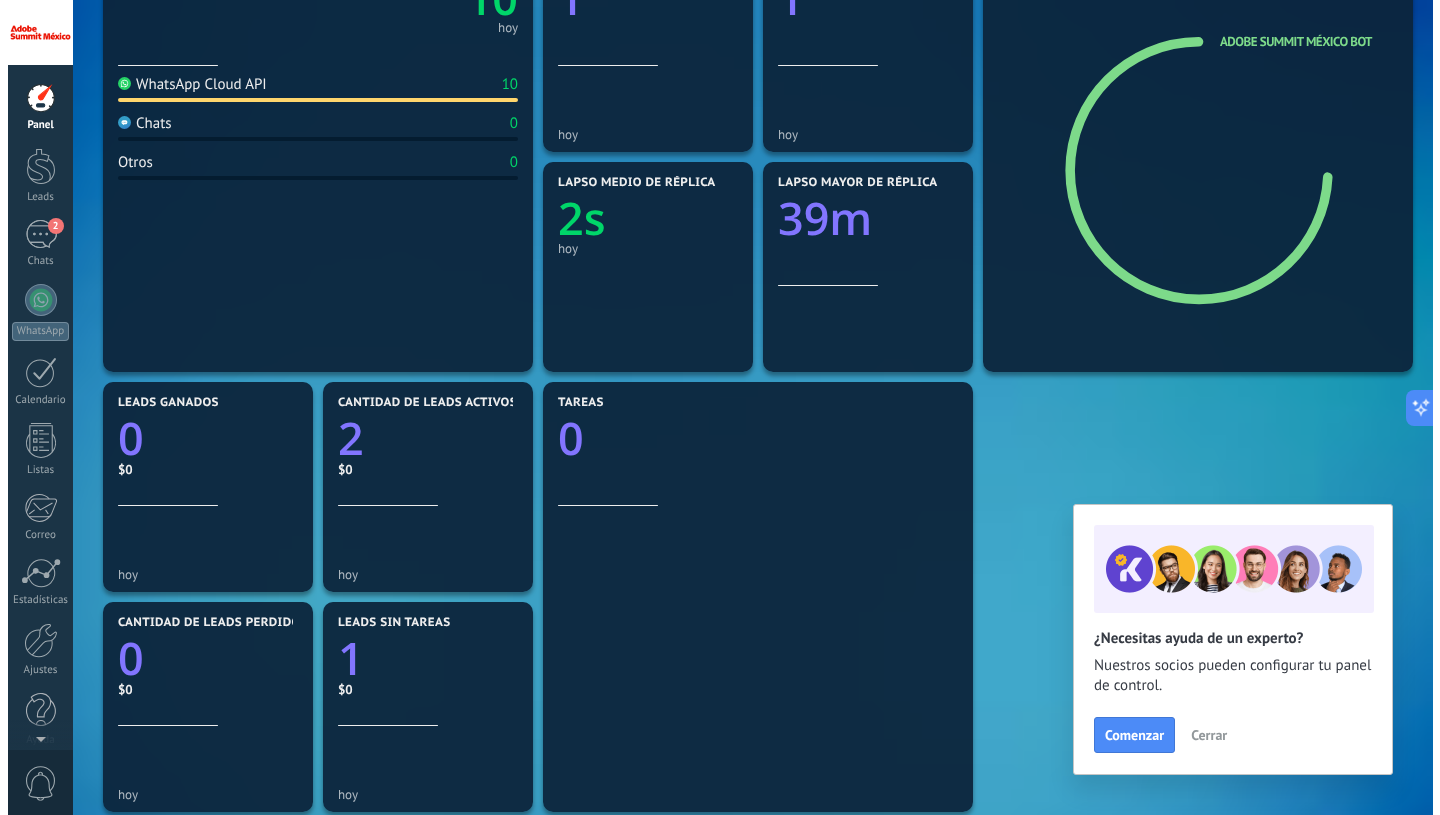 scroll, scrollTop: 0, scrollLeft: 0, axis: both 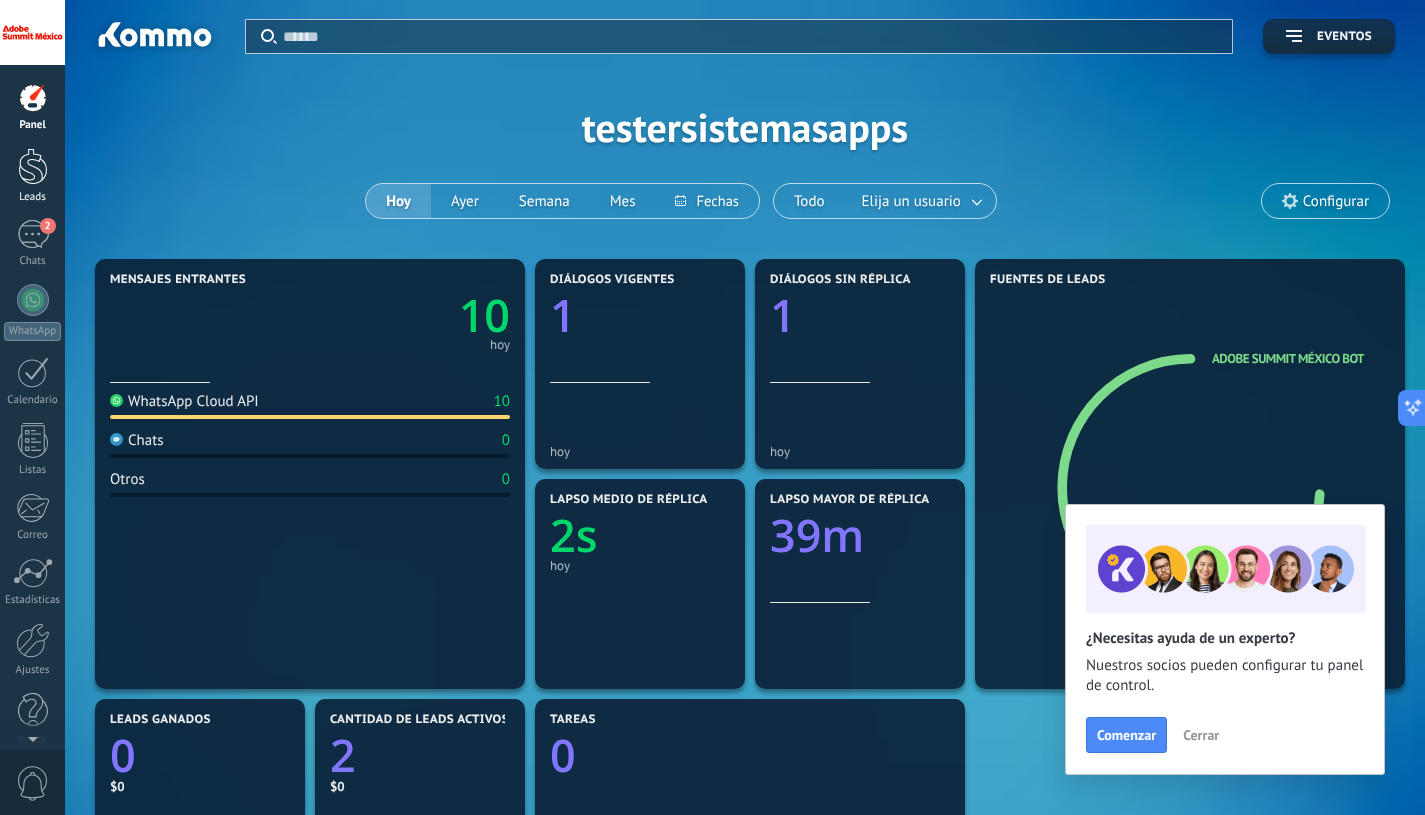 click at bounding box center [33, 166] 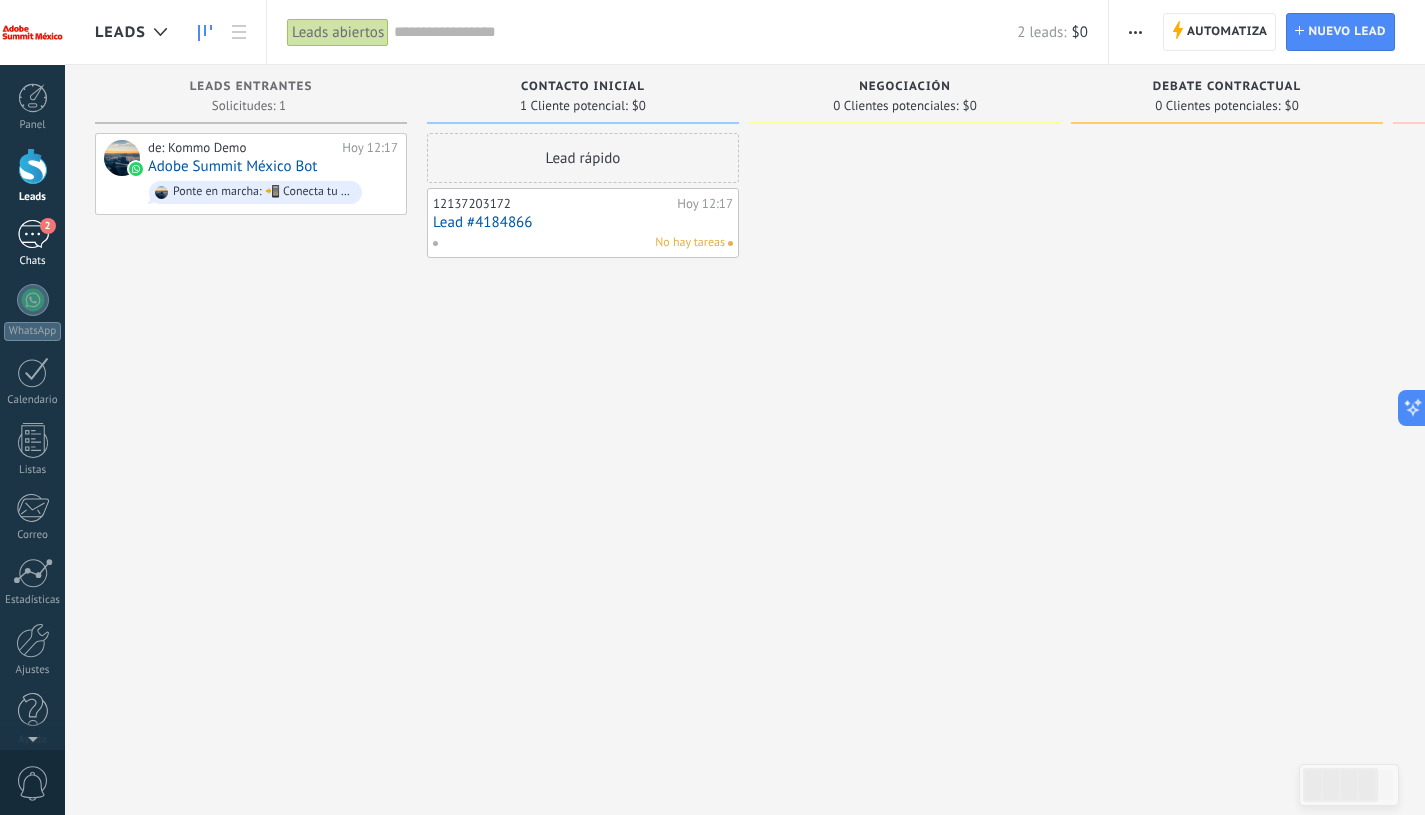 click on "2" at bounding box center (33, 234) 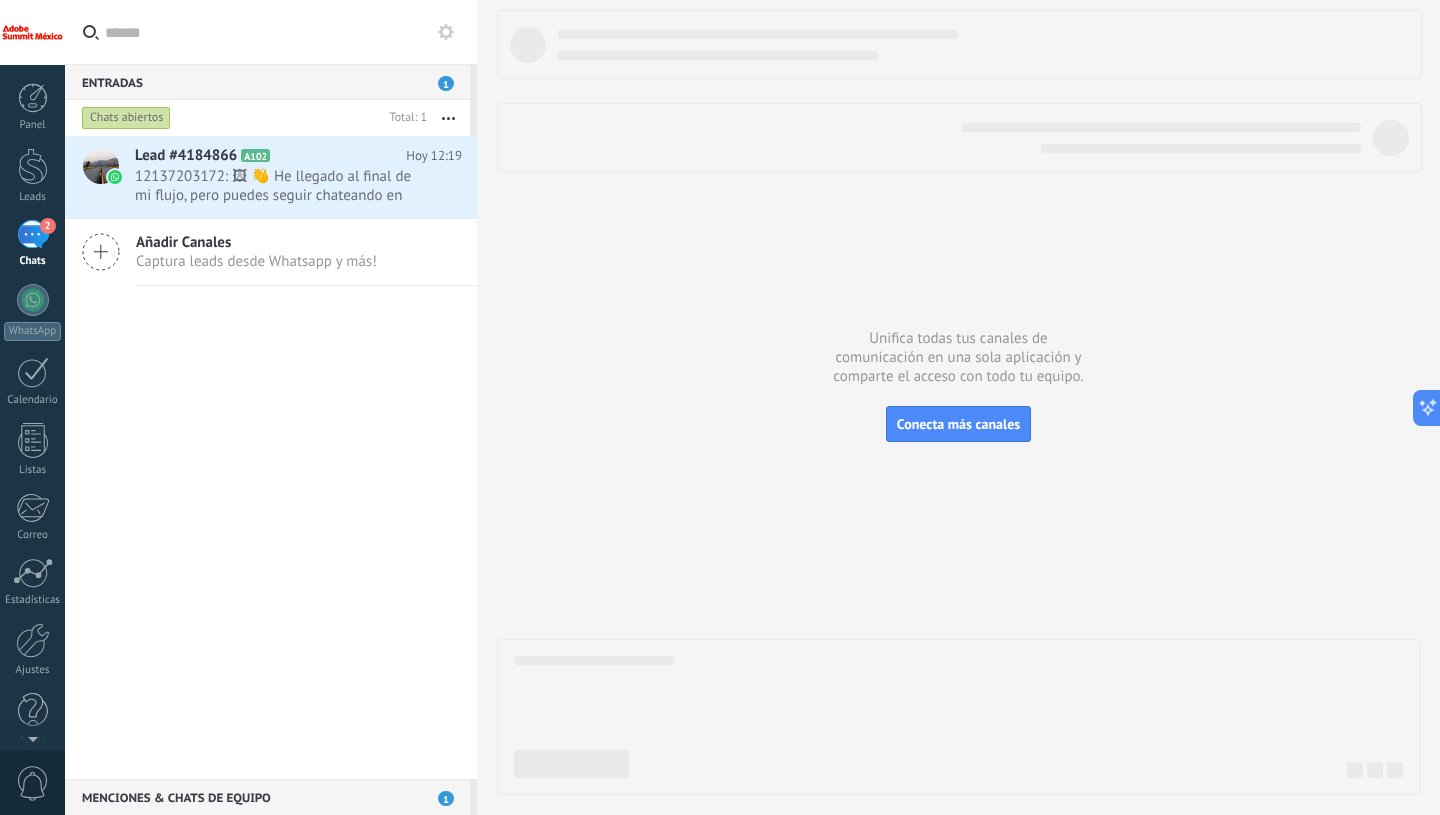 click at bounding box center (448, 118) 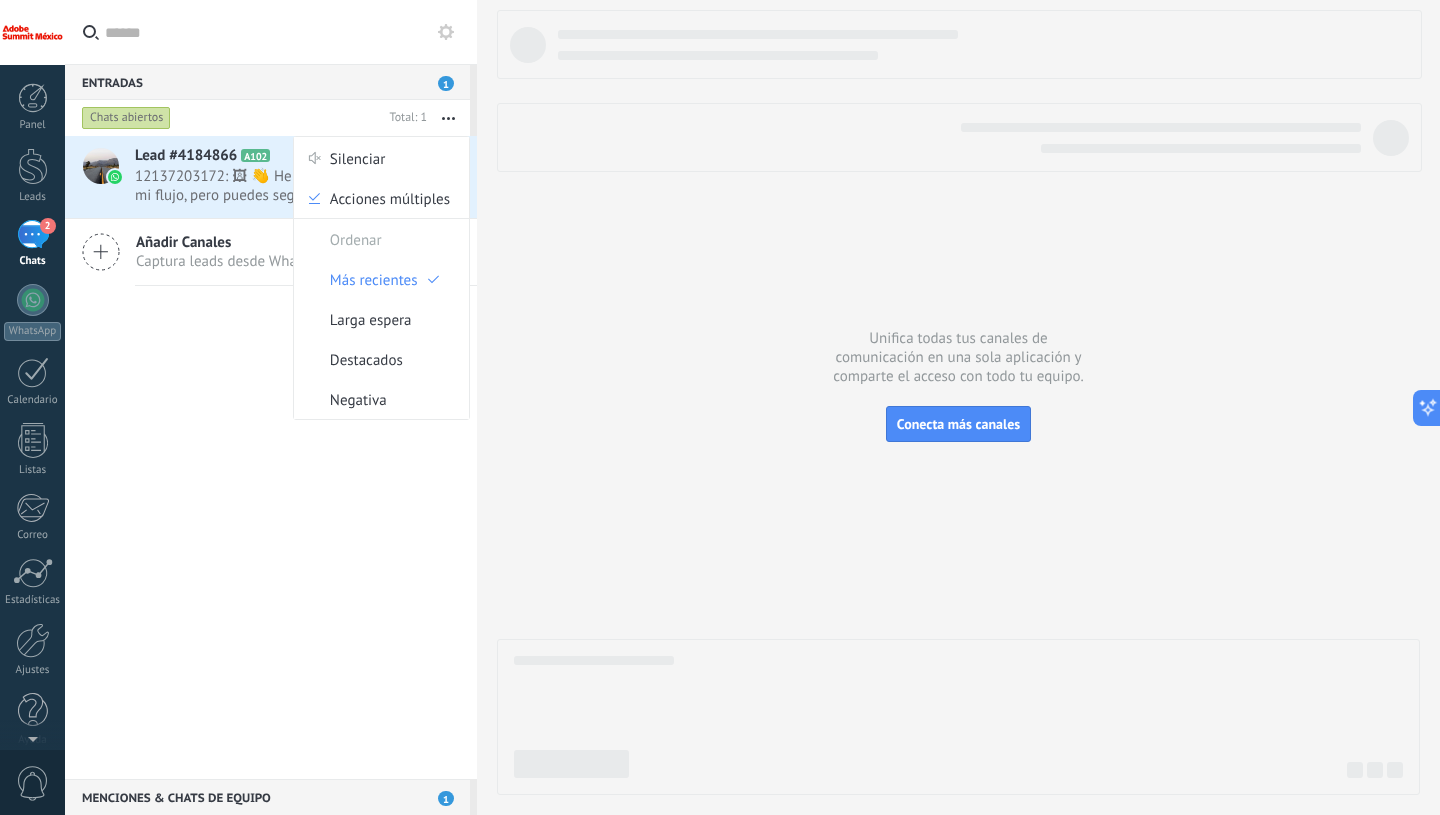 click on "Lead #4184866
A102
Hoy 12:19
12137203172: 🖼 👋 He llegado al final de mi flujo, pero puedes seguir chateando en esta conversación o reiniciar este flujo ...
Añadir Canales
Captura leads desde Whatsapp y más!" at bounding box center [271, 457] 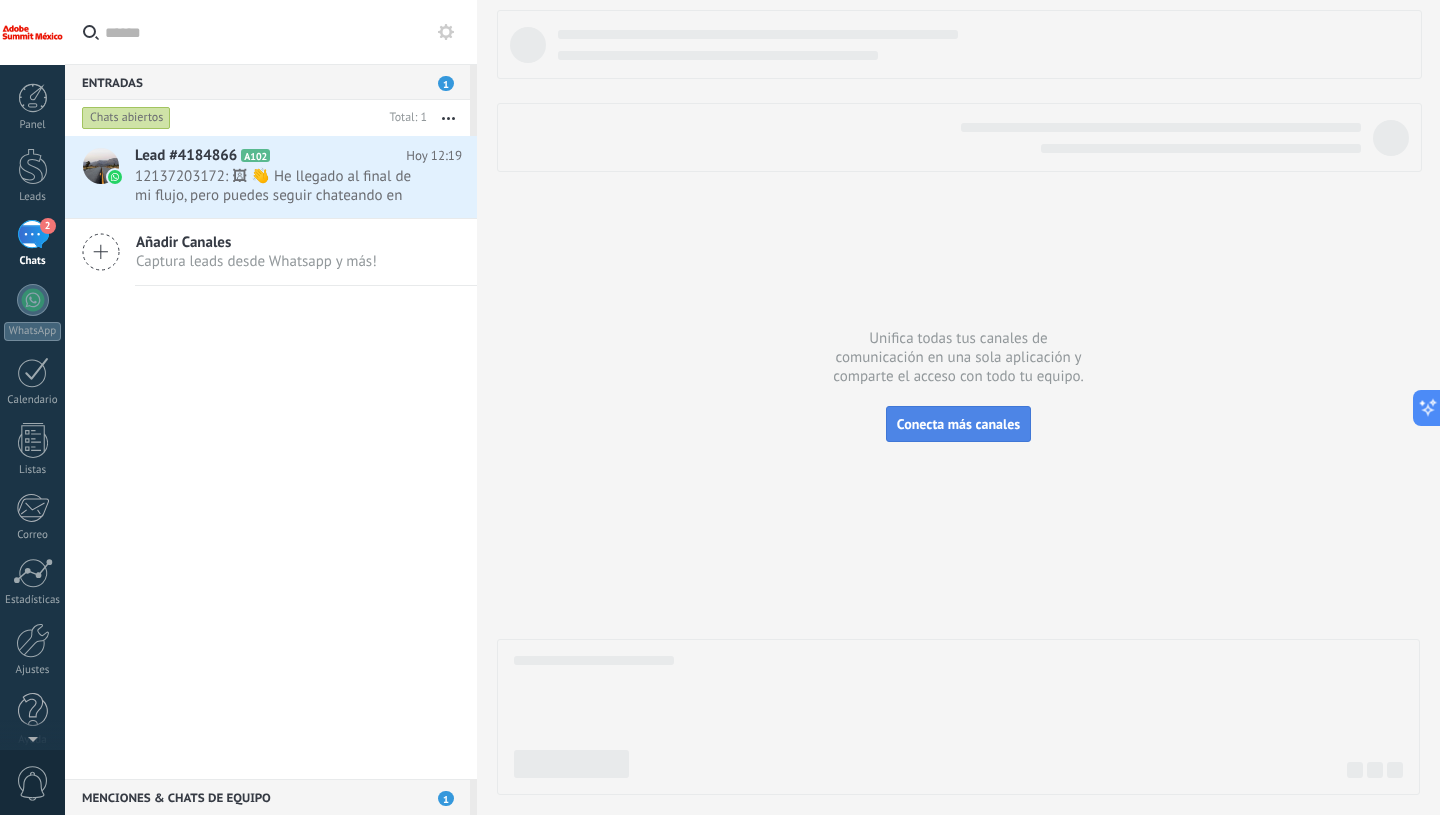 click on "Conecta más canales" at bounding box center [958, 424] 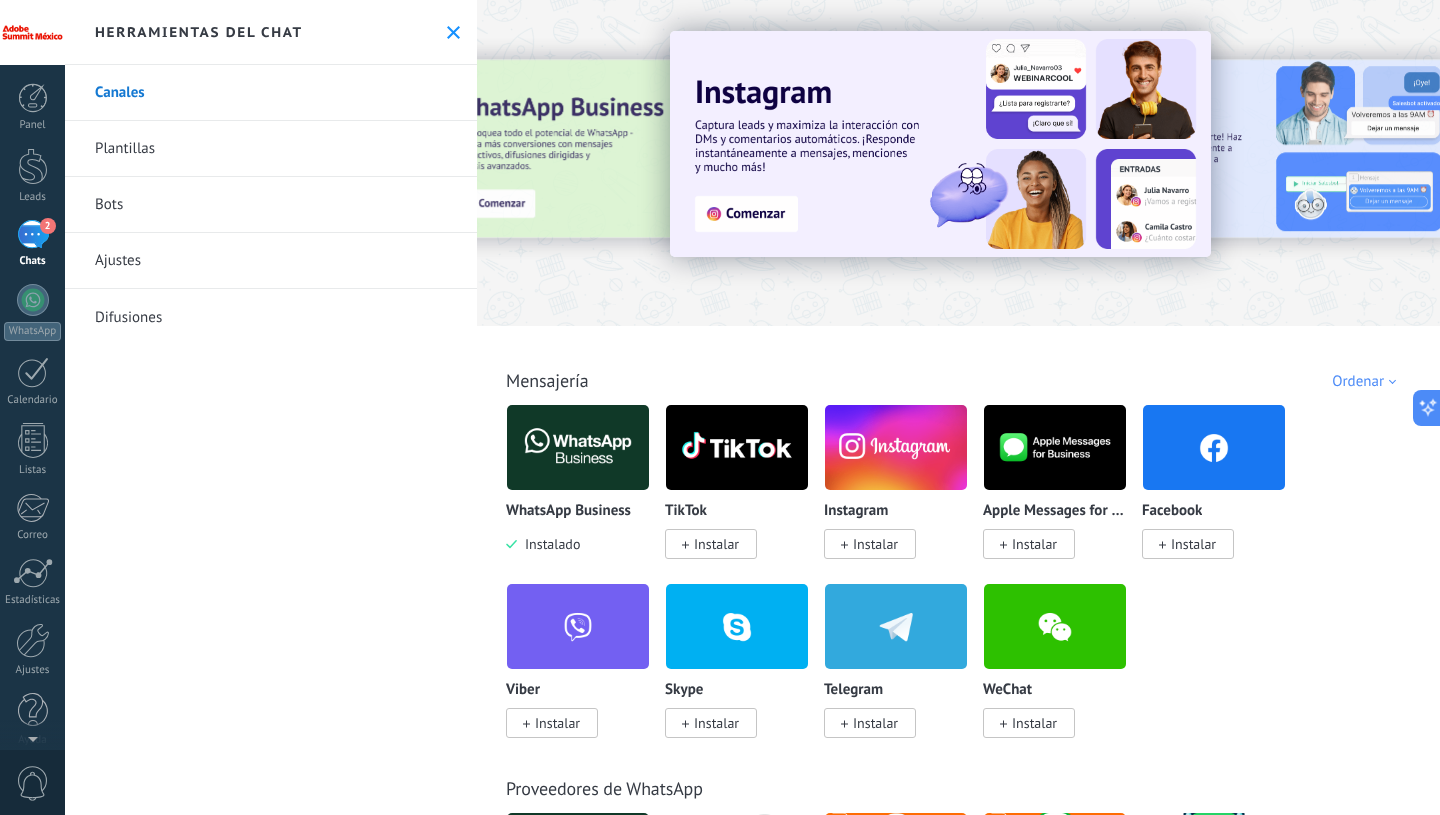 click on "Plantillas" at bounding box center [271, 149] 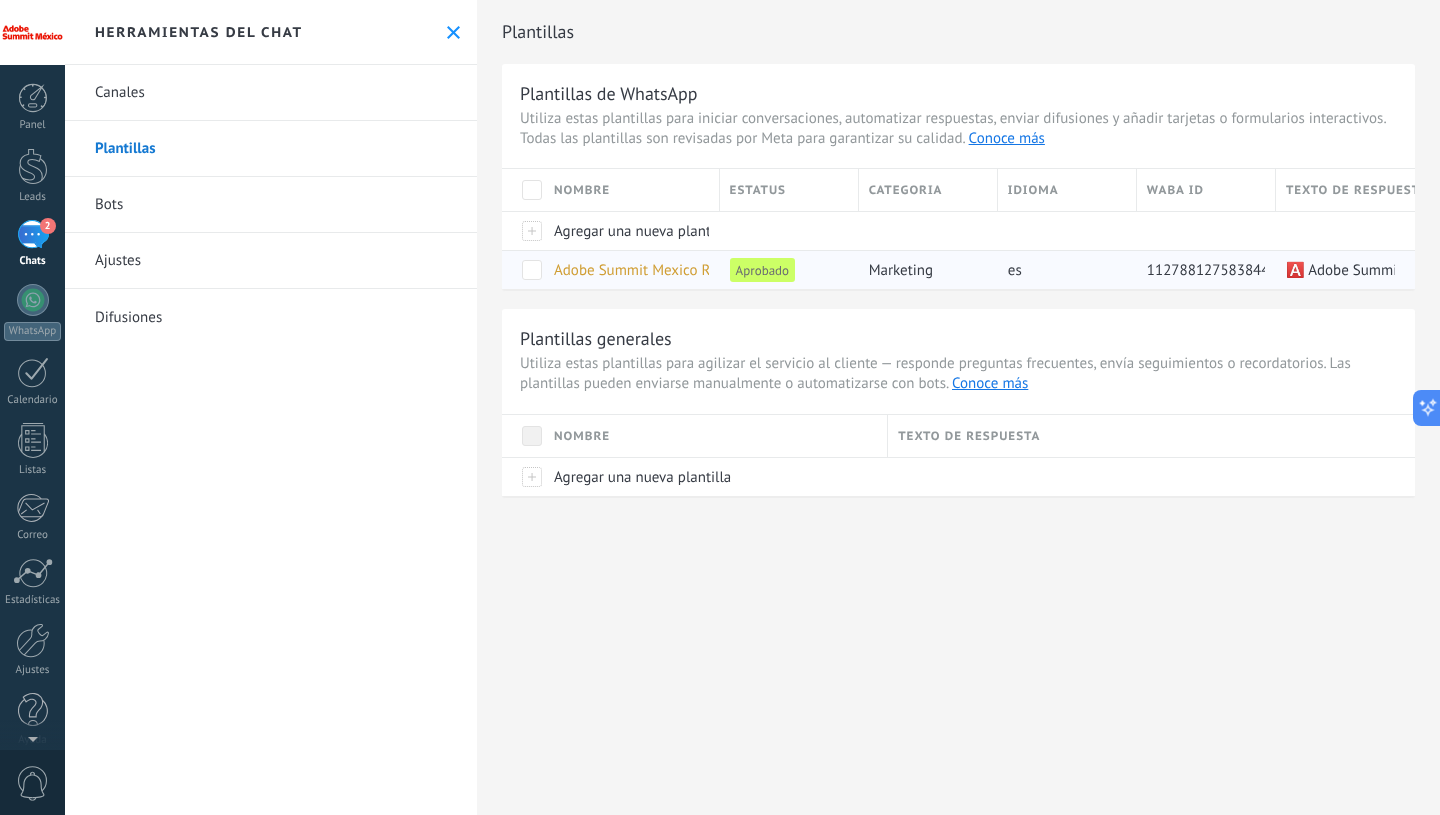 click at bounding box center (532, 270) 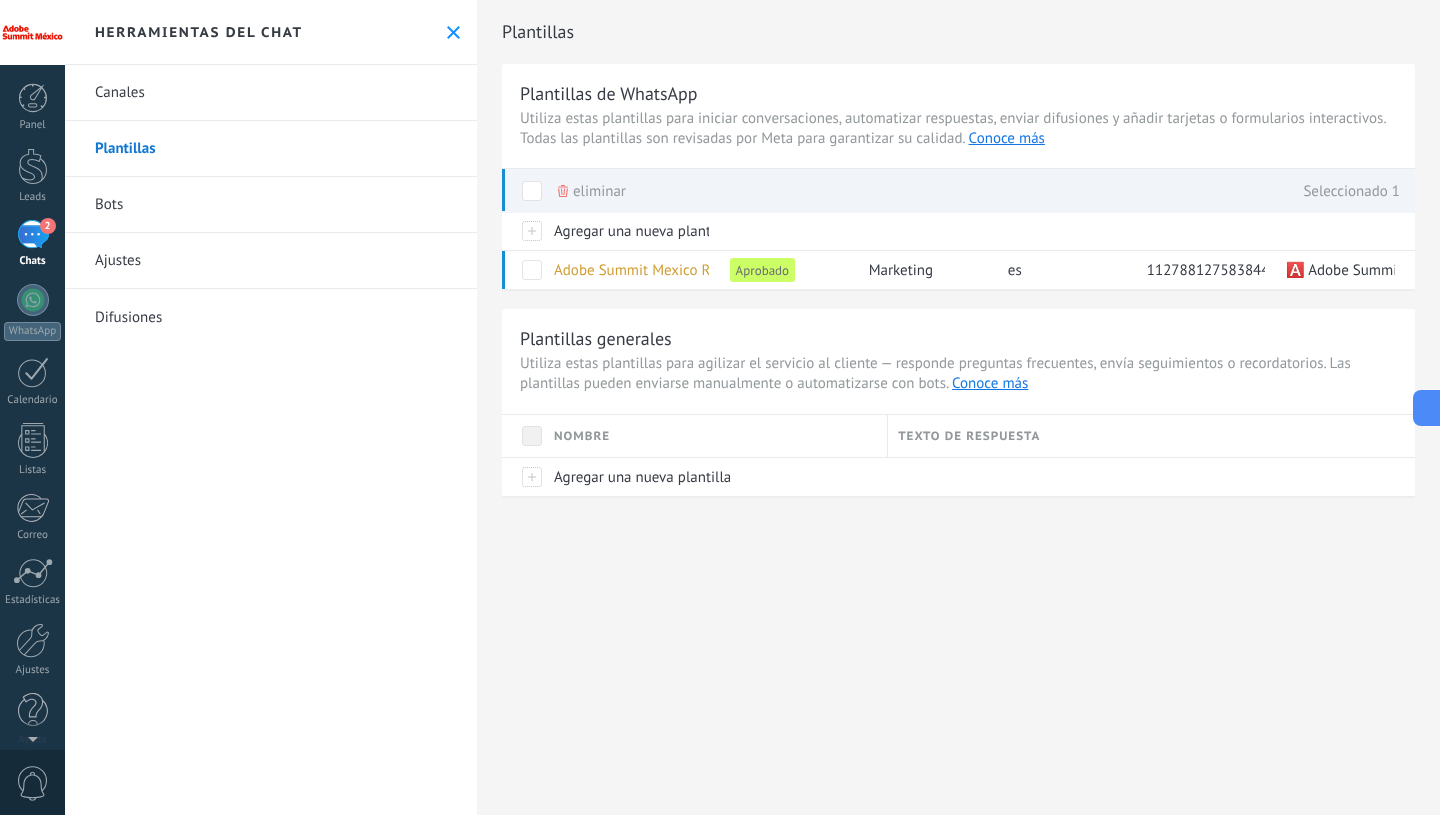 click on "Utiliza estas plantillas para iniciar conversaciones, automatizar respuestas, enviar difusiones y añadir tarjetas o formularios interactivos. Todas las plantillas son revisadas por Meta para garantizar su calidad.   Conoce más" at bounding box center [958, 129] 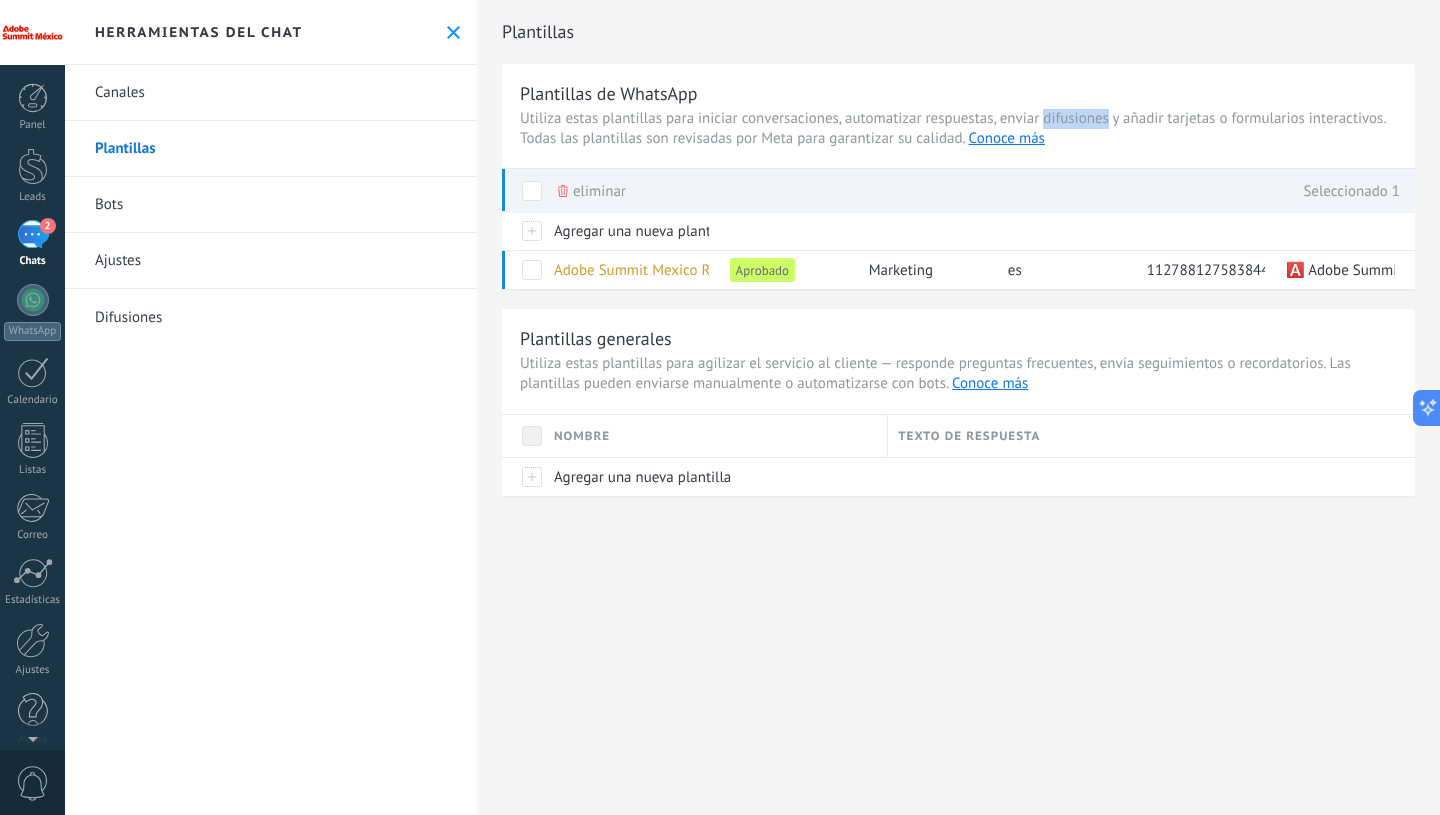 click on "Utiliza estas plantillas para iniciar conversaciones, automatizar respuestas, enviar difusiones y añadir tarjetas o formularios interactivos. Todas las plantillas son revisadas por Meta para garantizar su calidad.   Conoce más" at bounding box center [958, 129] 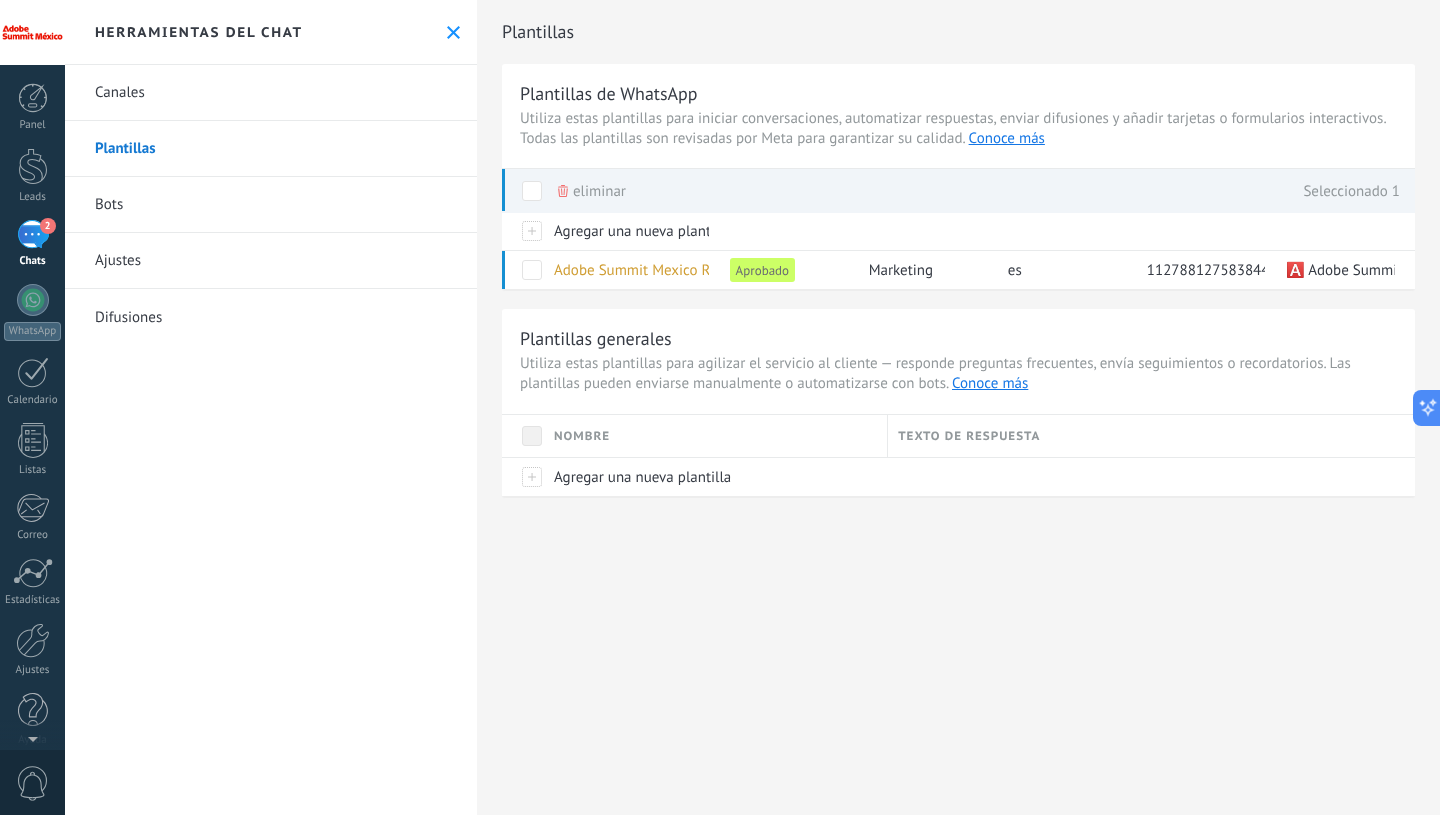 click on "Utiliza estas plantillas para iniciar conversaciones, automatizar respuestas, enviar difusiones y añadir tarjetas o formularios interactivos. Todas las plantillas son revisadas por Meta para garantizar su calidad.   Conoce más" at bounding box center [958, 129] 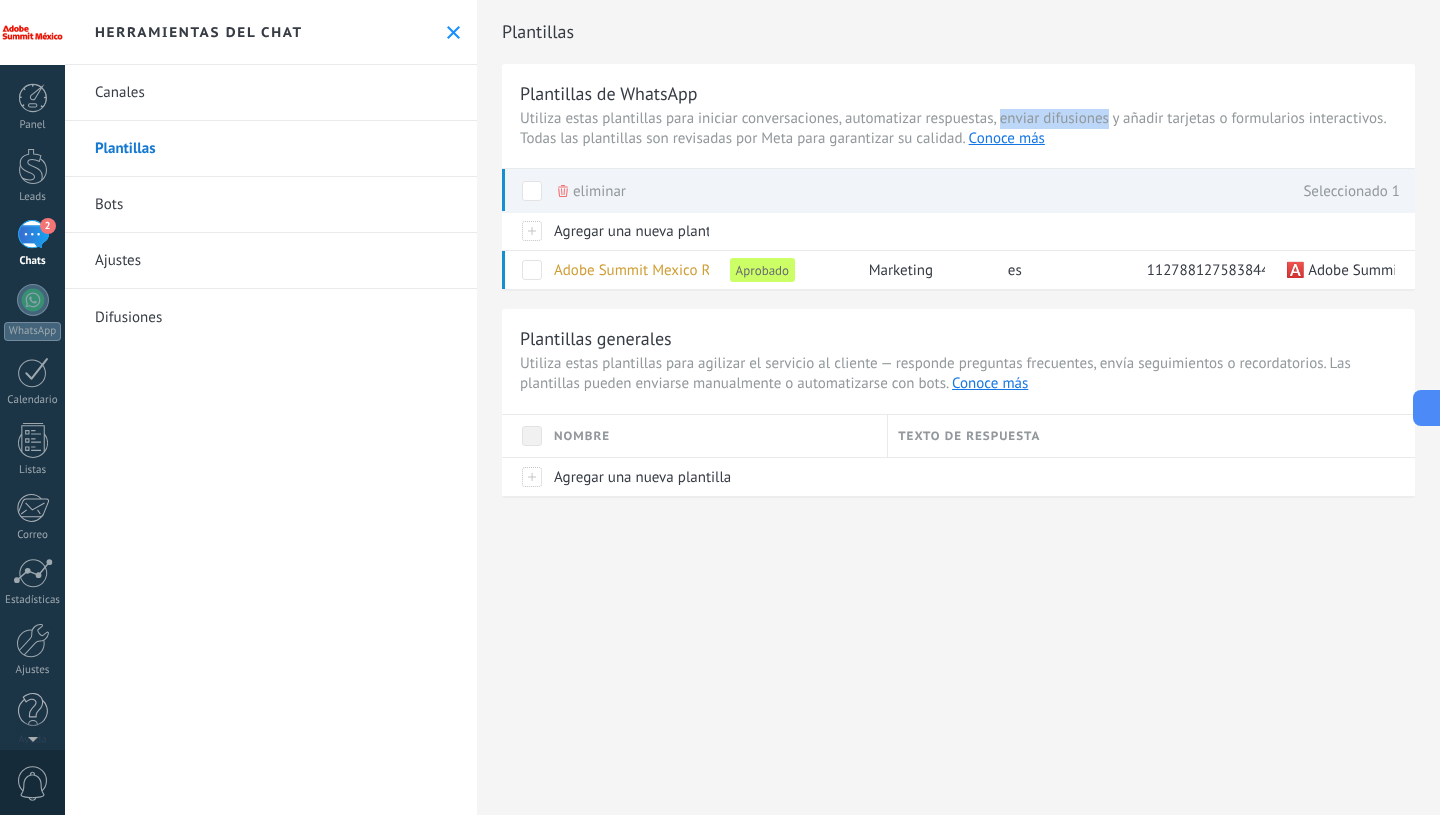 drag, startPoint x: 998, startPoint y: 119, endPoint x: 1108, endPoint y: 121, distance: 110.01818 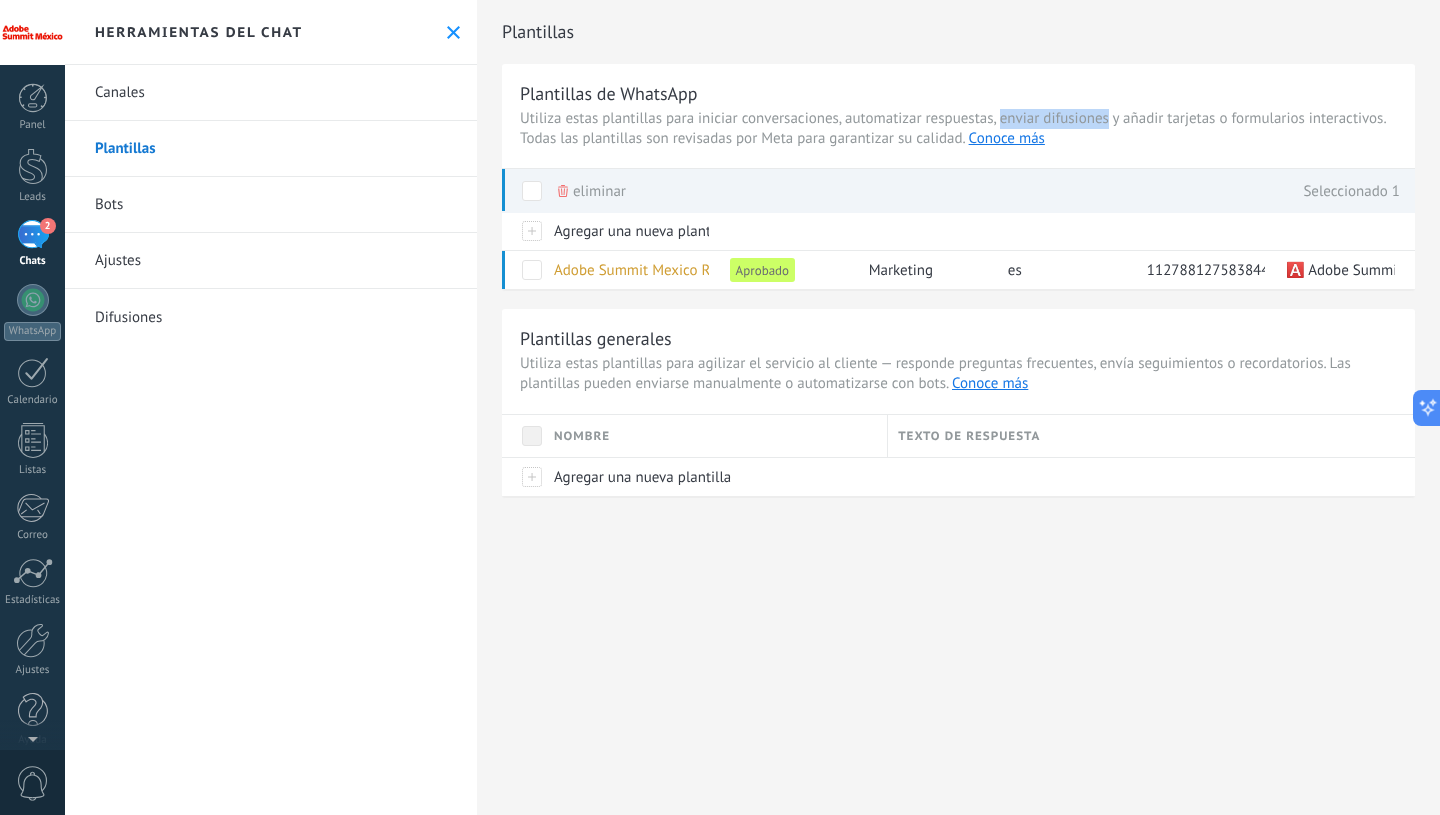 copy on "enviar difusiones" 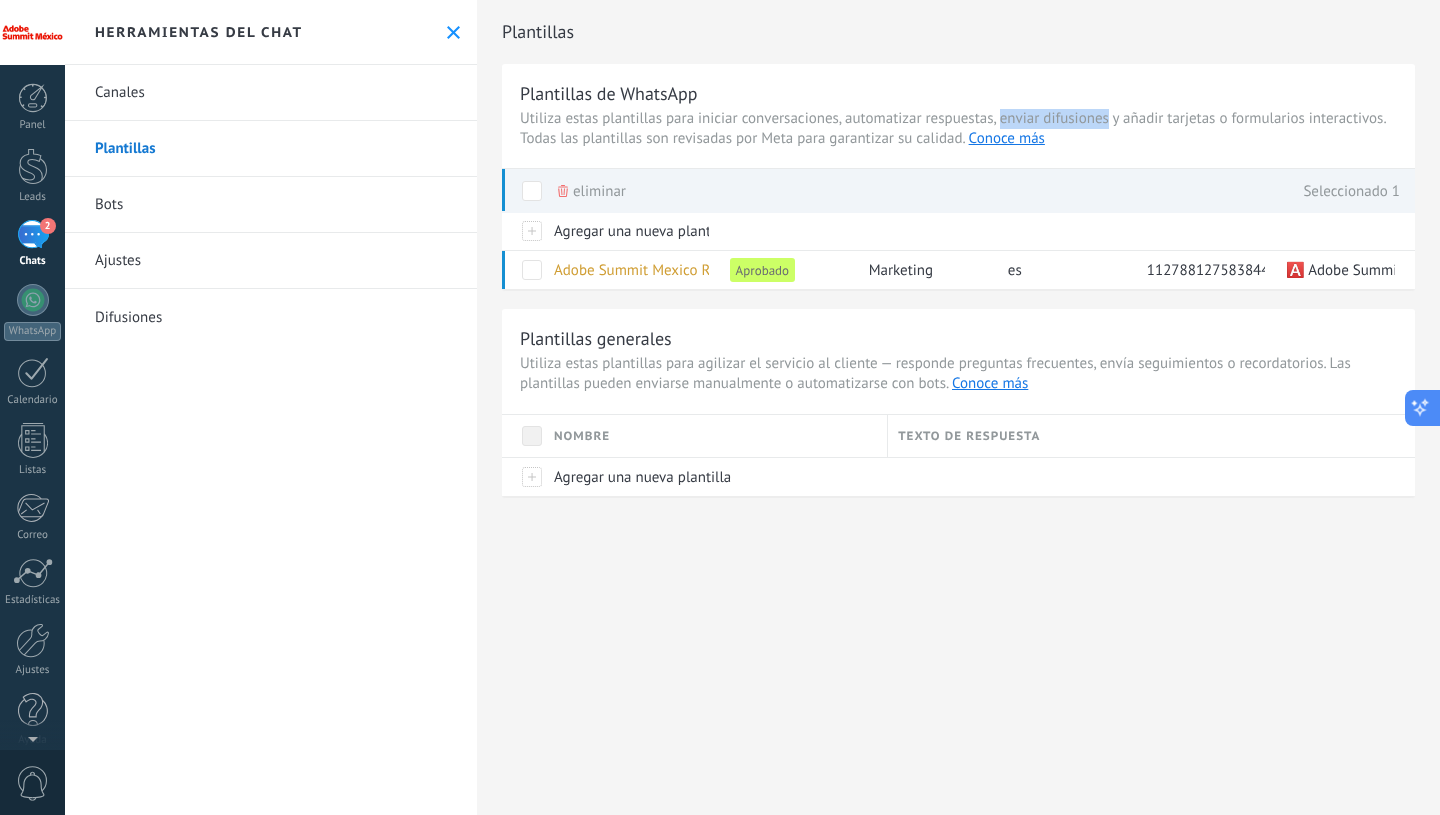 click 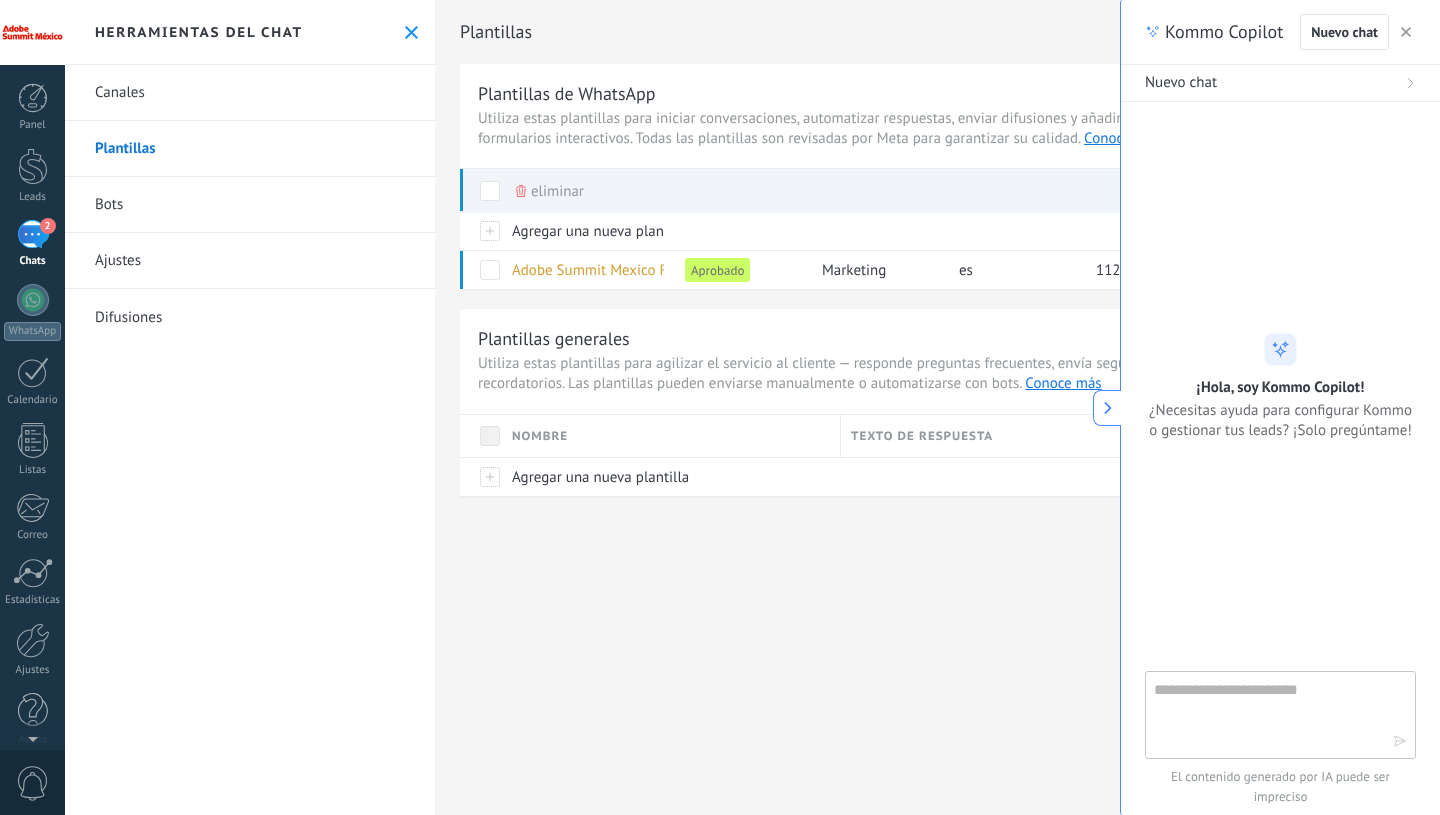 click at bounding box center [1266, 714] 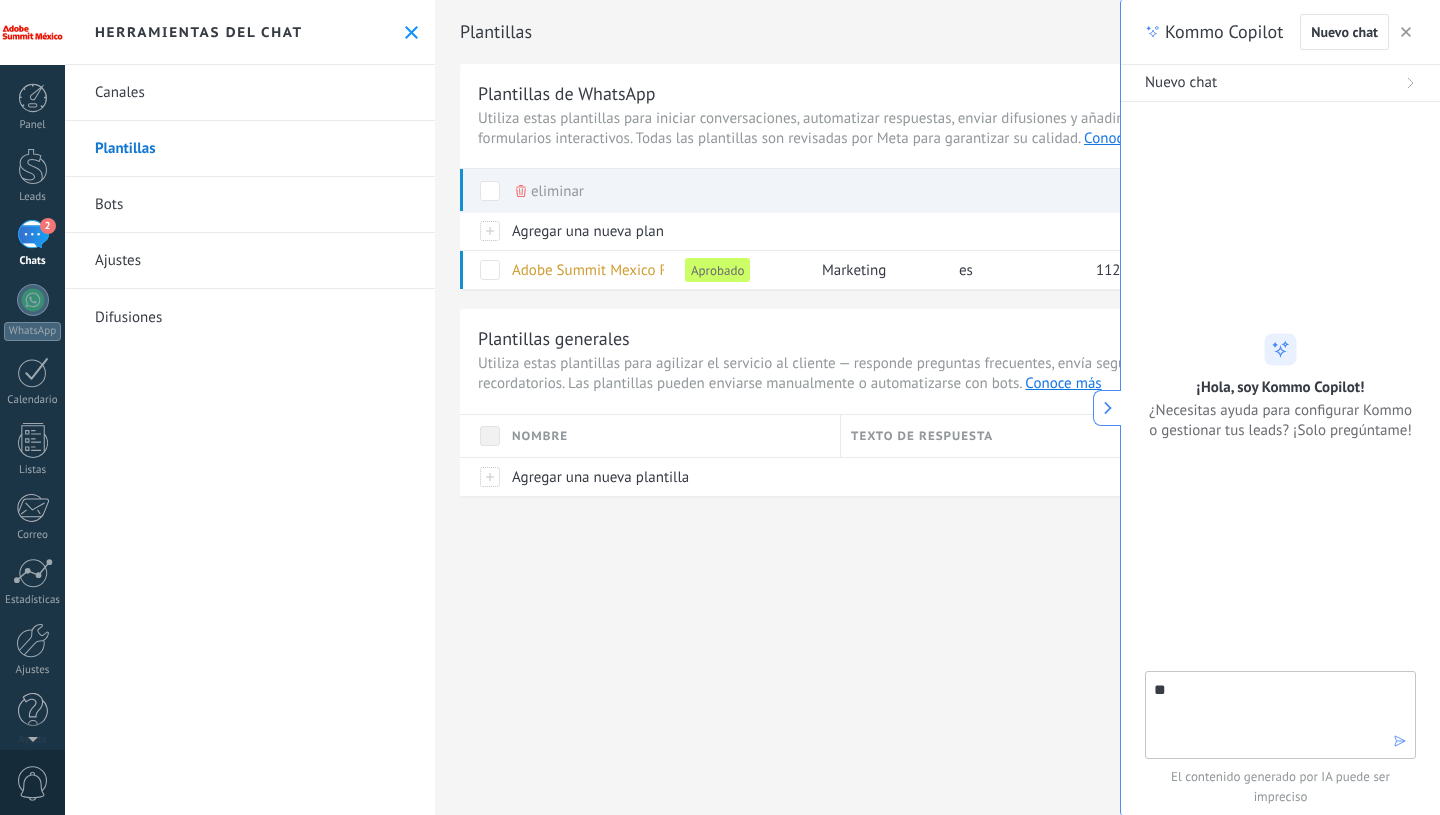 type on "*" 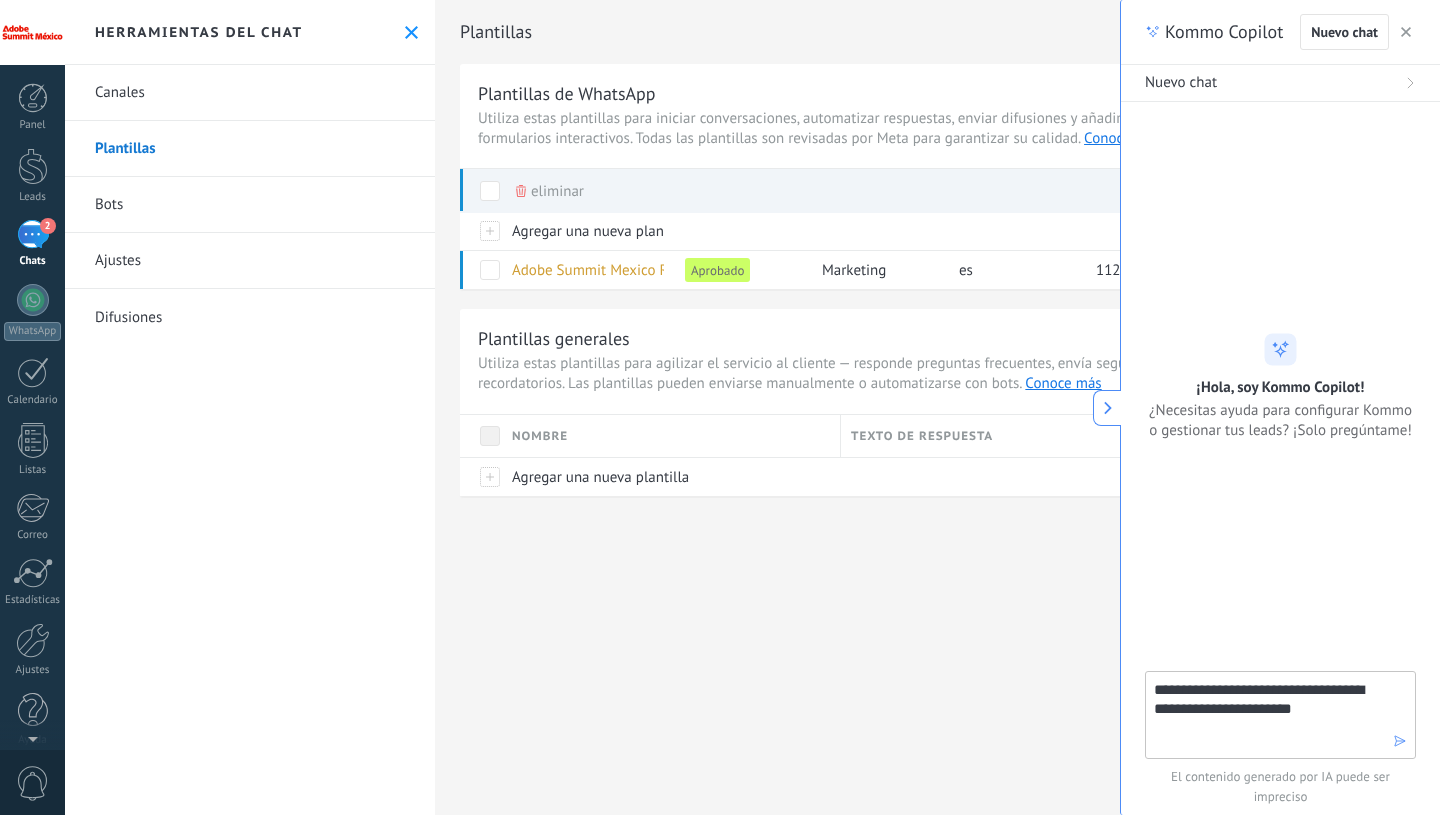 click on "**********" at bounding box center [1266, 714] 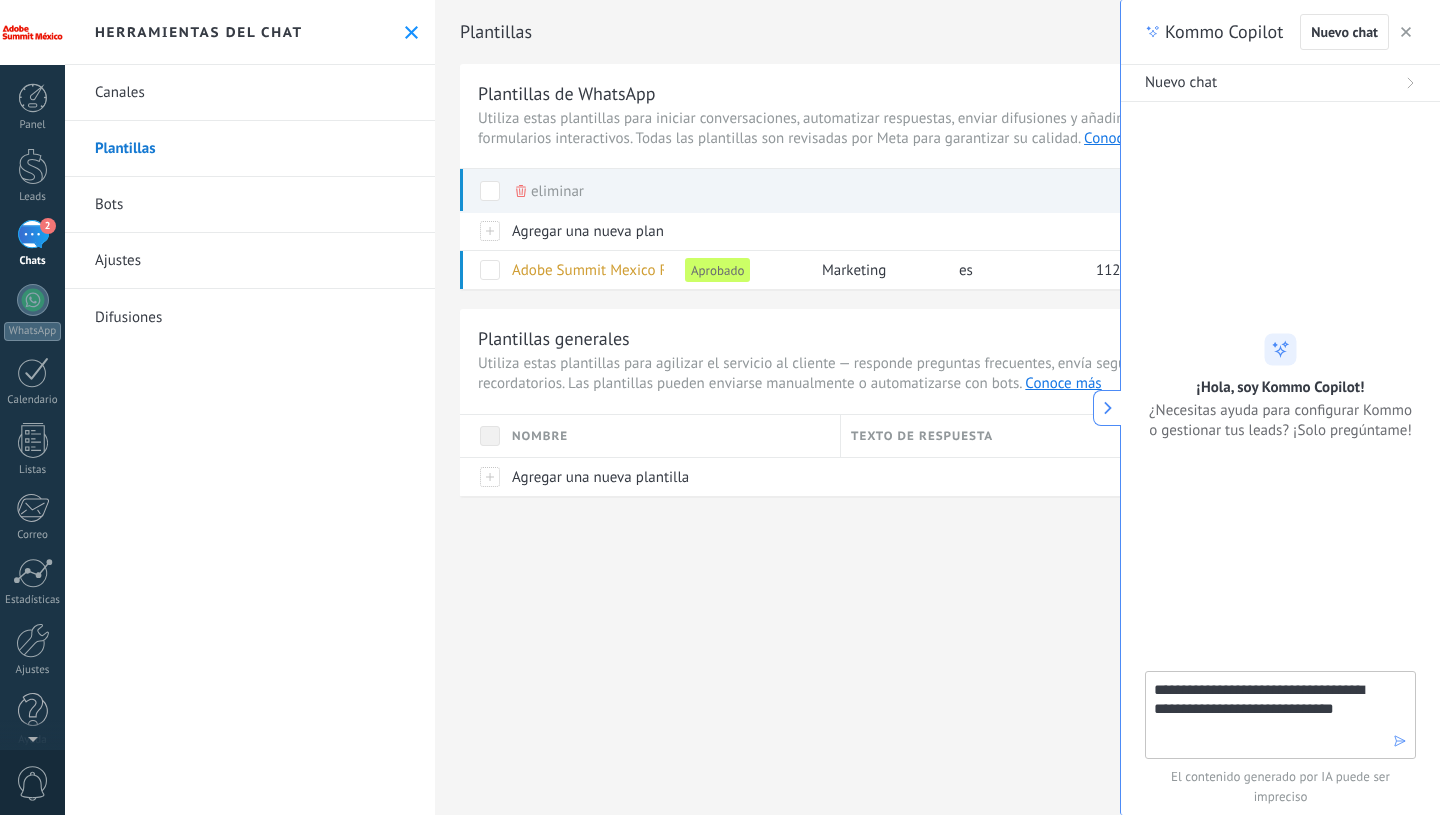 click on "**********" at bounding box center (1266, 714) 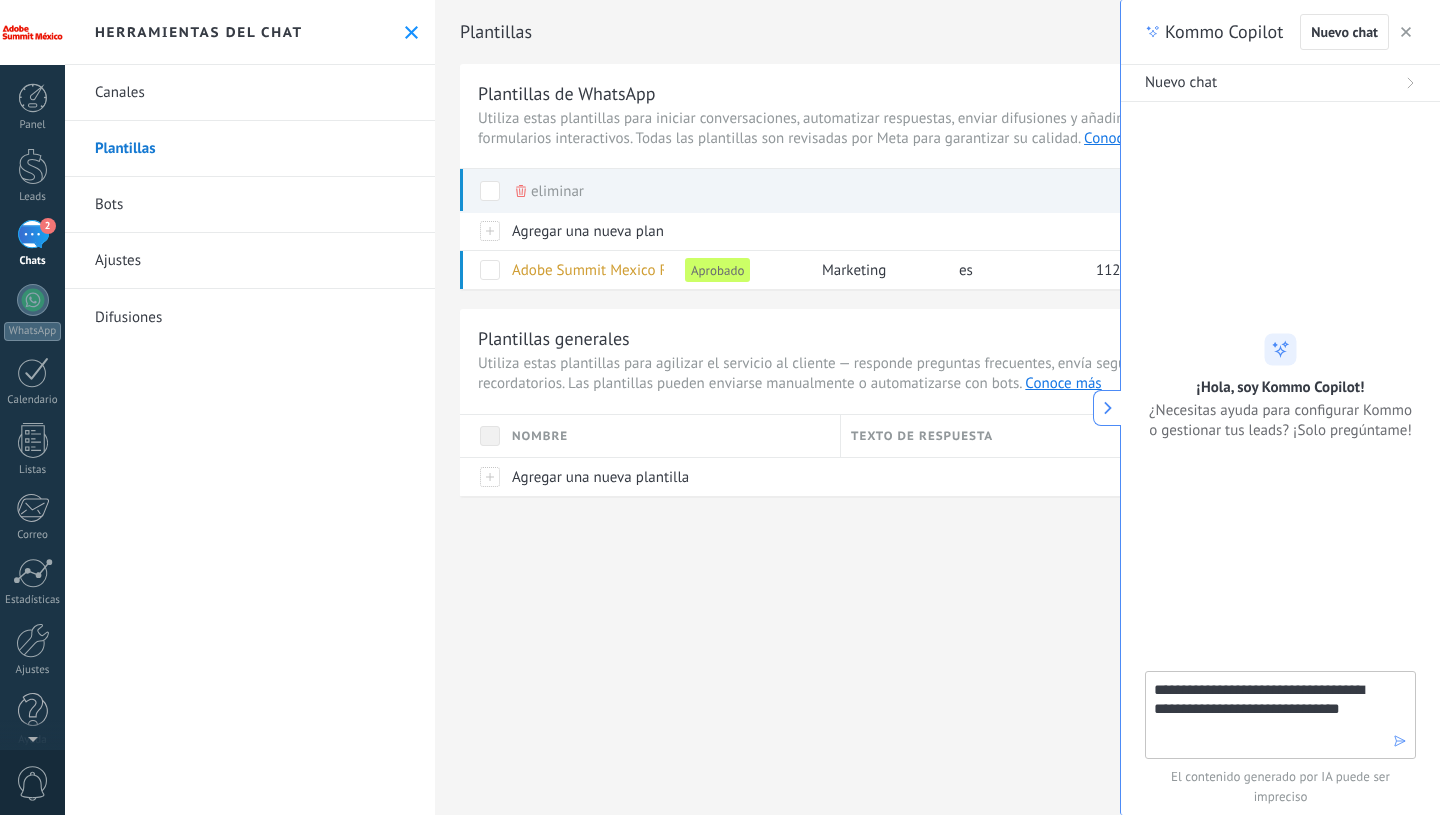 click on "**********" at bounding box center (1266, 714) 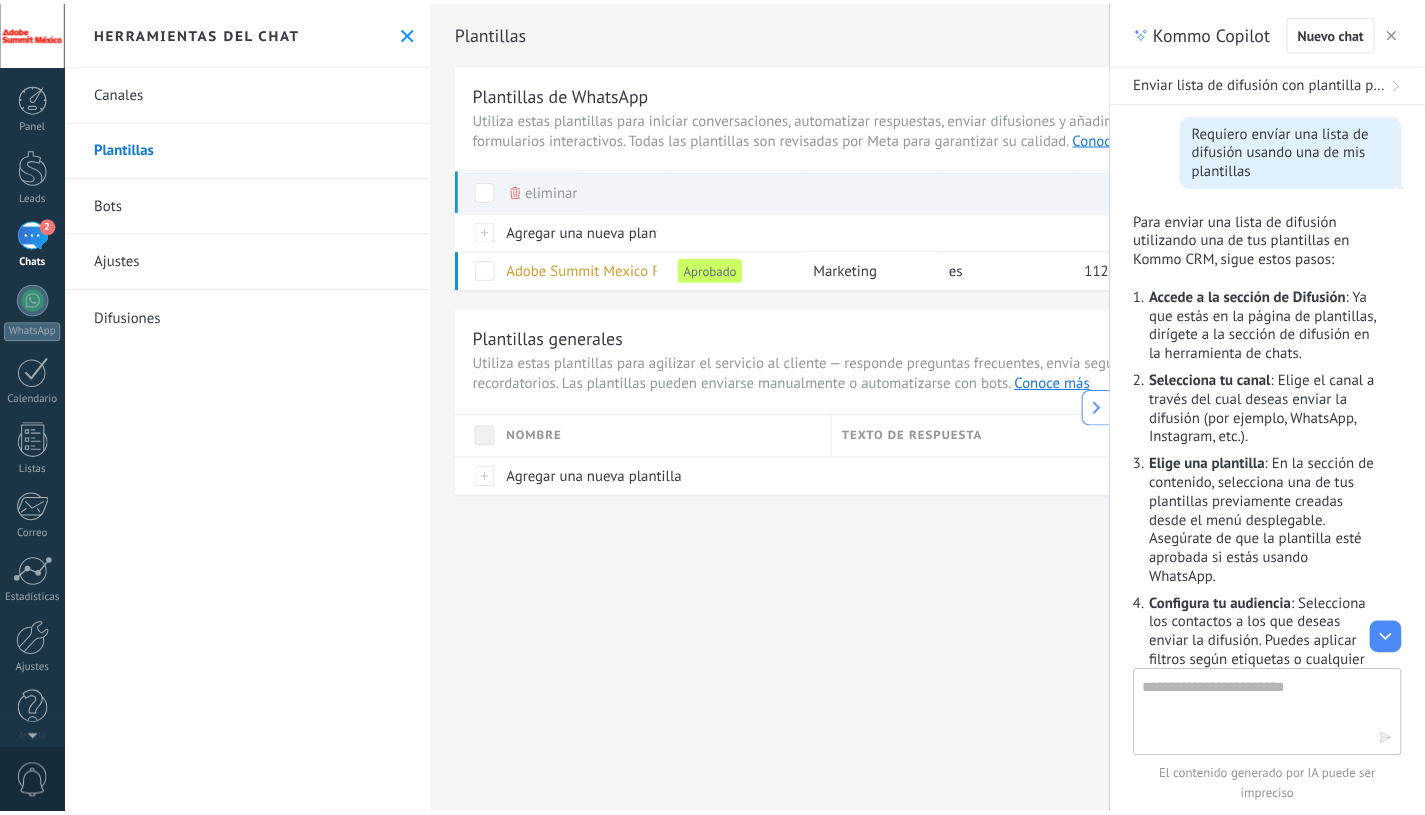 scroll, scrollTop: 80, scrollLeft: 0, axis: vertical 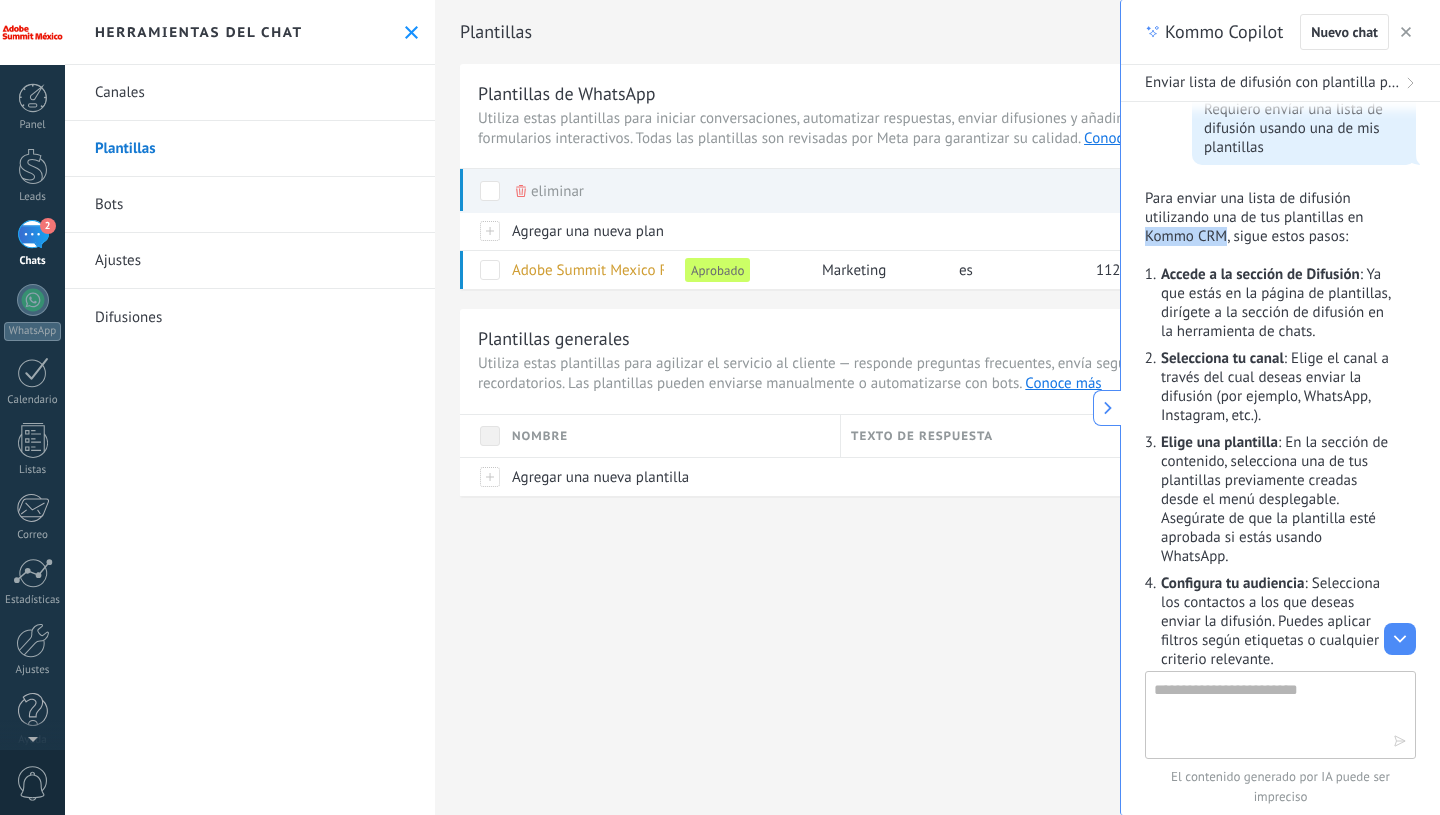 drag, startPoint x: 1147, startPoint y: 236, endPoint x: 1227, endPoint y: 238, distance: 80.024994 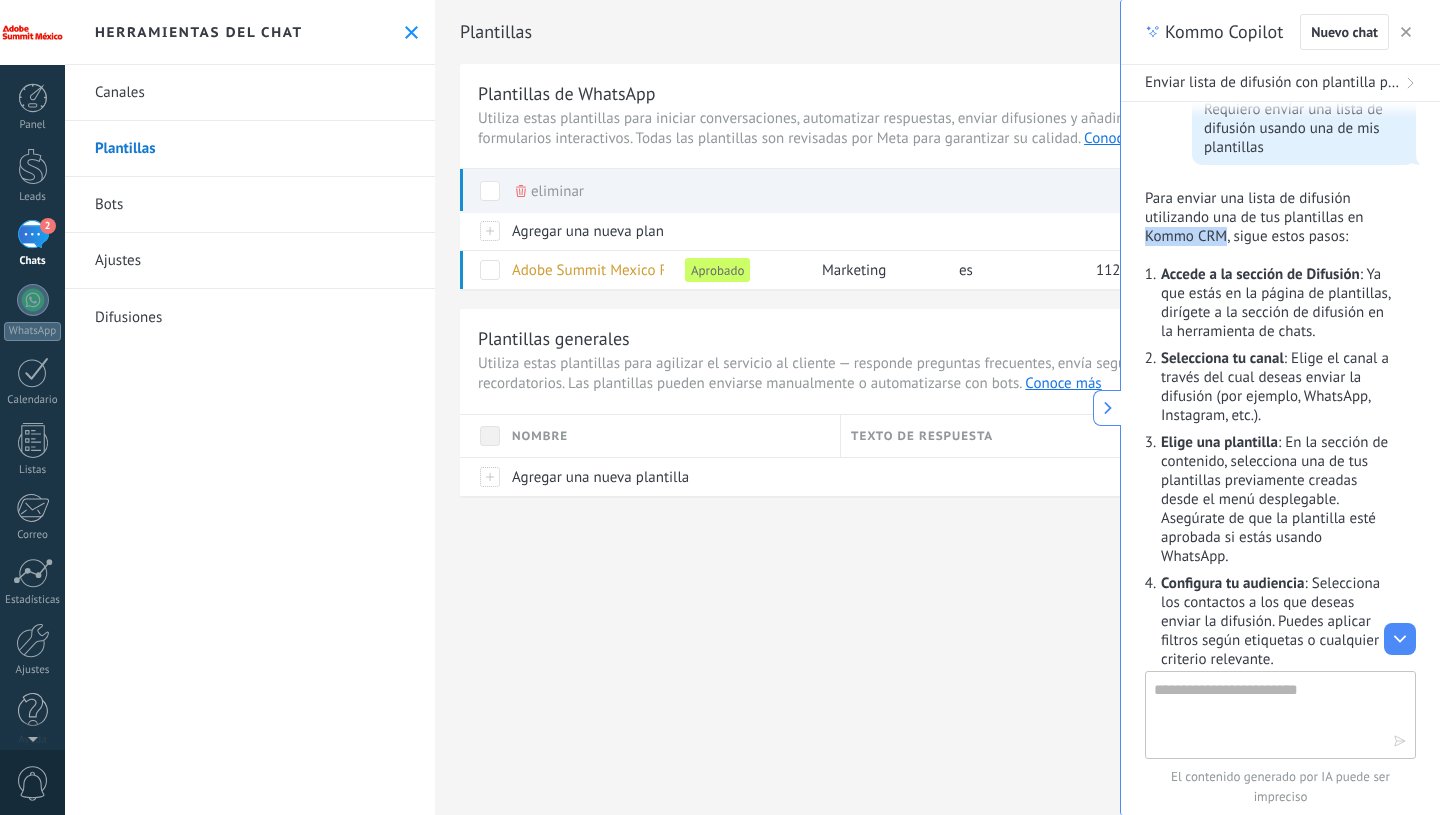 copy on "Kommo CRM" 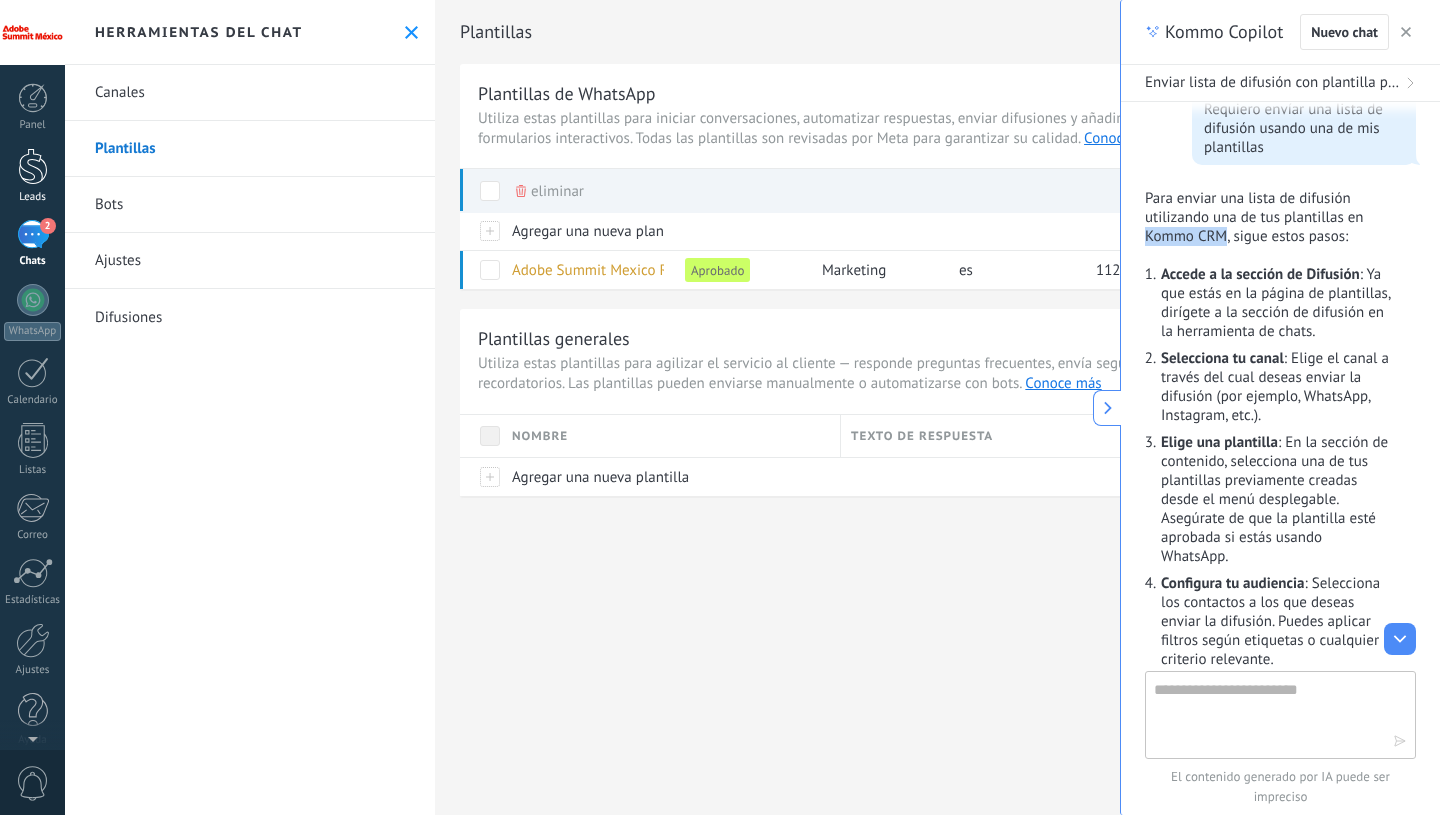 click at bounding box center (33, 166) 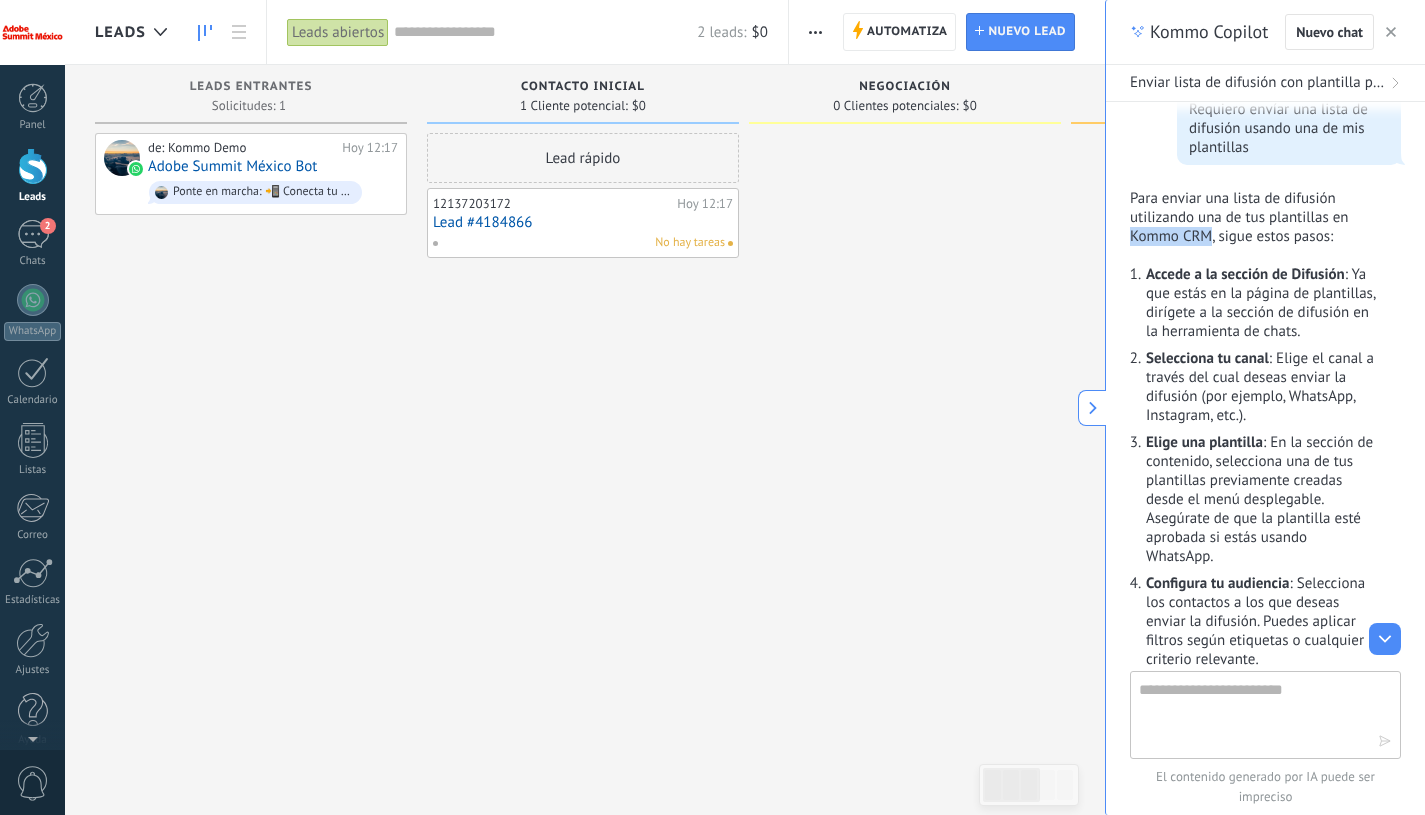 click on "Lead rápido" at bounding box center (583, 158) 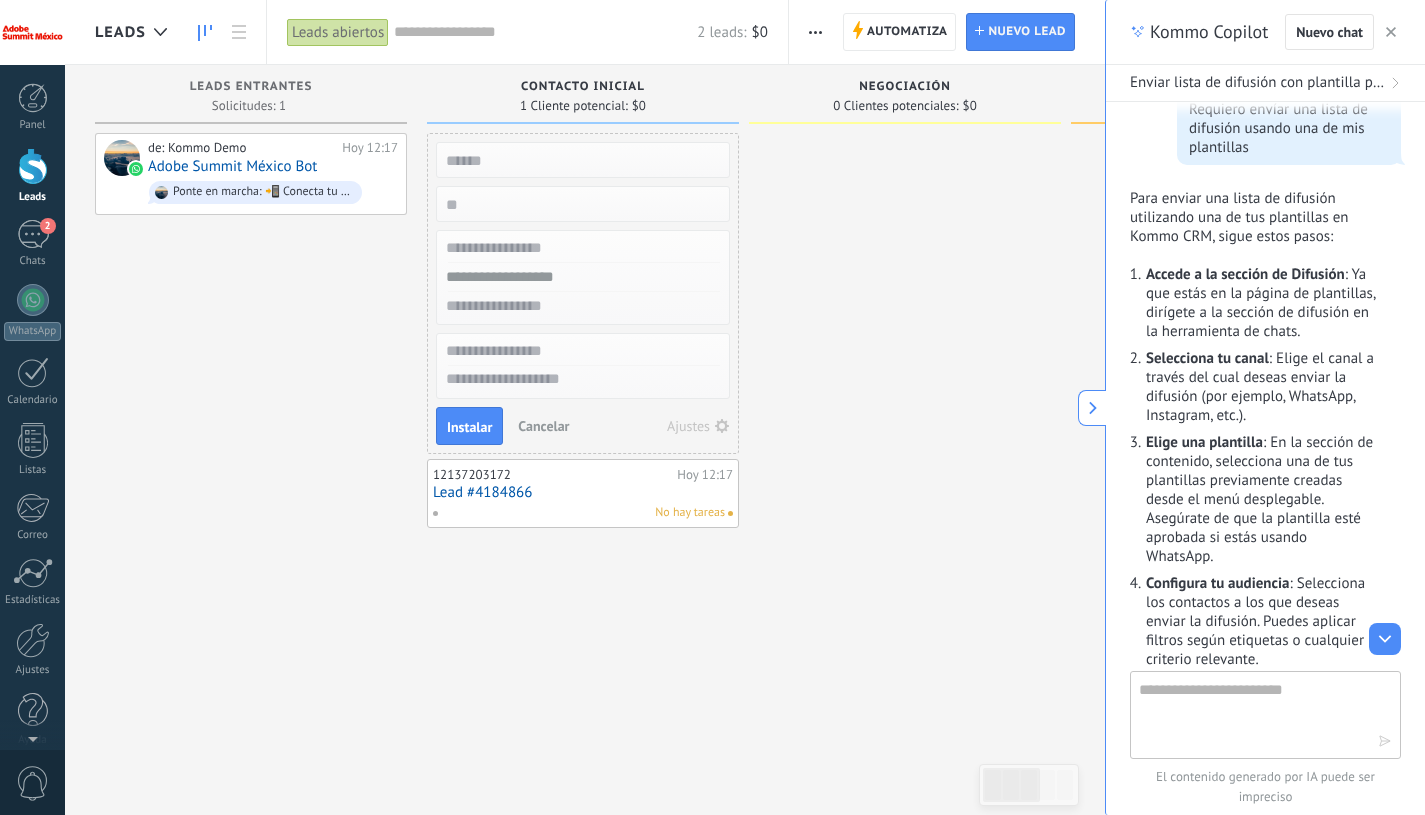 click at bounding box center (581, 160) 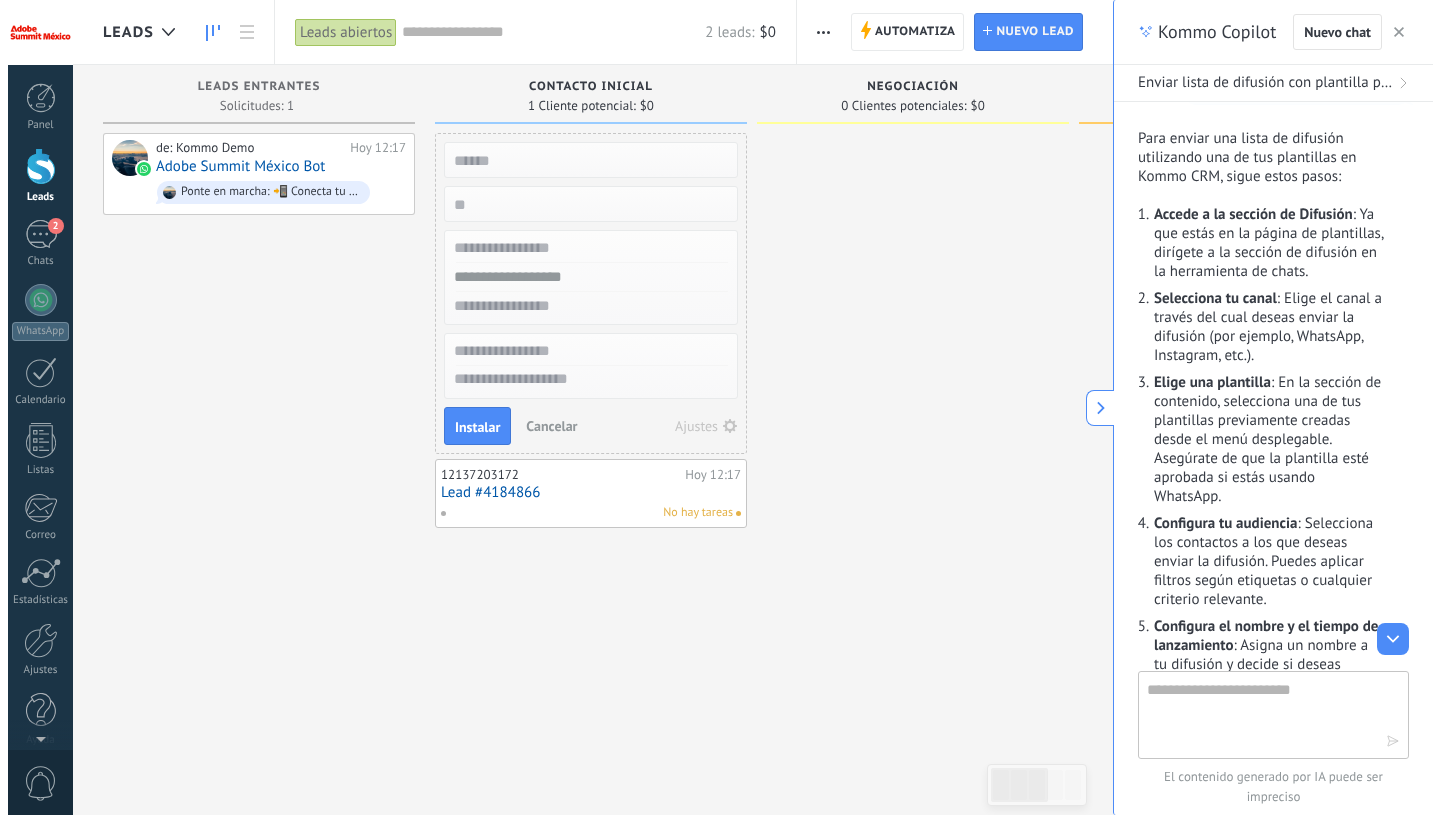 scroll, scrollTop: 199, scrollLeft: 0, axis: vertical 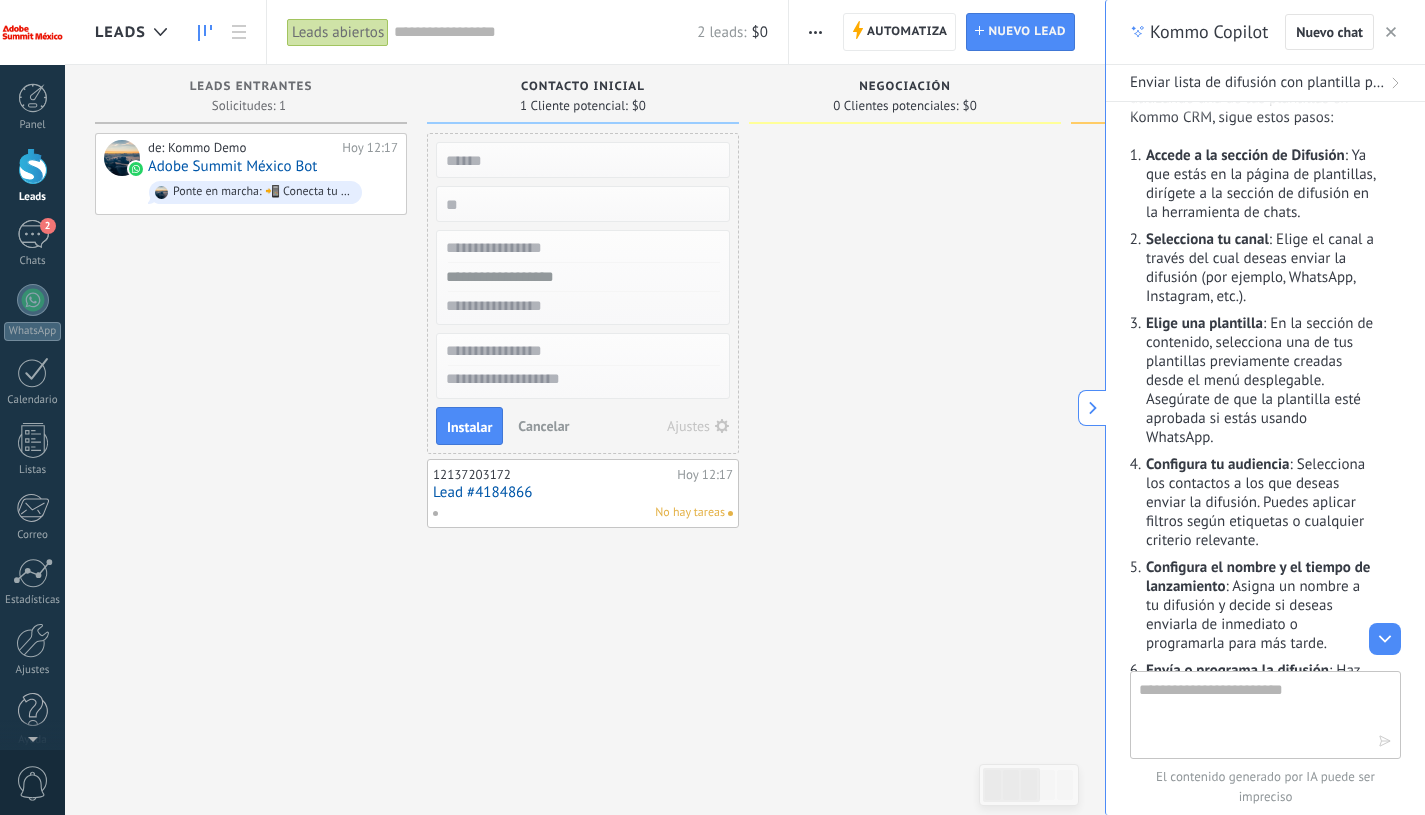 click on "Lead #4184866" at bounding box center (583, 492) 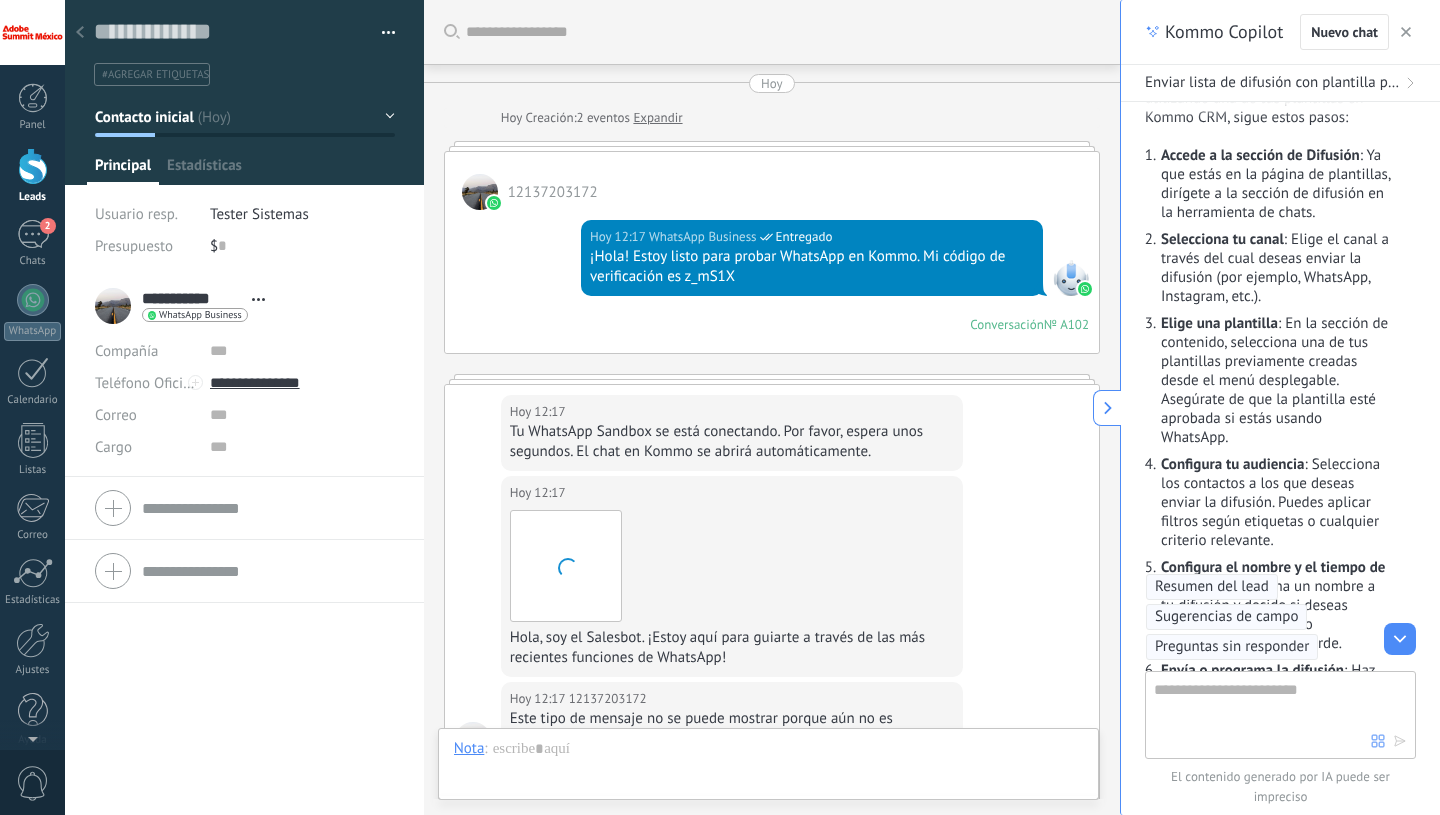 scroll, scrollTop: 30, scrollLeft: 0, axis: vertical 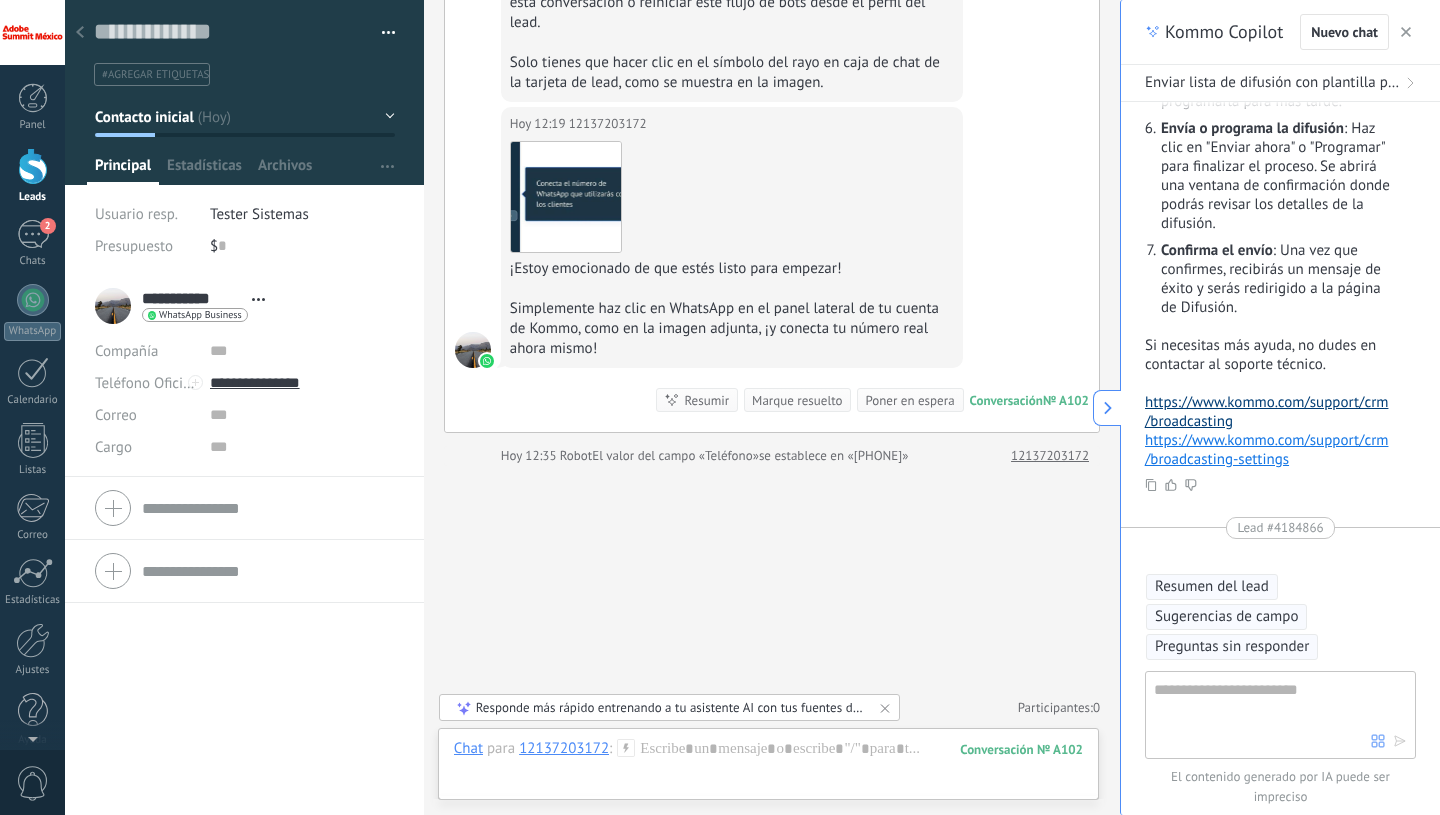 click on "https://www.kommo.com/support/crm/broadcasting" at bounding box center [1266, 412] 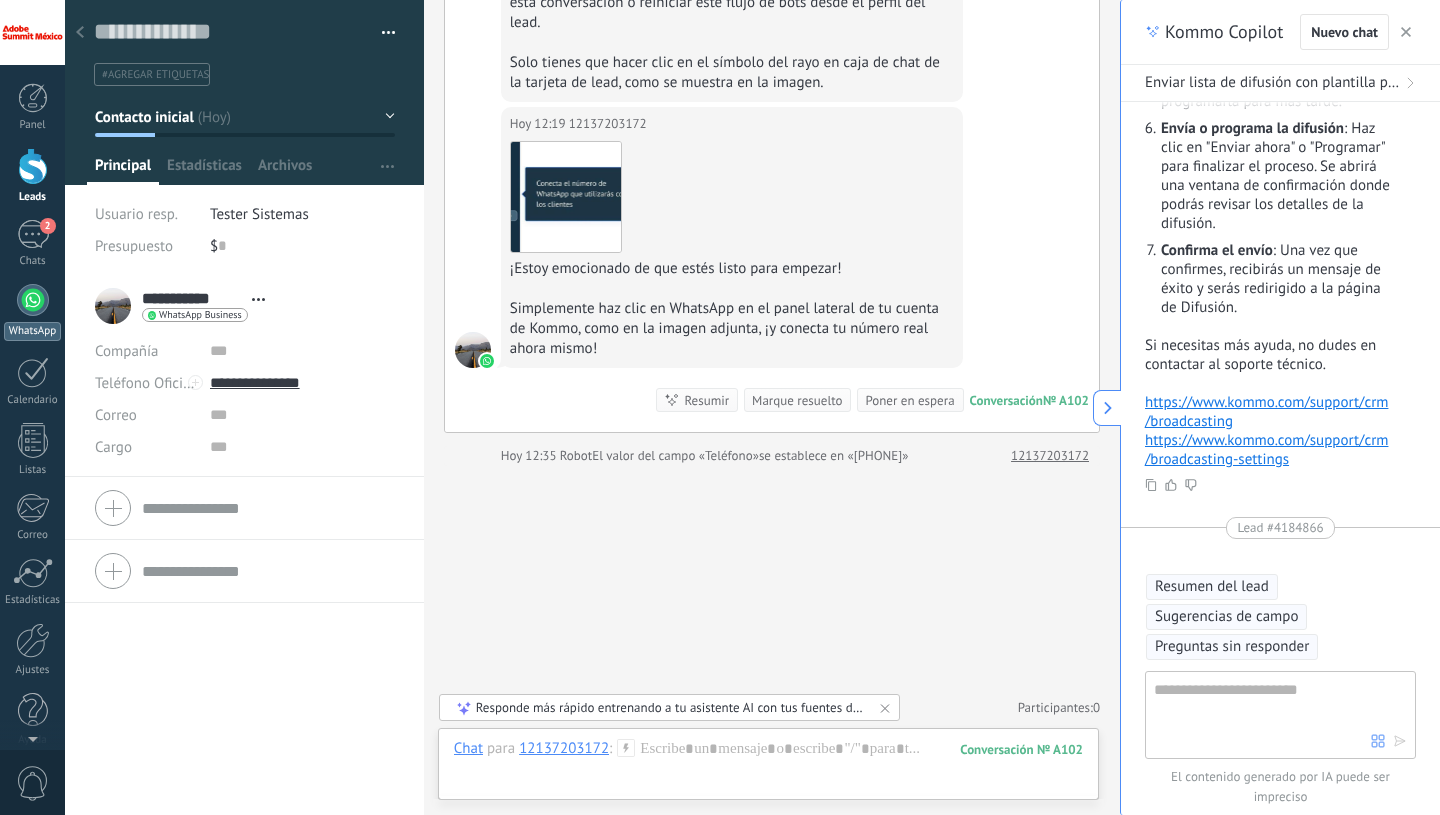 click at bounding box center (33, 300) 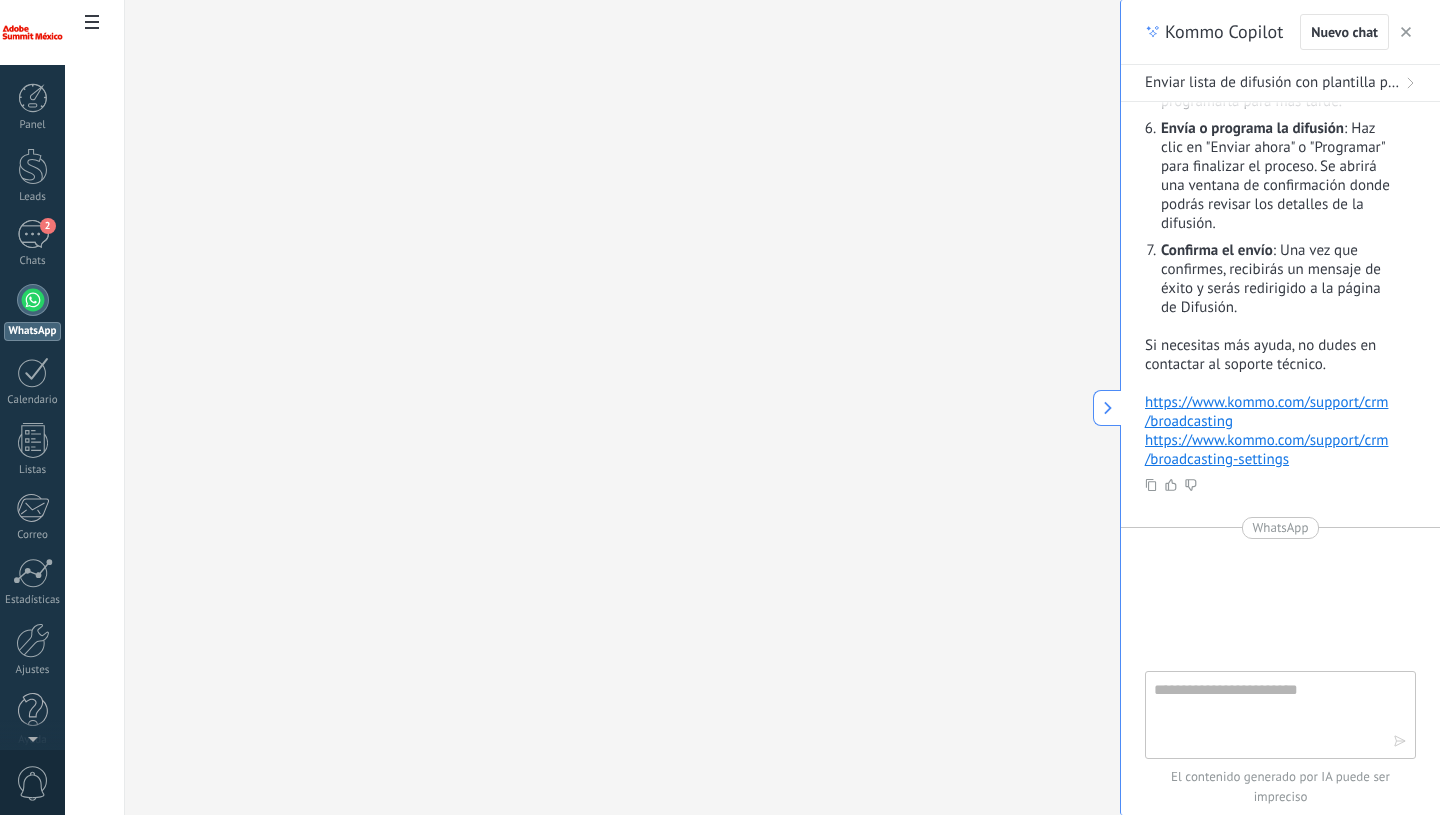 click at bounding box center (33, 300) 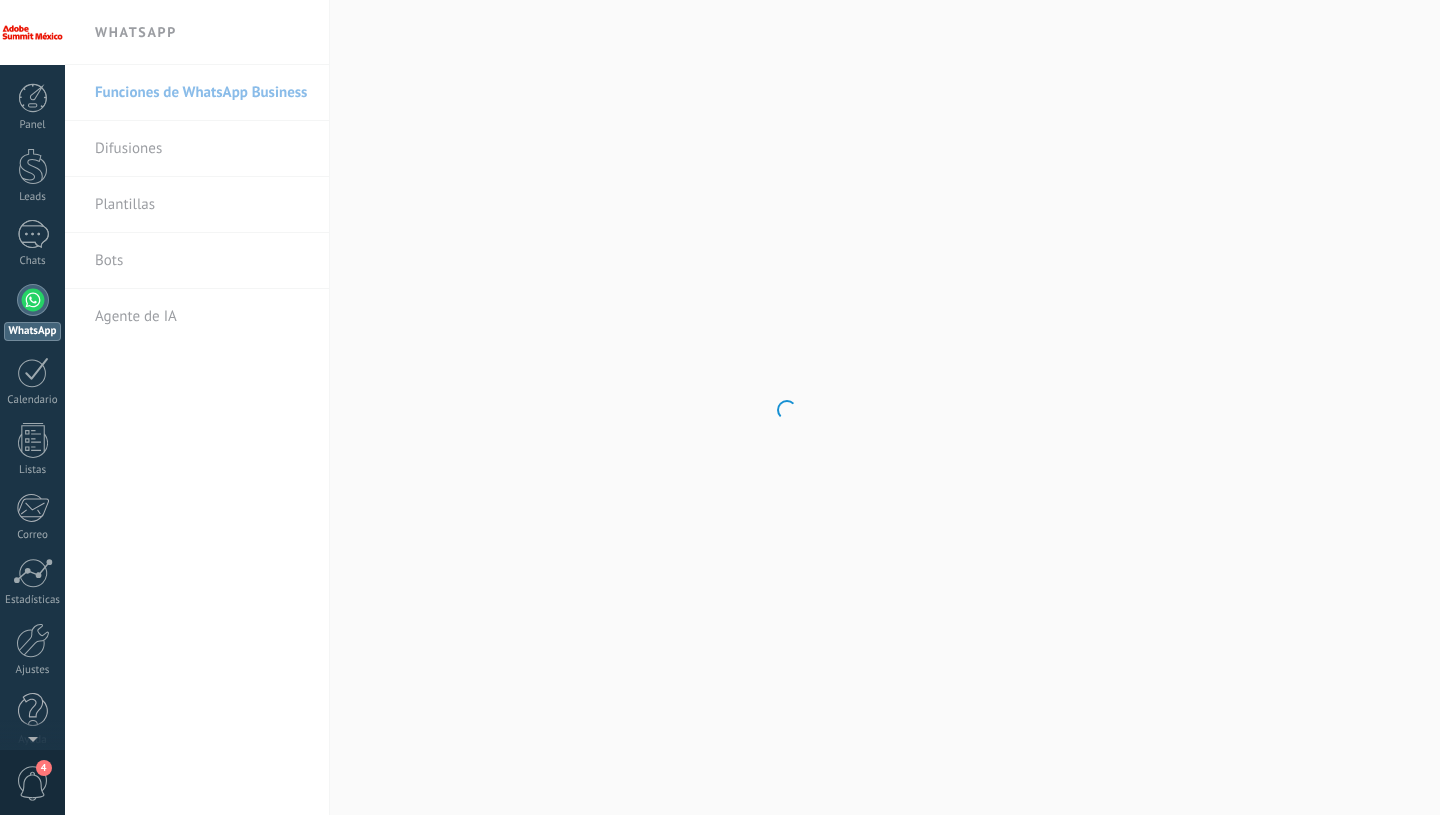 scroll, scrollTop: 0, scrollLeft: 0, axis: both 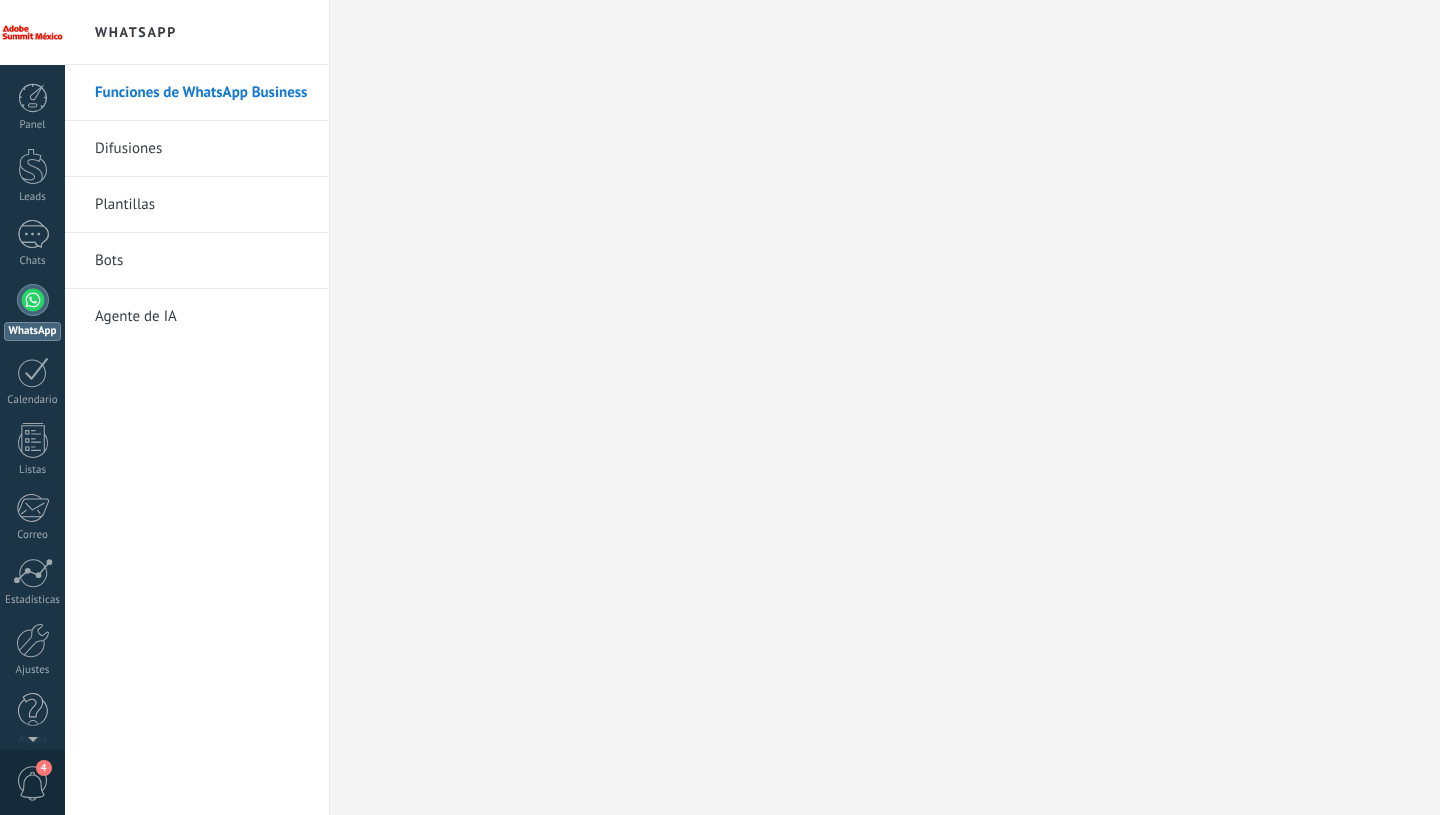 click on "Difusiones" at bounding box center (202, 149) 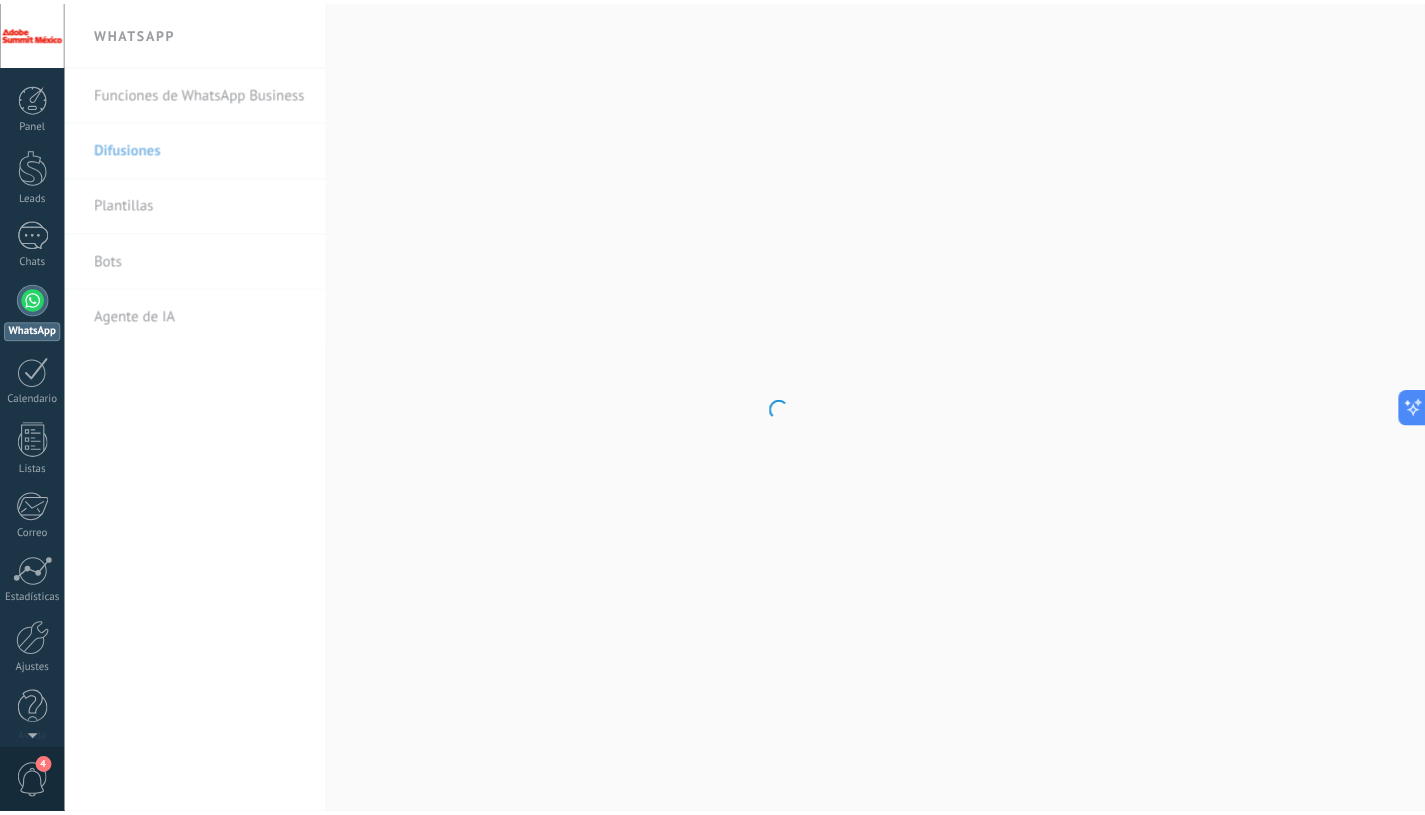 scroll, scrollTop: 760, scrollLeft: 0, axis: vertical 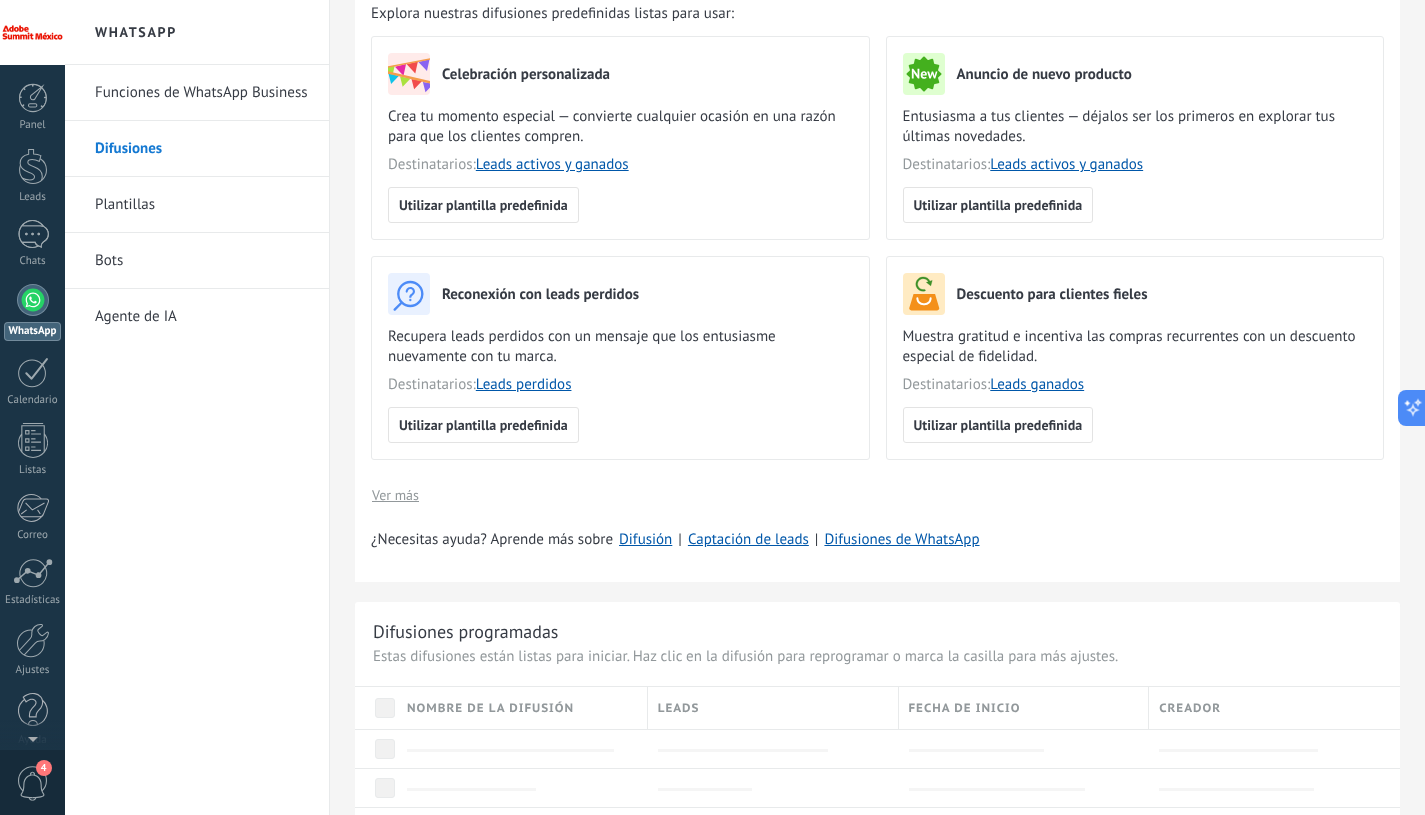 click on "Ver más" at bounding box center [395, 495] 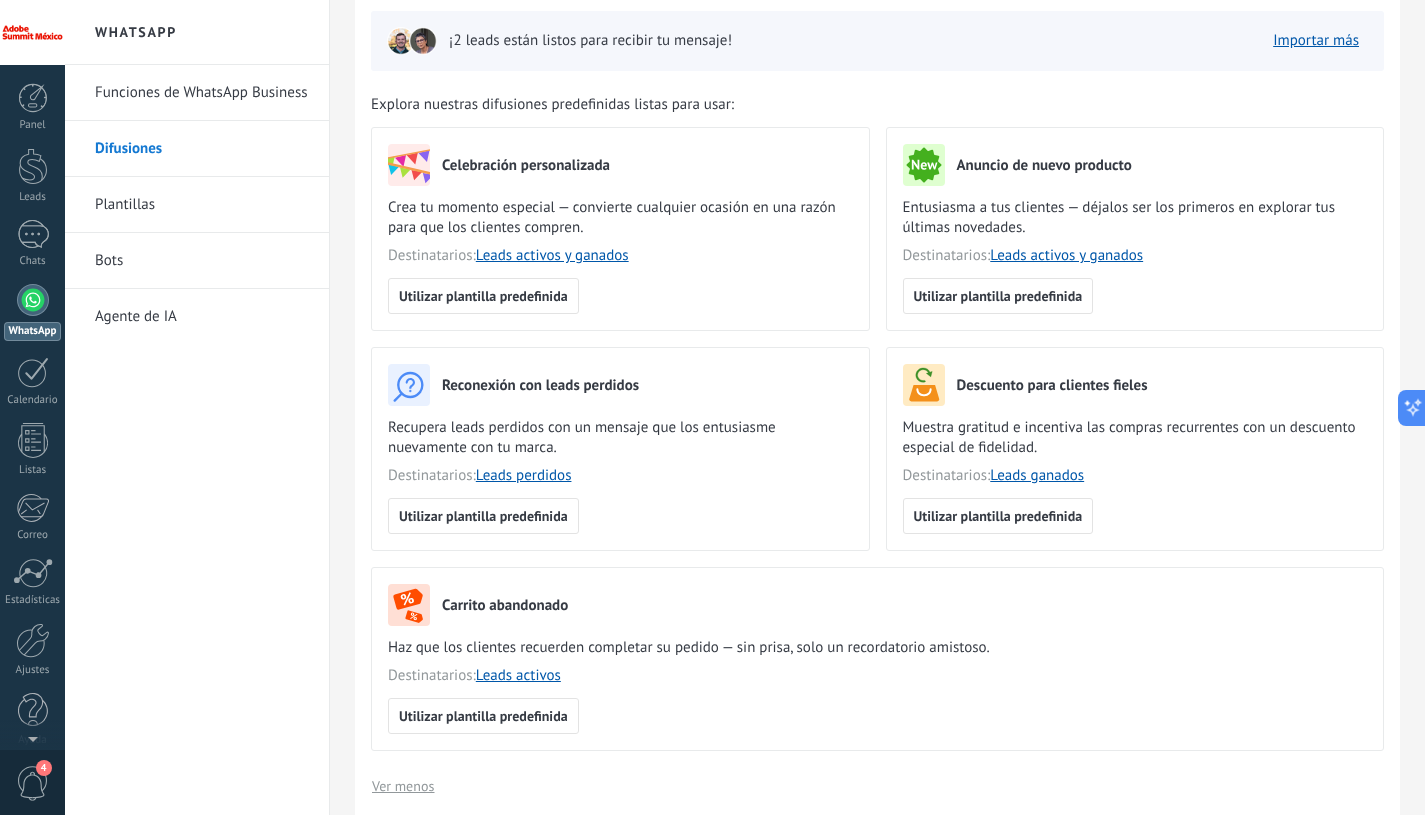 scroll, scrollTop: 0, scrollLeft: 0, axis: both 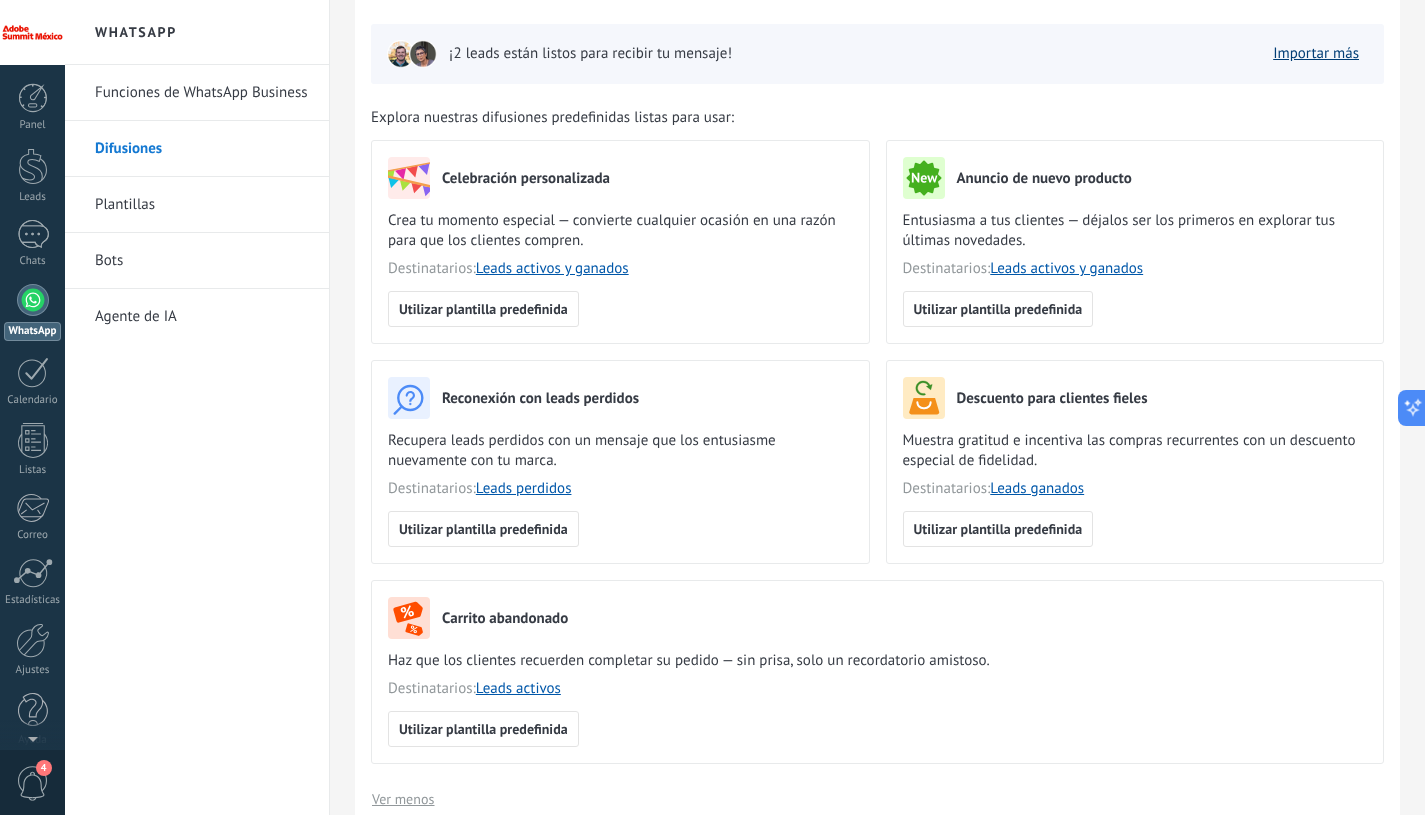 click on "Importar más" at bounding box center (1316, 53) 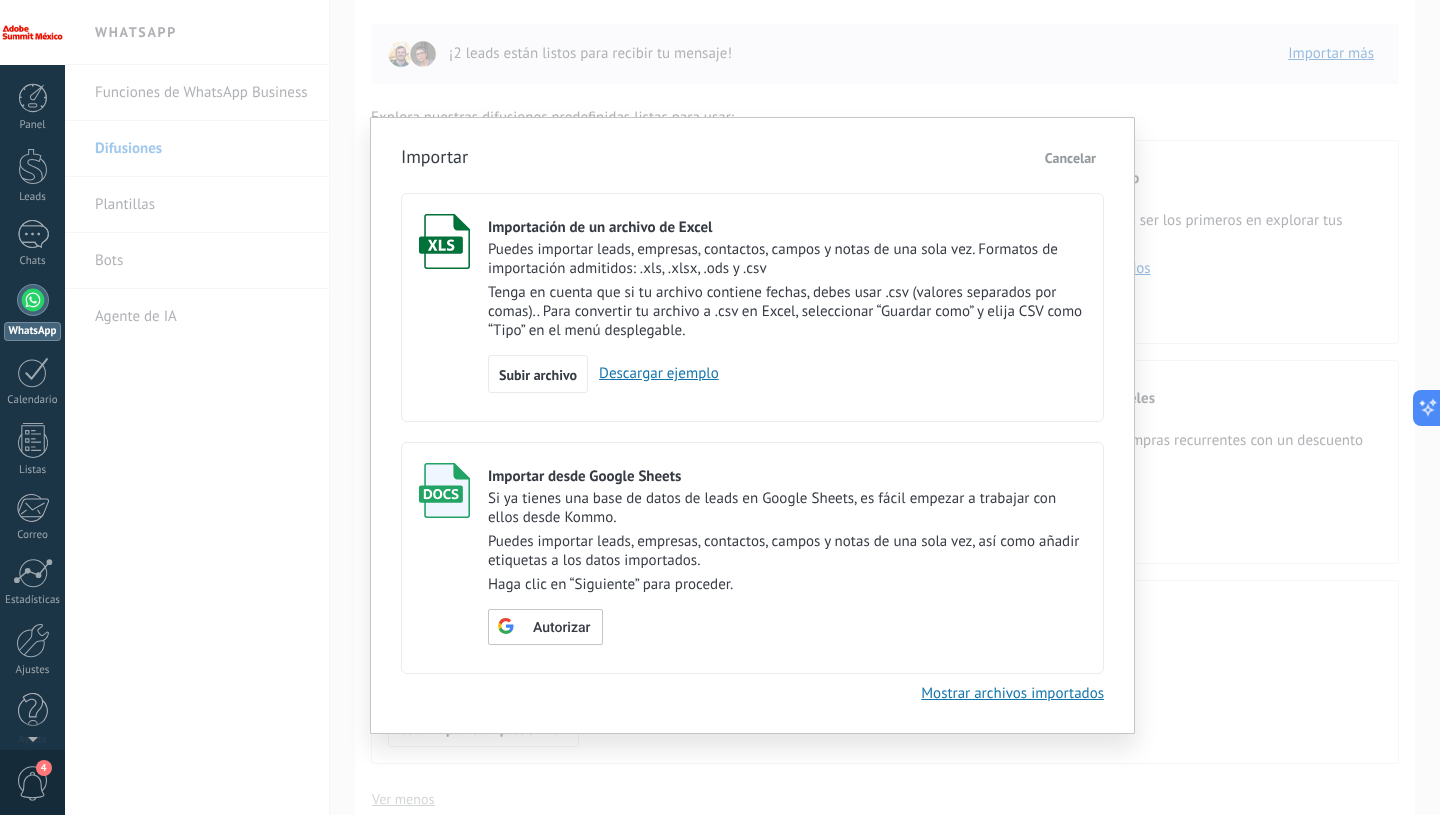 click on "Descargar ejemplo" at bounding box center [653, 373] 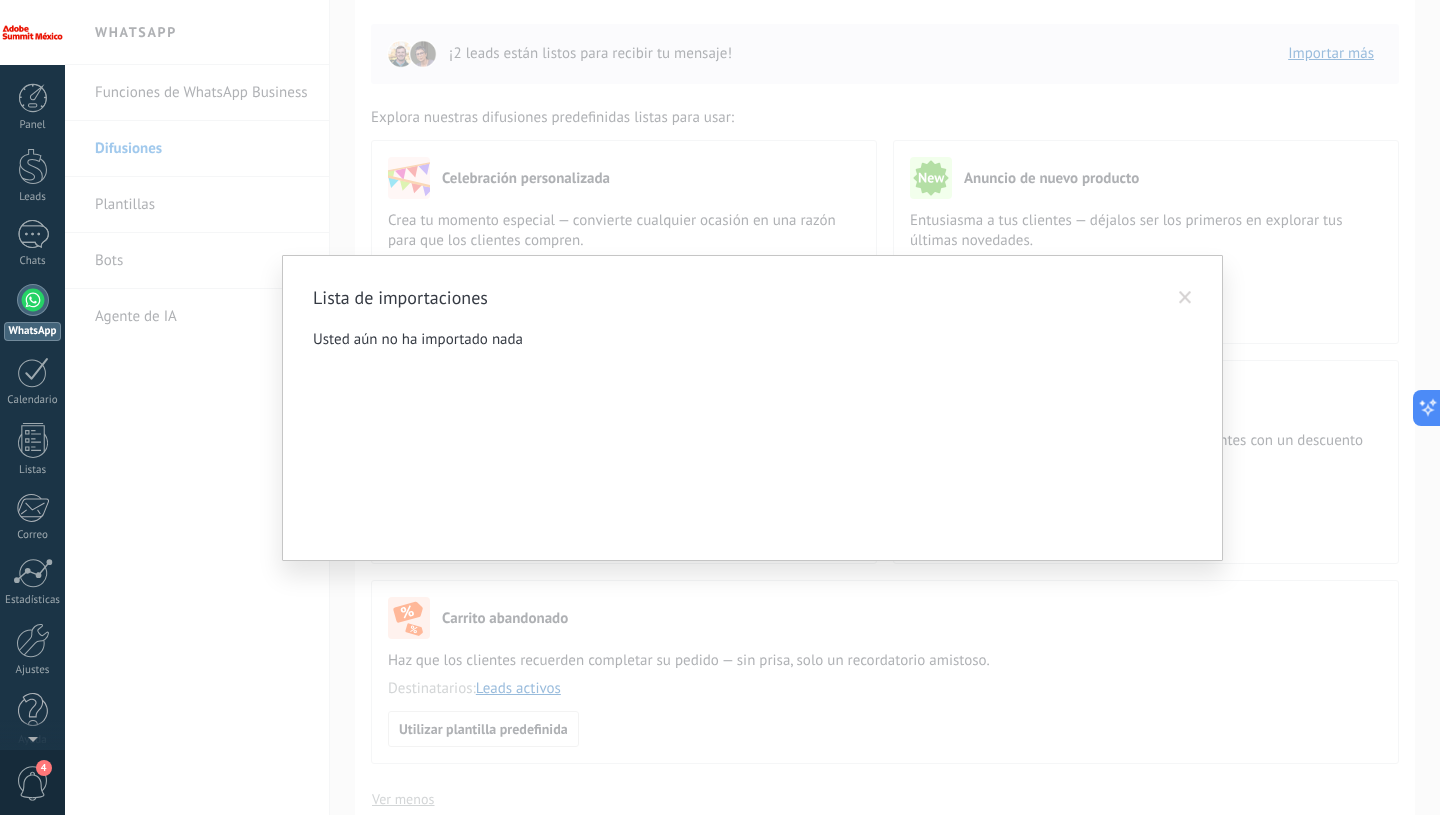 click at bounding box center (1185, 298) 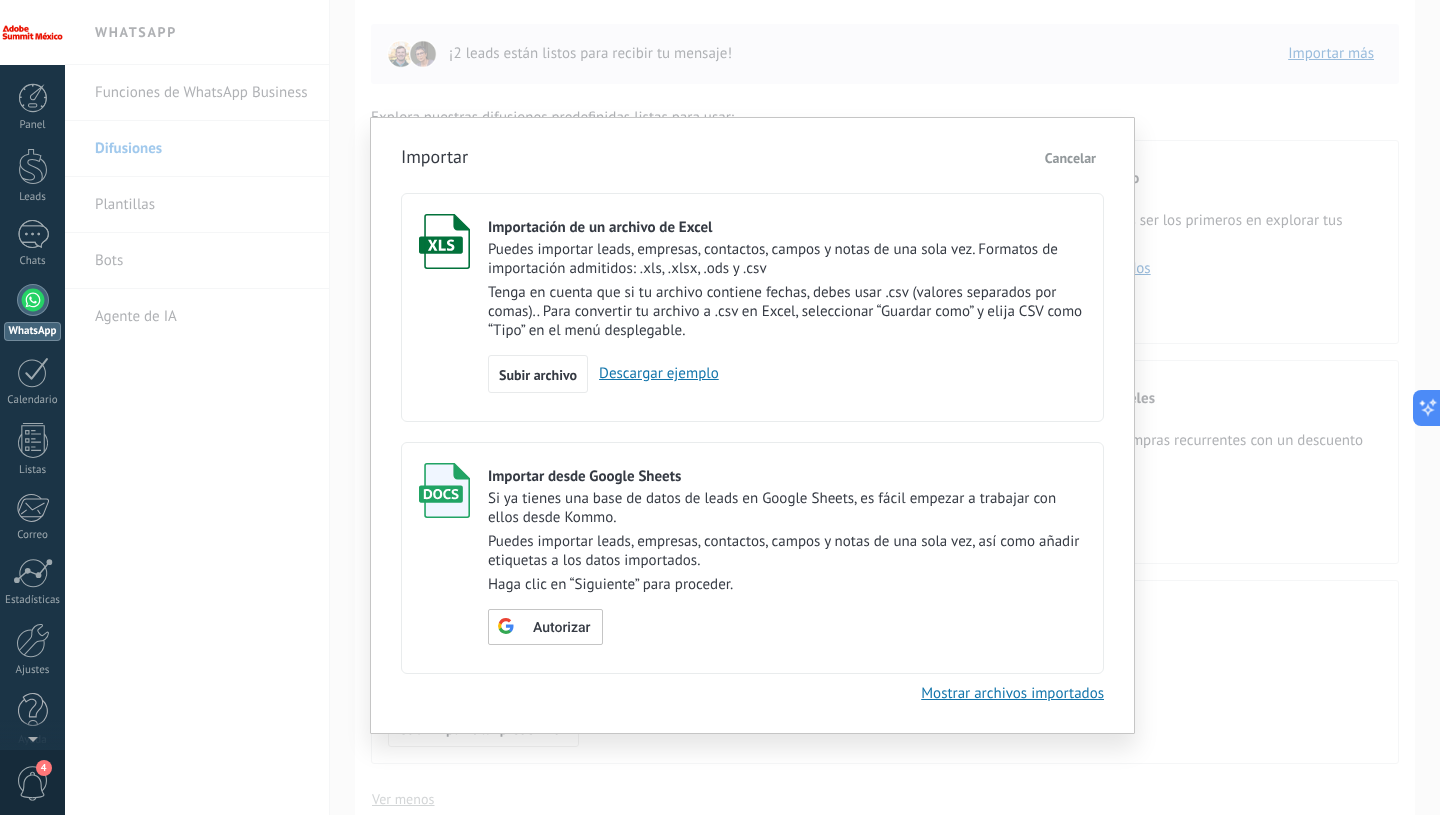 click on "Cancelar" at bounding box center (1070, 158) 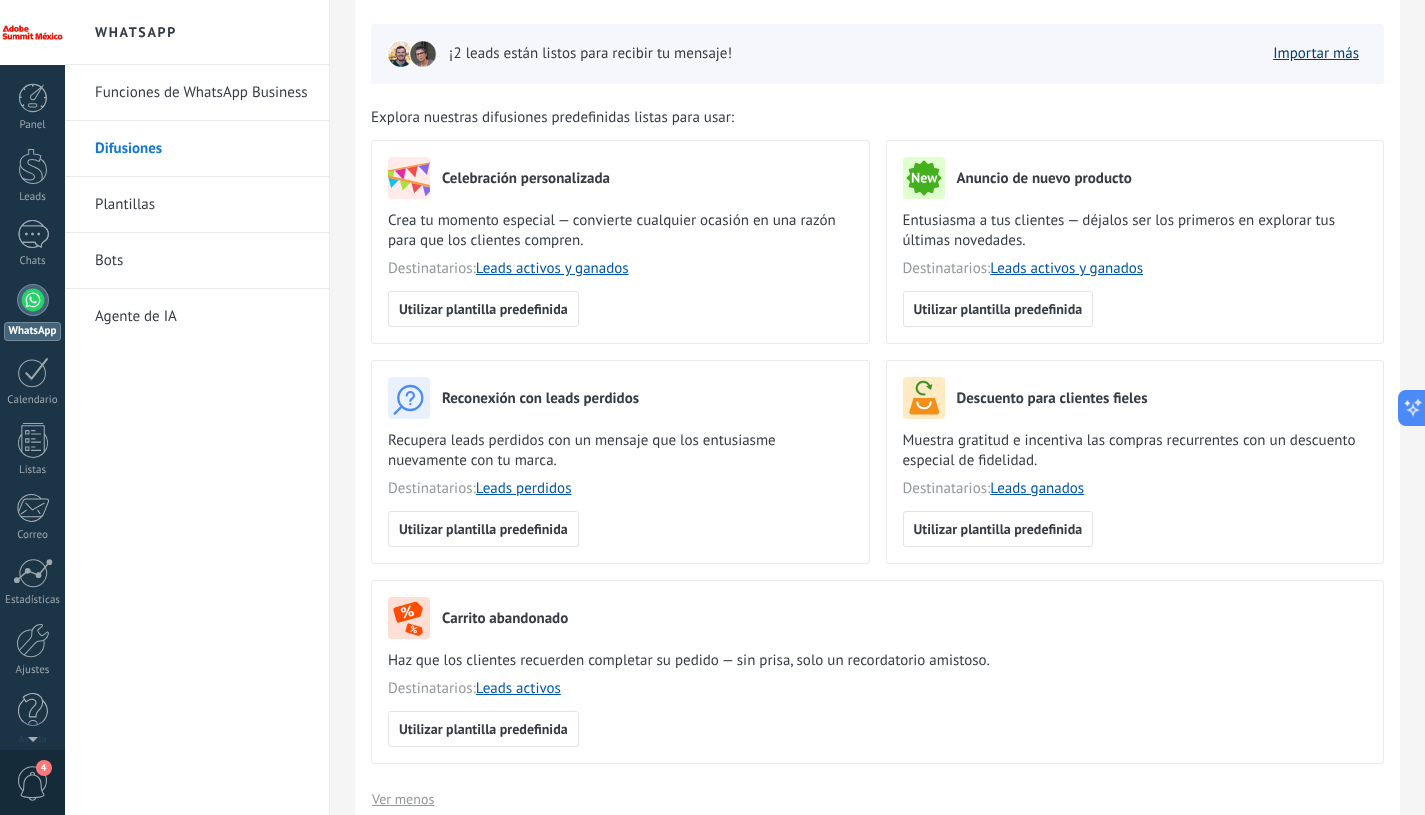 click on "Importar más" at bounding box center [1316, 53] 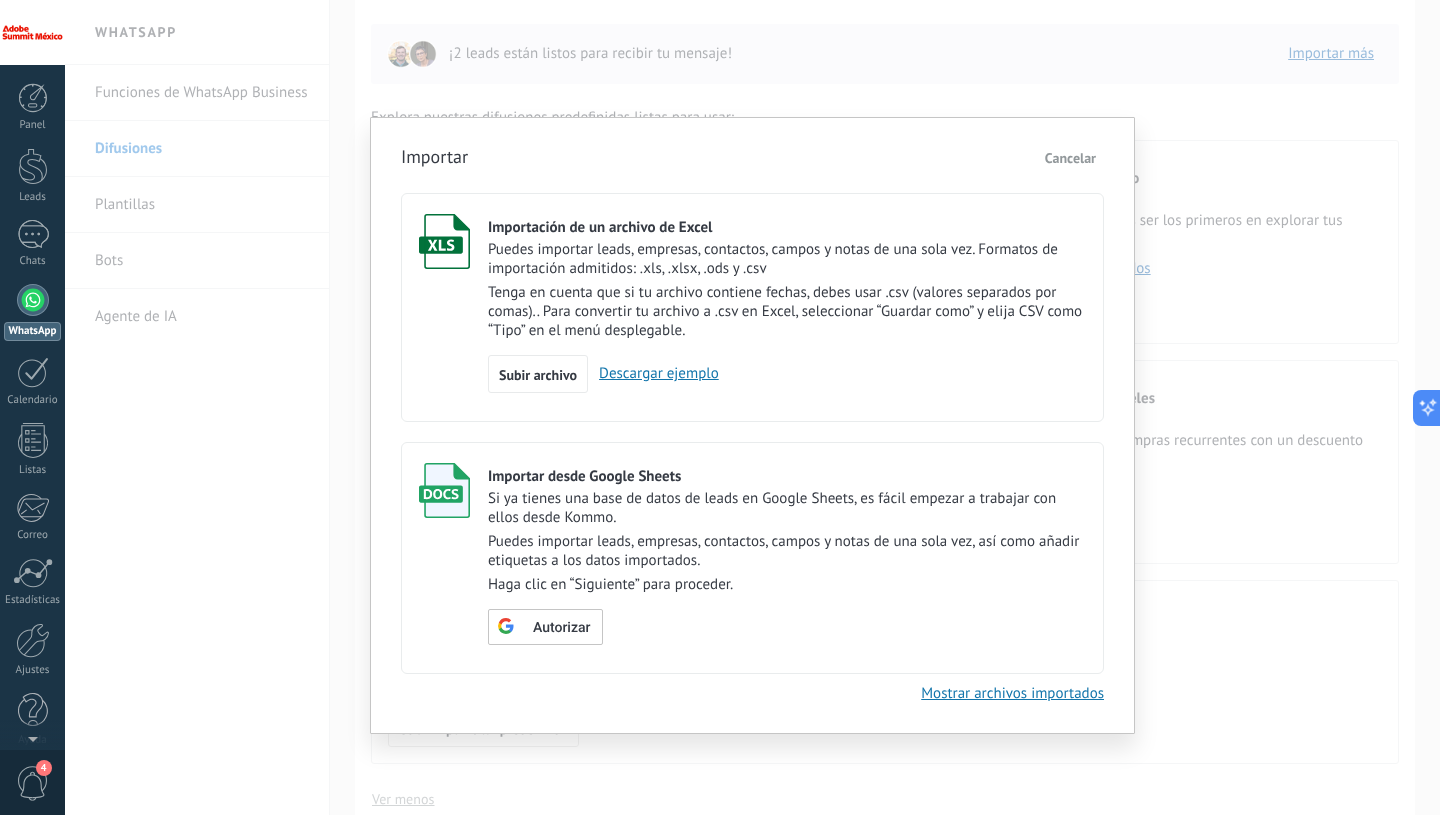 click on "Cancelar" at bounding box center (1070, 158) 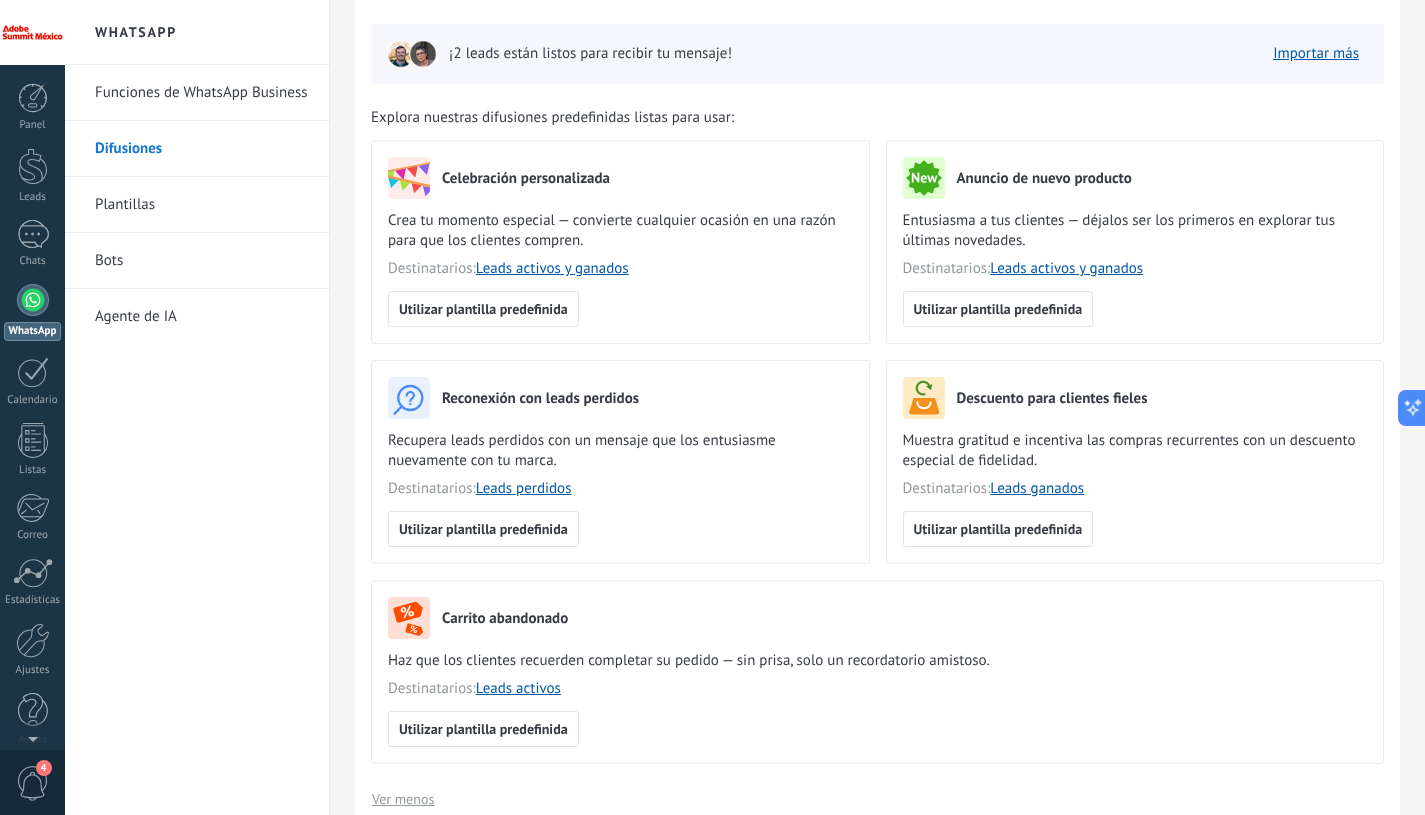 click at bounding box center [423, 54] 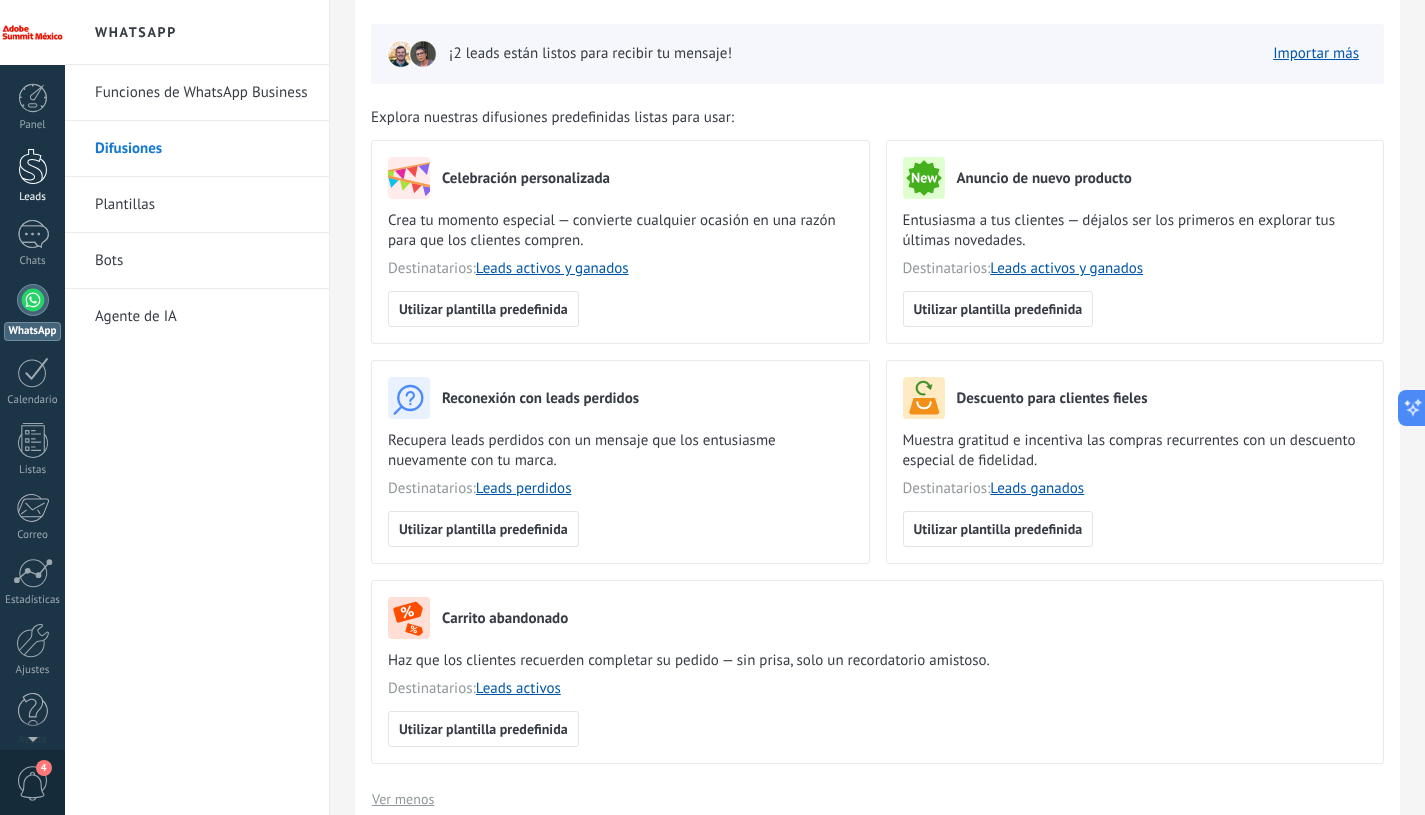click at bounding box center (33, 166) 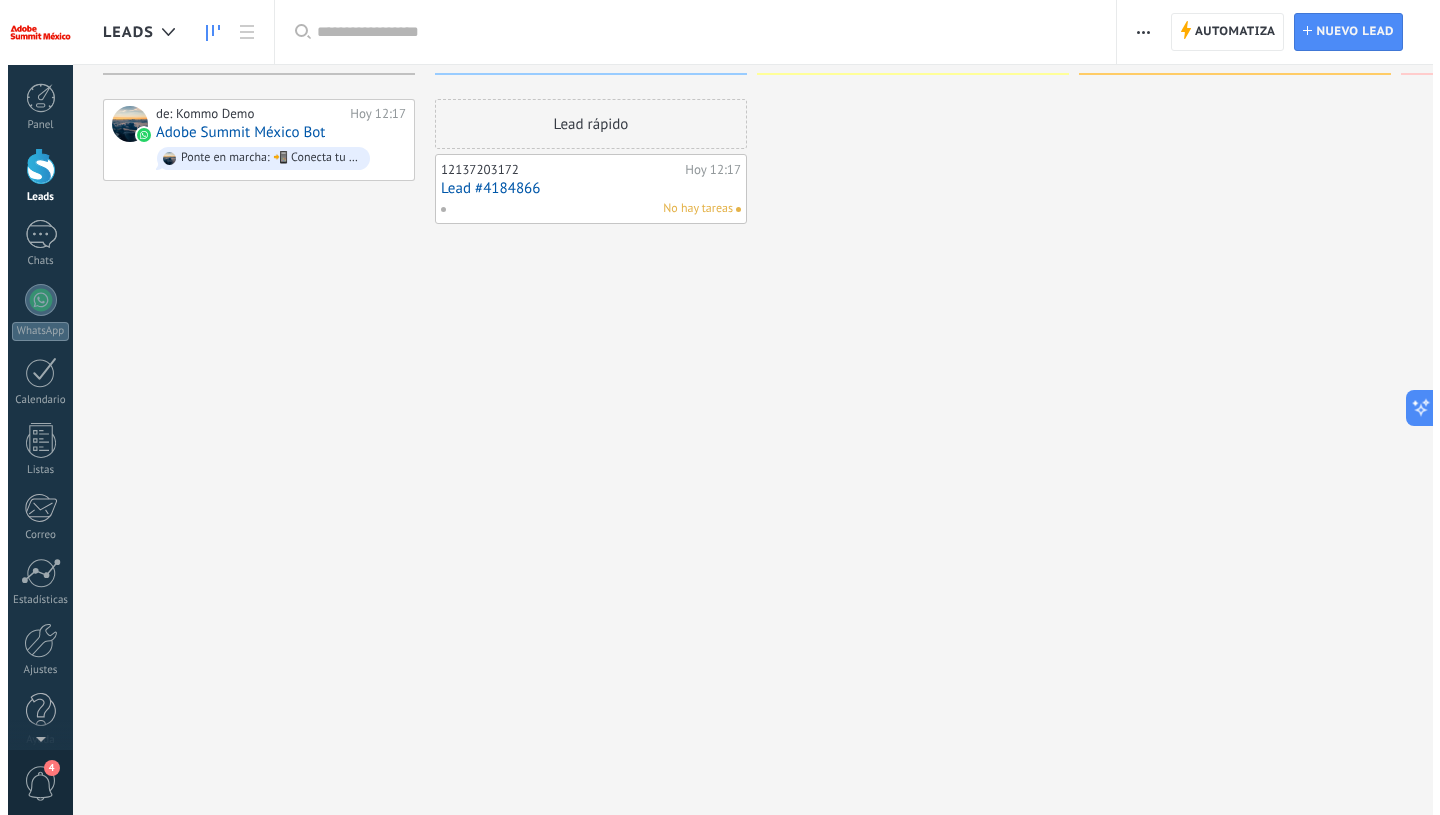 scroll, scrollTop: 0, scrollLeft: 0, axis: both 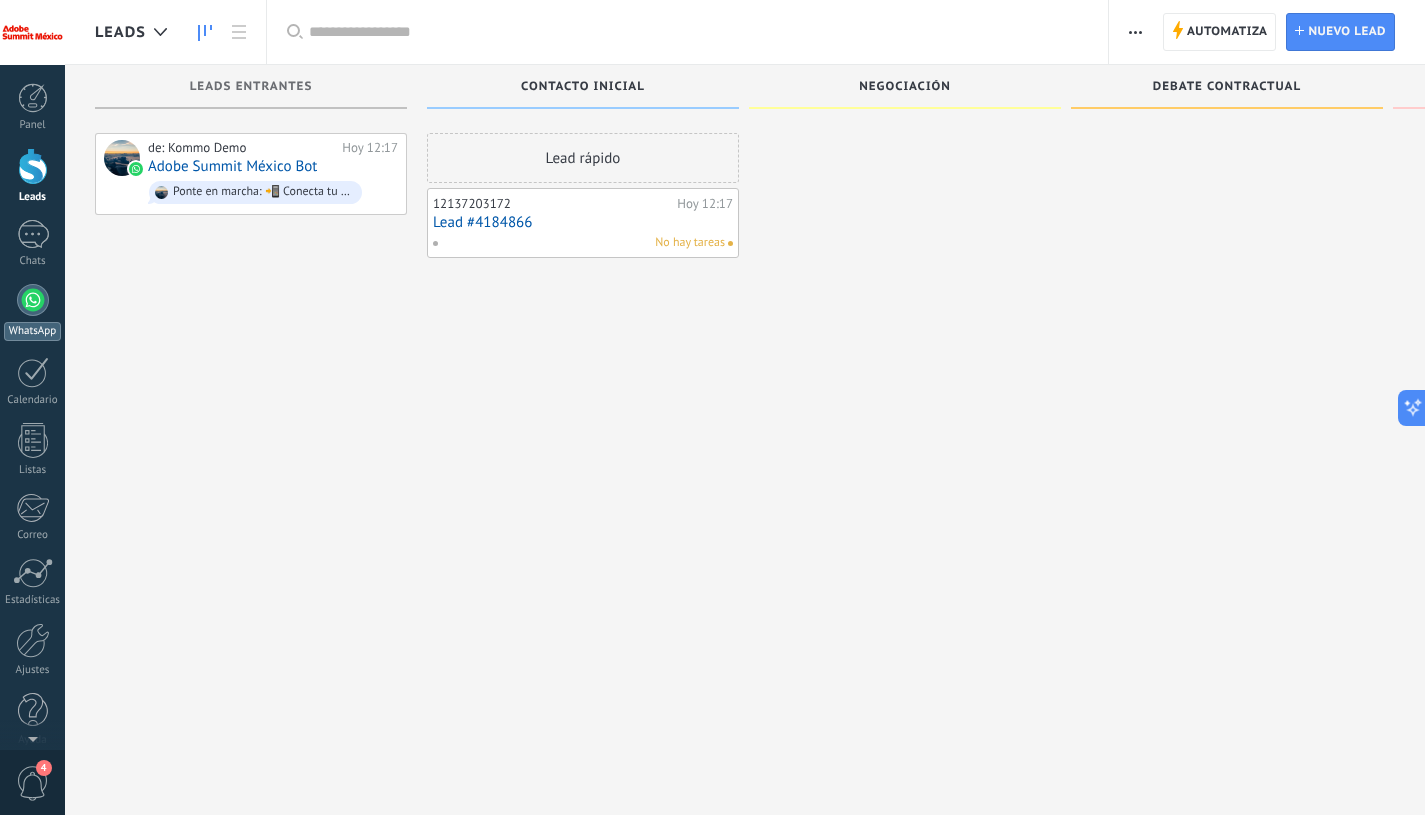 click at bounding box center (33, 300) 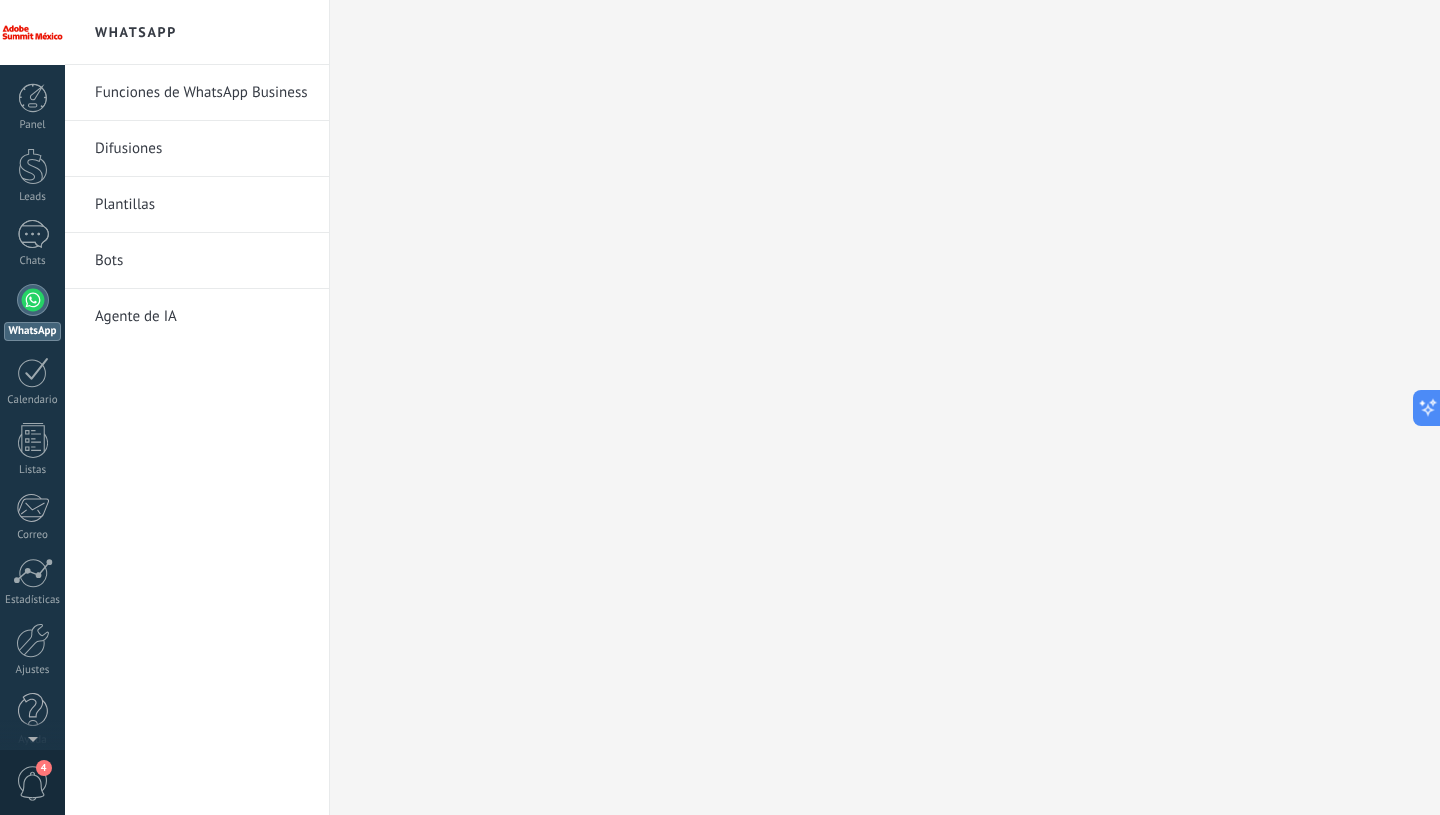click on "Plantillas" at bounding box center [202, 205] 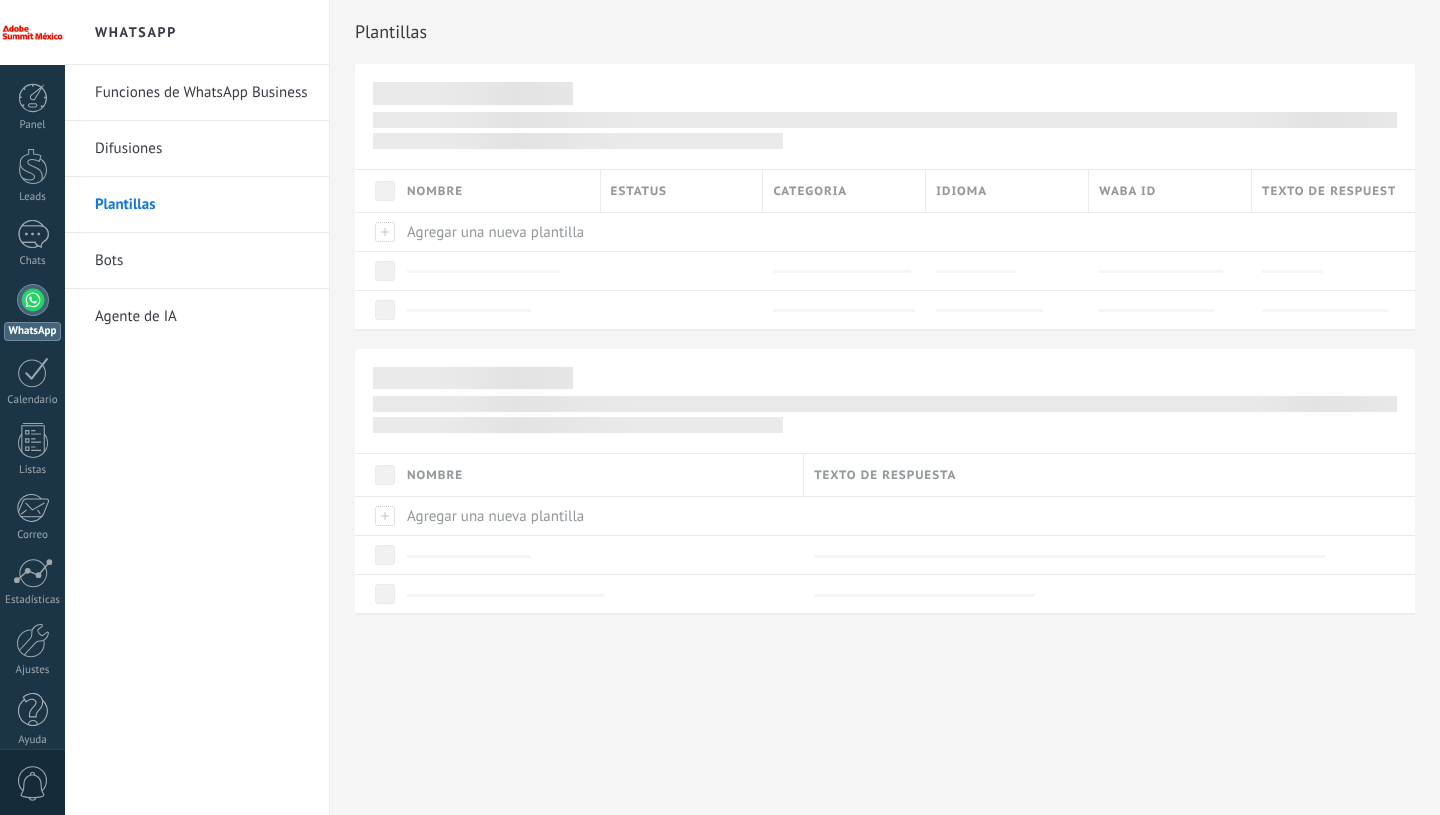 scroll, scrollTop: 0, scrollLeft: 0, axis: both 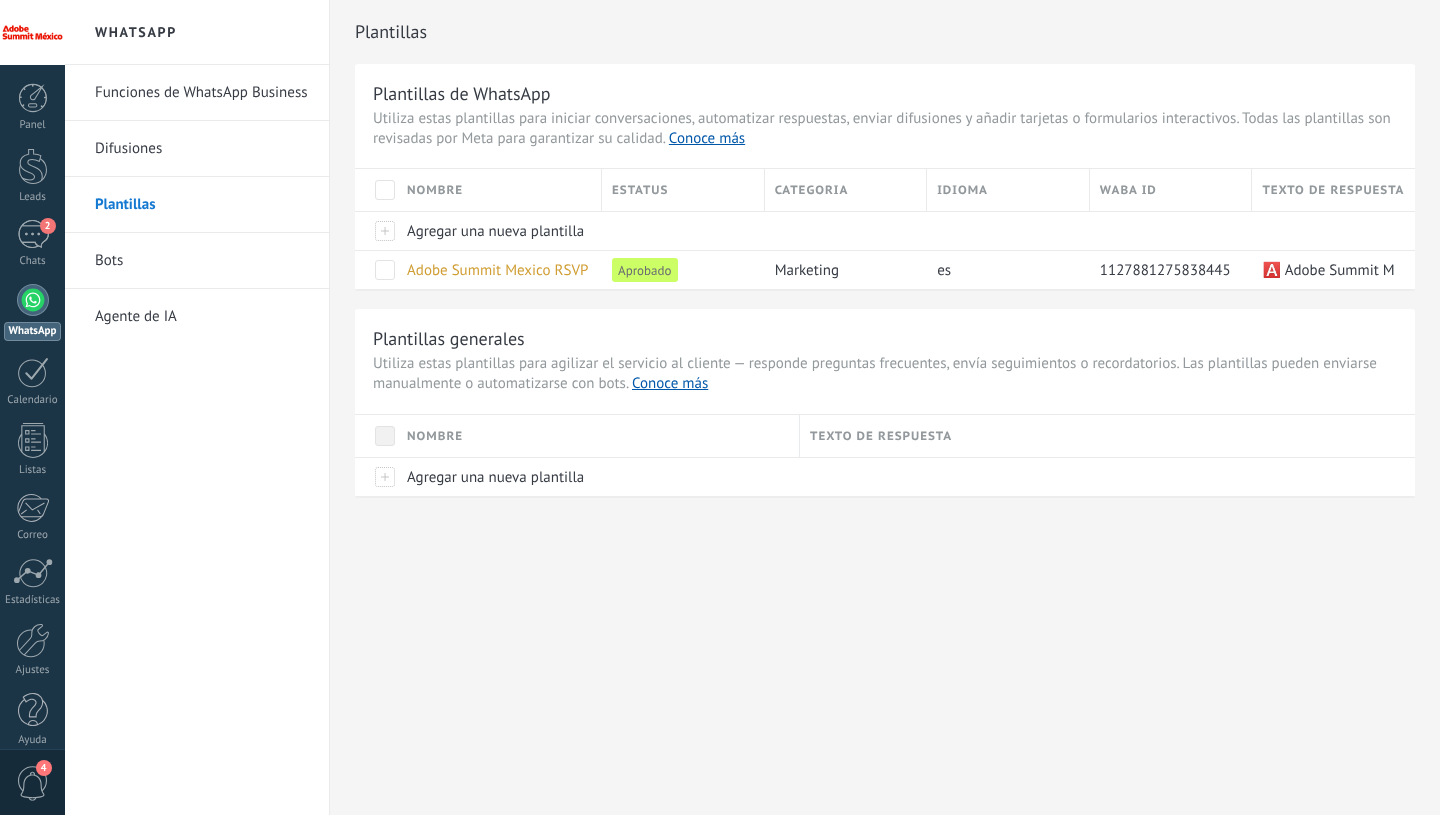 click on "Difusiones" at bounding box center [202, 149] 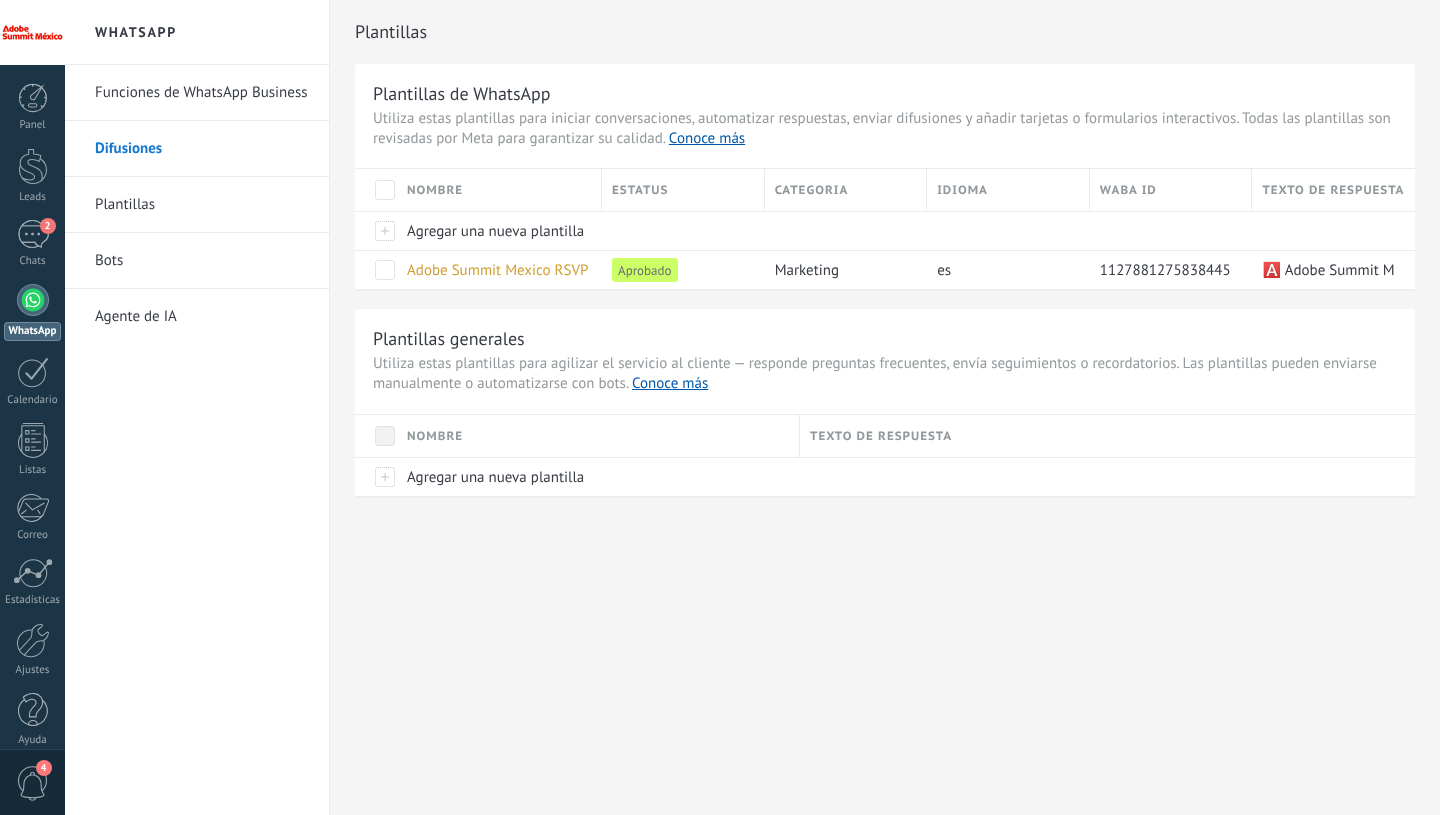 scroll, scrollTop: 0, scrollLeft: 0, axis: both 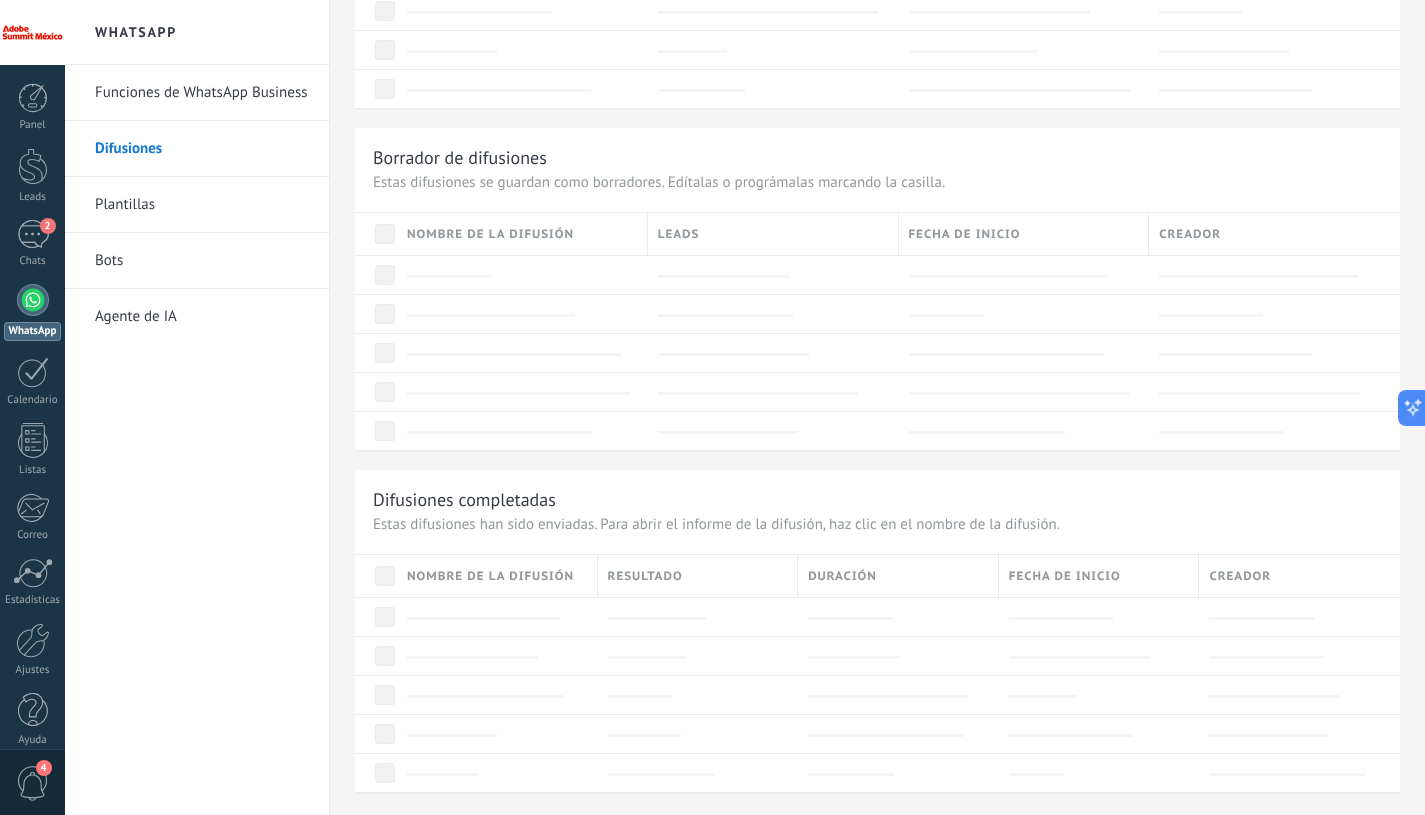 click on "Difusiones completadas" at bounding box center [877, 499] 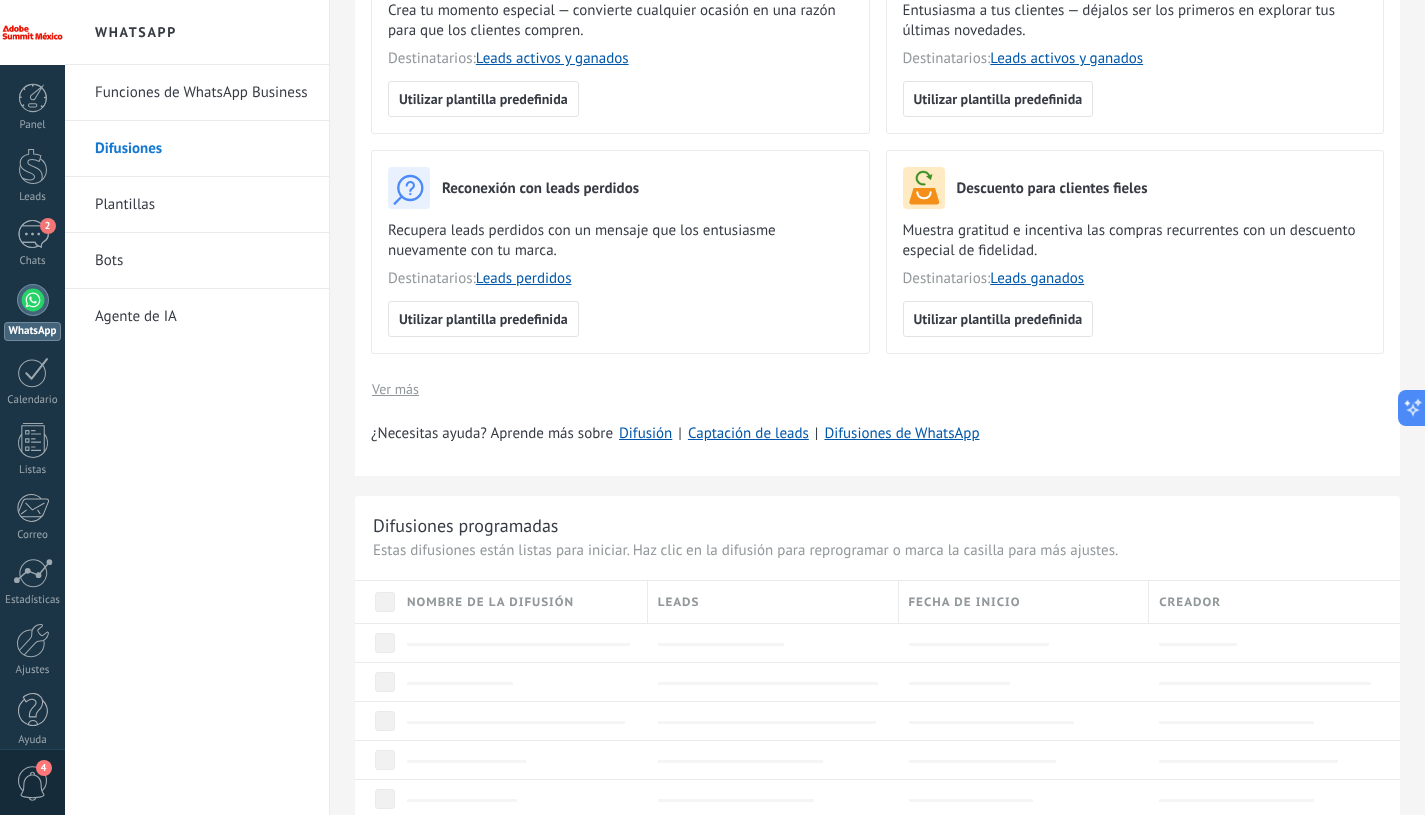 scroll, scrollTop: 277, scrollLeft: 0, axis: vertical 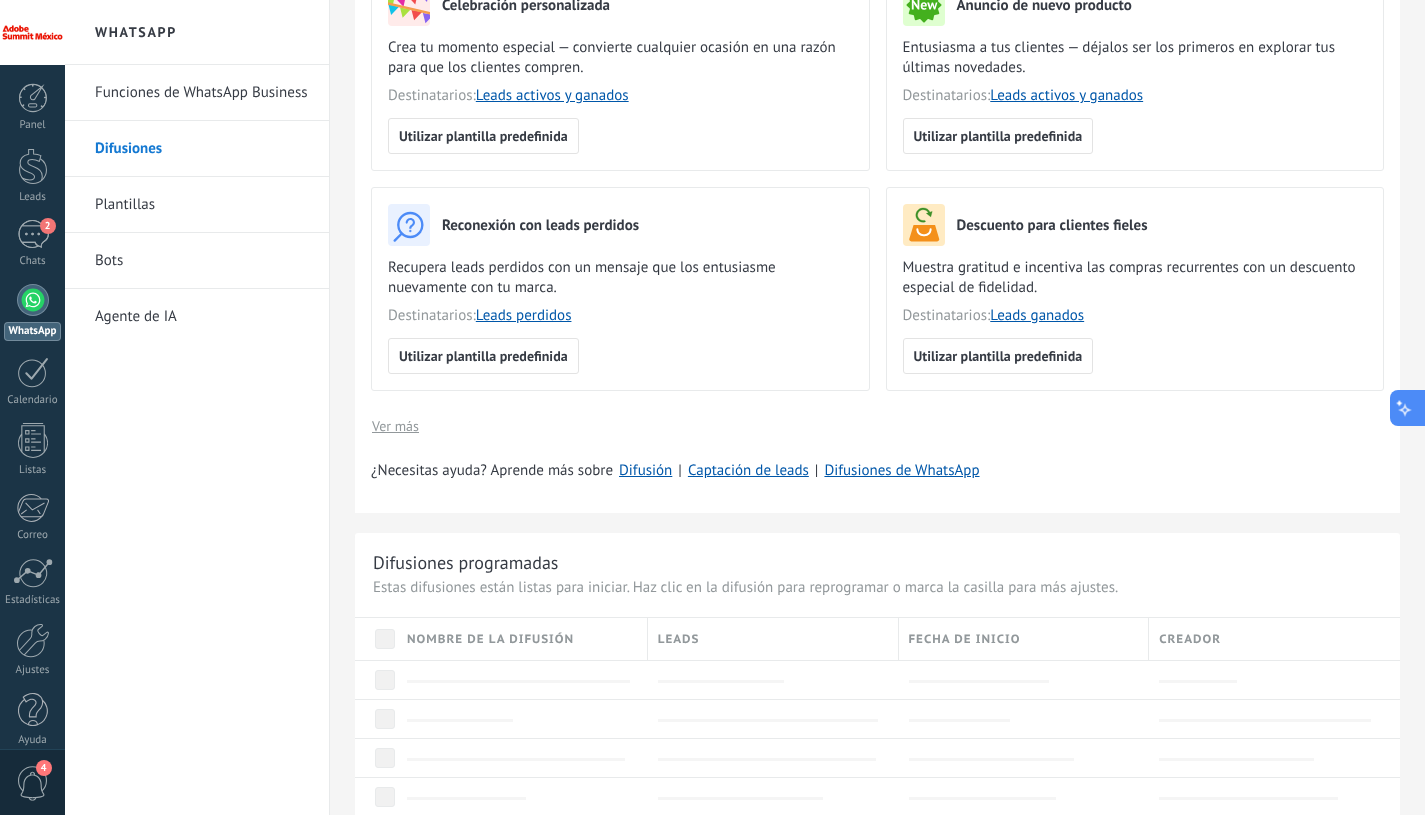 click 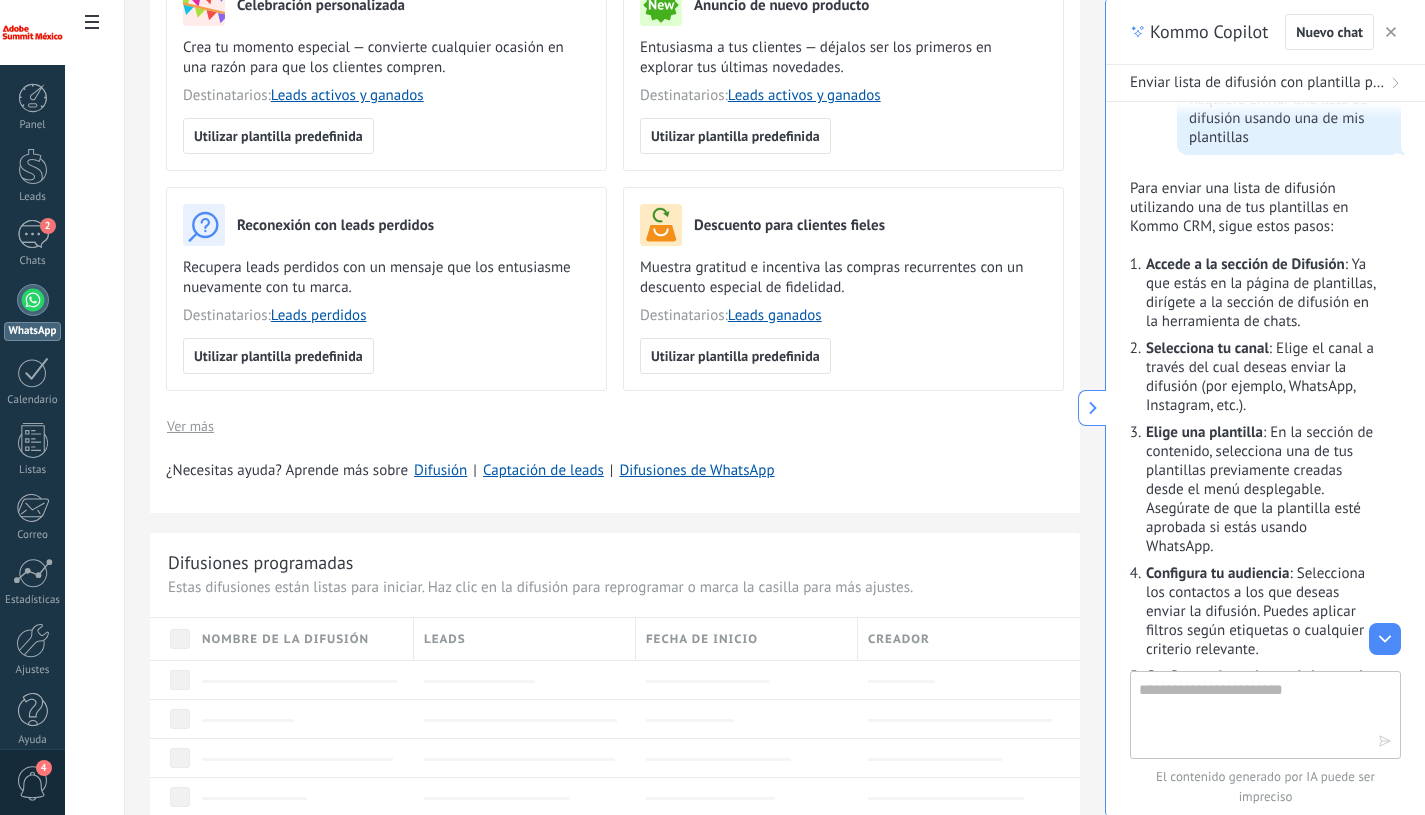 scroll, scrollTop: 89, scrollLeft: 0, axis: vertical 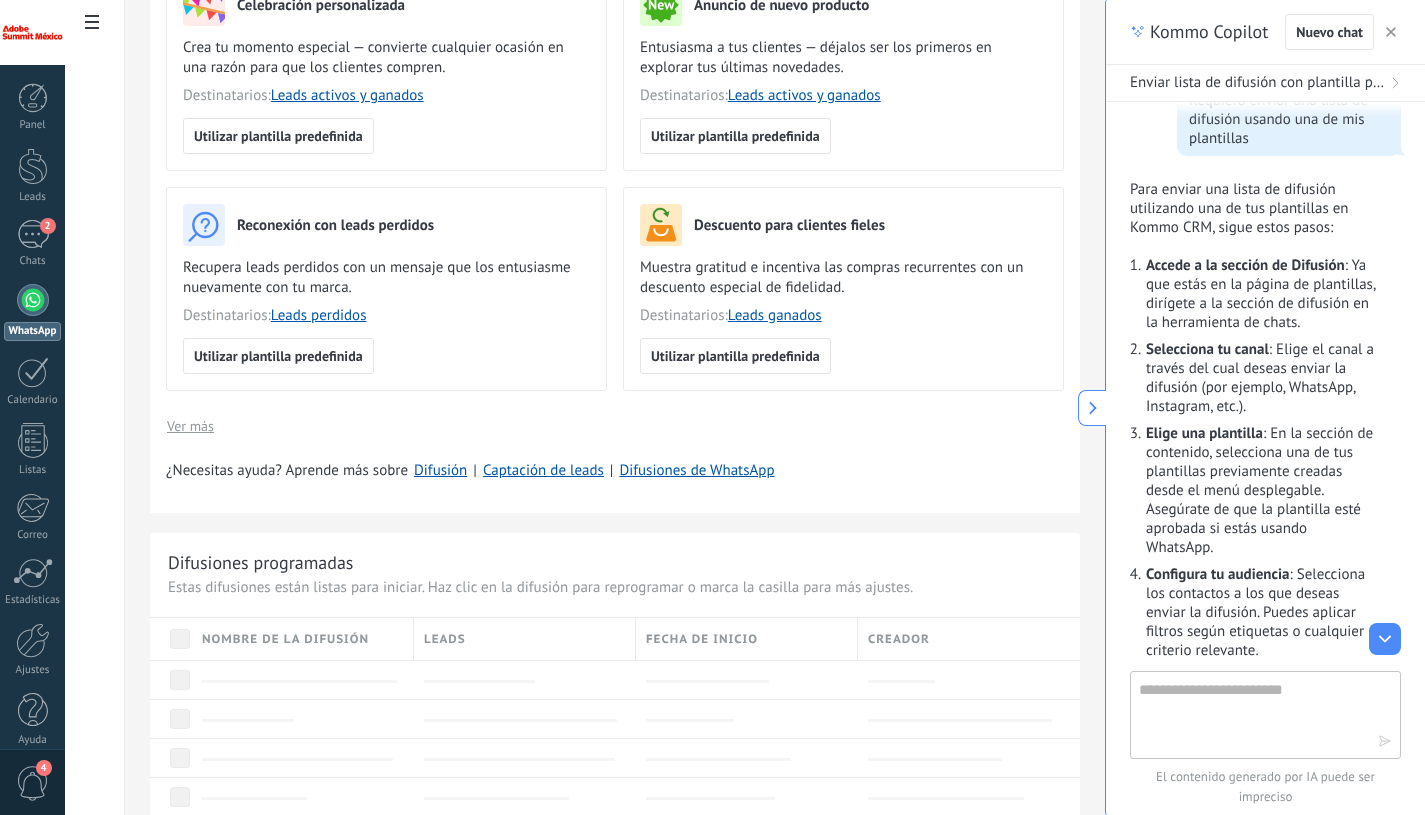 click on "Explora nuestras difusiones predefinidas listas para usar: Celebración personalizada Crea tu momento especial — convierte cualquier ocasión en una razón para que los clientes compren. Destinatarios:  Leads activos y ganados Utilizar plantilla predefinida Anuncio de nuevo producto Entusiasma a tus clientes — déjalos ser los primeros en explorar tus últimas novedades. Destinatarios:  Leads activos y ganados Utilizar plantilla predefinida Reconexión con leads perdidos Recupera leads perdidos con un mensaje que los entusiasme nuevamente con tu marca. Destinatarios:  Leads perdidos Utilizar plantilla predefinida Descuento para clientes fieles Muestra gratitud e incentiva las compras recurrentes con un descuento especial de fidelidad. Destinatarios:  Leads ganados Utilizar plantilla predefinida Ver más" at bounding box center (615, 188) 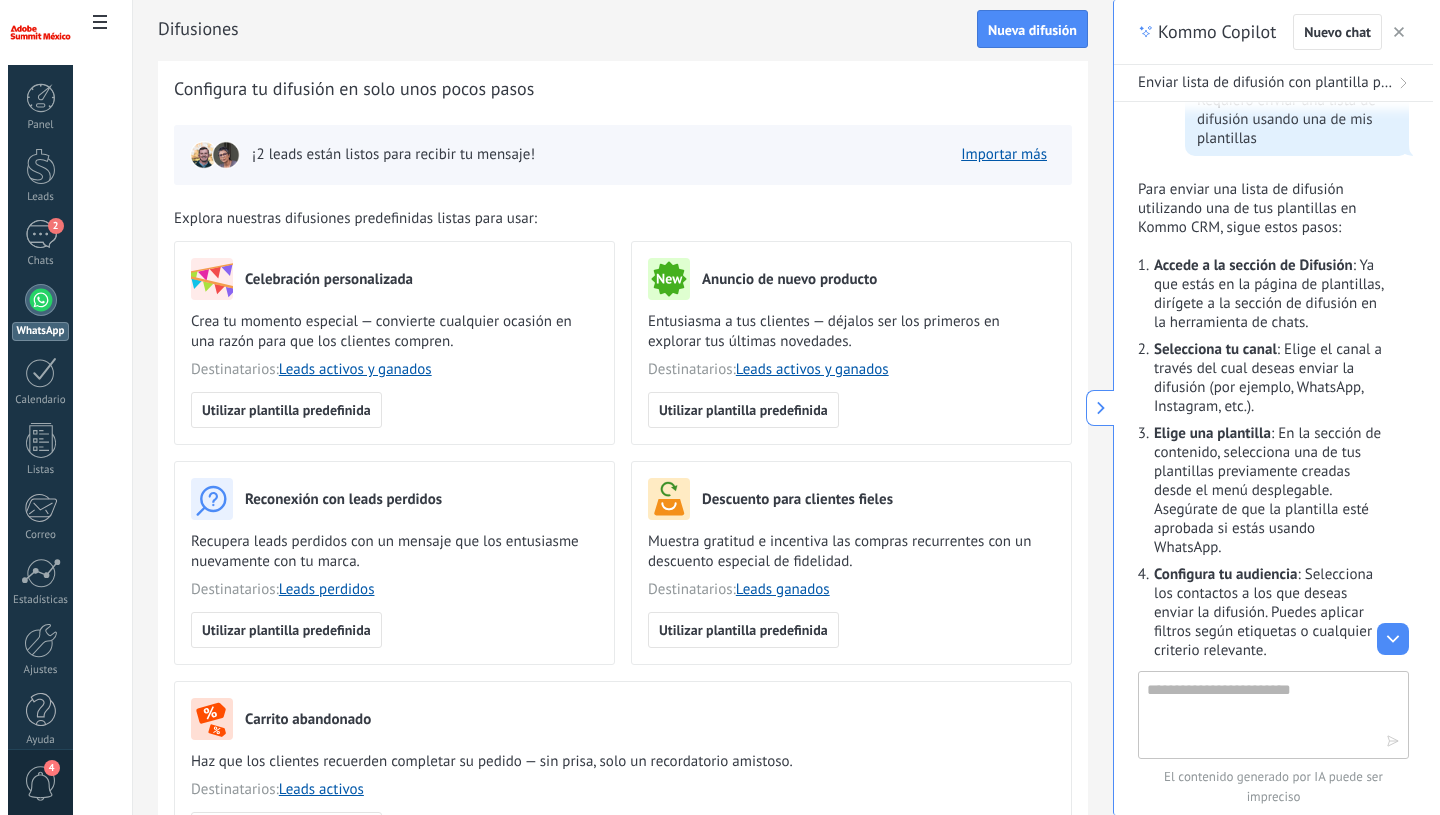 scroll, scrollTop: 0, scrollLeft: 0, axis: both 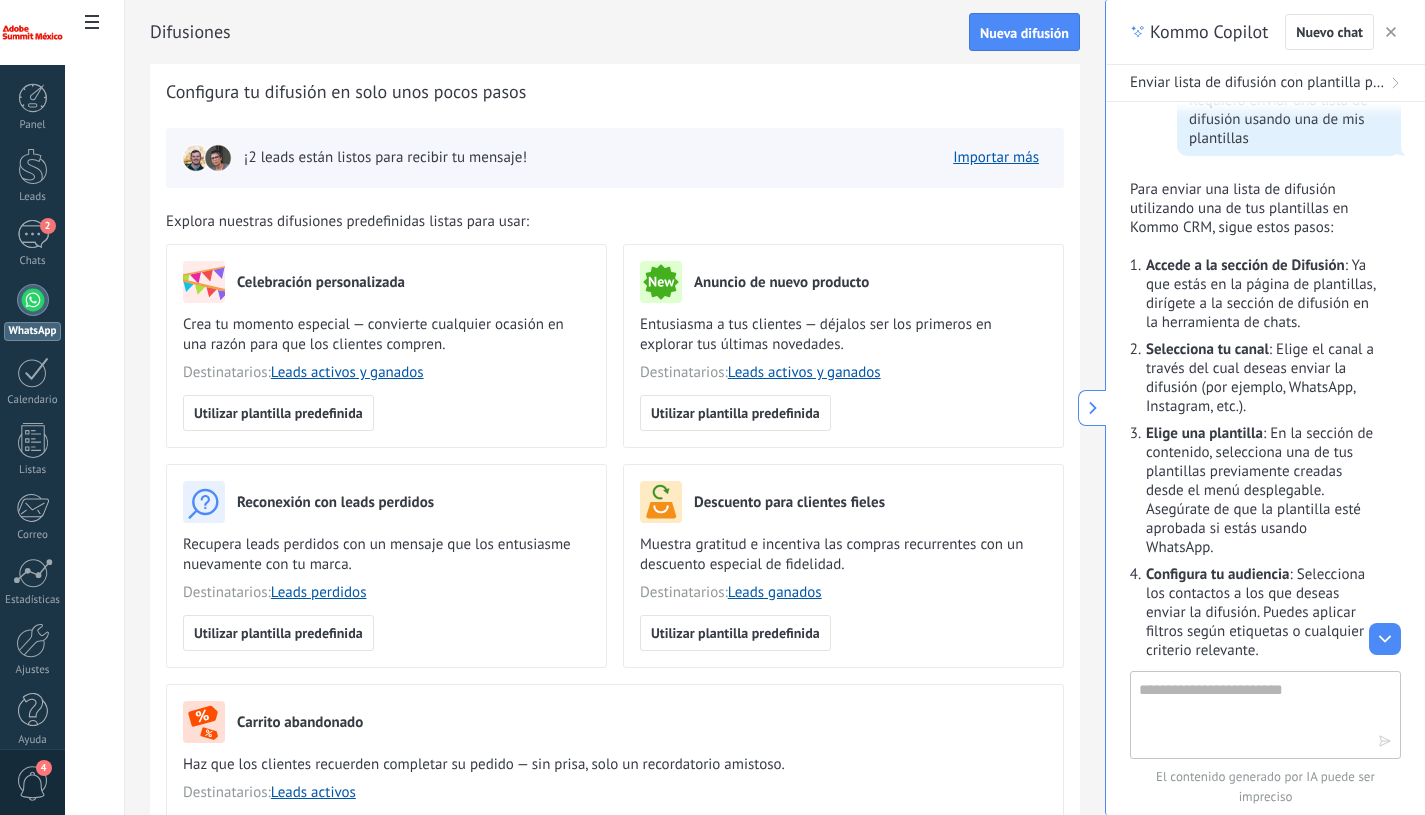 click on "Explora nuestras difusiones predefinidas listas para usar:" at bounding box center (347, 222) 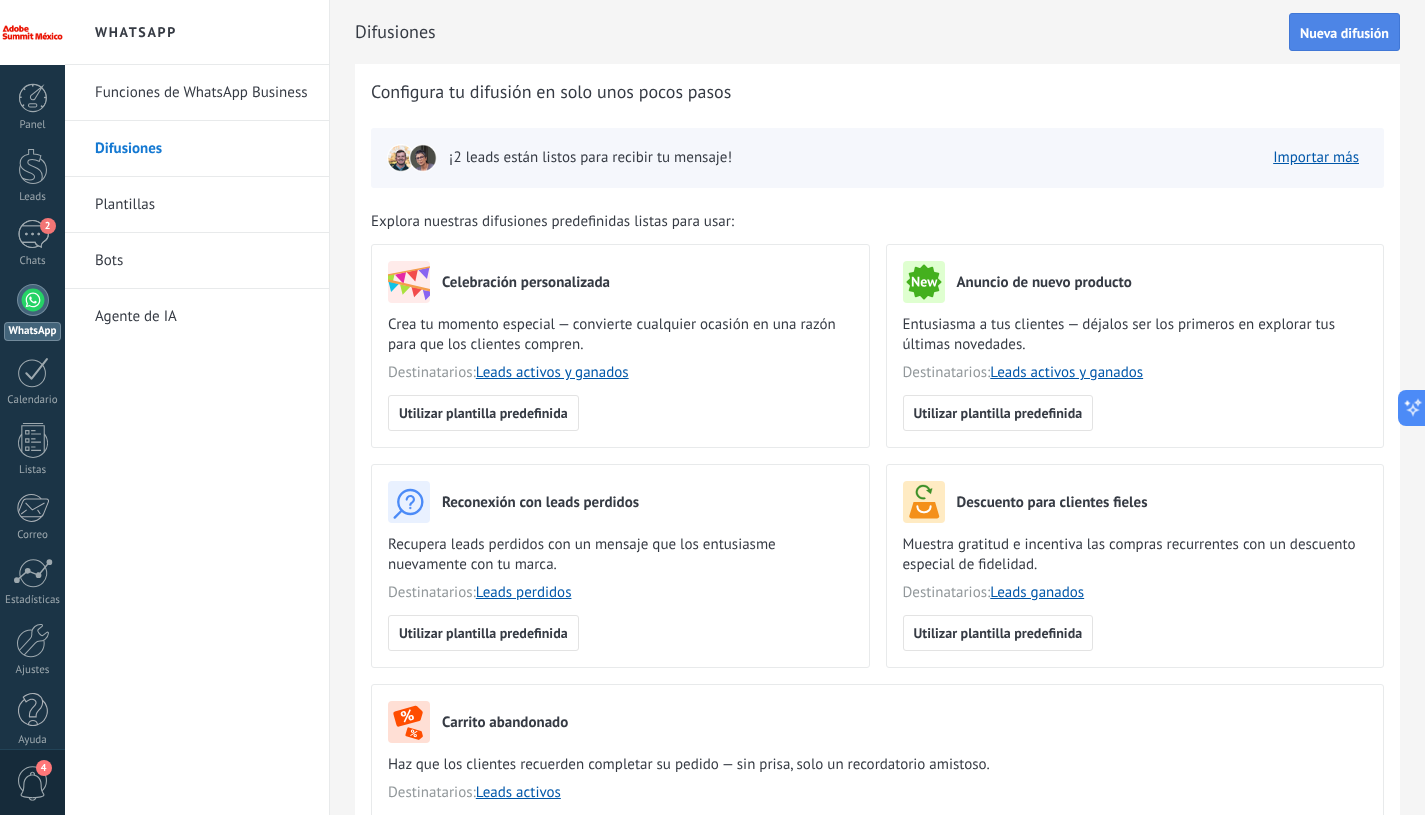 click on "Nueva difusión" at bounding box center [1344, 33] 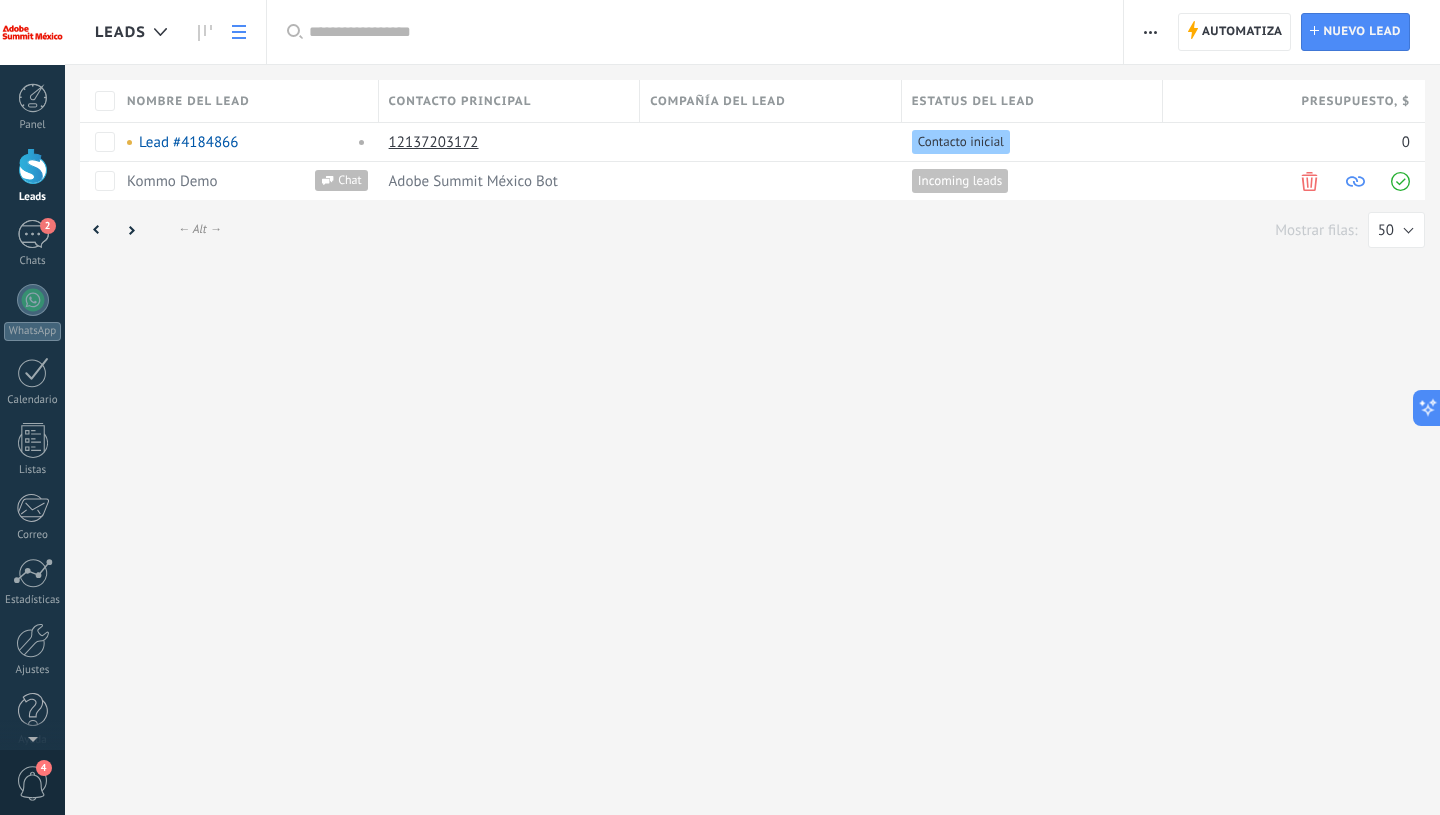 click on ".abccls-1,.abccls-2{fill-rule:evenodd}.abccls-2{fill:#fff} .abfcls-1{fill:none}.abfcls-2{fill:#fff} .abncls-1{isolation:isolate}.abncls-2{opacity:.06}.abncls-2,.abncls-3,.abncls-6{mix-blend-mode:multiply}.abncls-3{opacity:.15}.abncls-4,.abncls-8{fill:#fff}.abncls-5{fill:url(#abnlinear-gradient)}.abncls-6{opacity:.04}.abncls-7{fill:url(#abnlinear-gradient-2)}.abncls-8{fill-rule:evenodd} .abqst0{fill:#ffa200} .abwcls-1{fill:#252525} .cls-1{isolation:isolate} .acicls-1{fill:none} .aclcls-1{fill:#232323} .acnst0{display:none} .addcls-1,.addcls-2{fill:none;stroke-miterlimit:10}.addcls-1{stroke:#dfe0e5}.addcls-2{stroke:#a1a7ab} .adecls-1,.adecls-2{fill:none;stroke-miterlimit:10}.adecls-1{stroke:#dfe0e5}.adecls-2{stroke:#a1a7ab} .adqcls-1{fill:#8591a5;fill-rule:evenodd} .aeccls-1{fill:#5c9f37} .aeecls-1{fill:#f86161} .aejcls-1{fill:#8591a5;fill-rule:evenodd} .aekcls-1{fill-rule:evenodd} .aelcls-1{fill-rule:evenodd;fill:currentColor} .aemcls-1{fill-rule:evenodd;fill:currentColor} .aercls-2{fill:#24bc8c}" at bounding box center (720, 407) 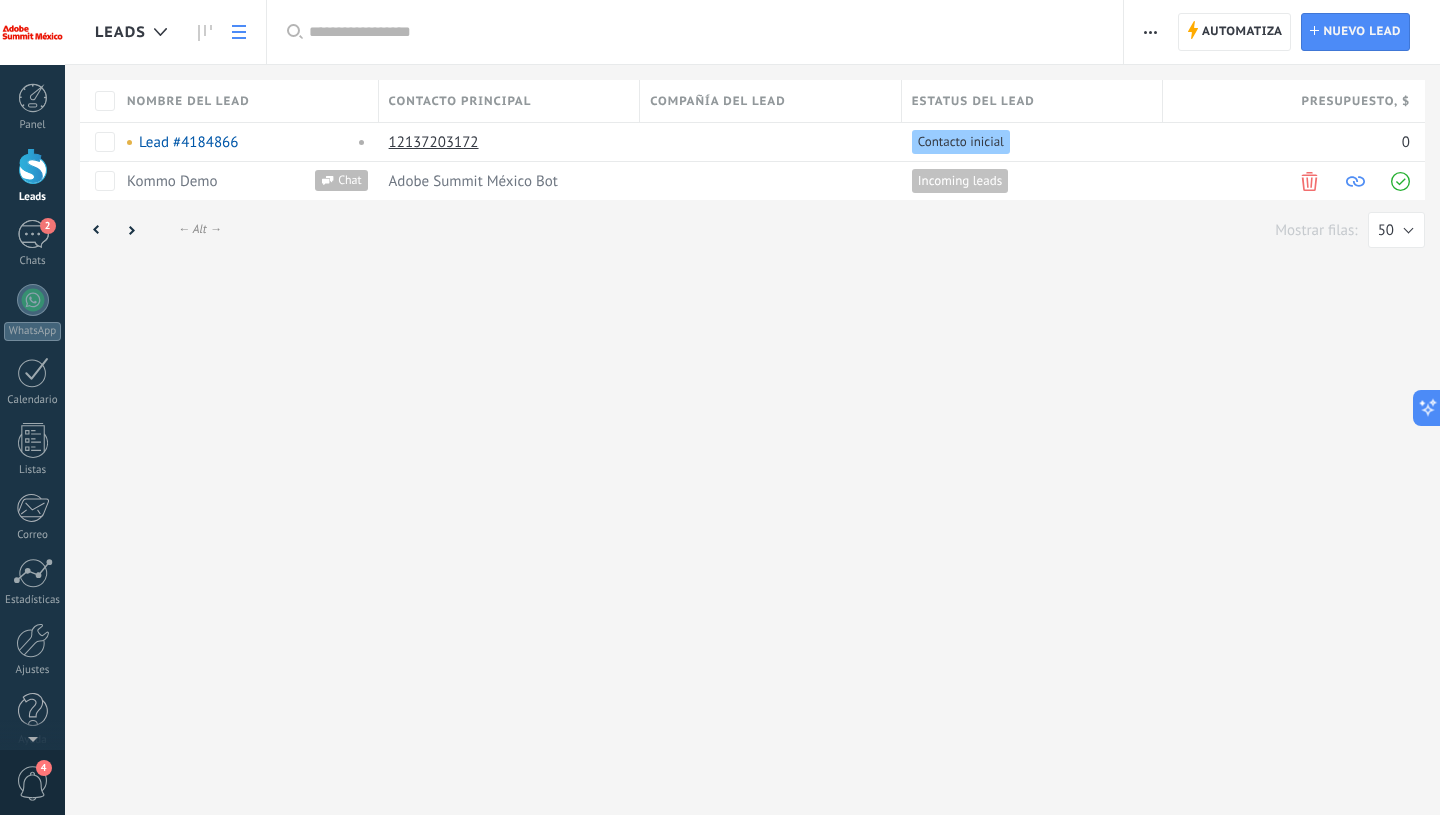 click on ".abccls-1,.abccls-2{fill-rule:evenodd}.abccls-2{fill:#fff} .abfcls-1{fill:none}.abfcls-2{fill:#fff} .abncls-1{isolation:isolate}.abncls-2{opacity:.06}.abncls-2,.abncls-3,.abncls-6{mix-blend-mode:multiply}.abncls-3{opacity:.15}.abncls-4,.abncls-8{fill:#fff}.abncls-5{fill:url(#abnlinear-gradient)}.abncls-6{opacity:.04}.abncls-7{fill:url(#abnlinear-gradient-2)}.abncls-8{fill-rule:evenodd} .abqst0{fill:#ffa200} .abwcls-1{fill:#252525} .cls-1{isolation:isolate} .acicls-1{fill:none} .aclcls-1{fill:#232323} .acnst0{display:none} .addcls-1,.addcls-2{fill:none;stroke-miterlimit:10}.addcls-1{stroke:#dfe0e5}.addcls-2{stroke:#a1a7ab} .adecls-1,.adecls-2{fill:none;stroke-miterlimit:10}.adecls-1{stroke:#dfe0e5}.adecls-2{stroke:#a1a7ab} .adqcls-1{fill:#8591a5;fill-rule:evenodd} .aeccls-1{fill:#5c9f37} .aeecls-1{fill:#f86161} .aejcls-1{fill:#8591a5;fill-rule:evenodd} .aekcls-1{fill-rule:evenodd} .aelcls-1{fill-rule:evenodd;fill:currentColor} .aemcls-1{fill-rule:evenodd;fill:currentColor} .aercls-2{fill:#24bc8c}" at bounding box center [720, 407] 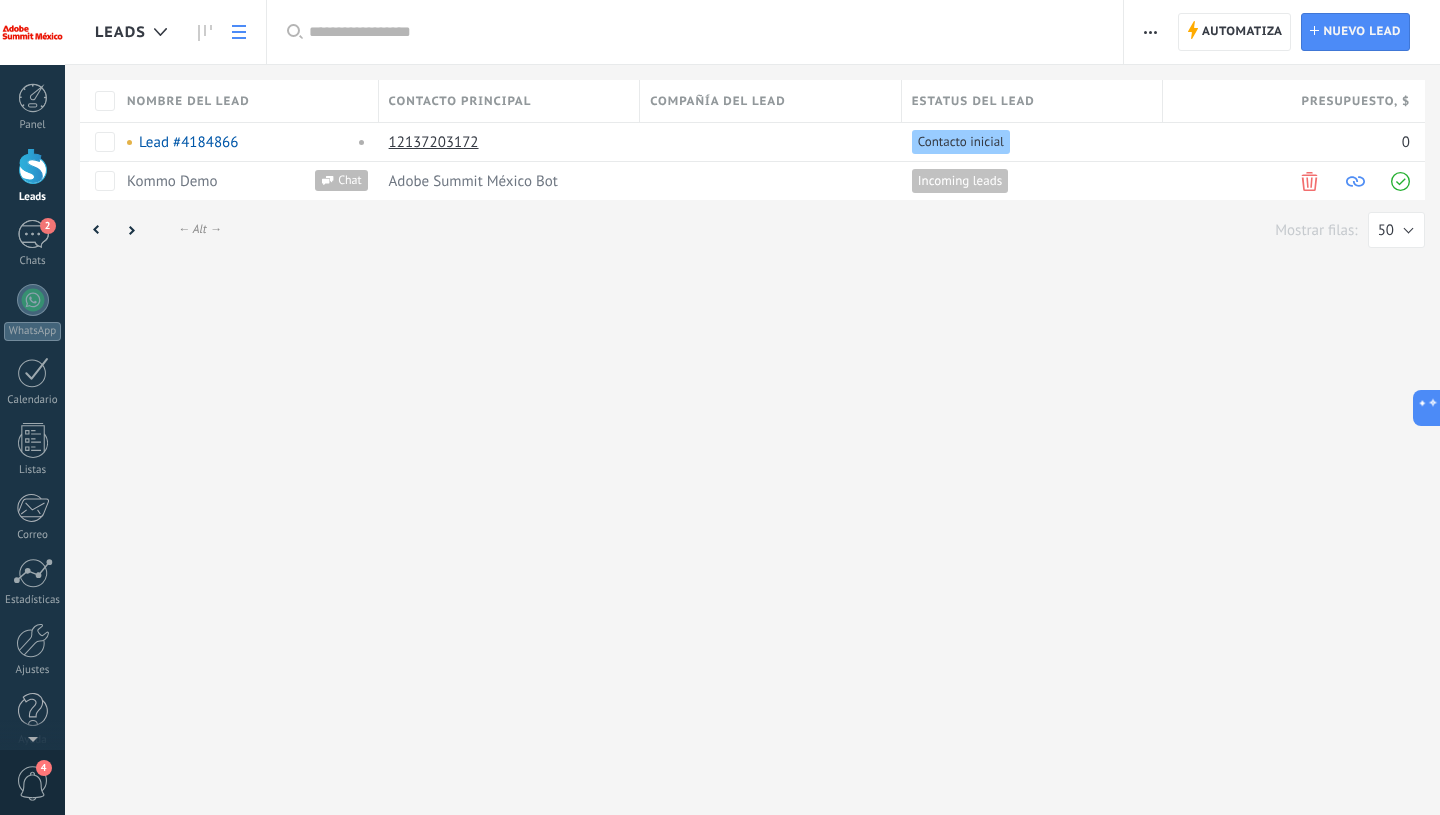 click on ".abccls-1,.abccls-2{fill-rule:evenodd}.abccls-2{fill:#fff} .abfcls-1{fill:none}.abfcls-2{fill:#fff} .abncls-1{isolation:isolate}.abncls-2{opacity:.06}.abncls-2,.abncls-3,.abncls-6{mix-blend-mode:multiply}.abncls-3{opacity:.15}.abncls-4,.abncls-8{fill:#fff}.abncls-5{fill:url(#abnlinear-gradient)}.abncls-6{opacity:.04}.abncls-7{fill:url(#abnlinear-gradient-2)}.abncls-8{fill-rule:evenodd} .abqst0{fill:#ffa200} .abwcls-1{fill:#252525} .cls-1{isolation:isolate} .acicls-1{fill:none} .aclcls-1{fill:#232323} .acnst0{display:none} .addcls-1,.addcls-2{fill:none;stroke-miterlimit:10}.addcls-1{stroke:#dfe0e5}.addcls-2{stroke:#a1a7ab} .adecls-1,.adecls-2{fill:none;stroke-miterlimit:10}.adecls-1{stroke:#dfe0e5}.adecls-2{stroke:#a1a7ab} .adqcls-1{fill:#8591a5;fill-rule:evenodd} .aeccls-1{fill:#5c9f37} .aeecls-1{fill:#f86161} .aejcls-1{fill:#8591a5;fill-rule:evenodd} .aekcls-1{fill-rule:evenodd} .aelcls-1{fill-rule:evenodd;fill:currentColor} .aemcls-1{fill-rule:evenodd;fill:currentColor} .aercls-2{fill:#24bc8c}" at bounding box center [720, 407] 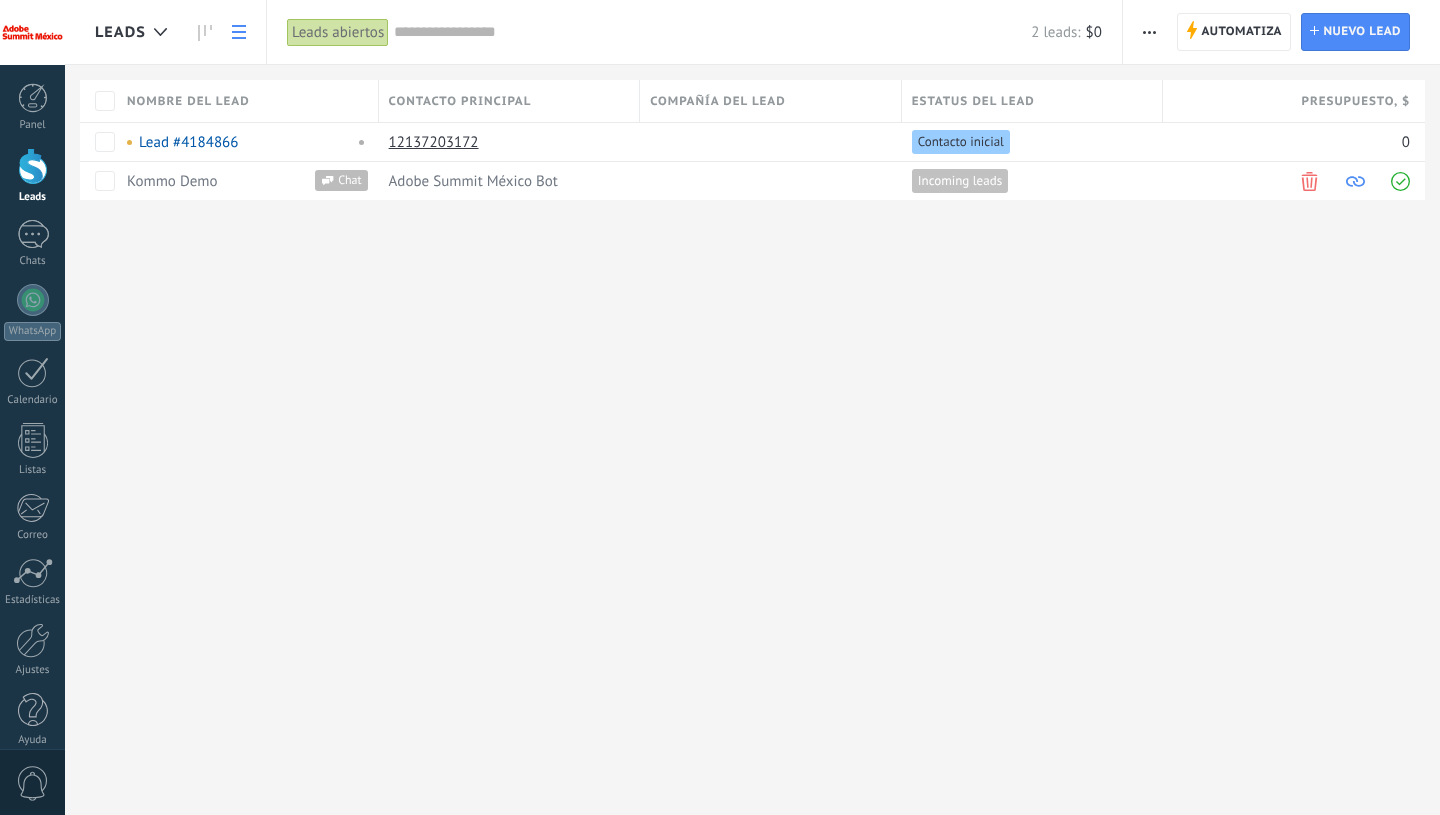 scroll, scrollTop: 0, scrollLeft: 0, axis: both 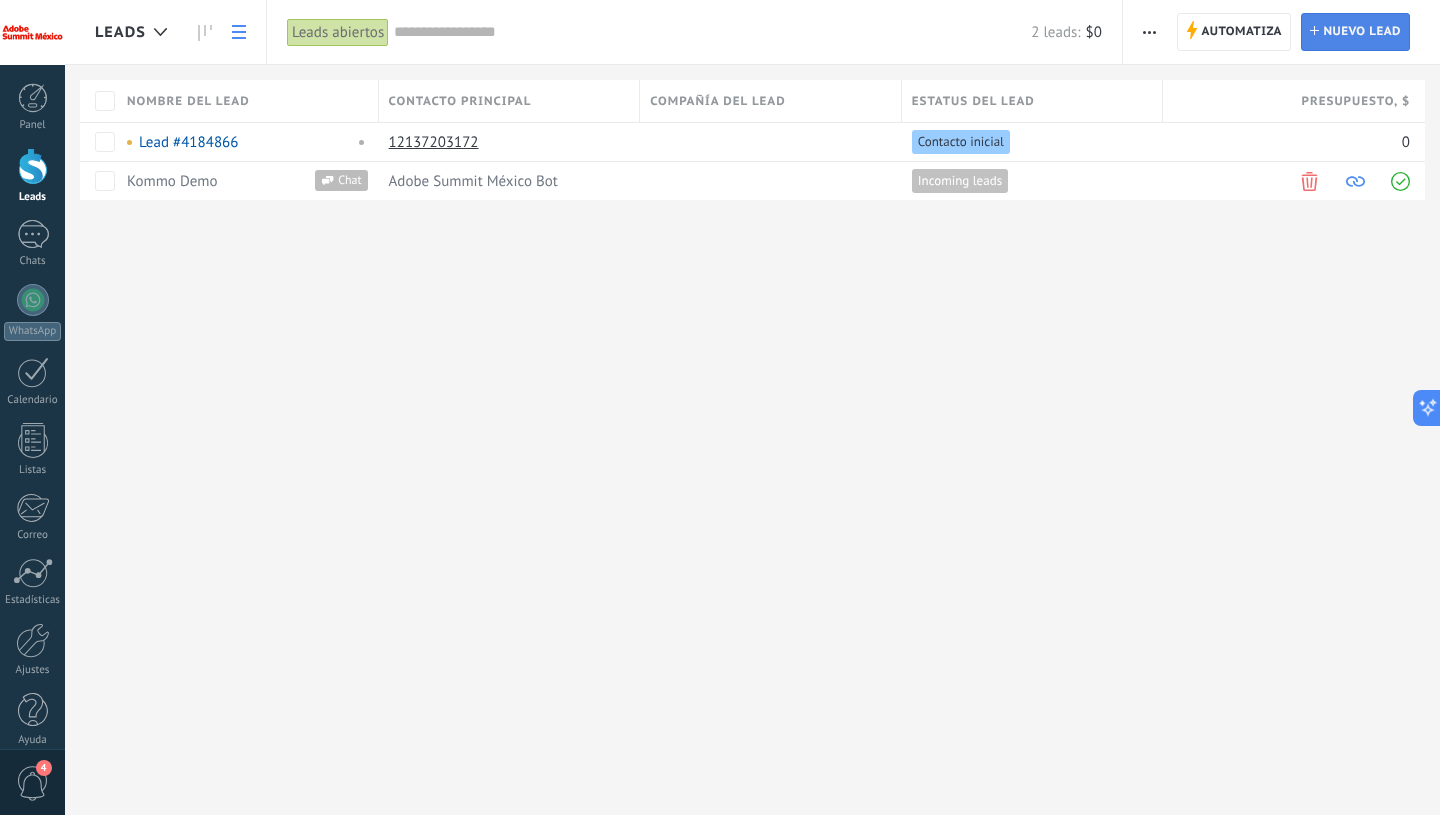 click on "Nuevo lead" at bounding box center [1362, 32] 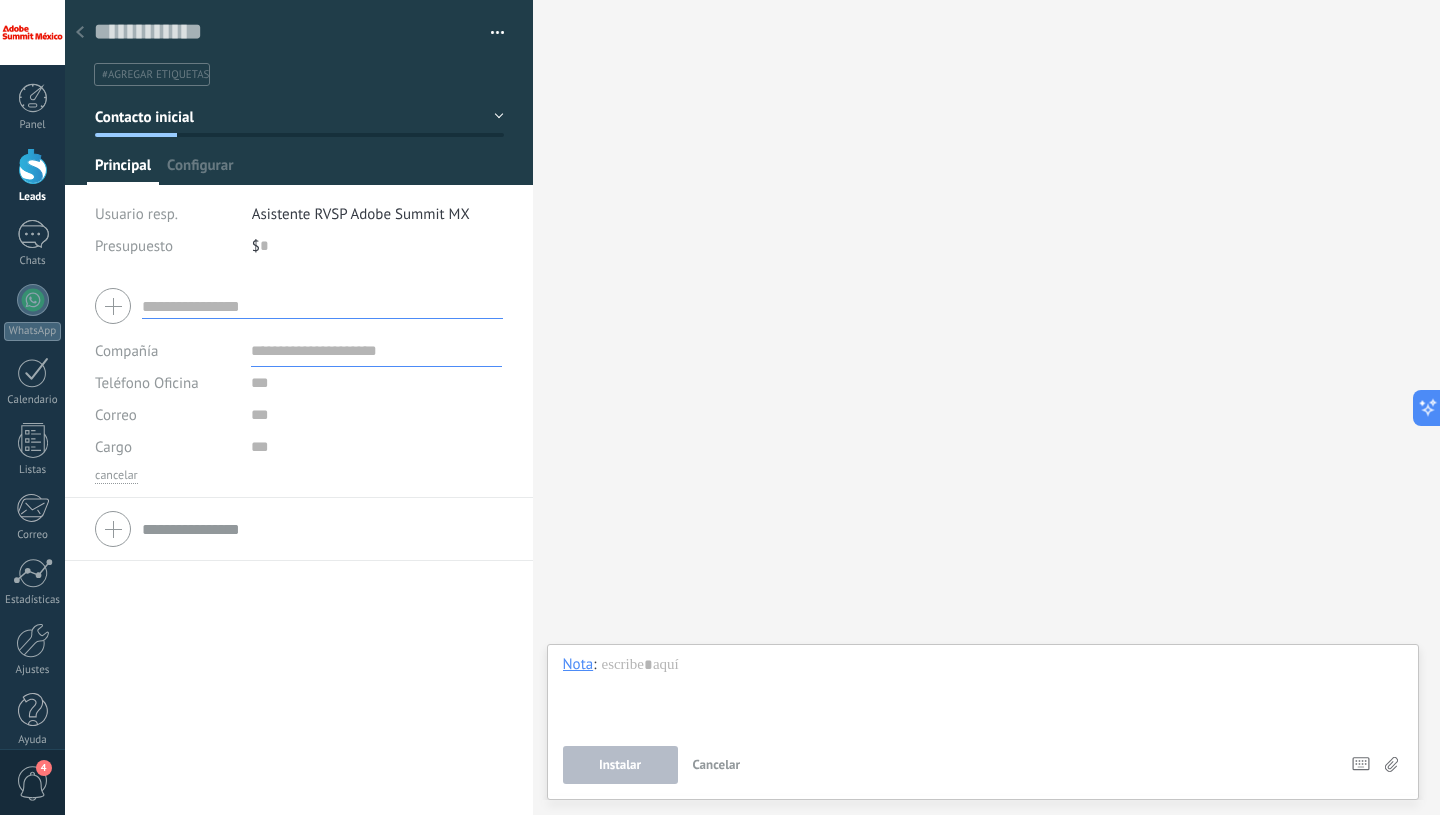 click at bounding box center [322, 306] 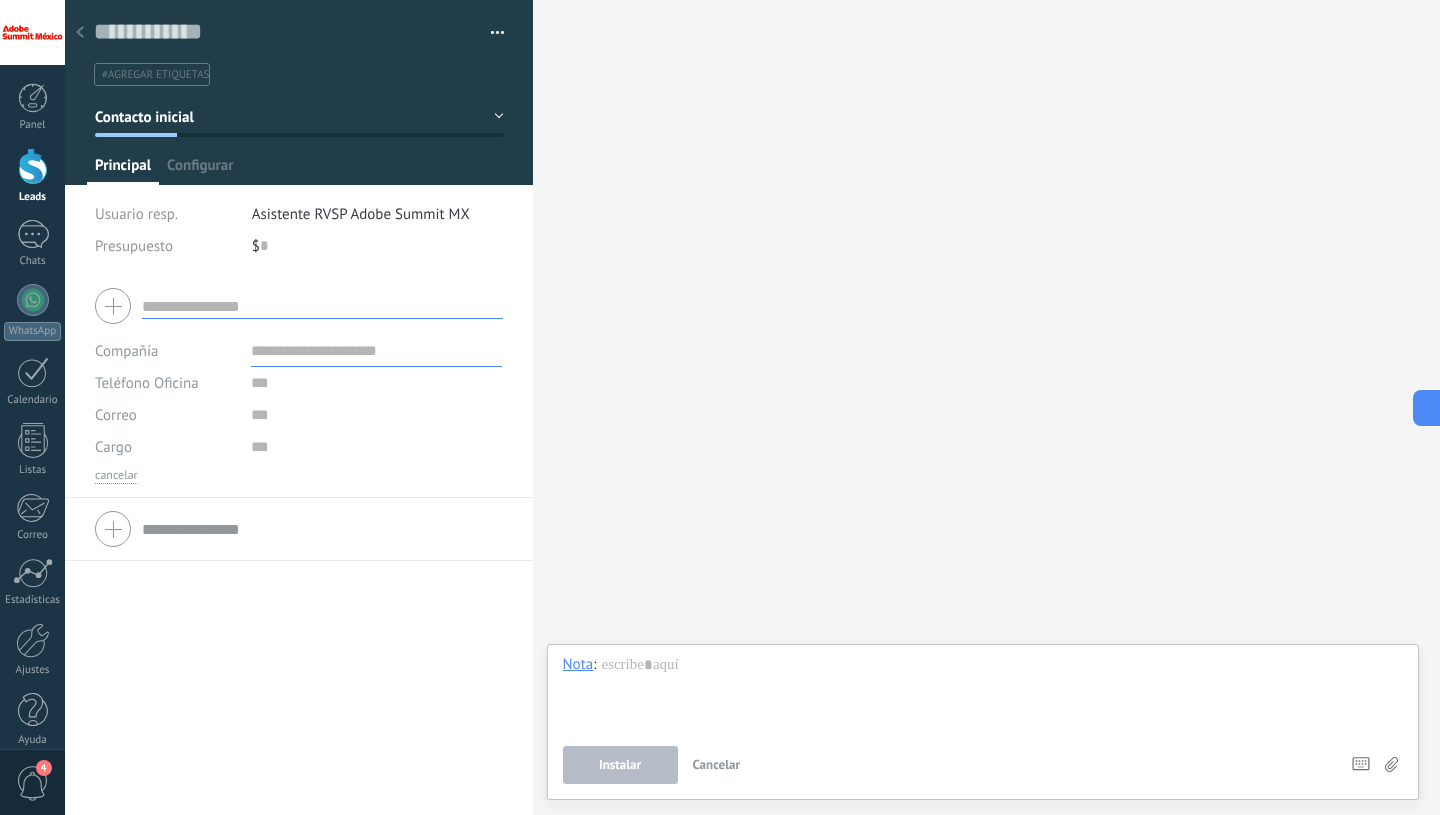 click at bounding box center (322, 306) 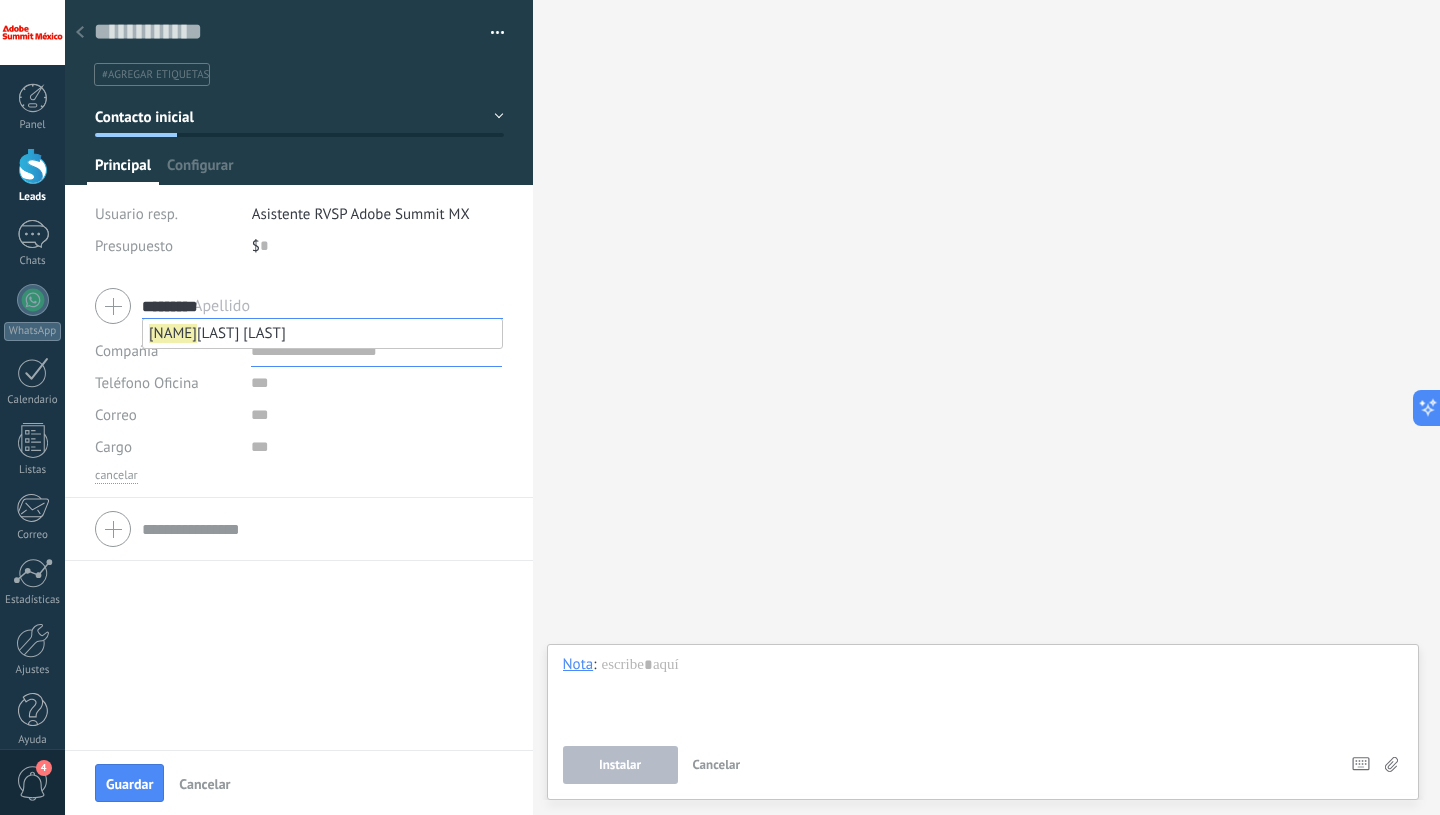 type on "*********" 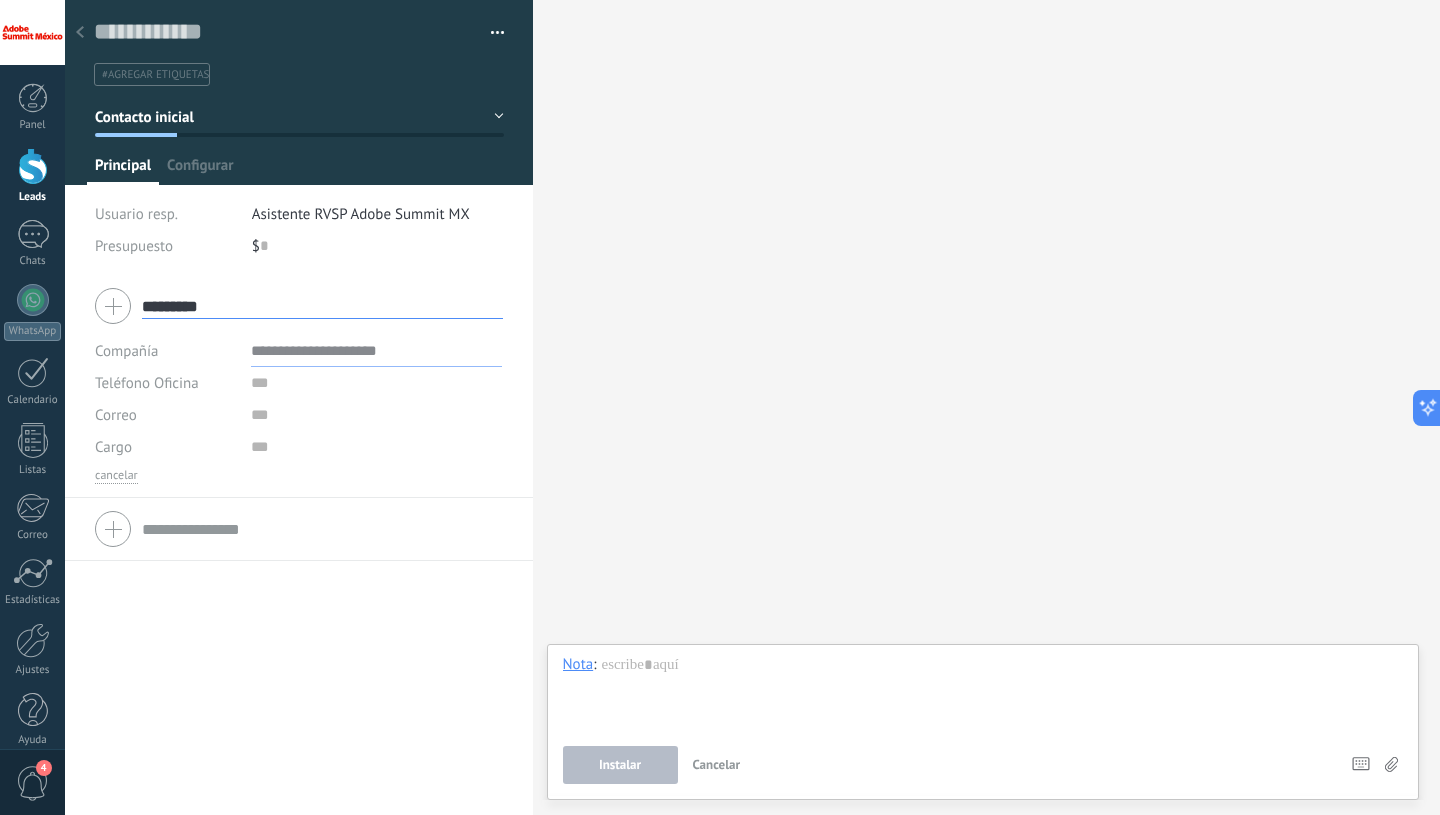 type 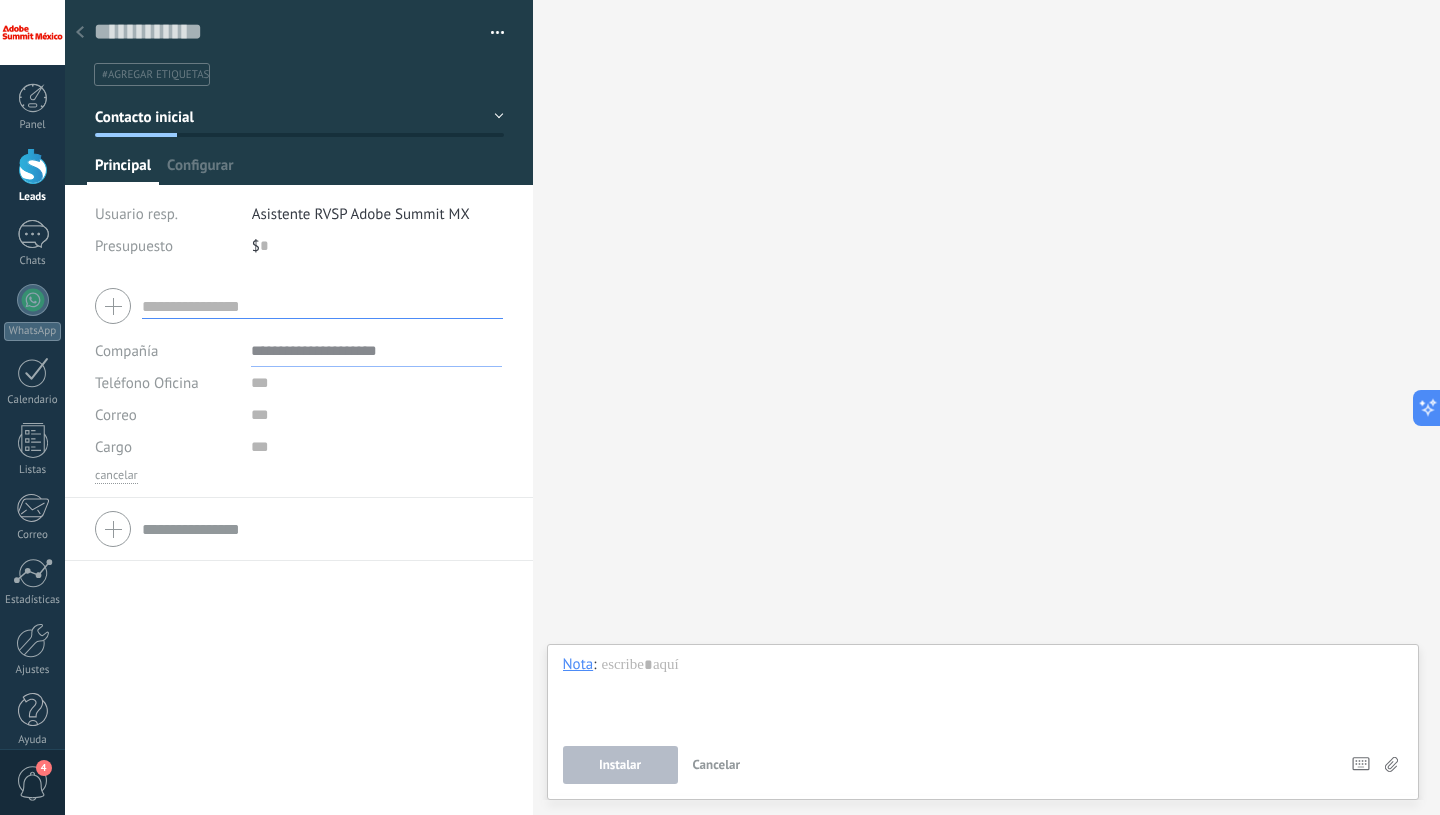 scroll, scrollTop: 0, scrollLeft: 0, axis: both 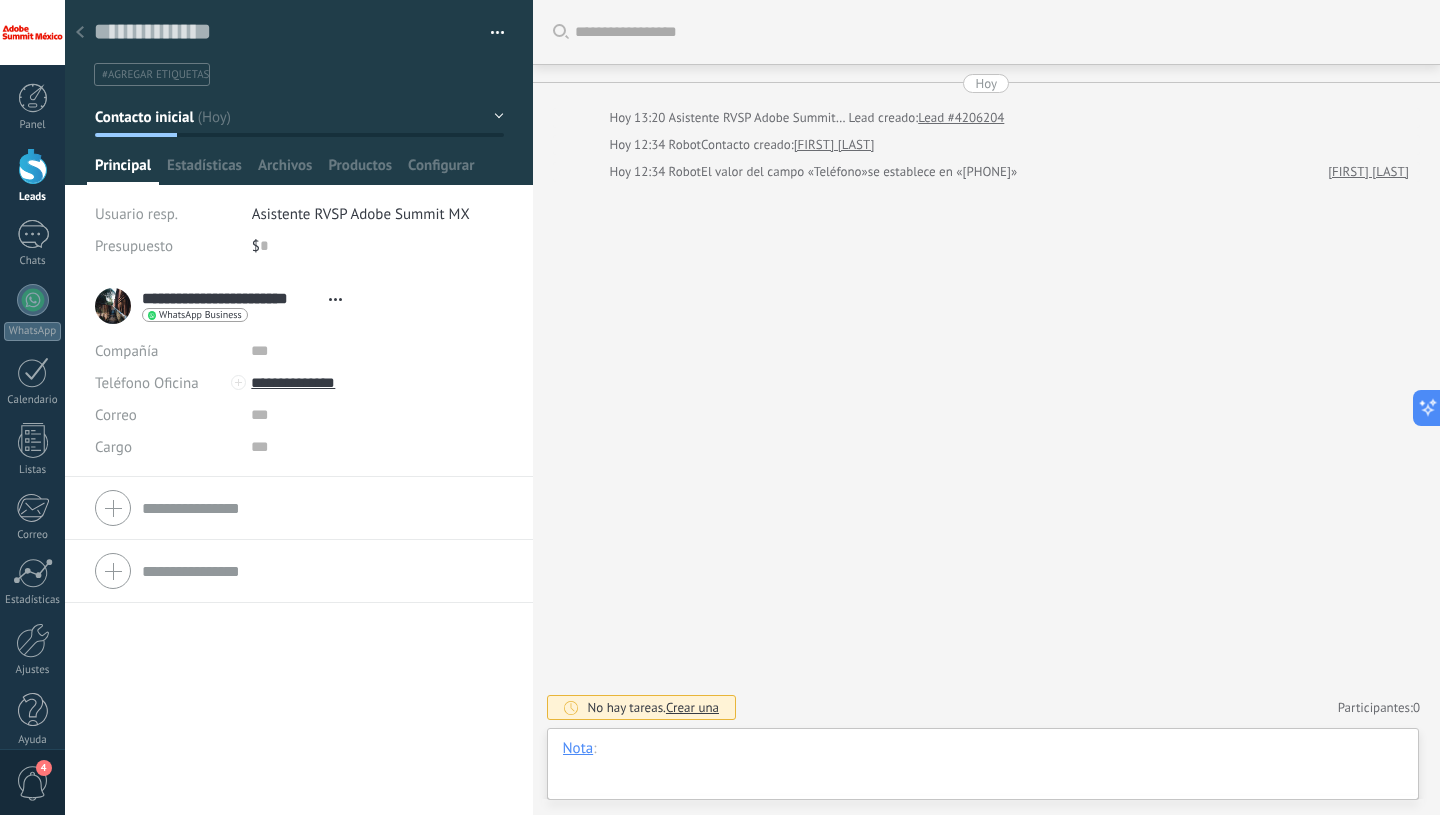 click at bounding box center [983, 769] 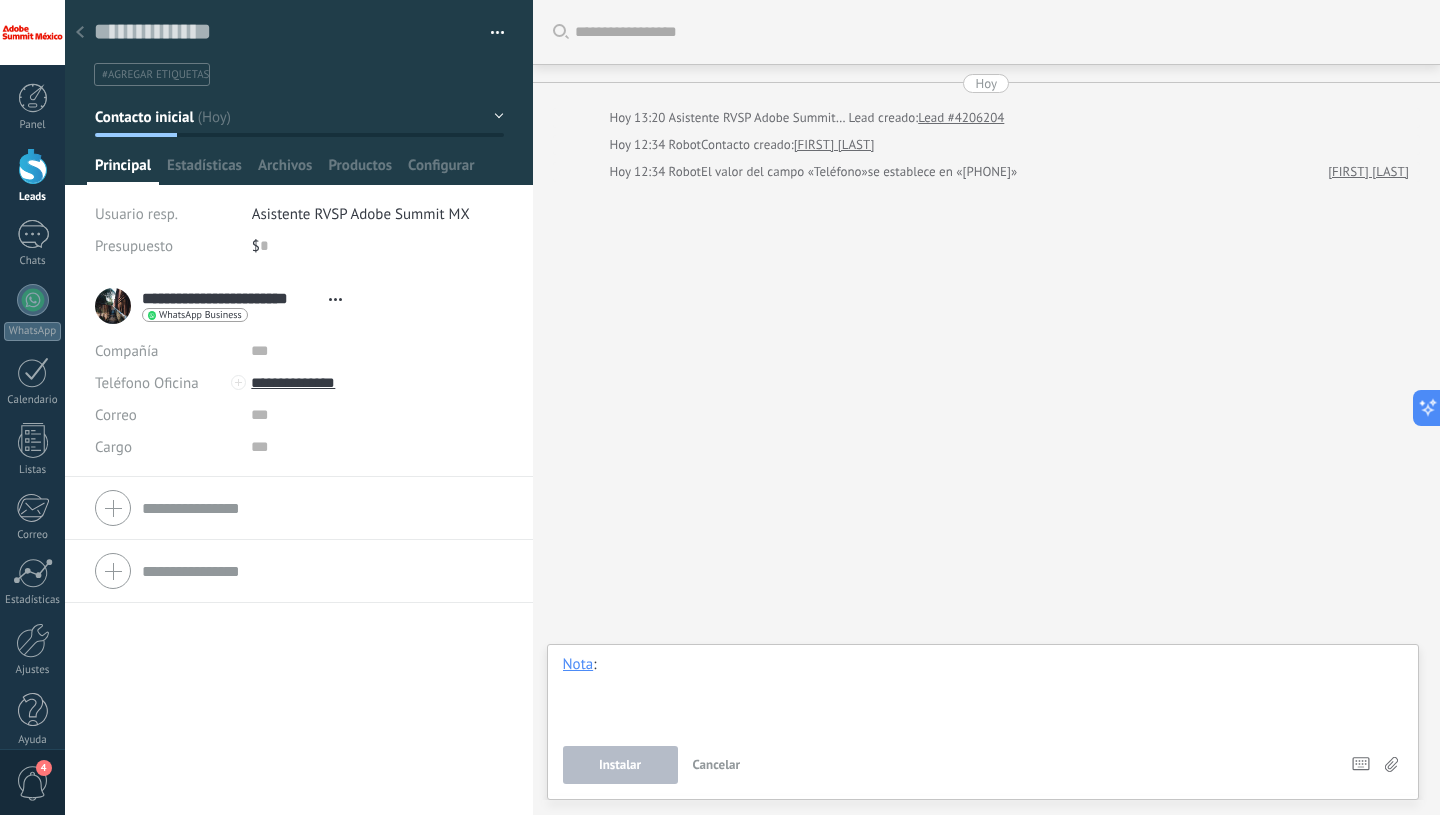 click at bounding box center [983, 693] 